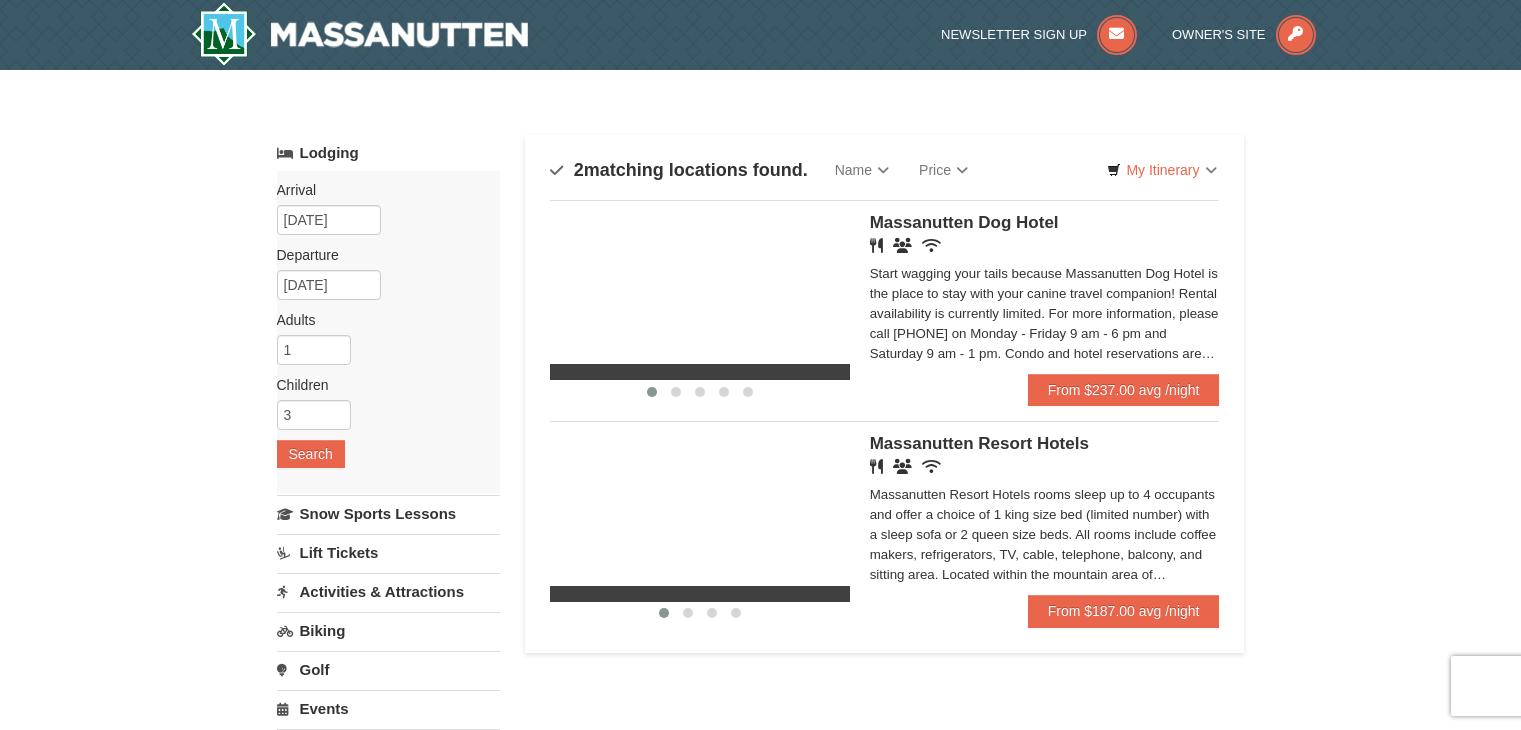 scroll, scrollTop: 0, scrollLeft: 0, axis: both 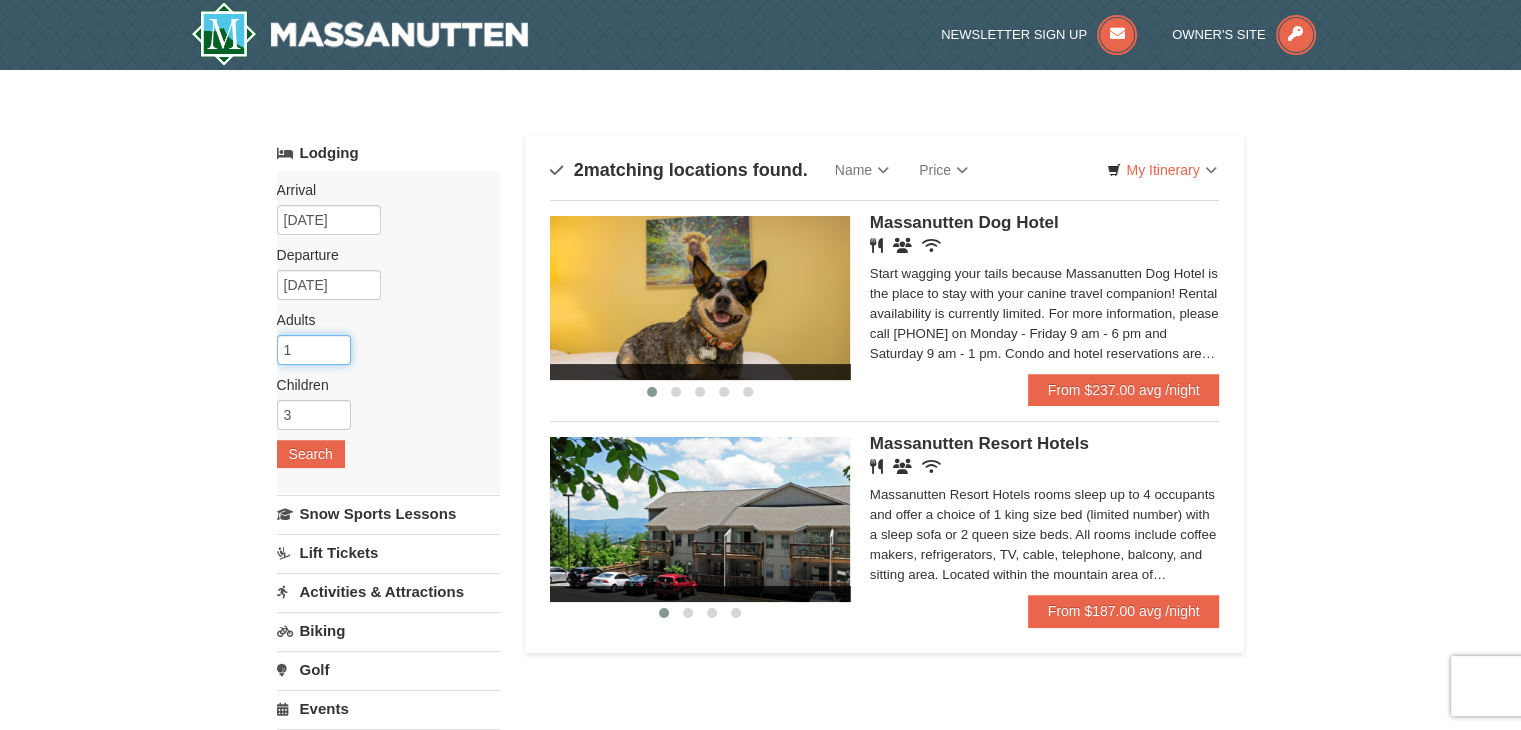click on "1" at bounding box center [314, 350] 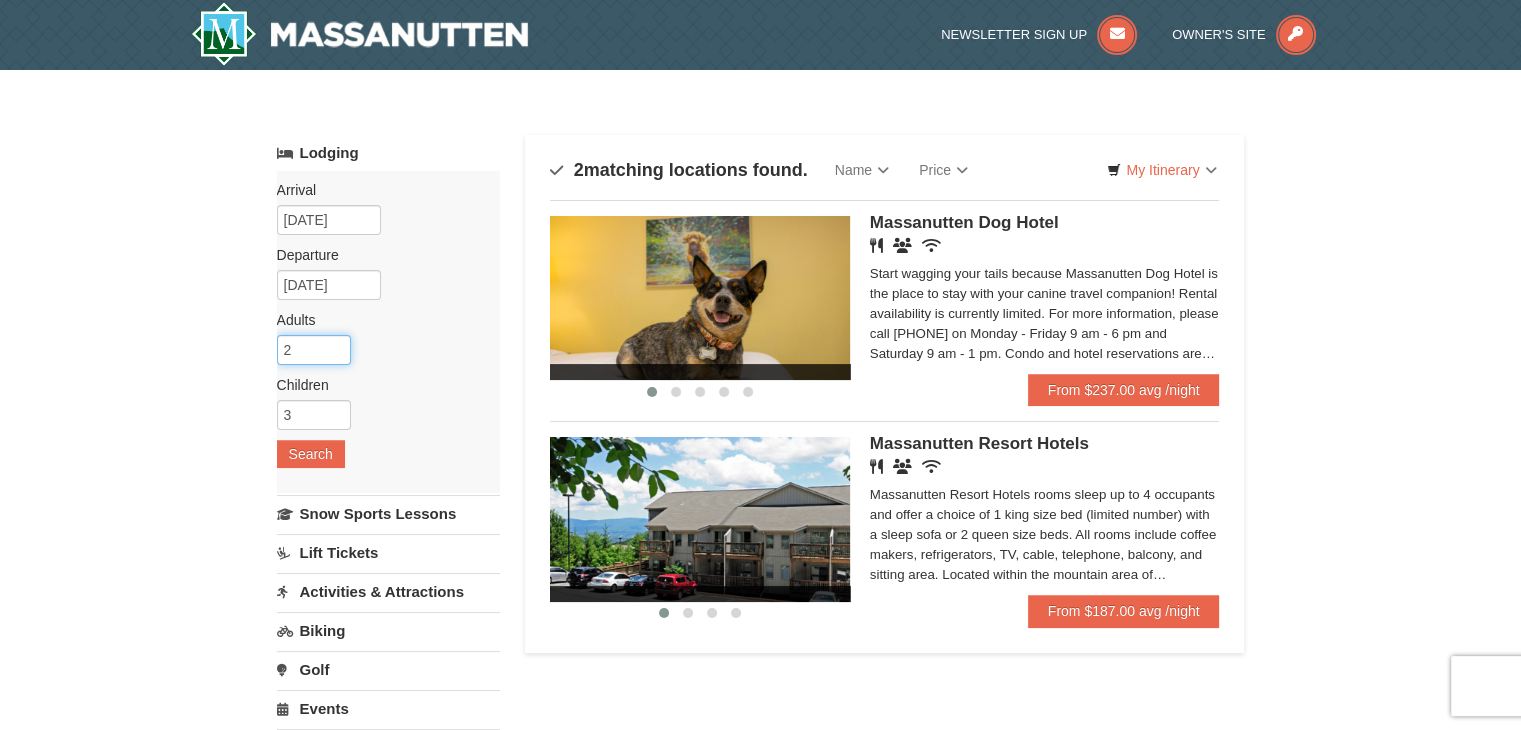type on "2" 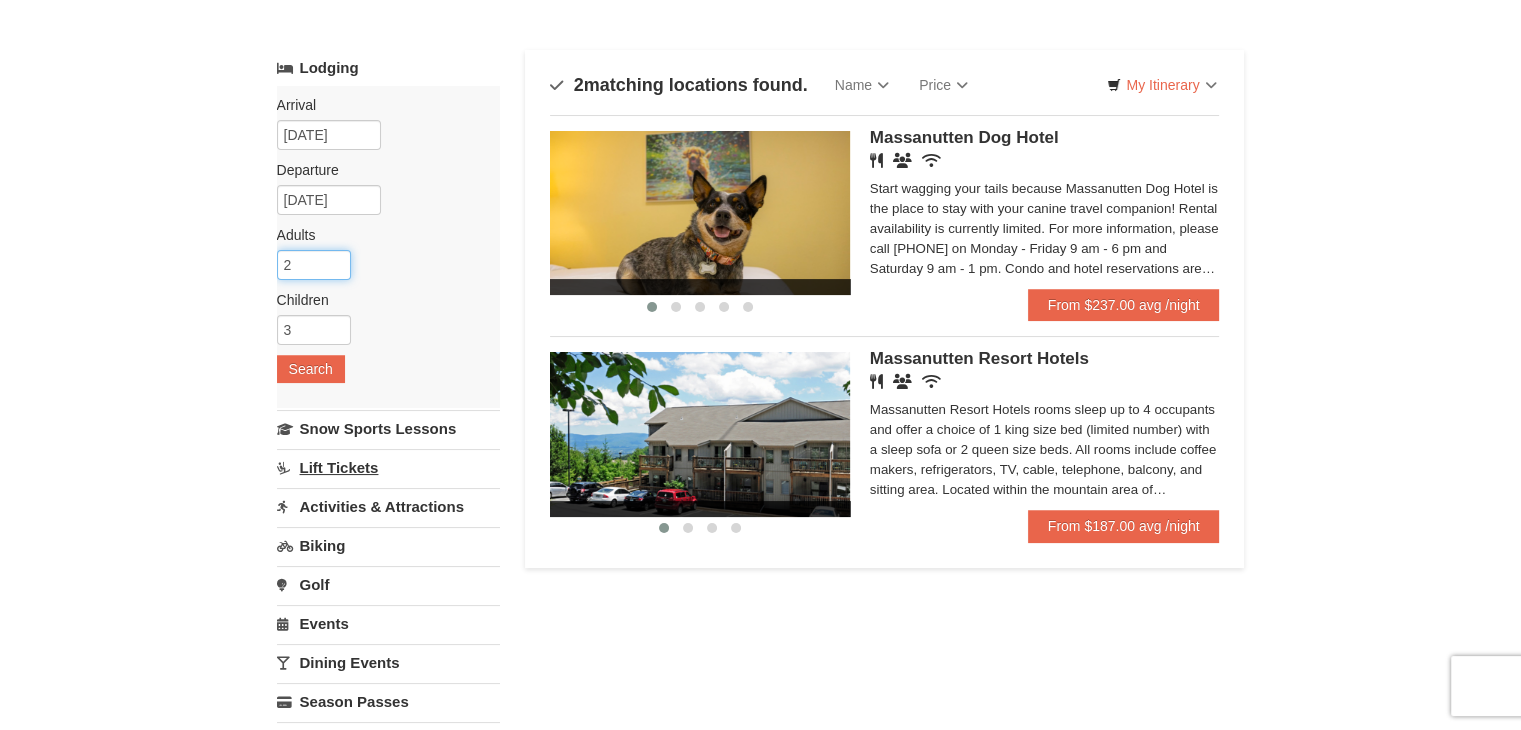 scroll, scrollTop: 200, scrollLeft: 0, axis: vertical 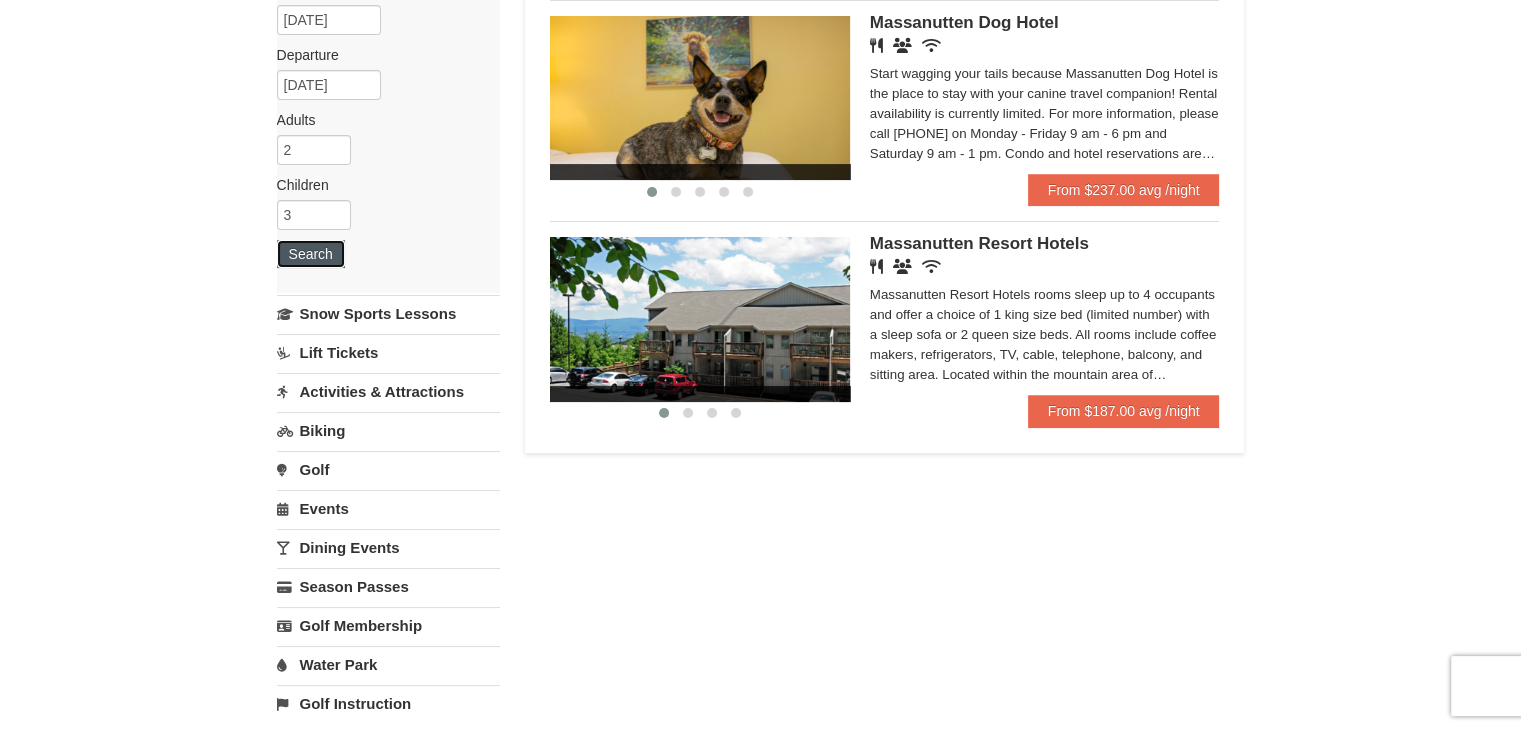 click on "Search" at bounding box center (311, 254) 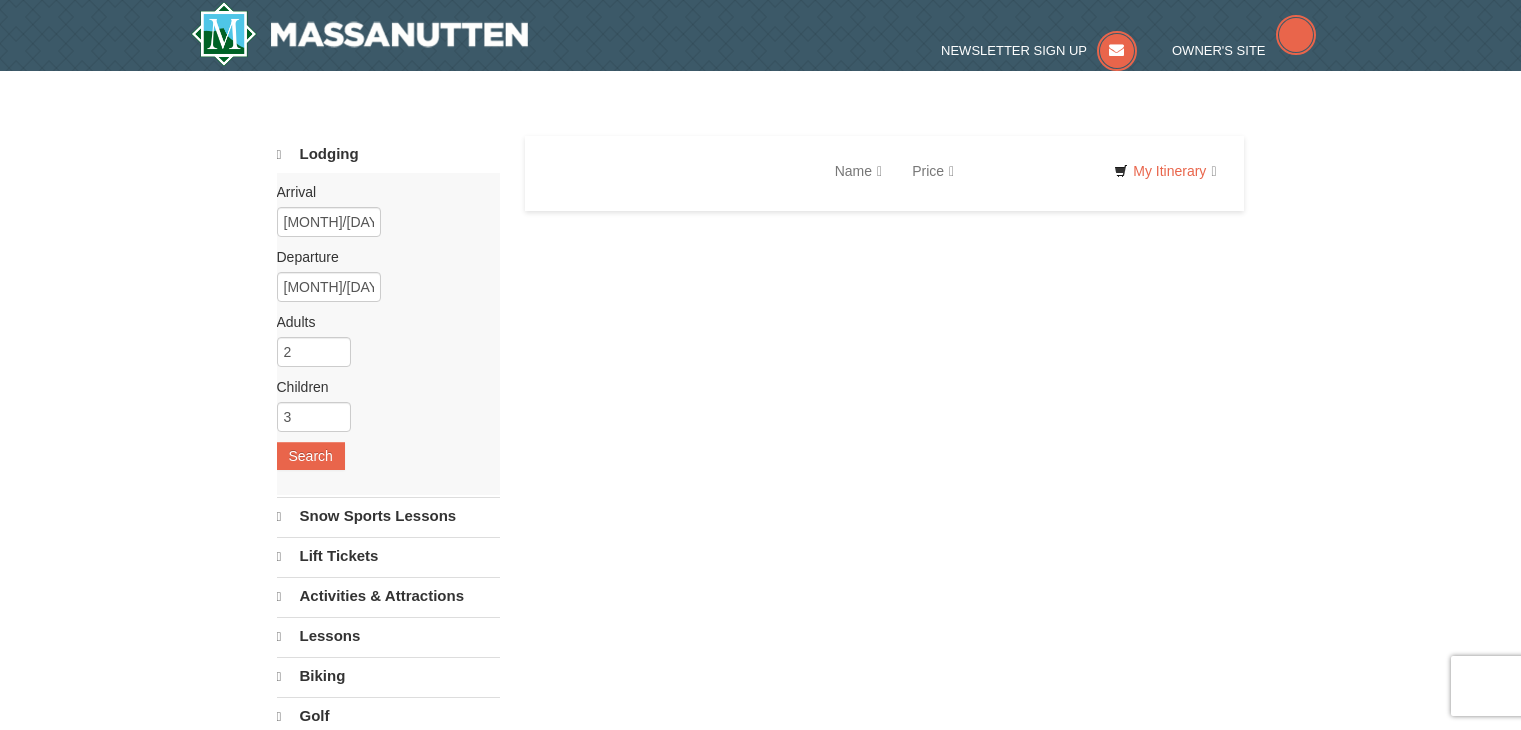 scroll, scrollTop: 0, scrollLeft: 0, axis: both 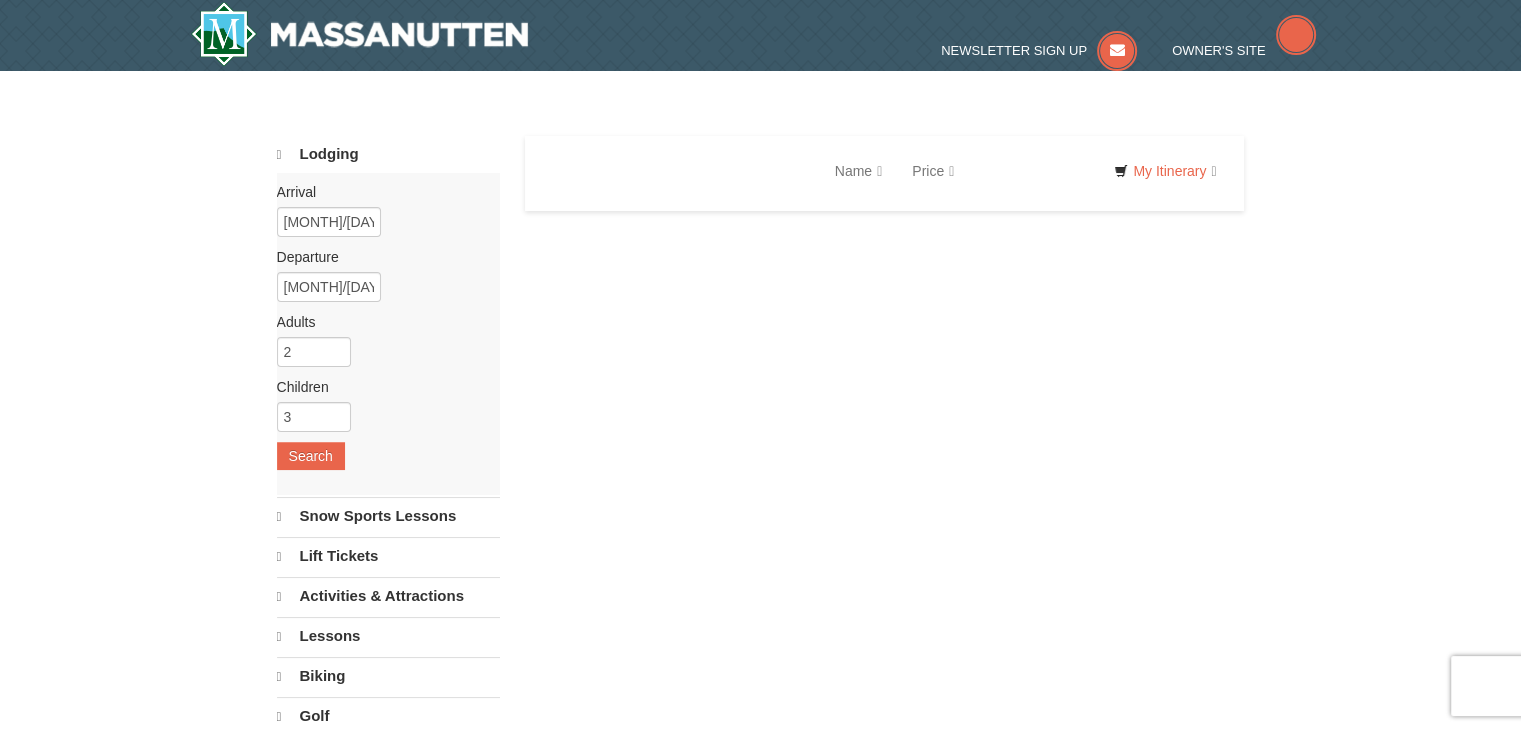 select on "8" 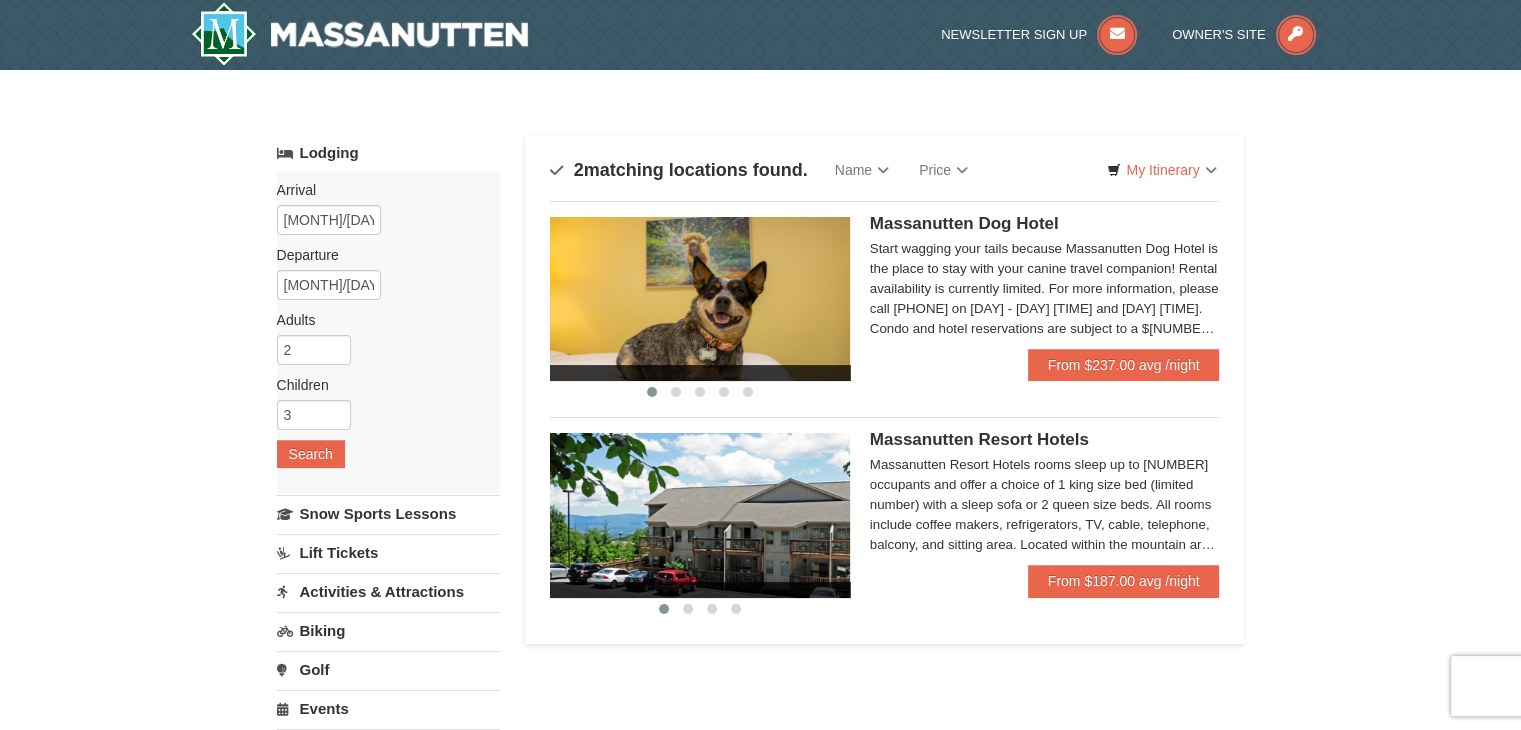 scroll, scrollTop: 0, scrollLeft: 0, axis: both 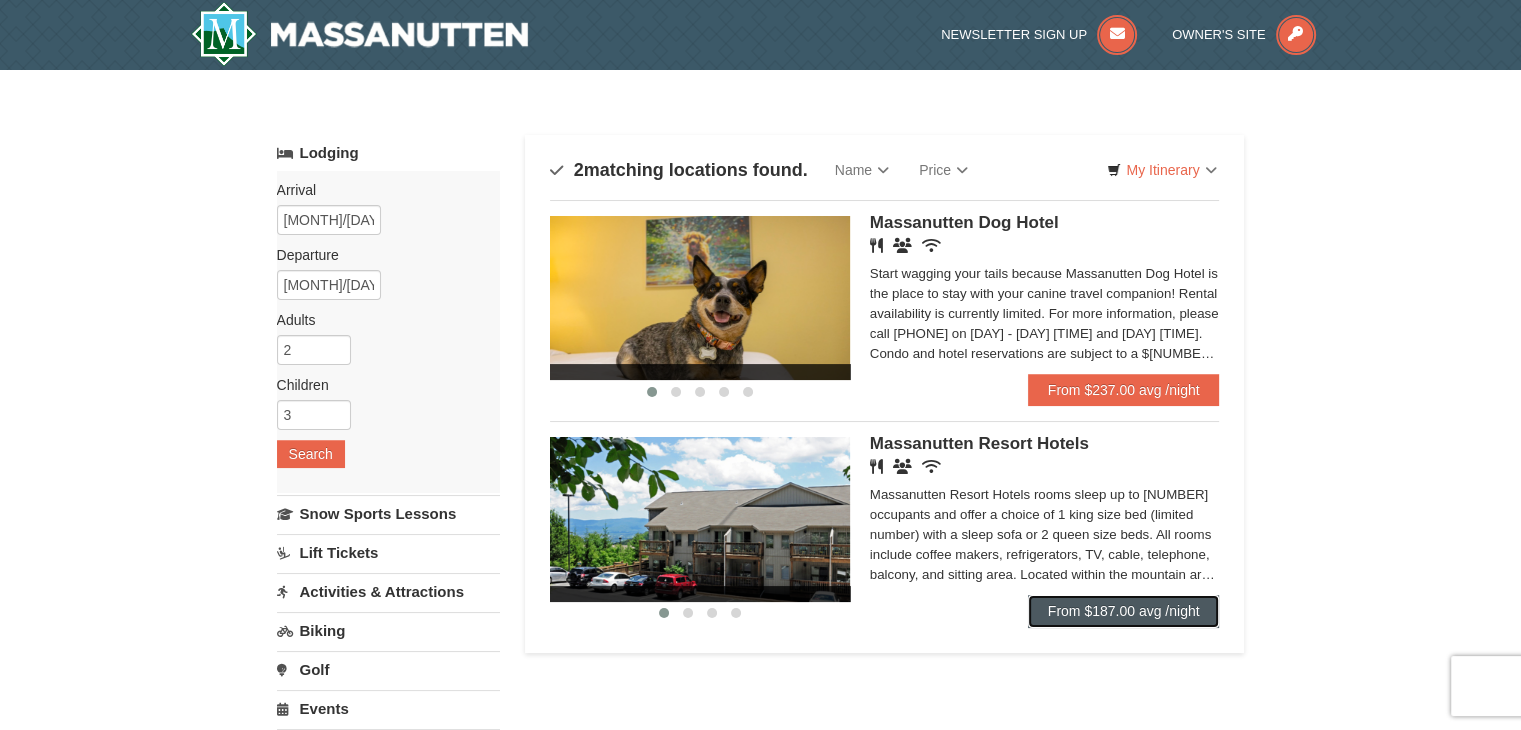 click on "From $187.00 avg /night" at bounding box center [1124, 611] 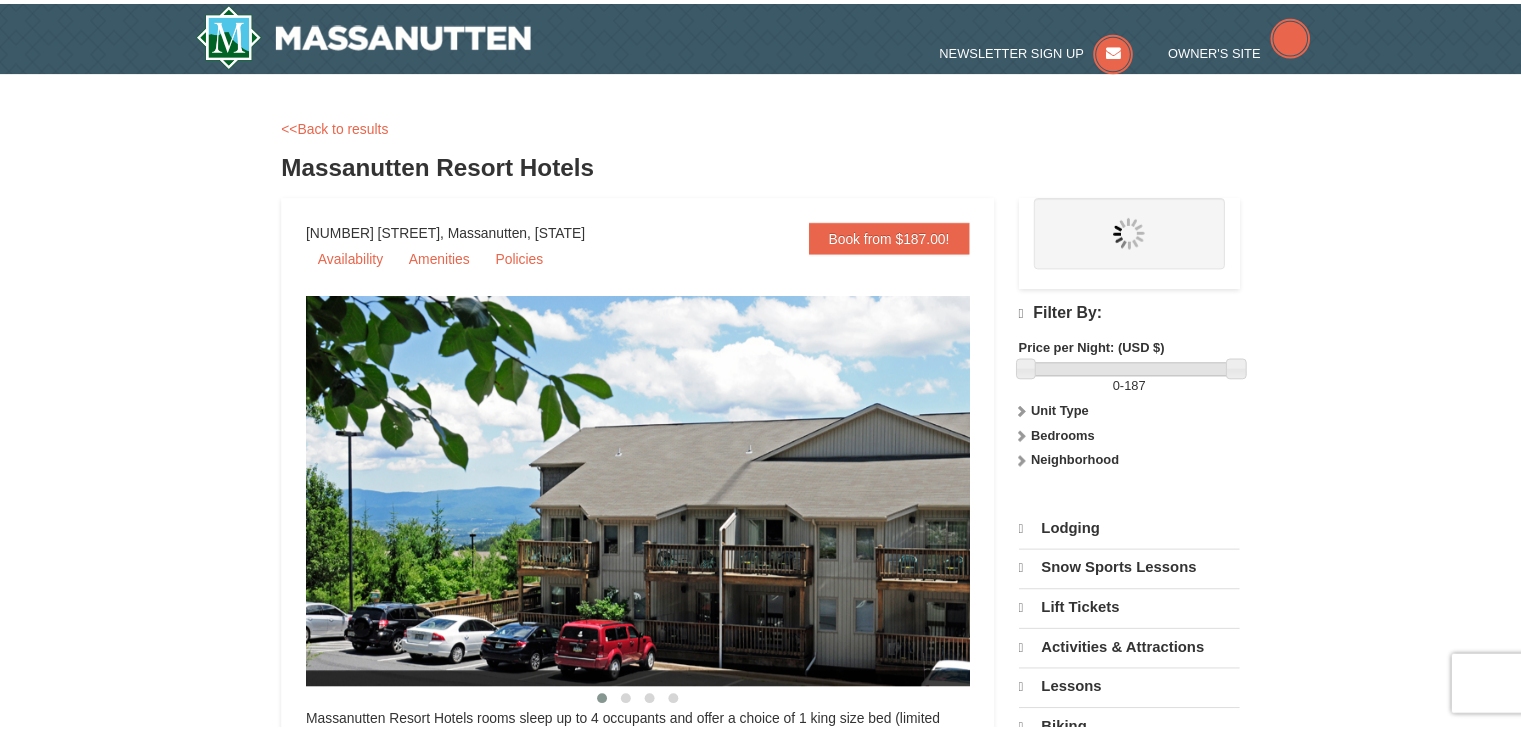 scroll, scrollTop: 0, scrollLeft: 0, axis: both 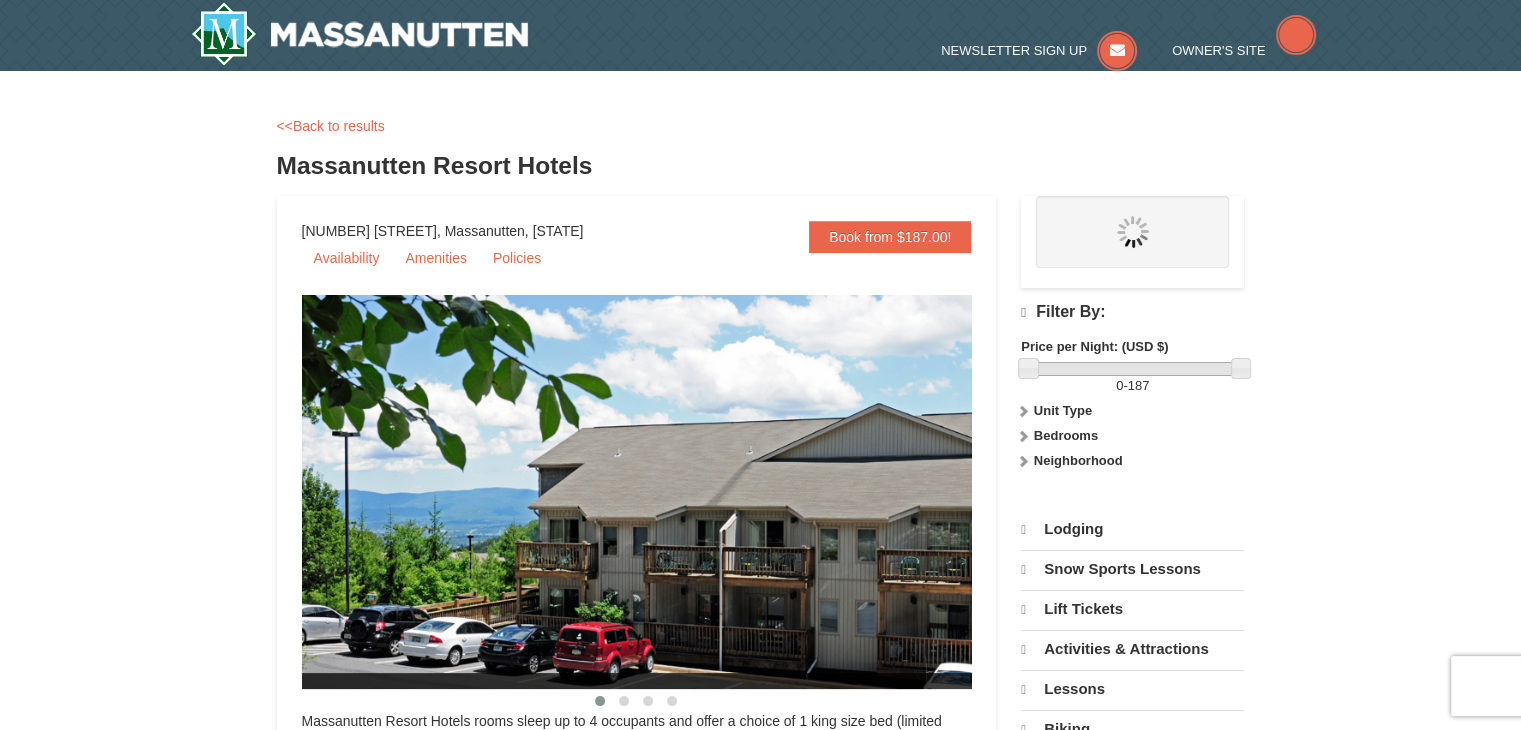 select on "8" 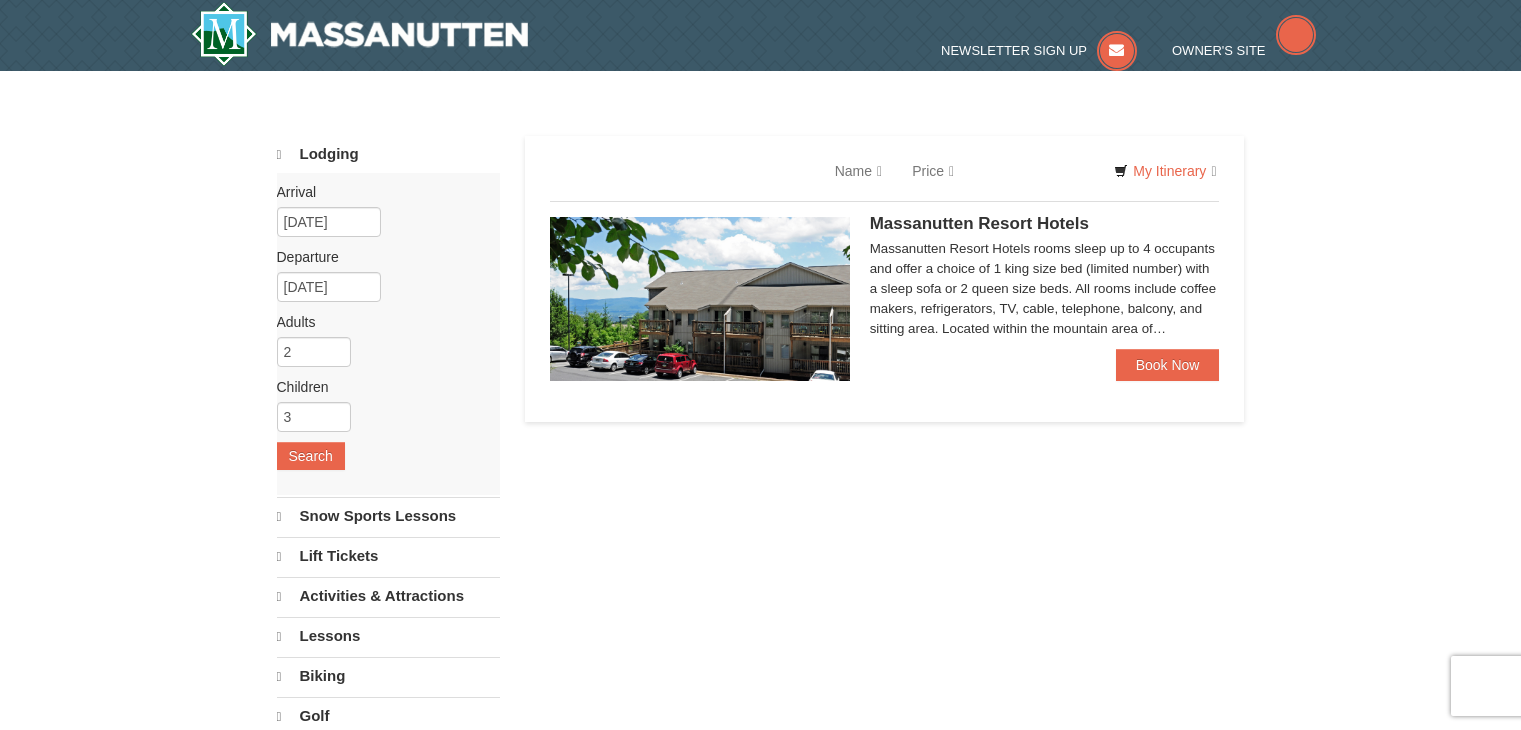 scroll, scrollTop: 0, scrollLeft: 0, axis: both 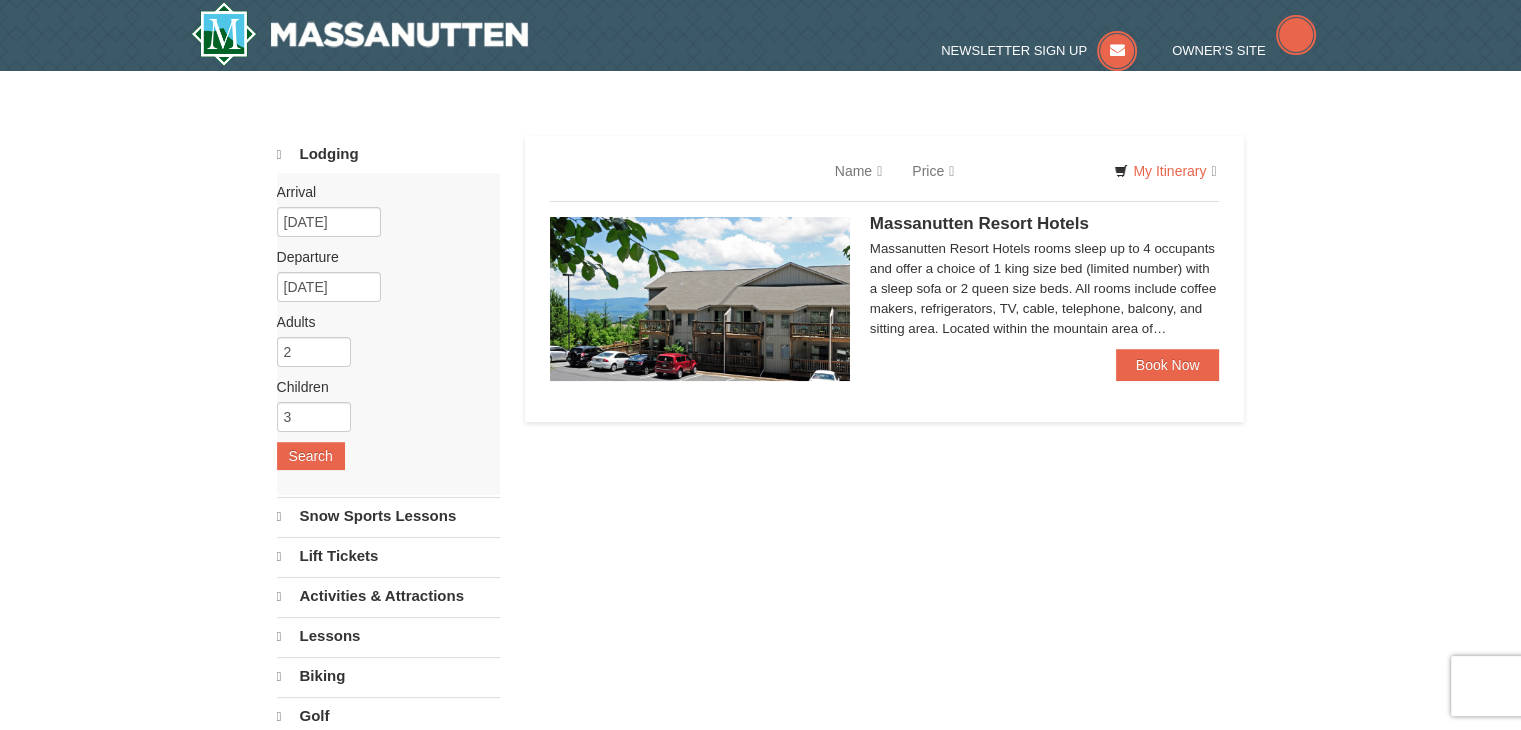select on "8" 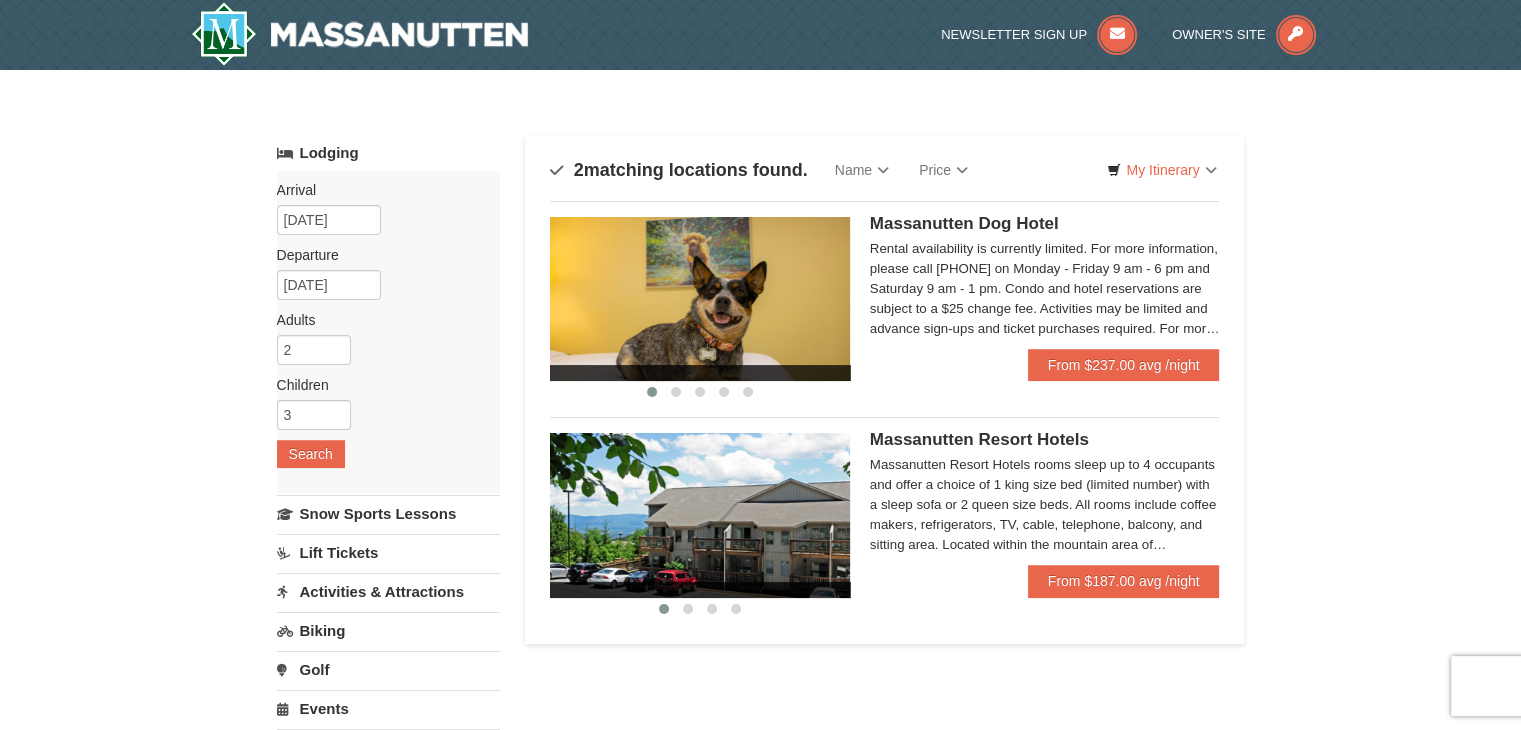 scroll, scrollTop: 0, scrollLeft: 0, axis: both 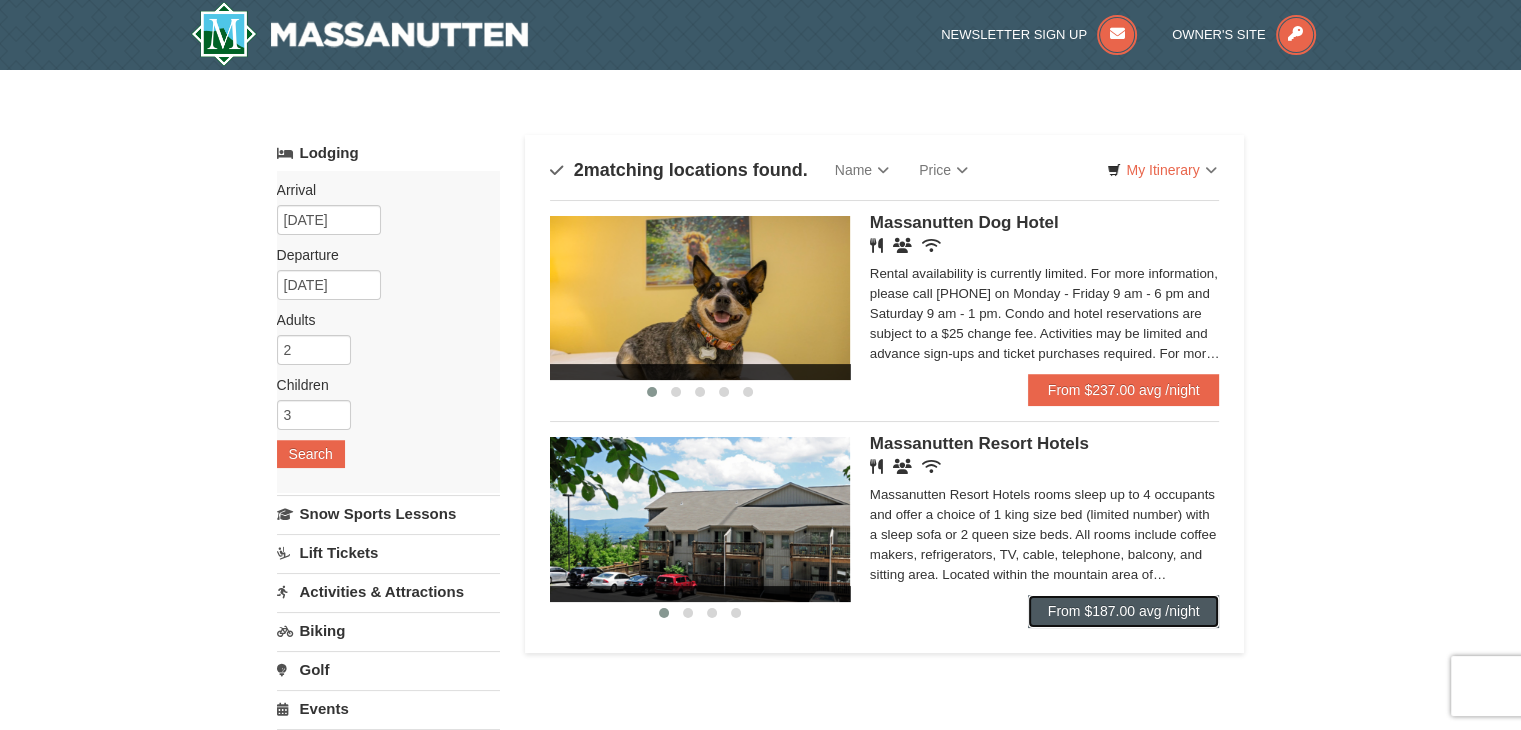click on "From $187.00 avg /night" at bounding box center (1124, 611) 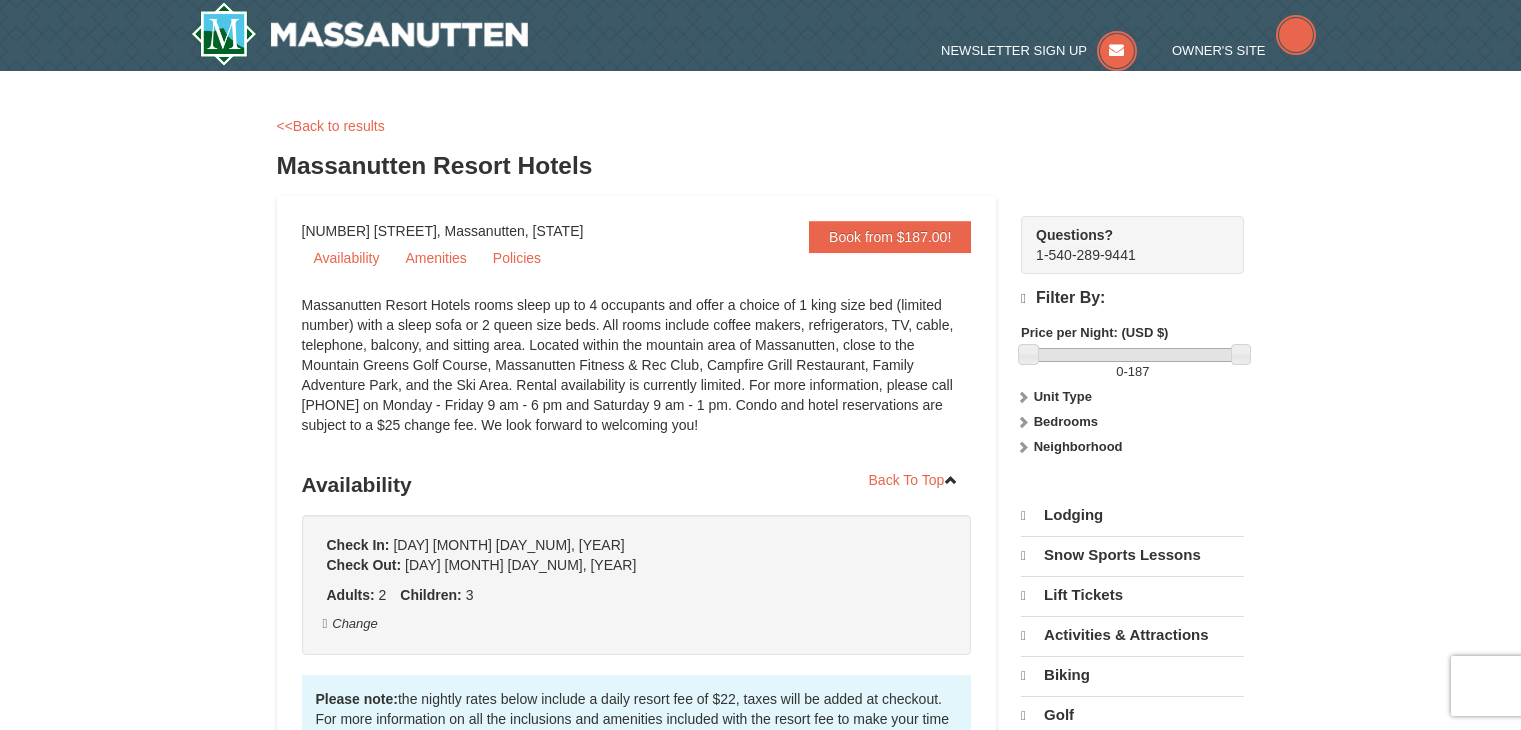 scroll, scrollTop: 0, scrollLeft: 0, axis: both 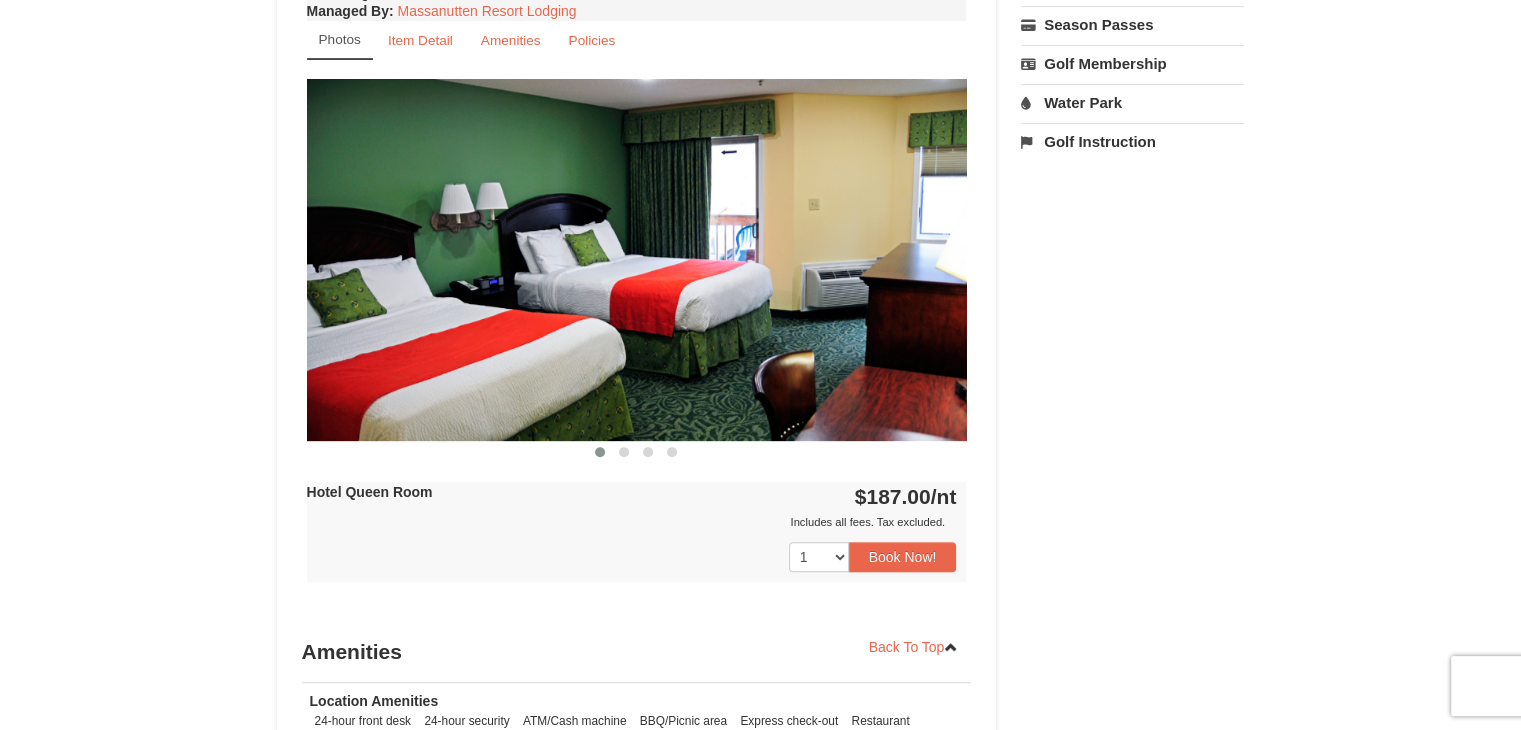 click at bounding box center [637, 259] 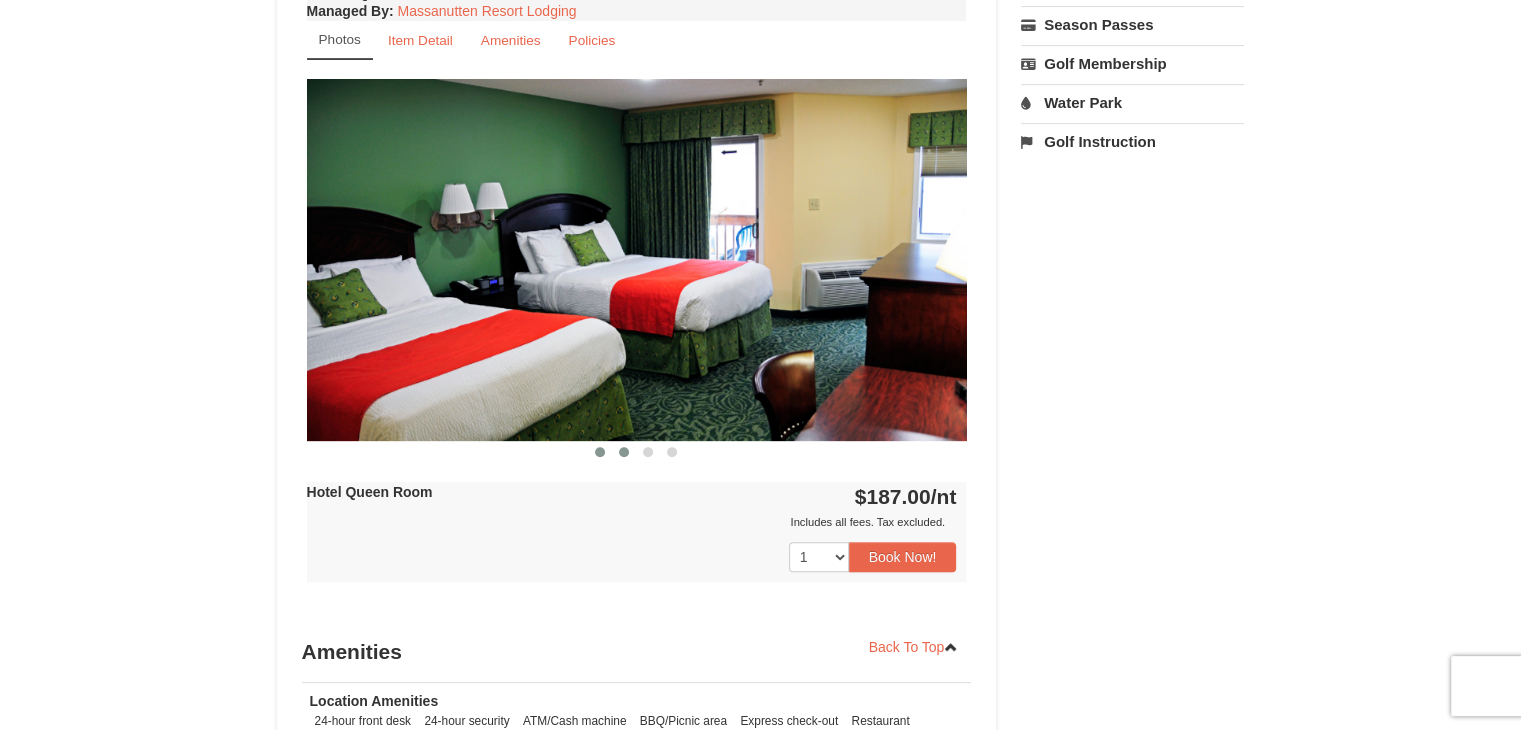 click at bounding box center [624, 452] 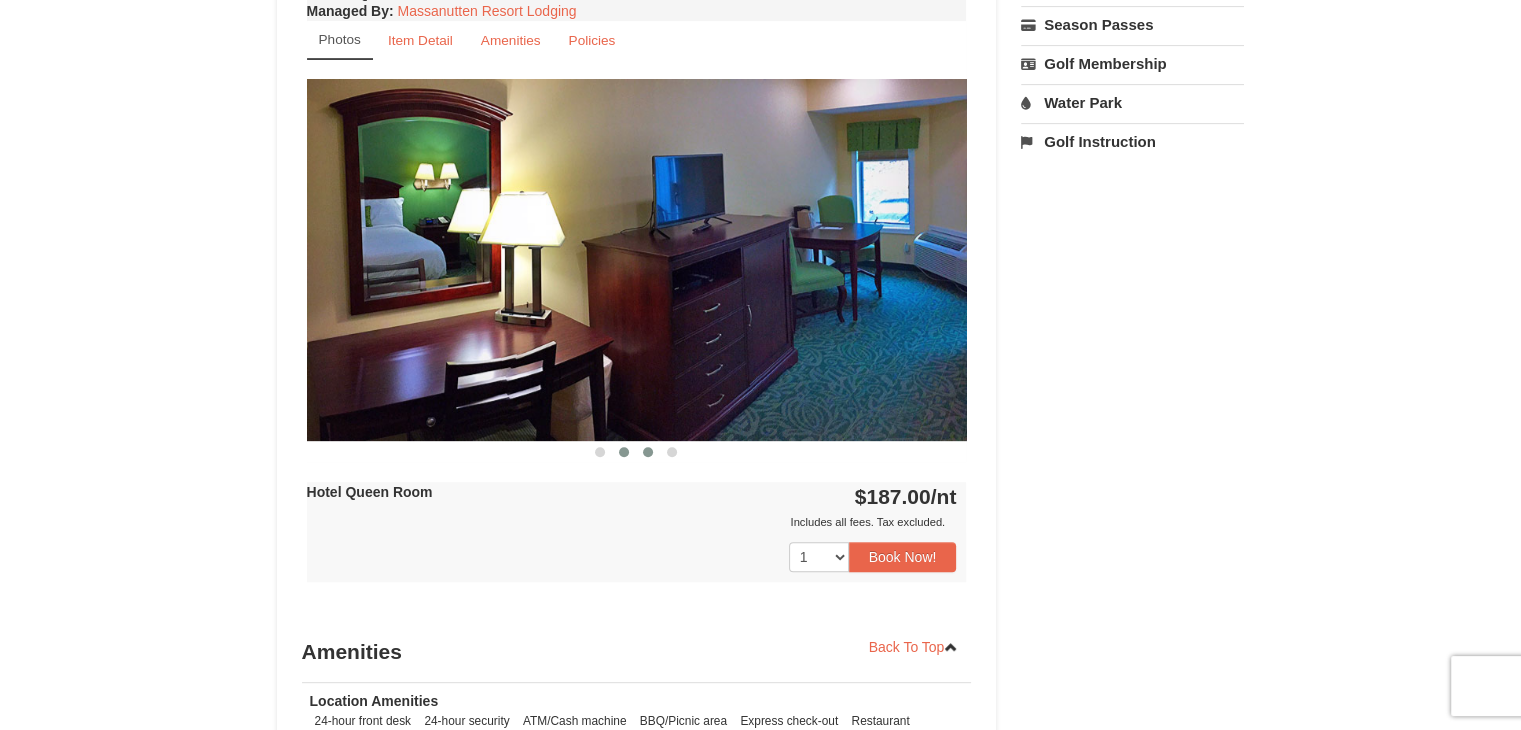 click at bounding box center [648, 452] 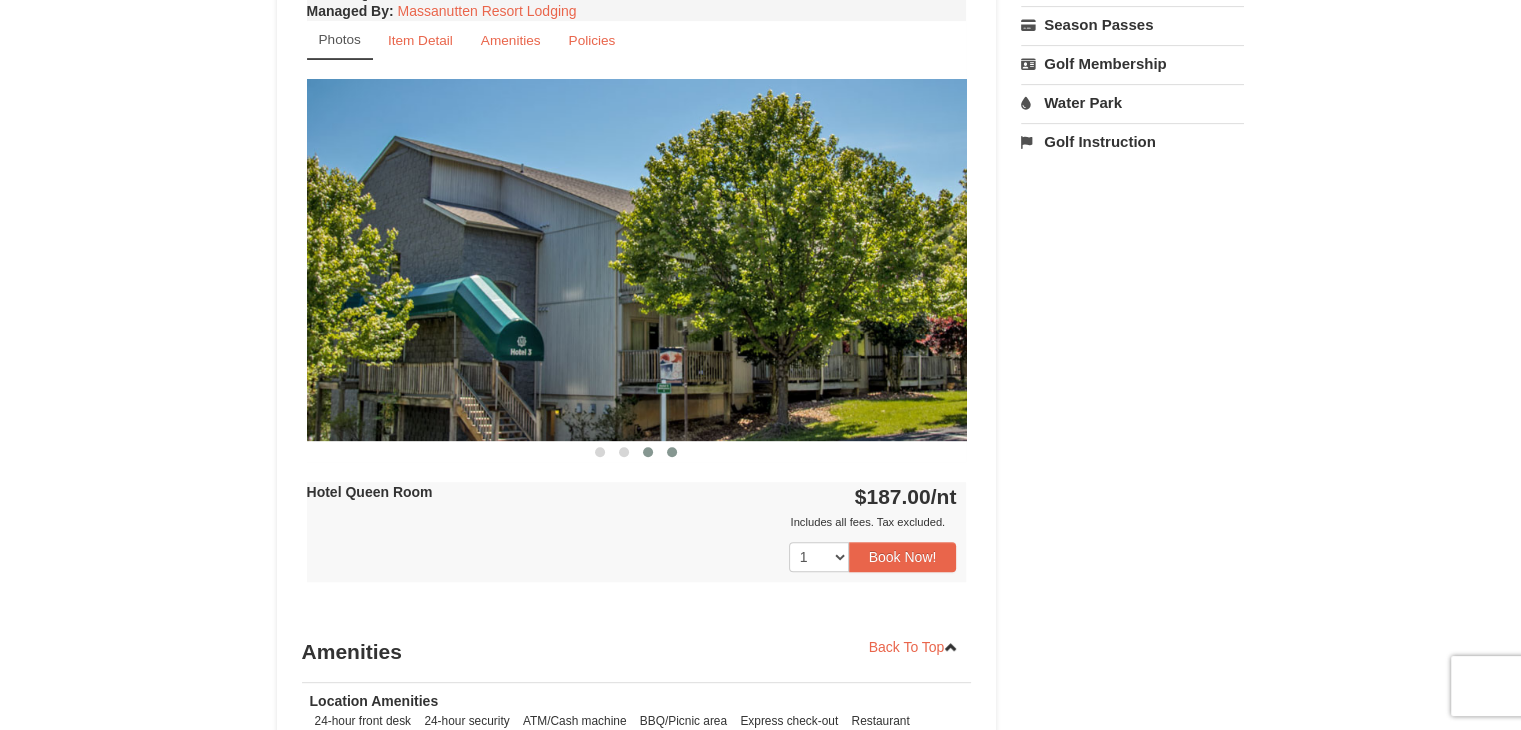click at bounding box center (672, 452) 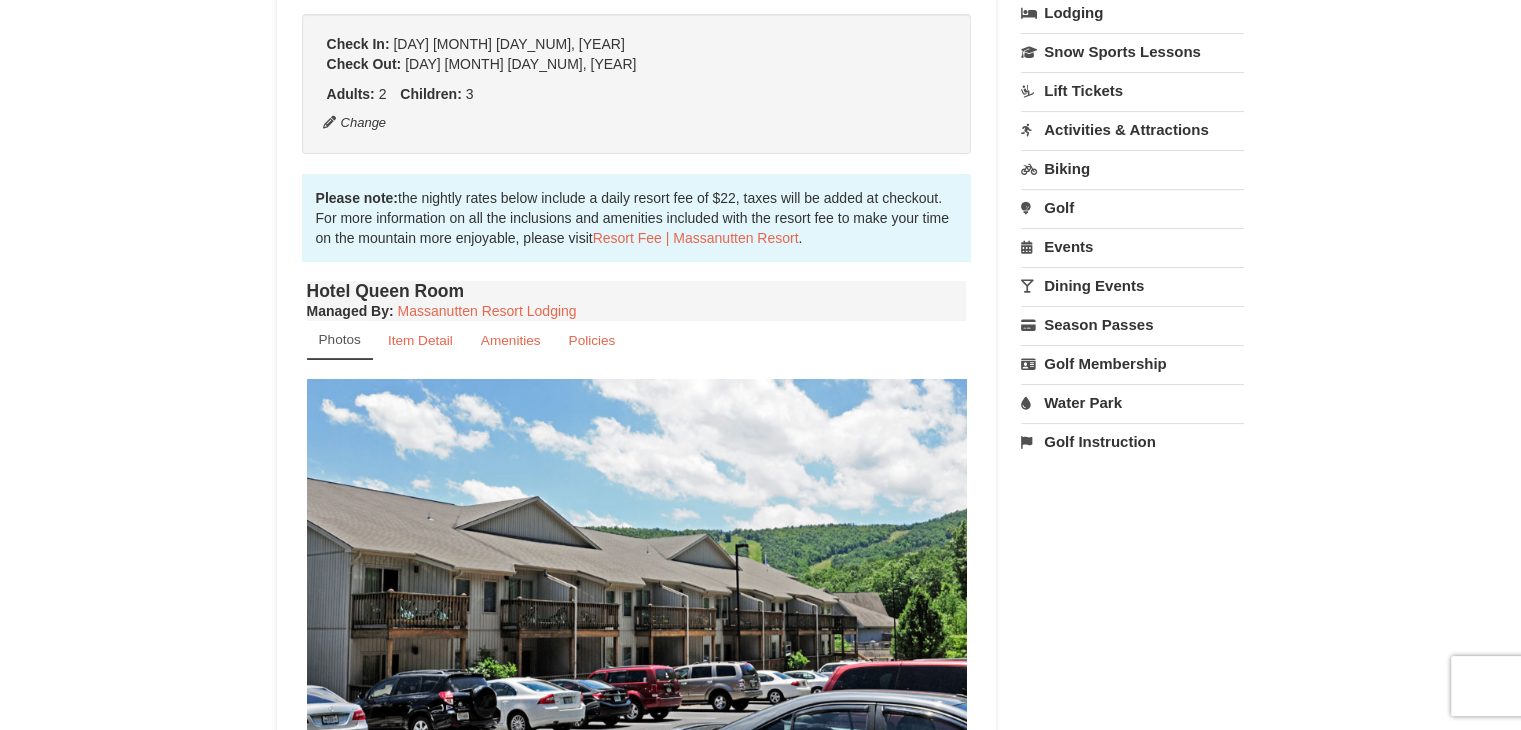 scroll, scrollTop: 400, scrollLeft: 0, axis: vertical 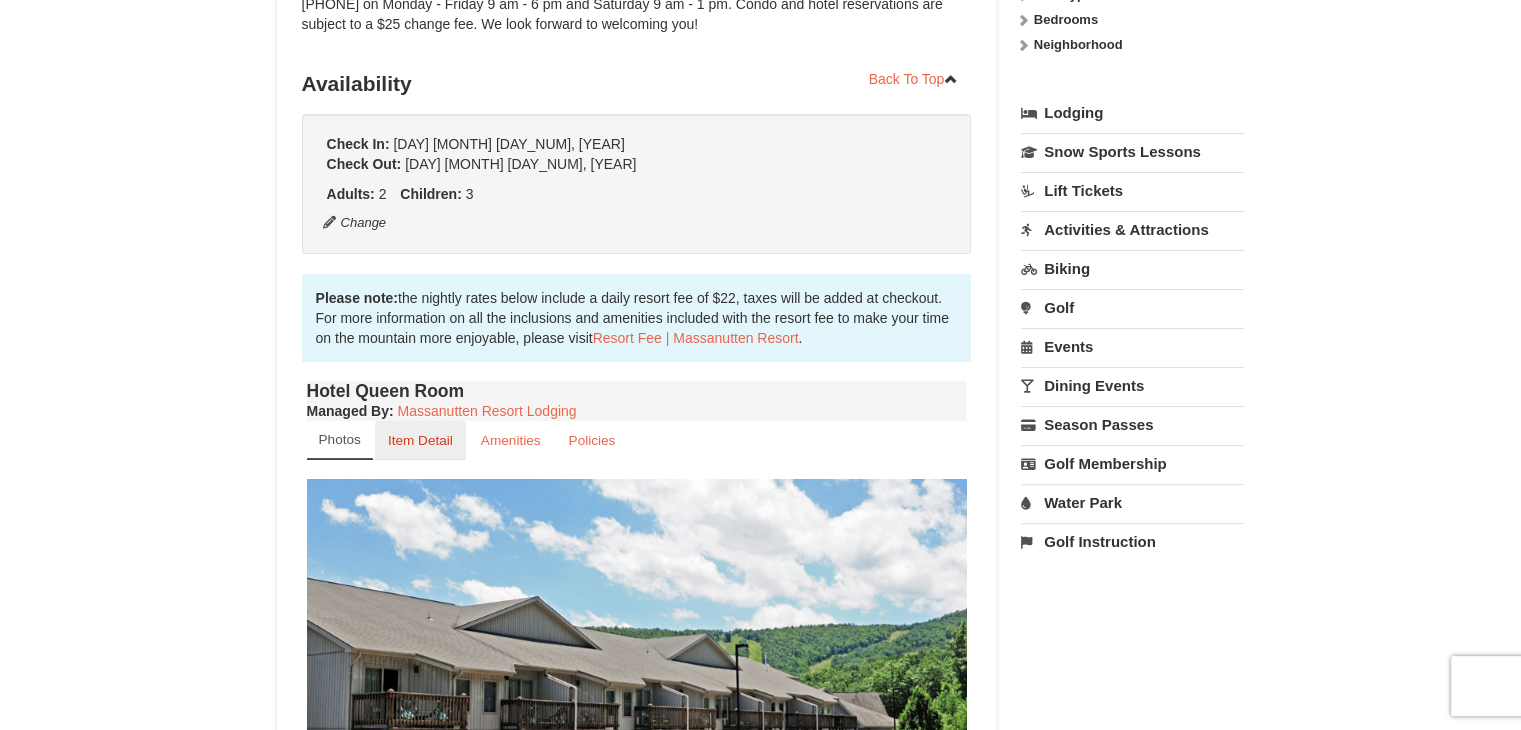 click on "Item Detail" at bounding box center (420, 440) 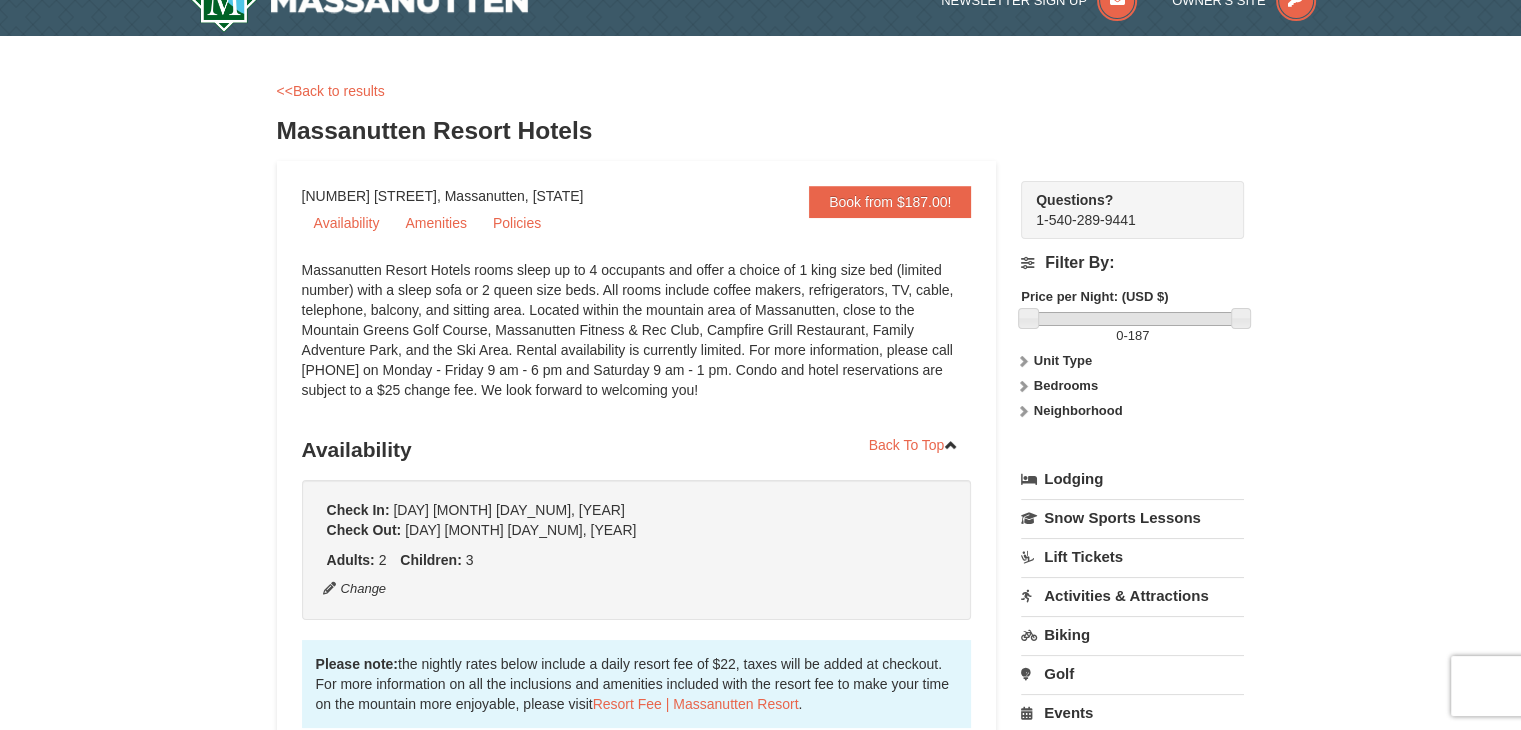 scroll, scrollTop: 0, scrollLeft: 0, axis: both 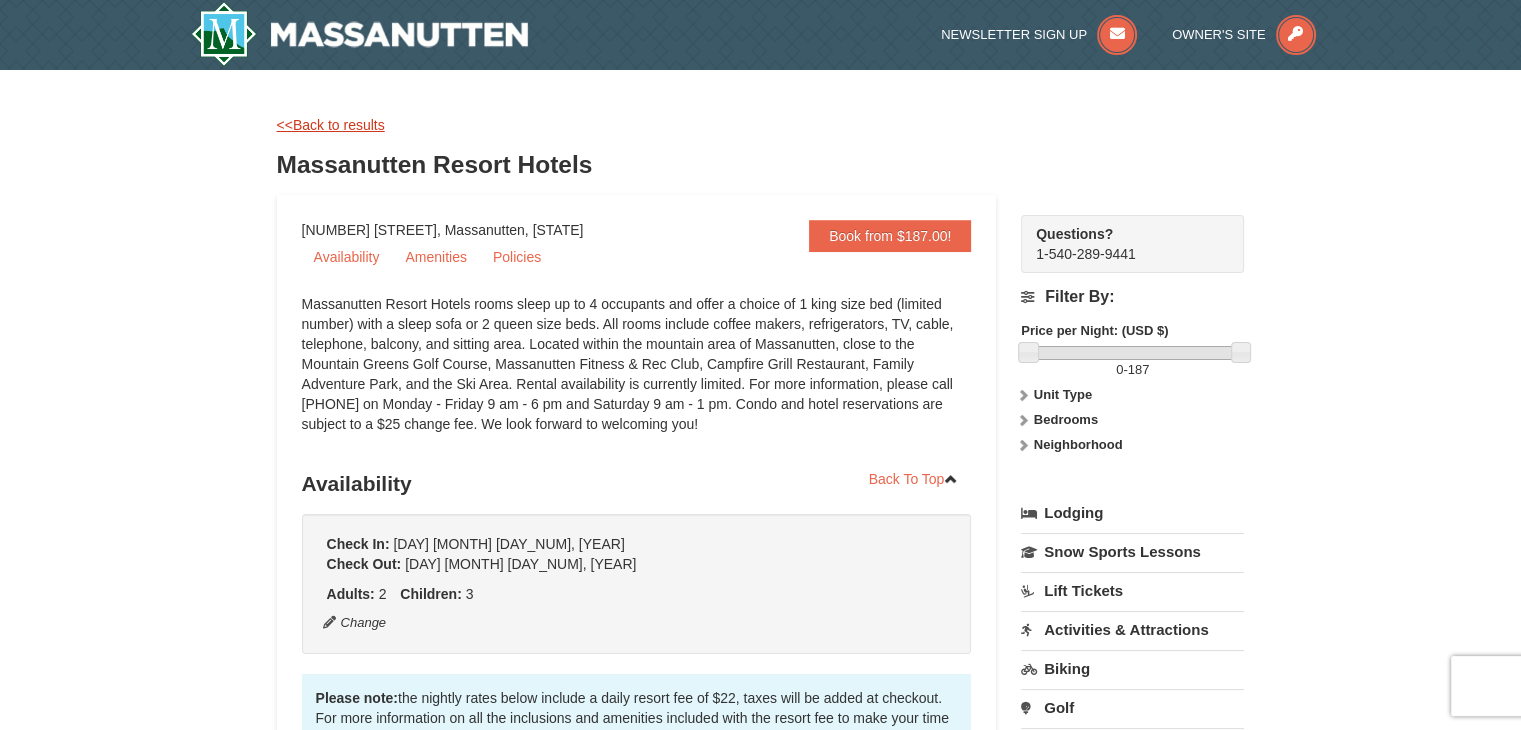 click on "<<Back to results" at bounding box center (331, 125) 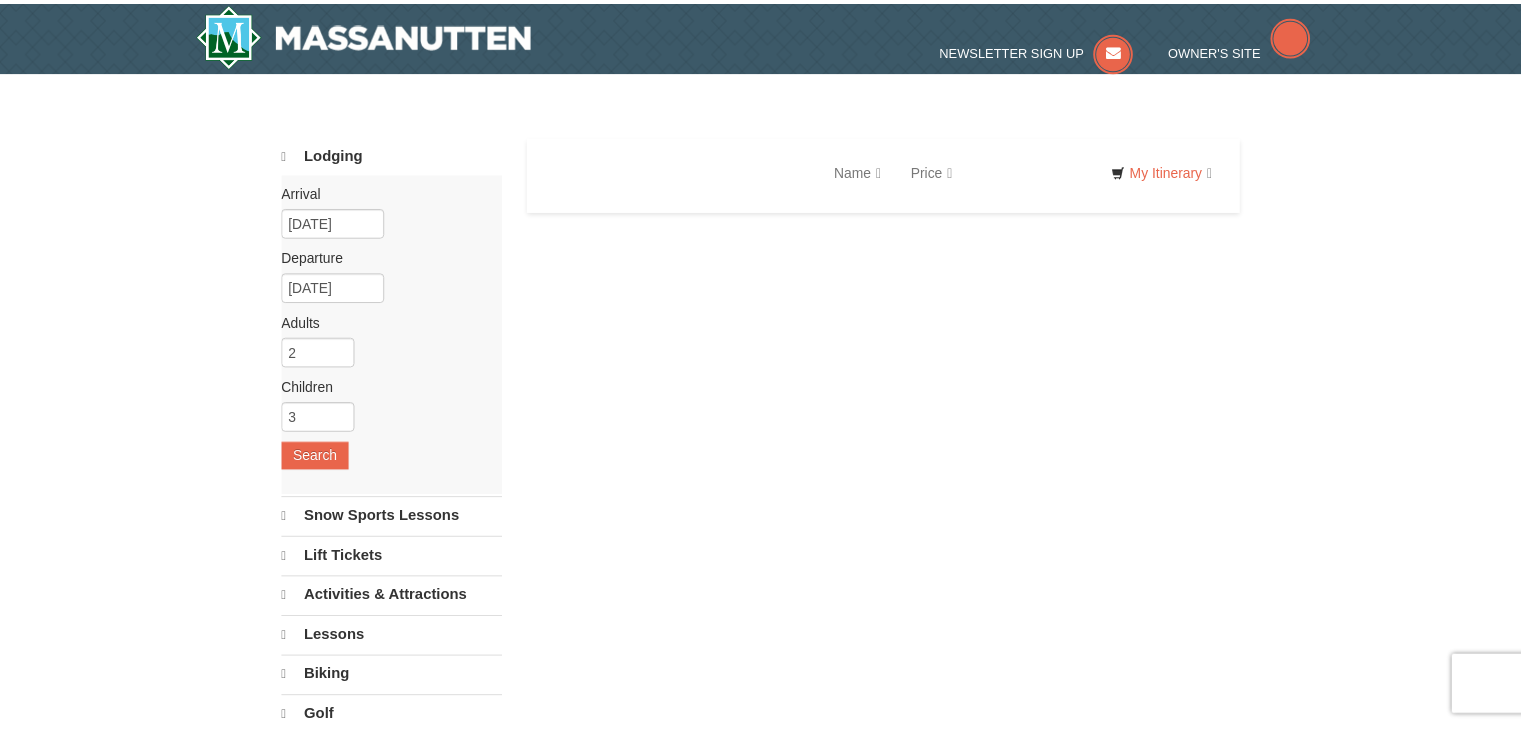 scroll, scrollTop: 0, scrollLeft: 0, axis: both 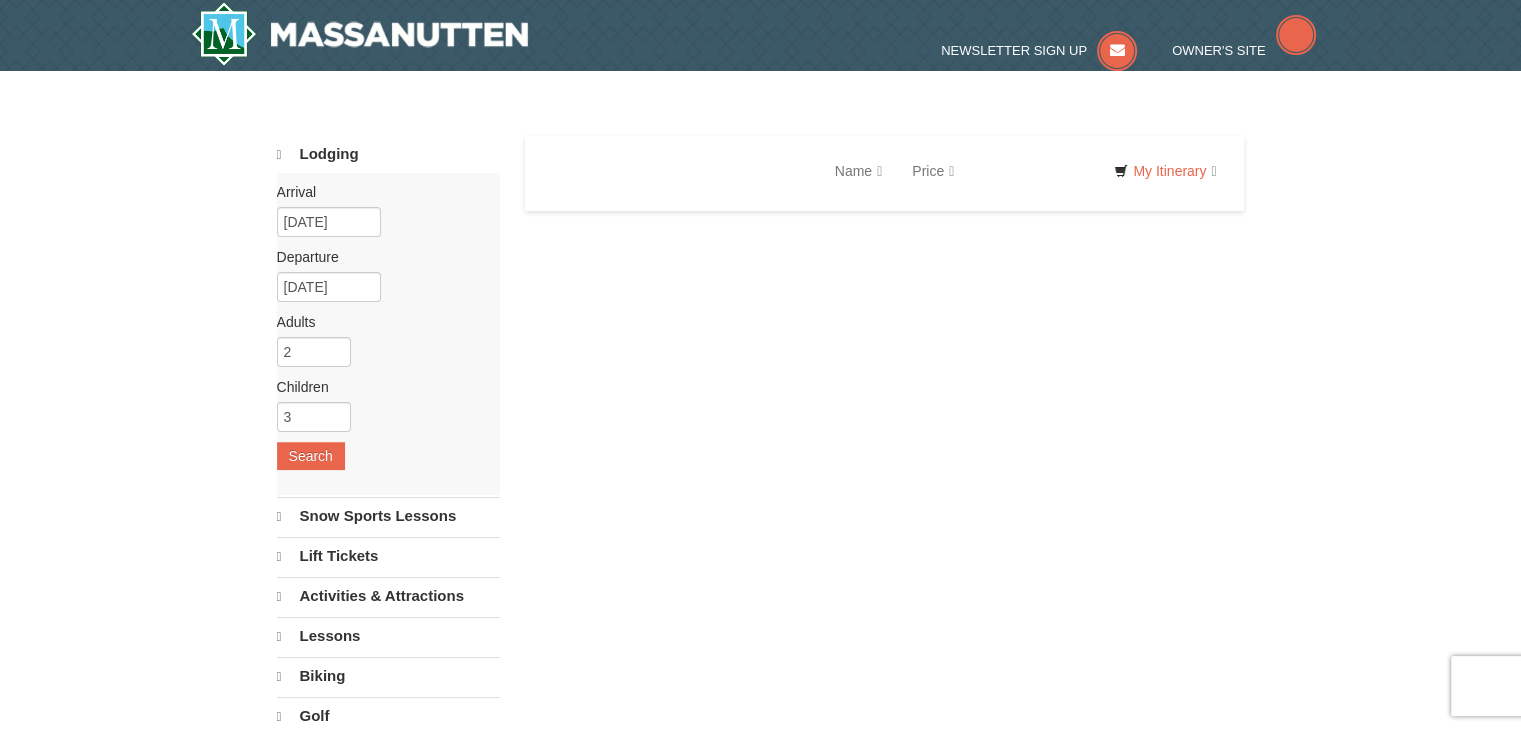 select on "8" 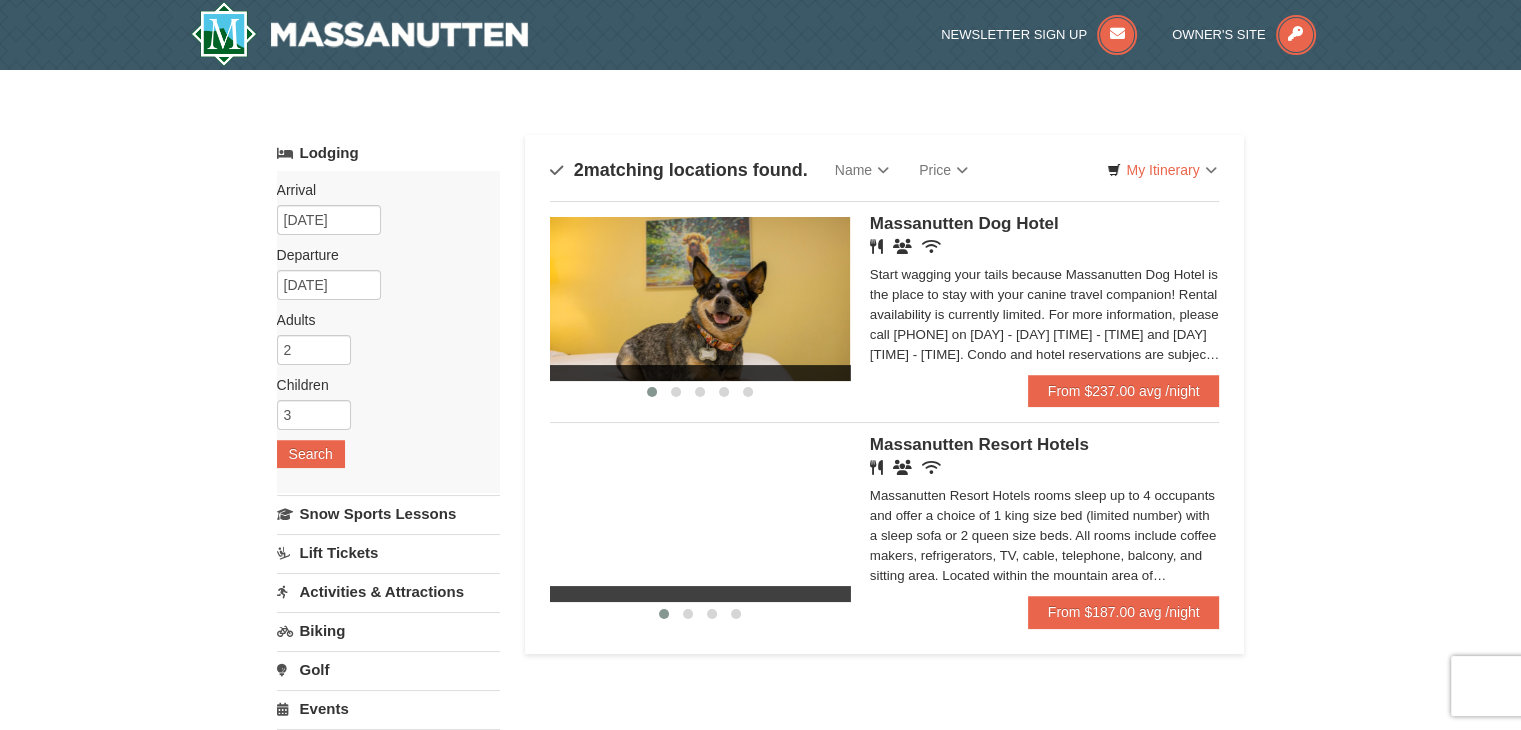 scroll, scrollTop: 0, scrollLeft: 0, axis: both 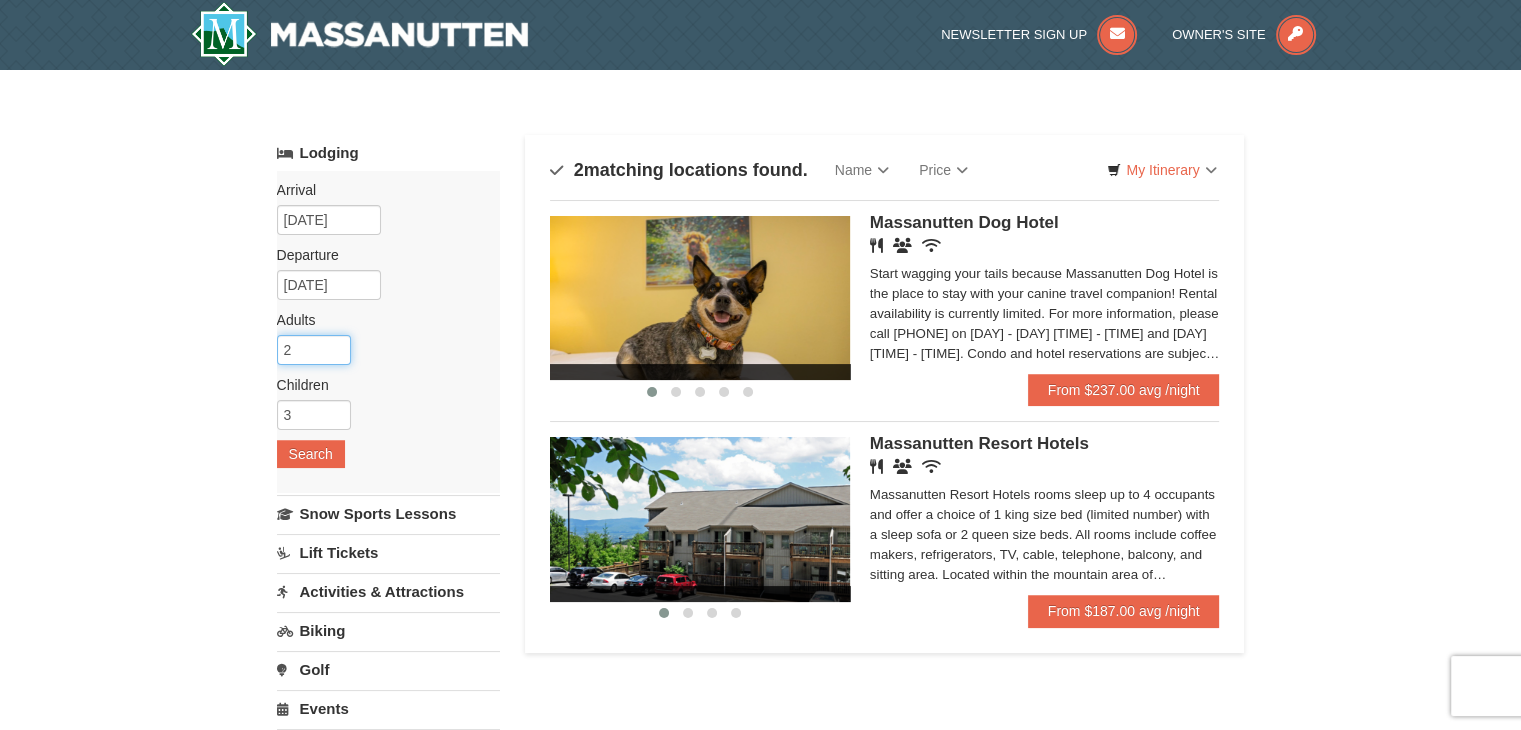 click on "2" at bounding box center [314, 350] 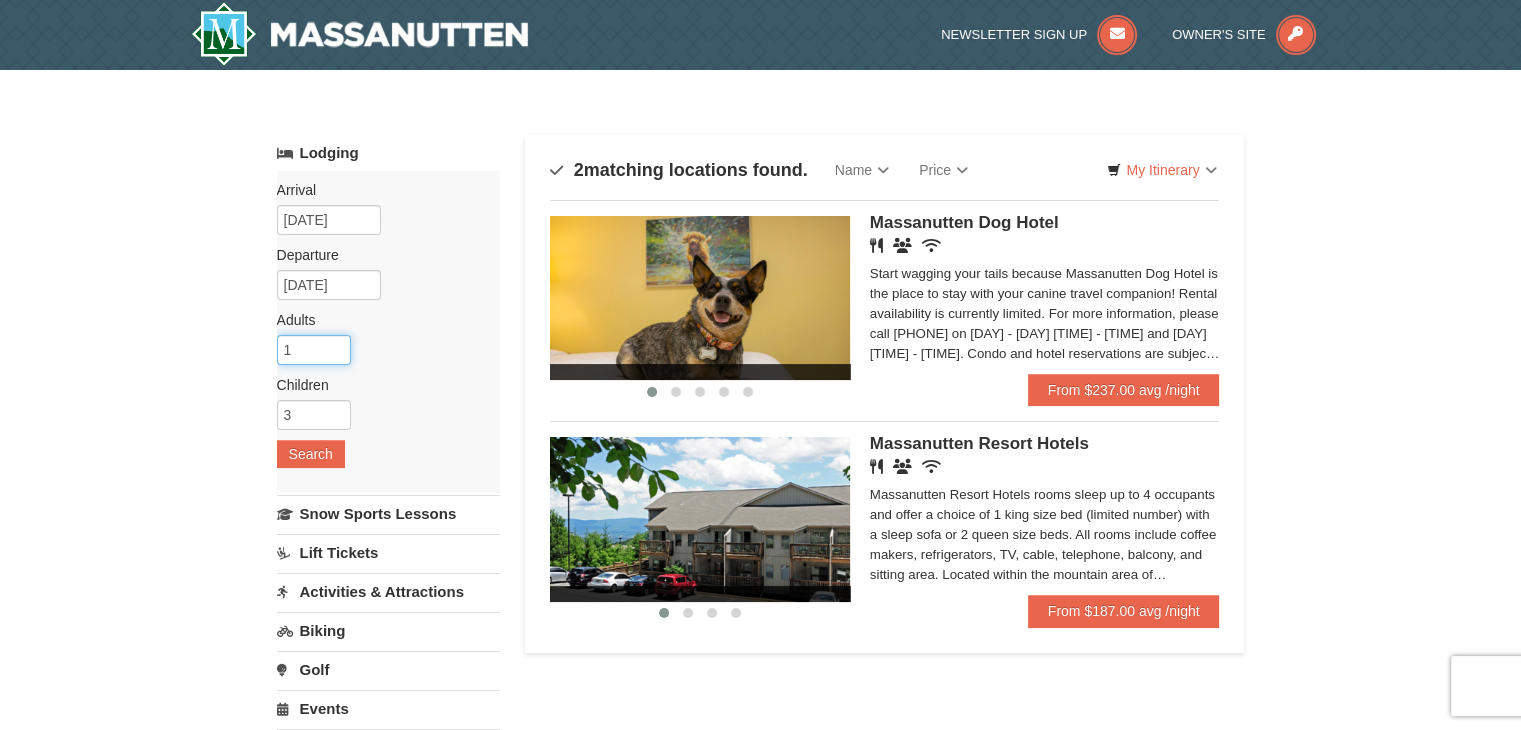 click on "1" at bounding box center (314, 350) 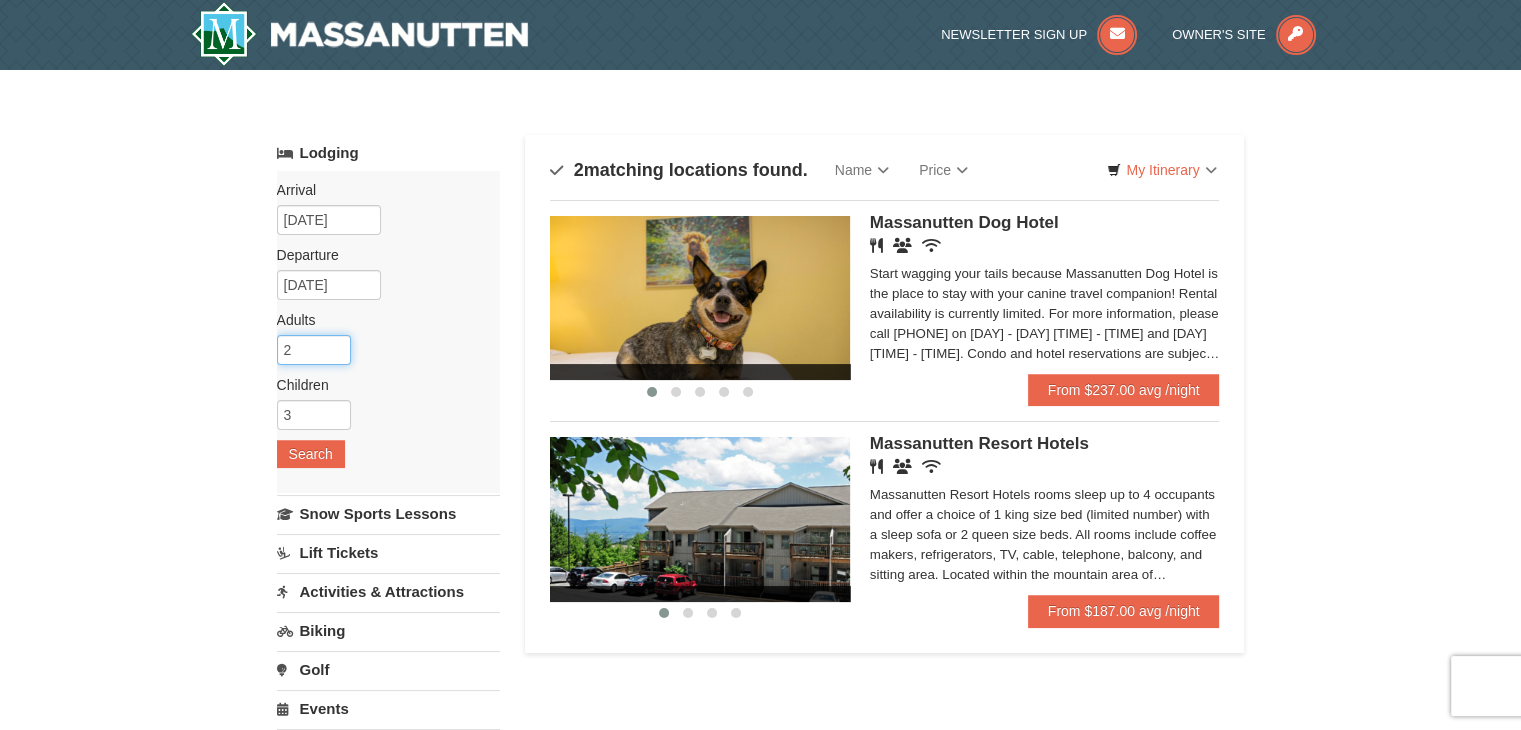 type on "2" 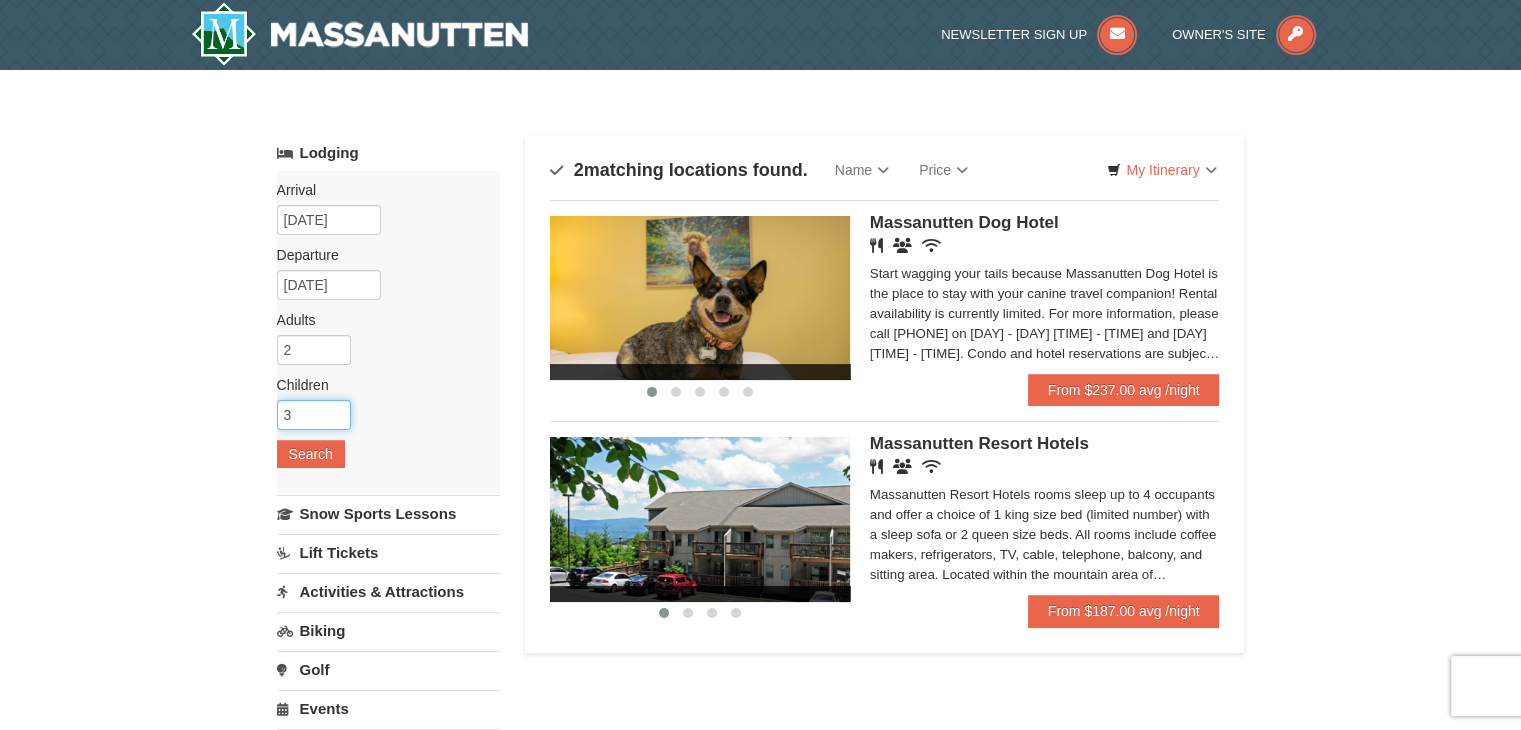 click on "3" at bounding box center [314, 415] 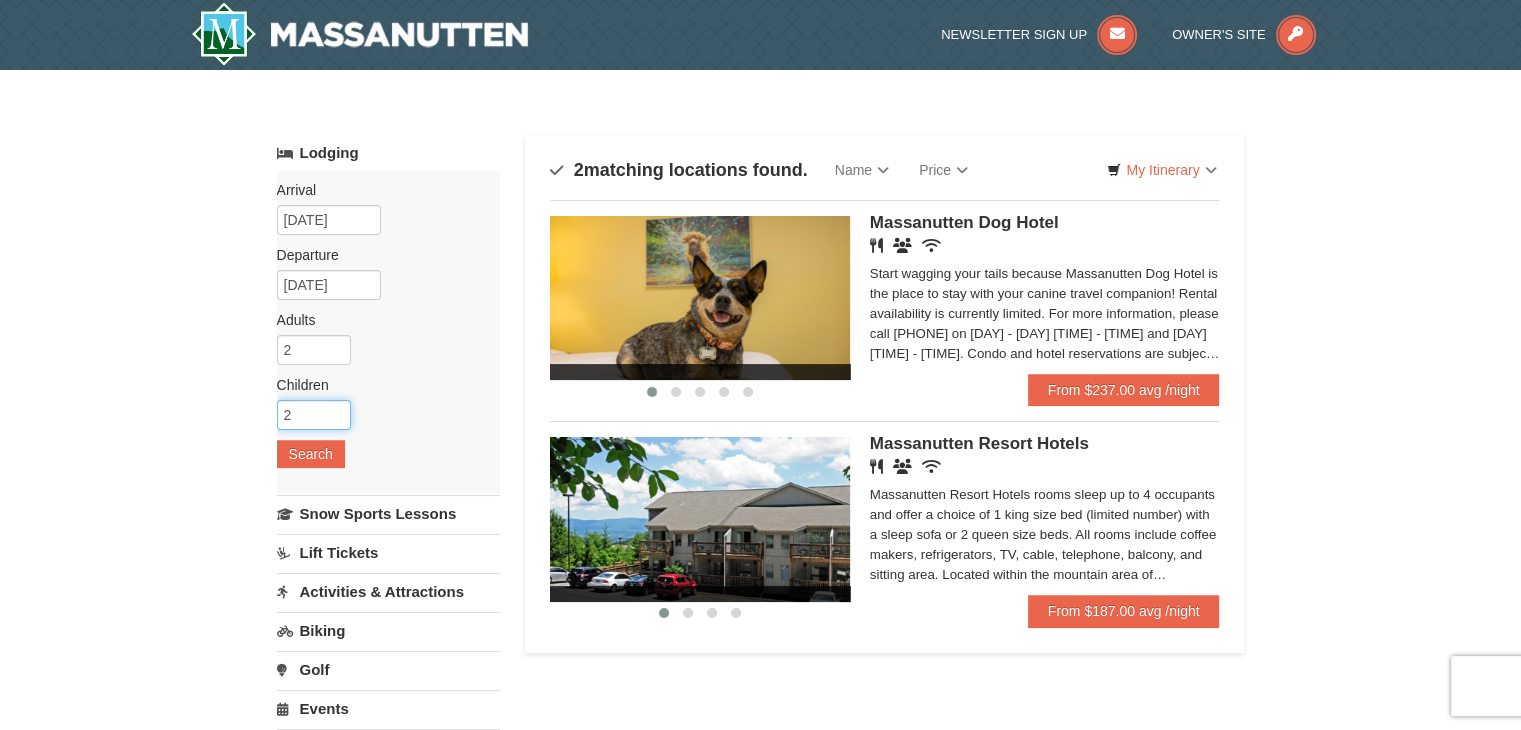 type on "2" 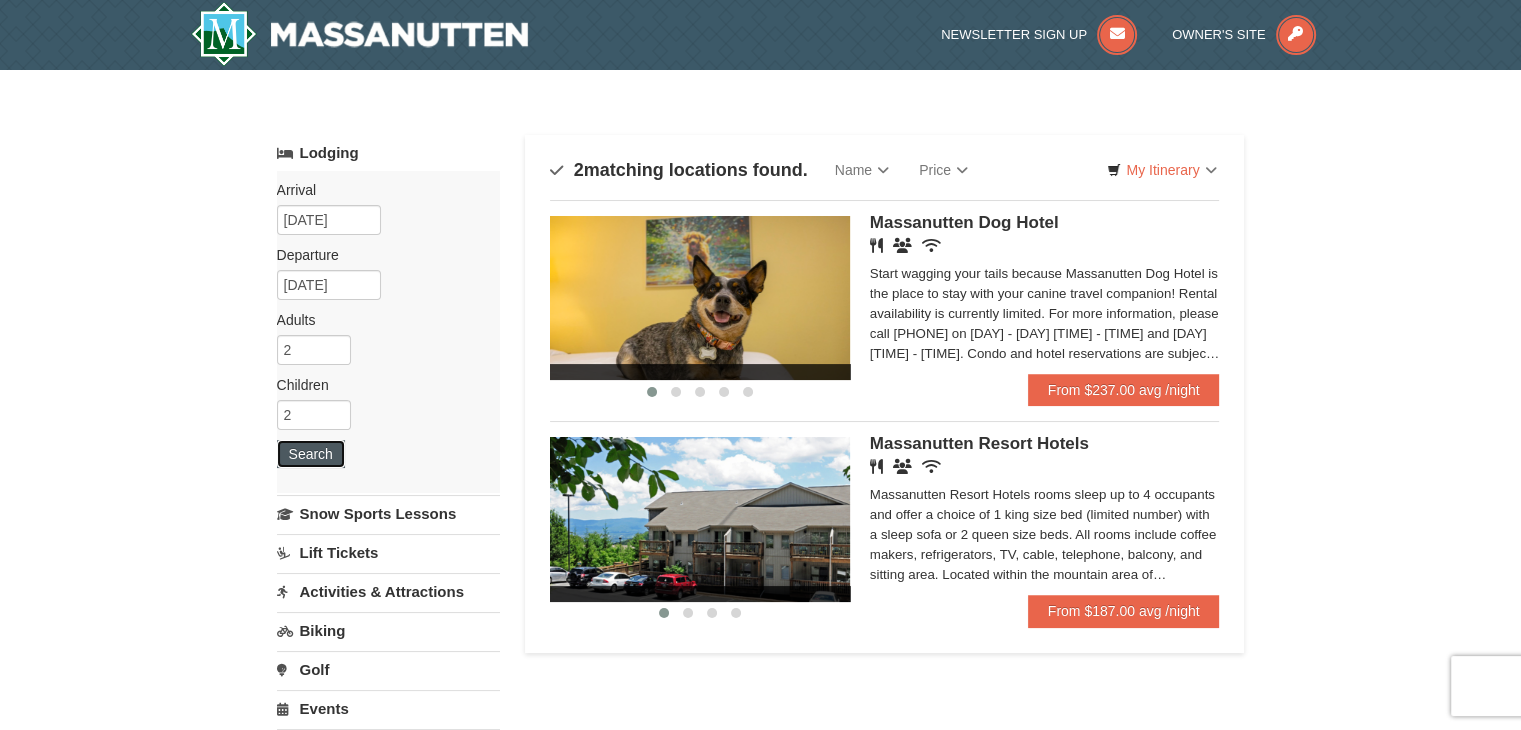 click on "Search" at bounding box center (311, 454) 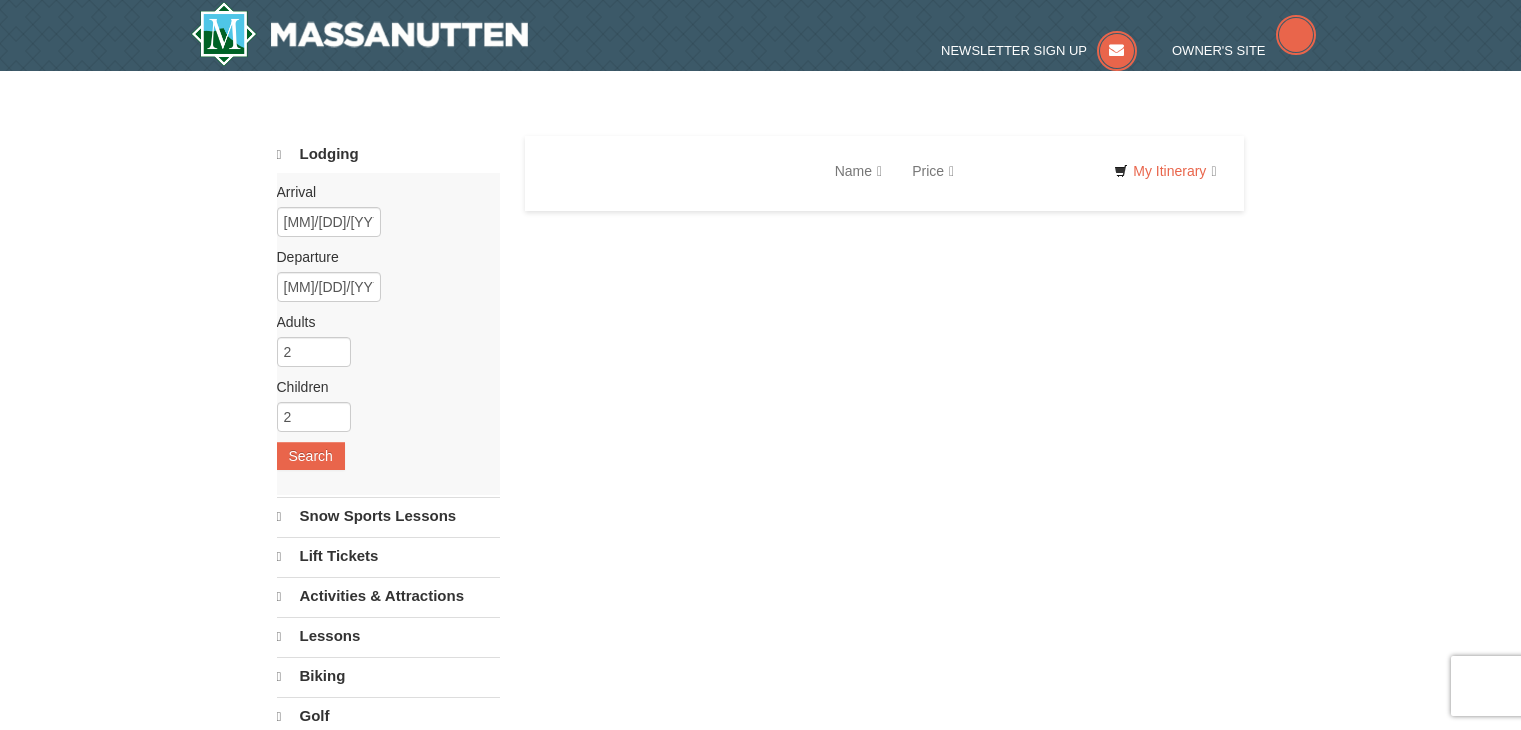 scroll, scrollTop: 0, scrollLeft: 0, axis: both 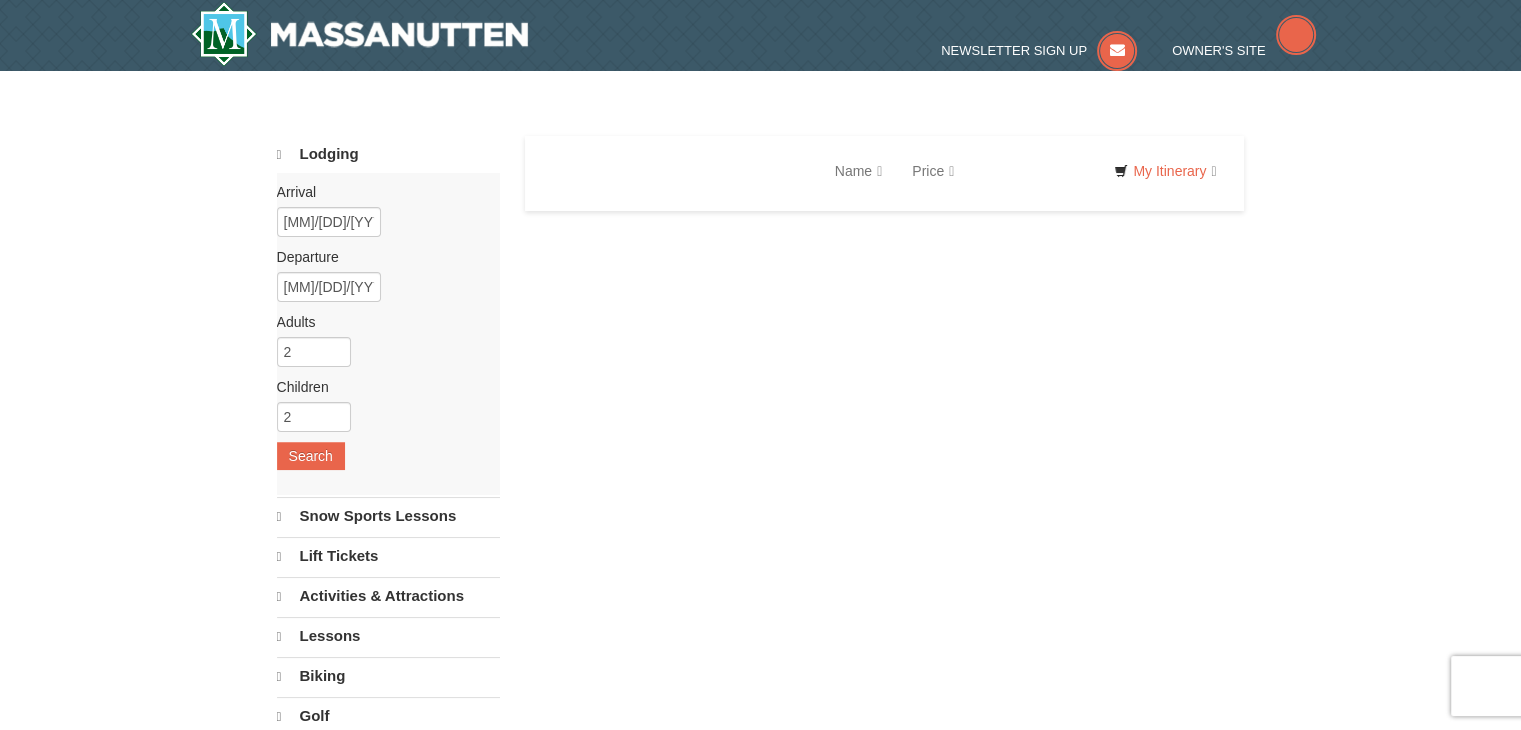 select on "8" 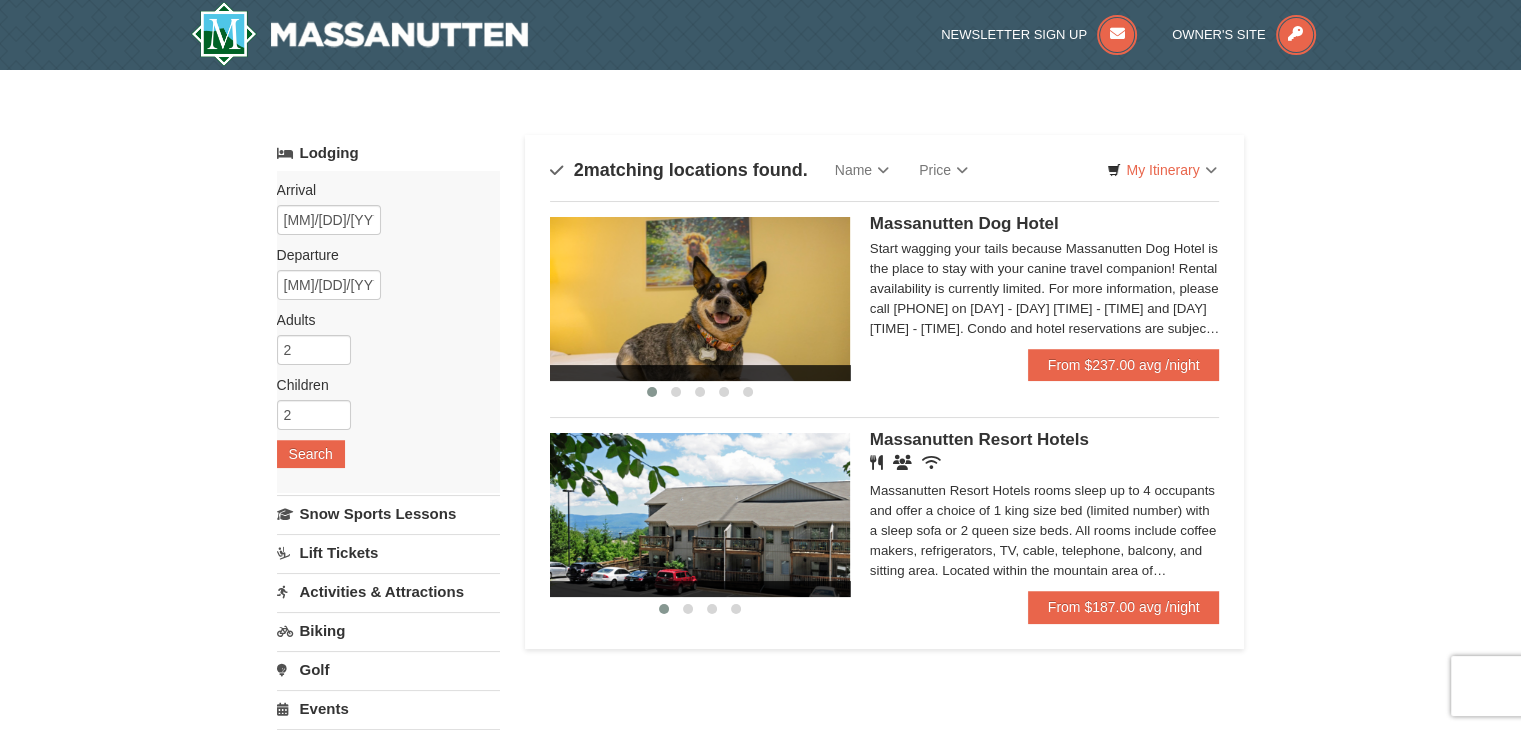 scroll, scrollTop: 0, scrollLeft: 0, axis: both 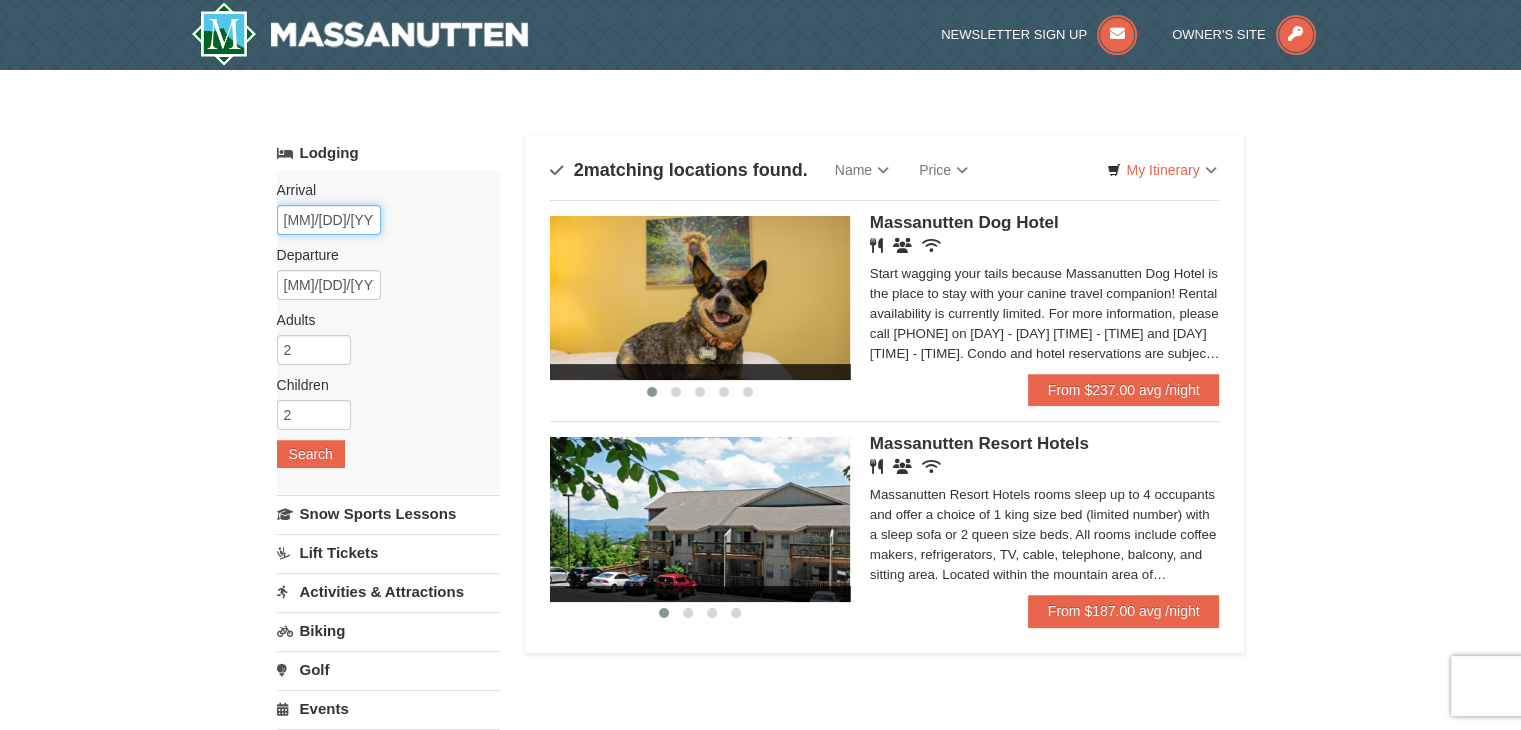 click on "08/09/2025" at bounding box center (329, 220) 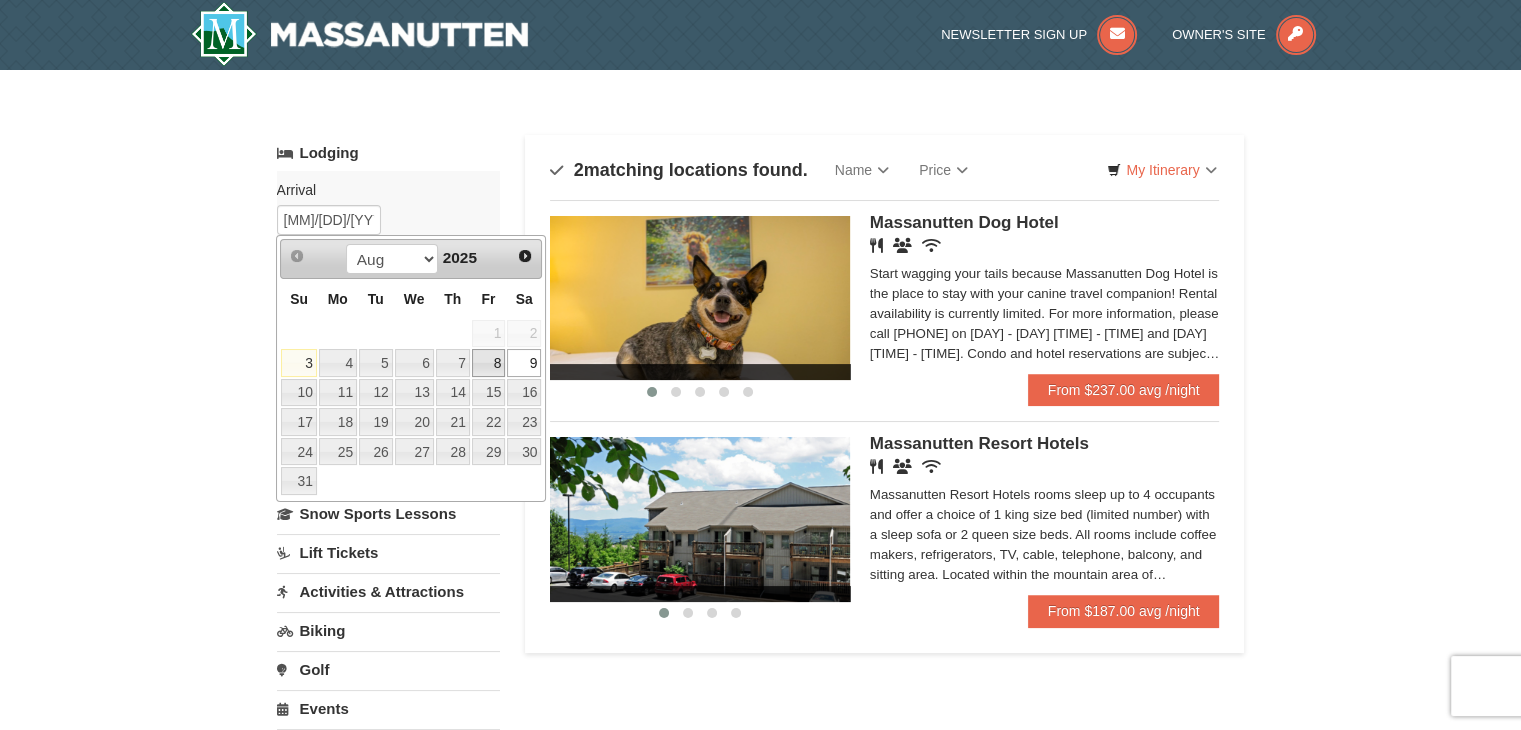 click on "8" at bounding box center (489, 363) 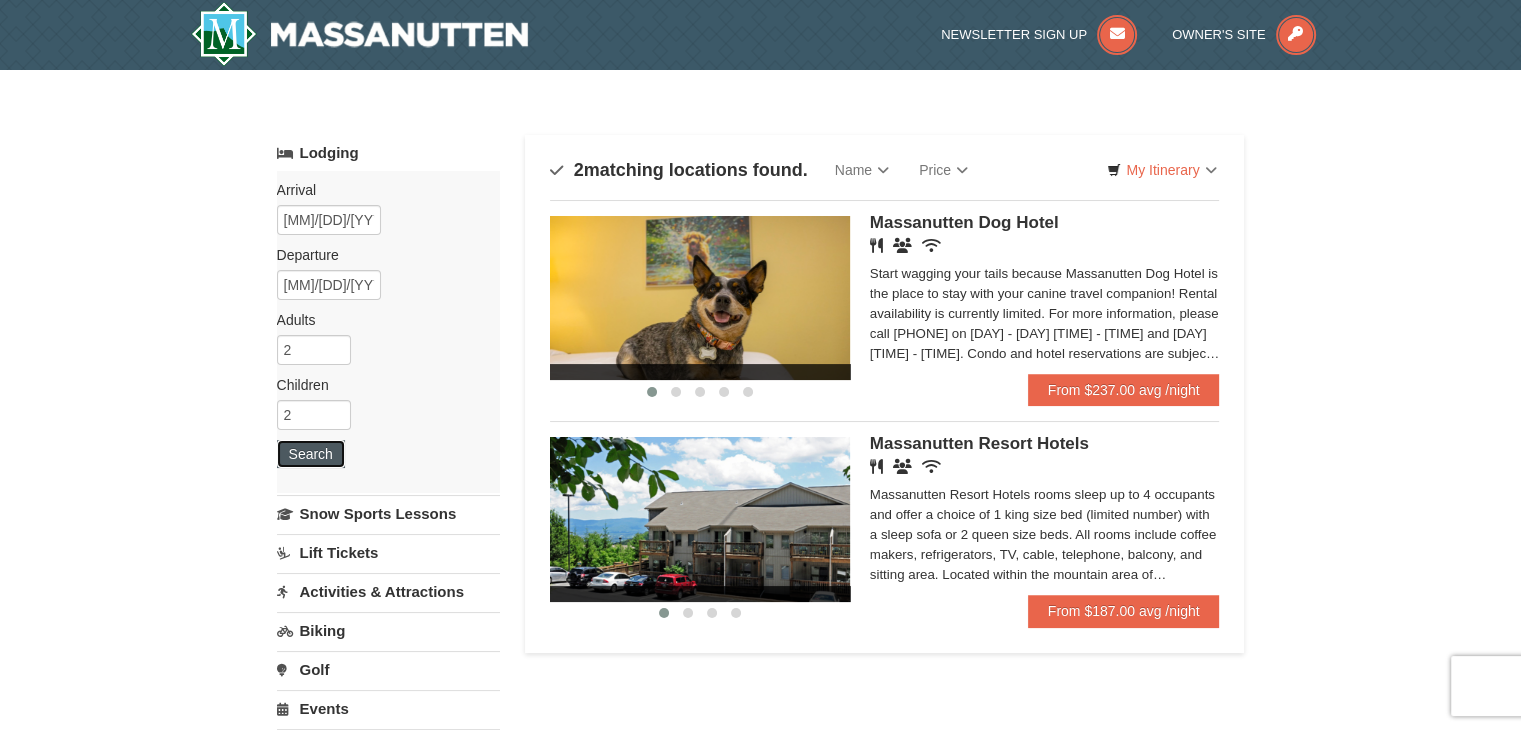 click on "Search" at bounding box center [311, 454] 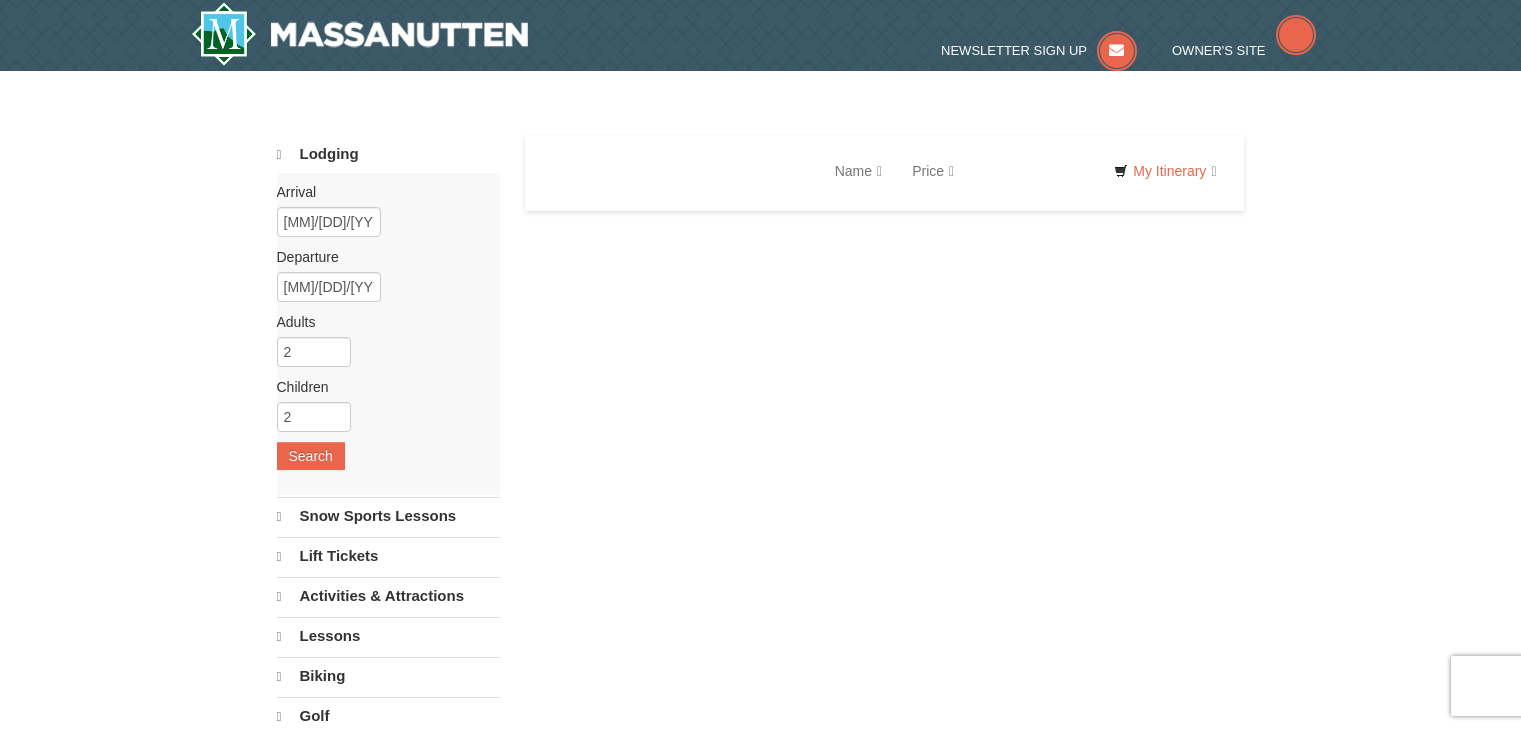 scroll, scrollTop: 0, scrollLeft: 0, axis: both 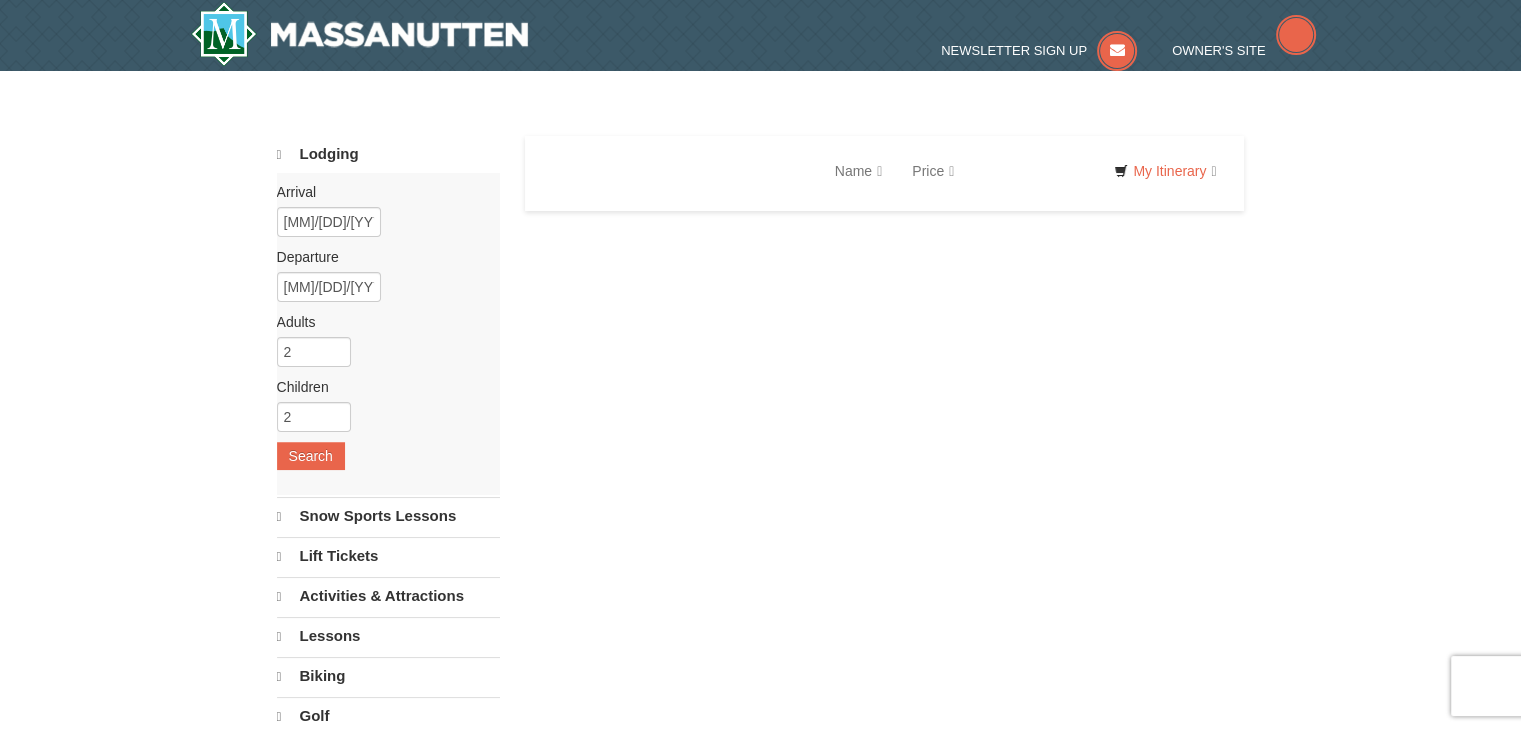 select on "8" 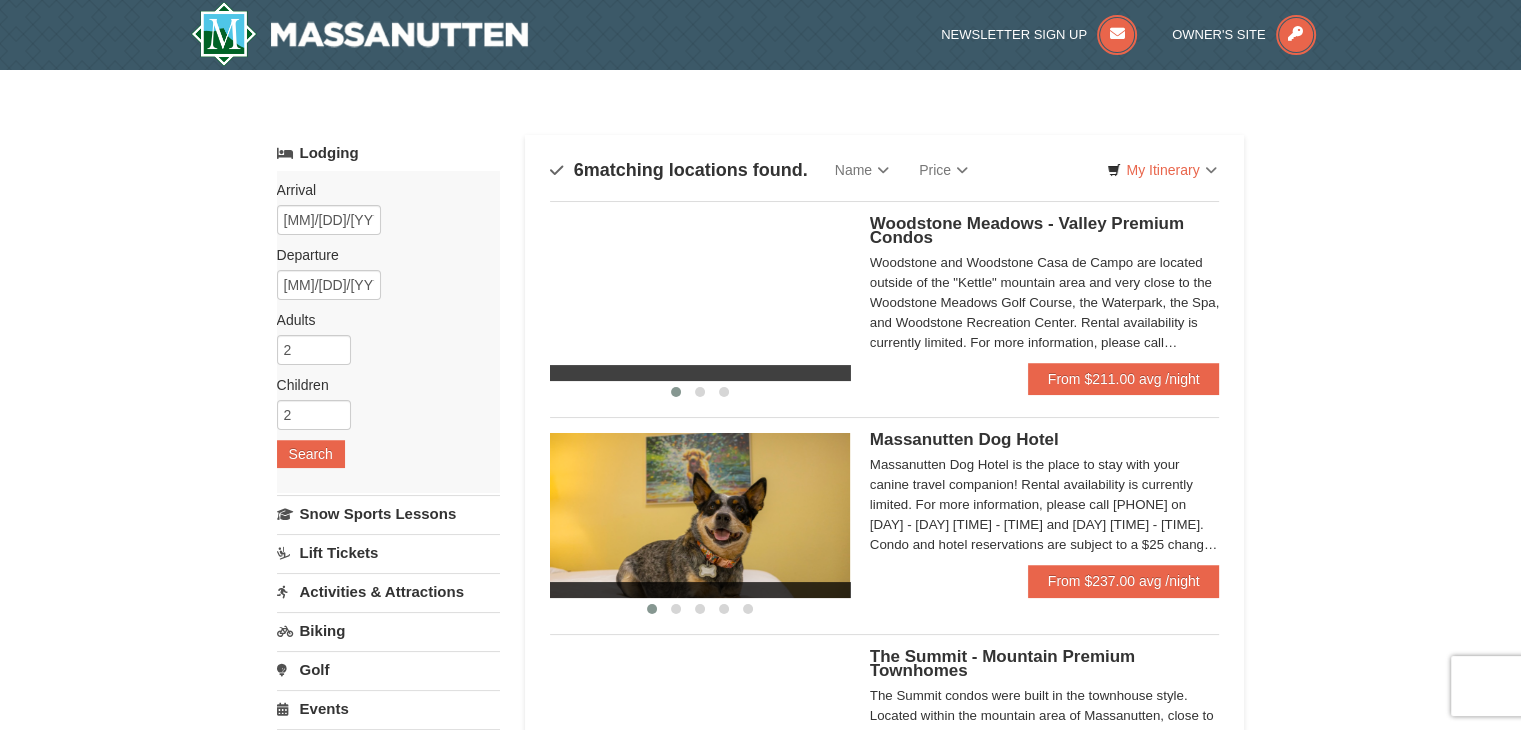 scroll, scrollTop: 0, scrollLeft: 0, axis: both 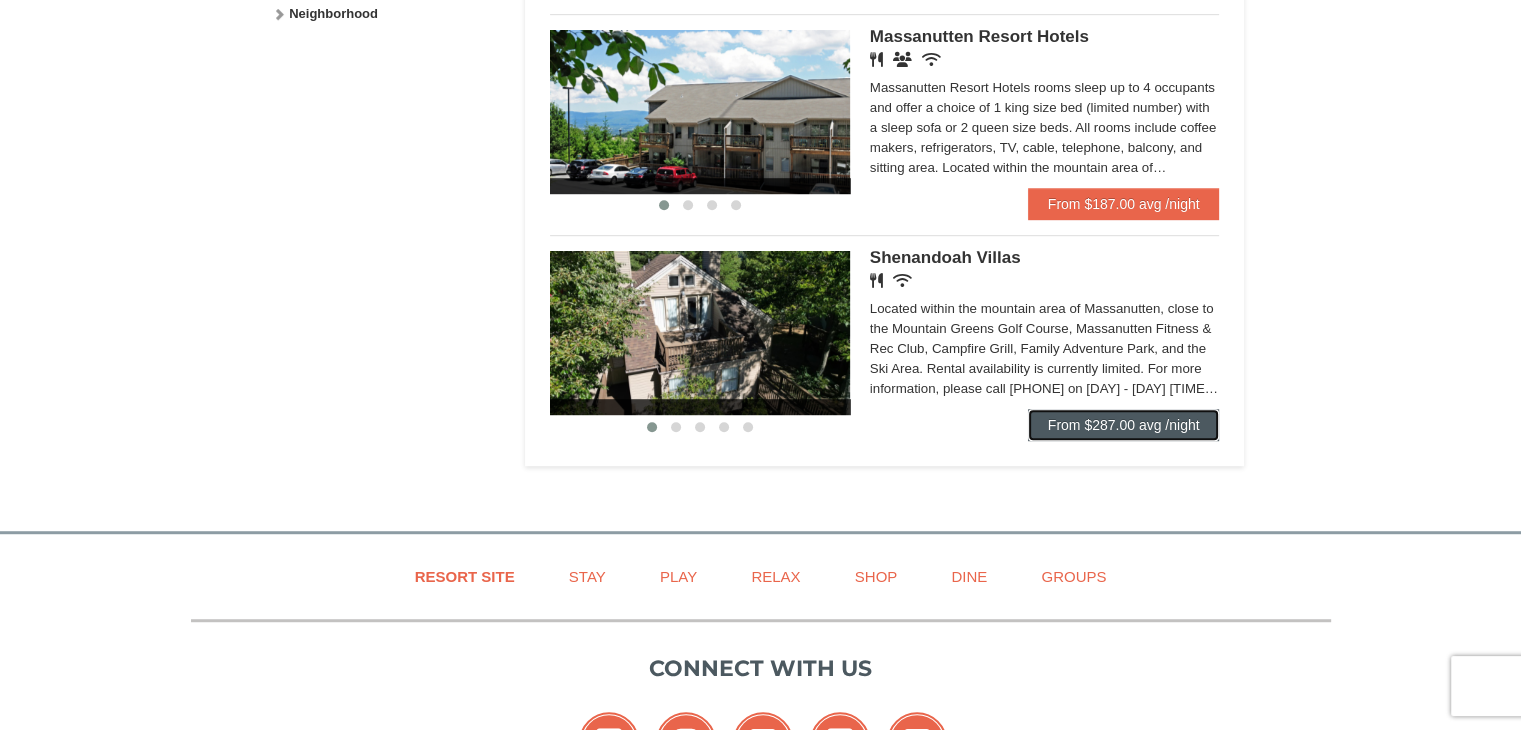 click on "From $287.00 avg /night" at bounding box center [1124, 425] 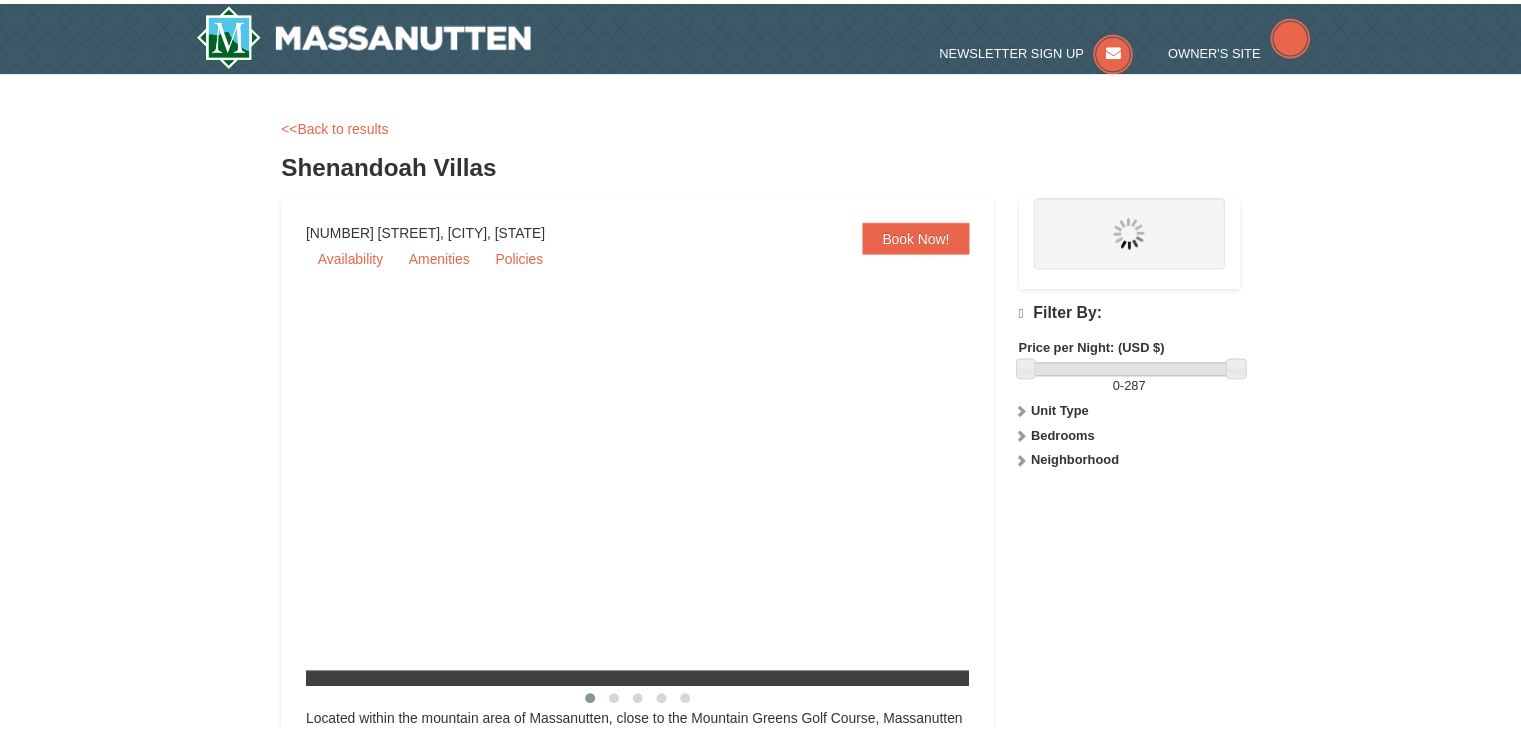 scroll, scrollTop: 0, scrollLeft: 0, axis: both 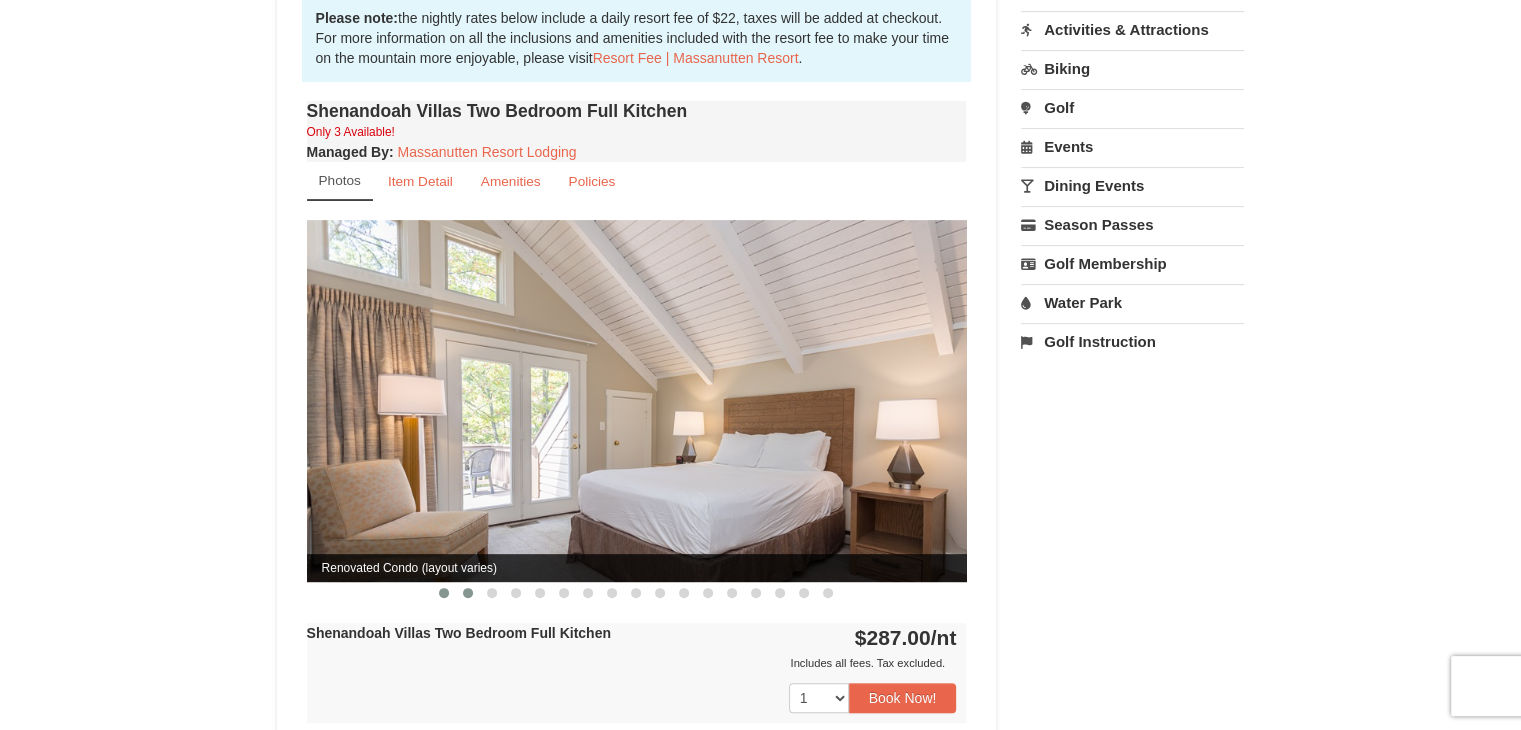 click at bounding box center (468, 593) 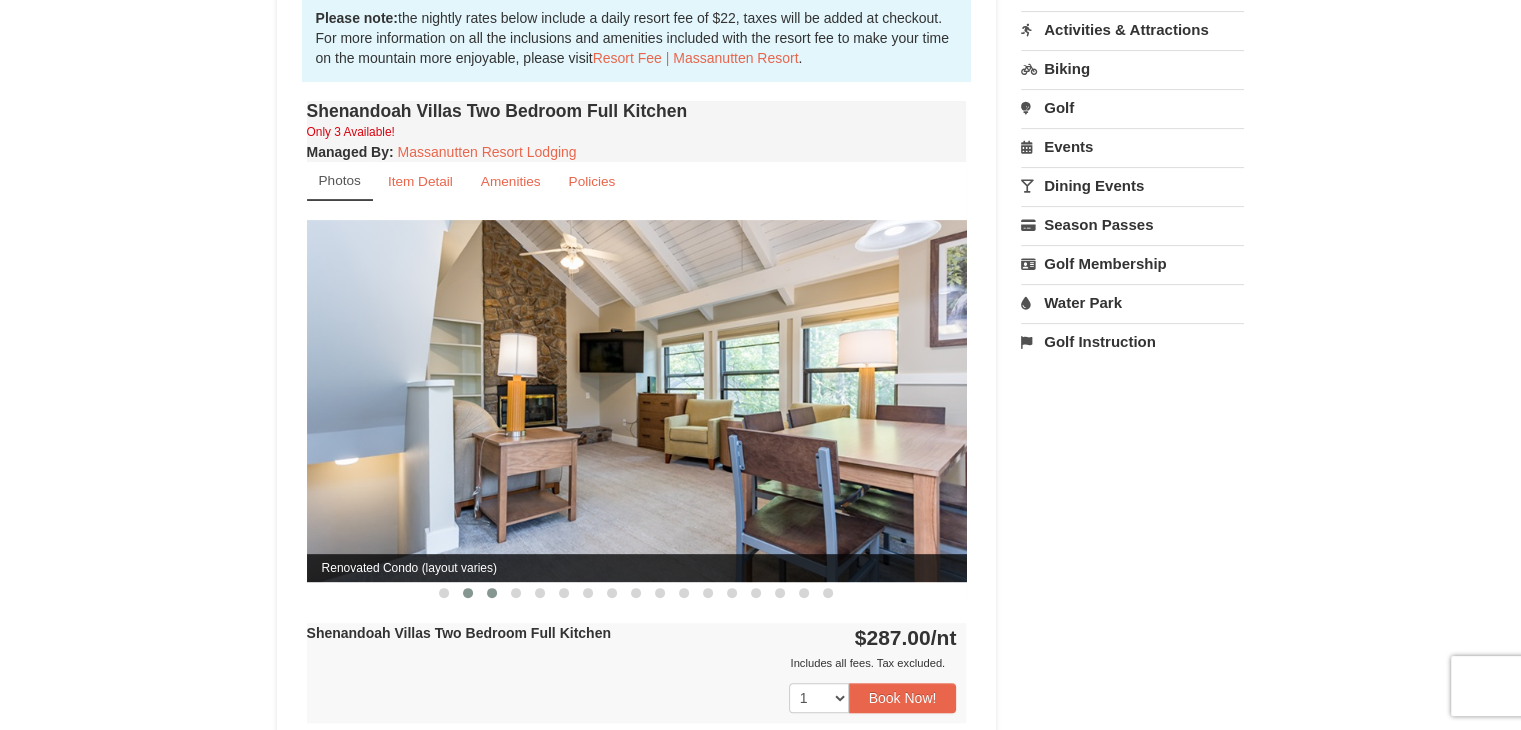 click at bounding box center (492, 593) 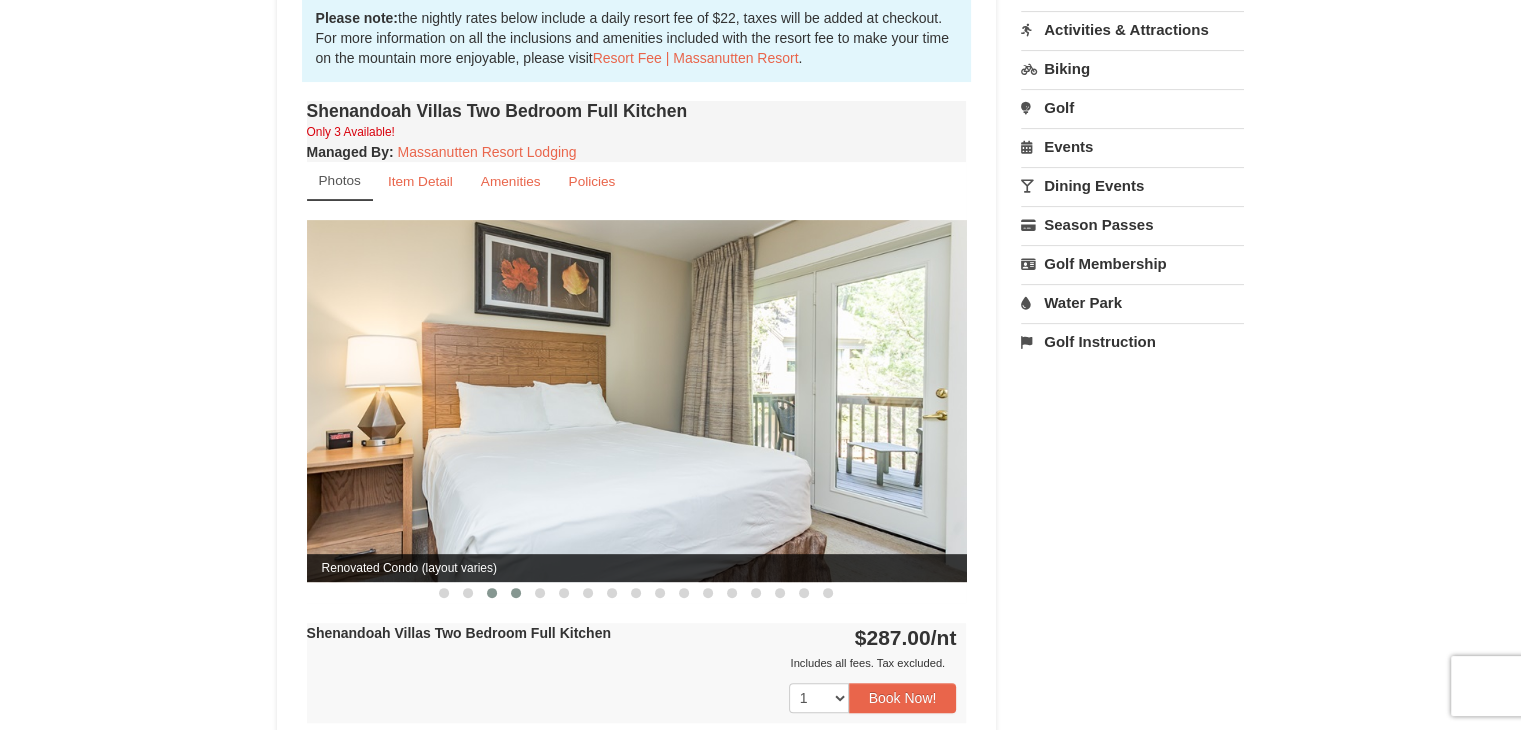 click at bounding box center (516, 593) 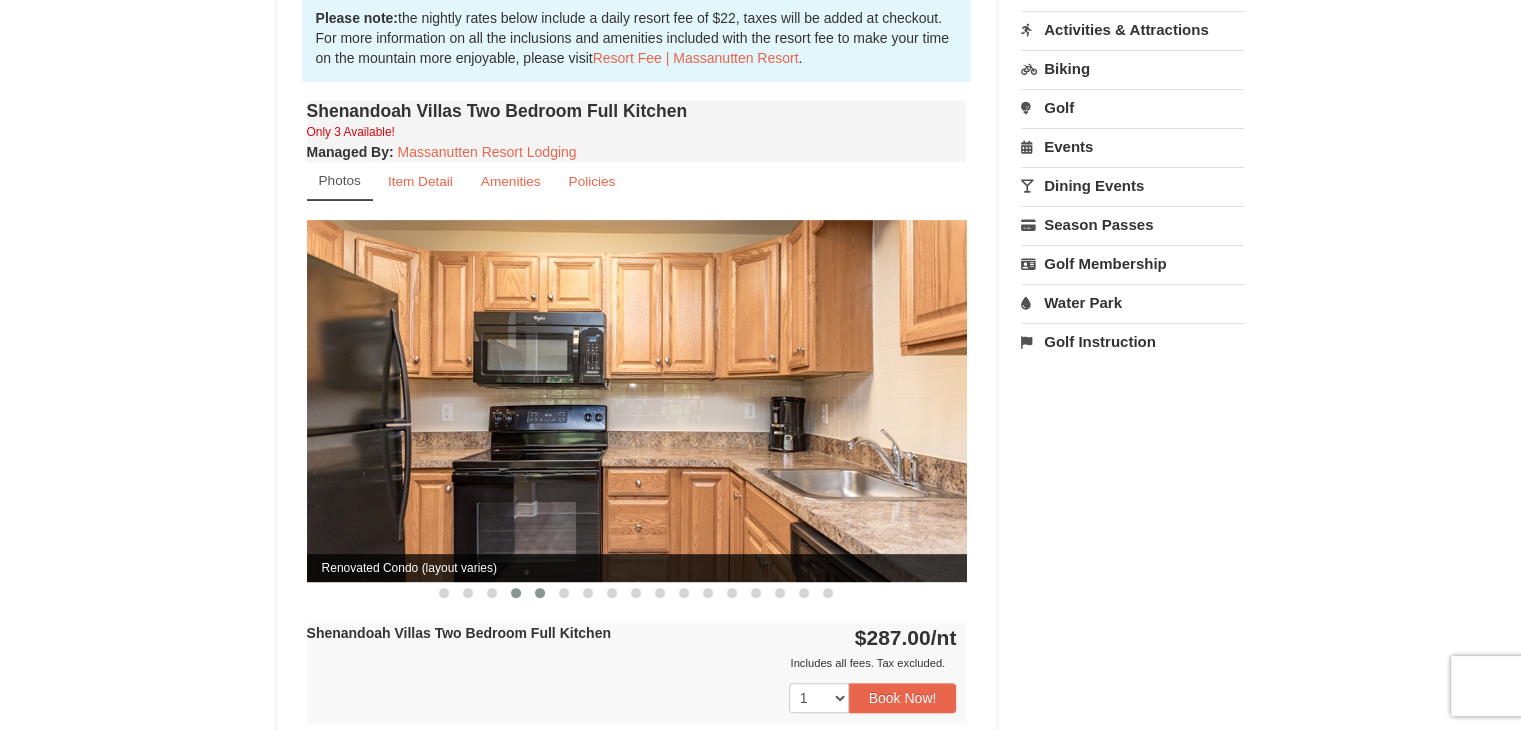 click at bounding box center [540, 593] 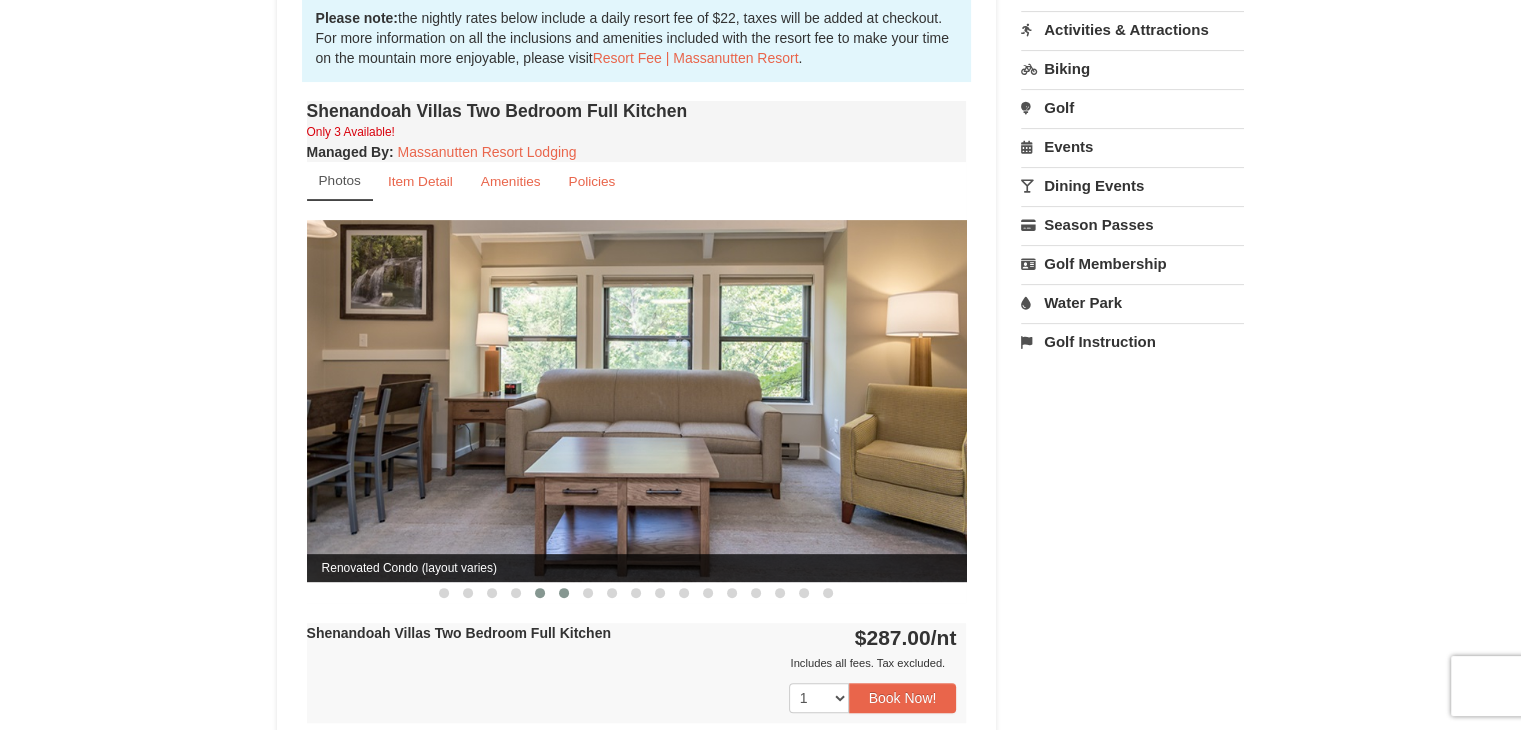 click at bounding box center (564, 593) 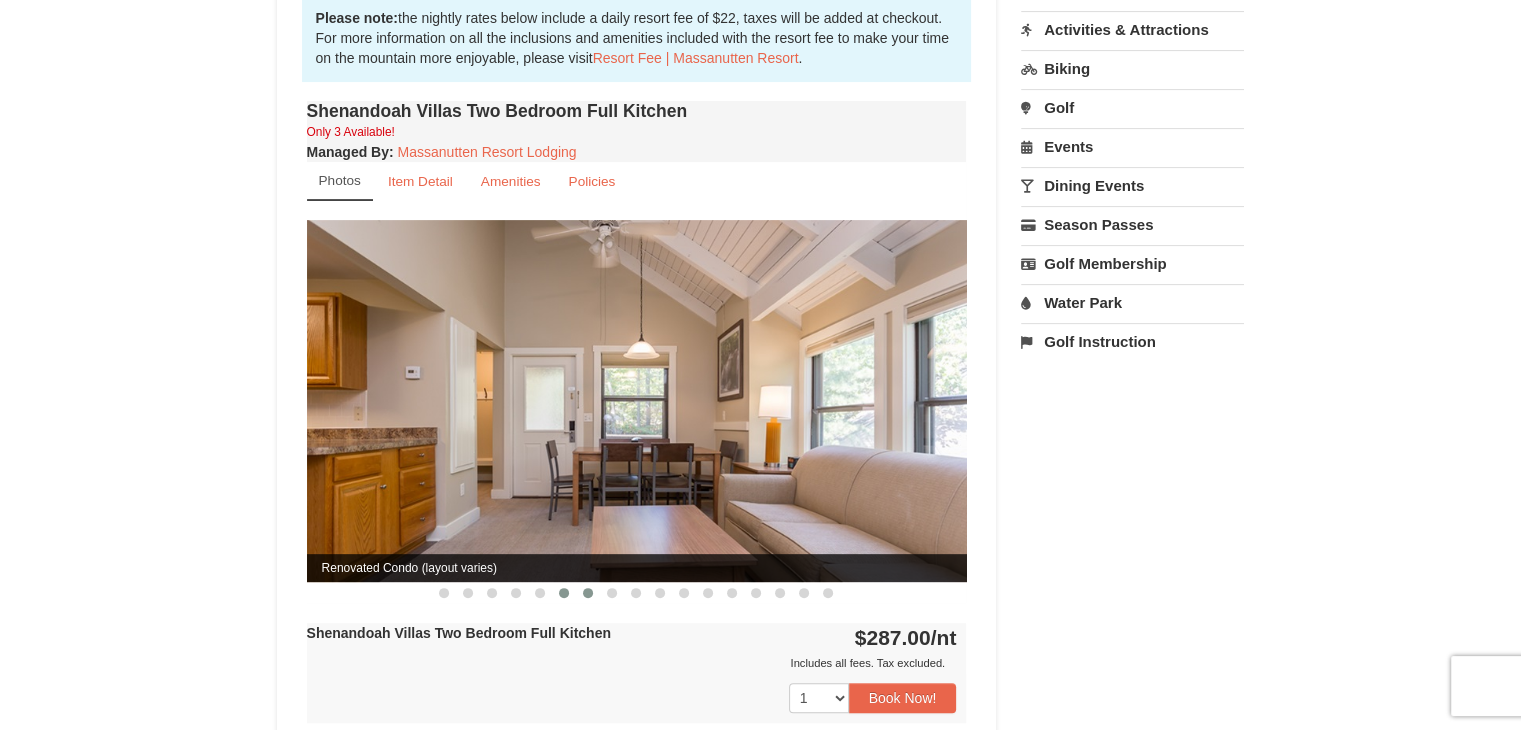 click at bounding box center (588, 593) 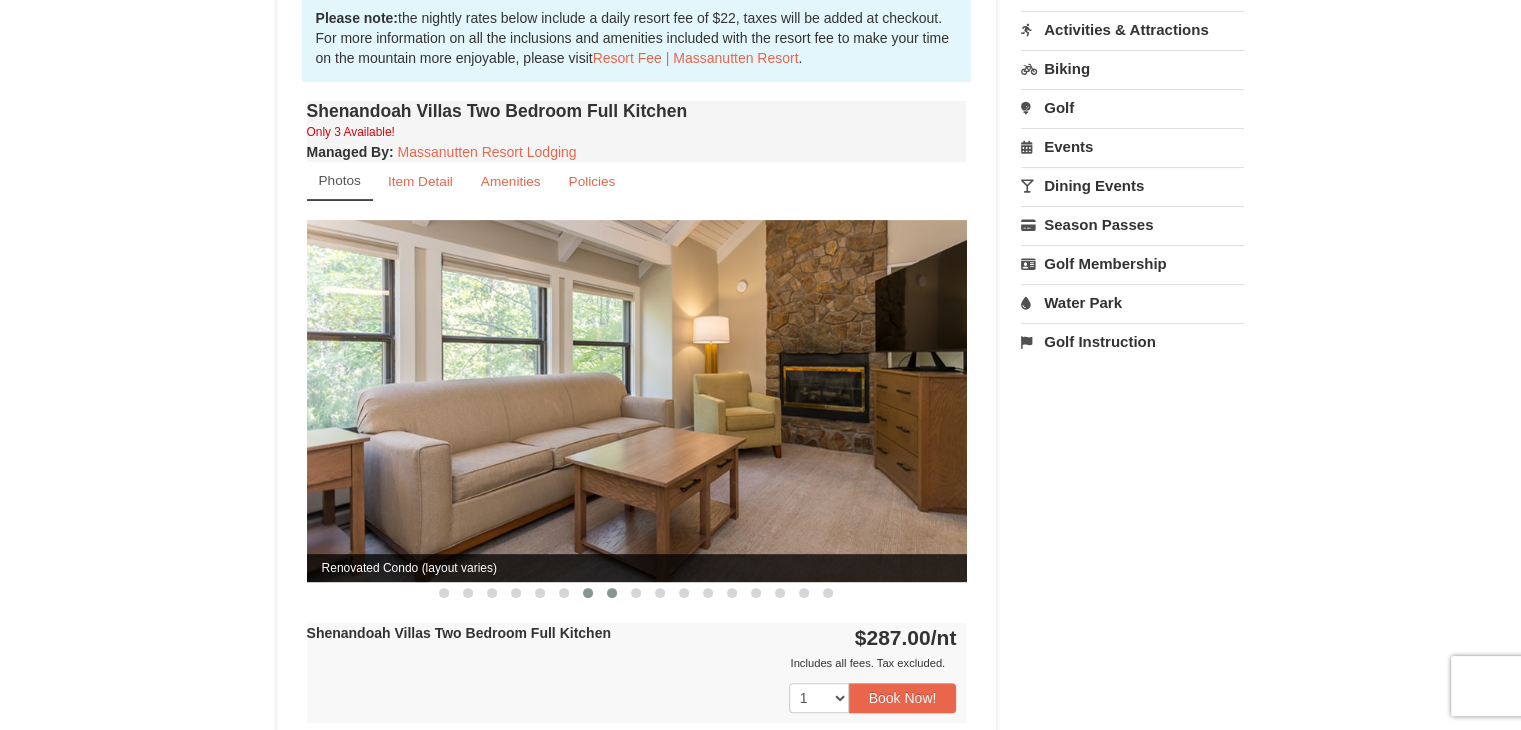 click at bounding box center [612, 593] 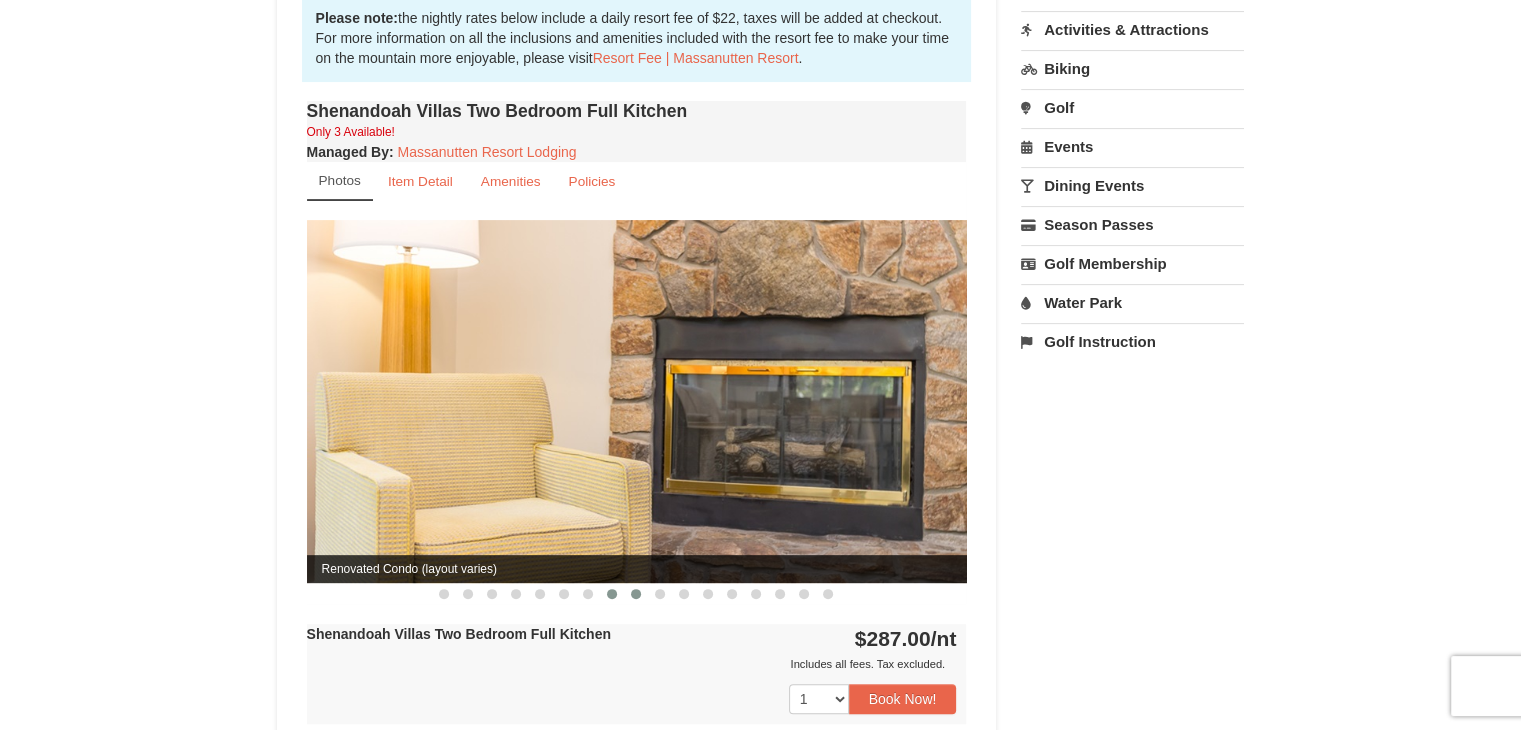 click at bounding box center (636, 594) 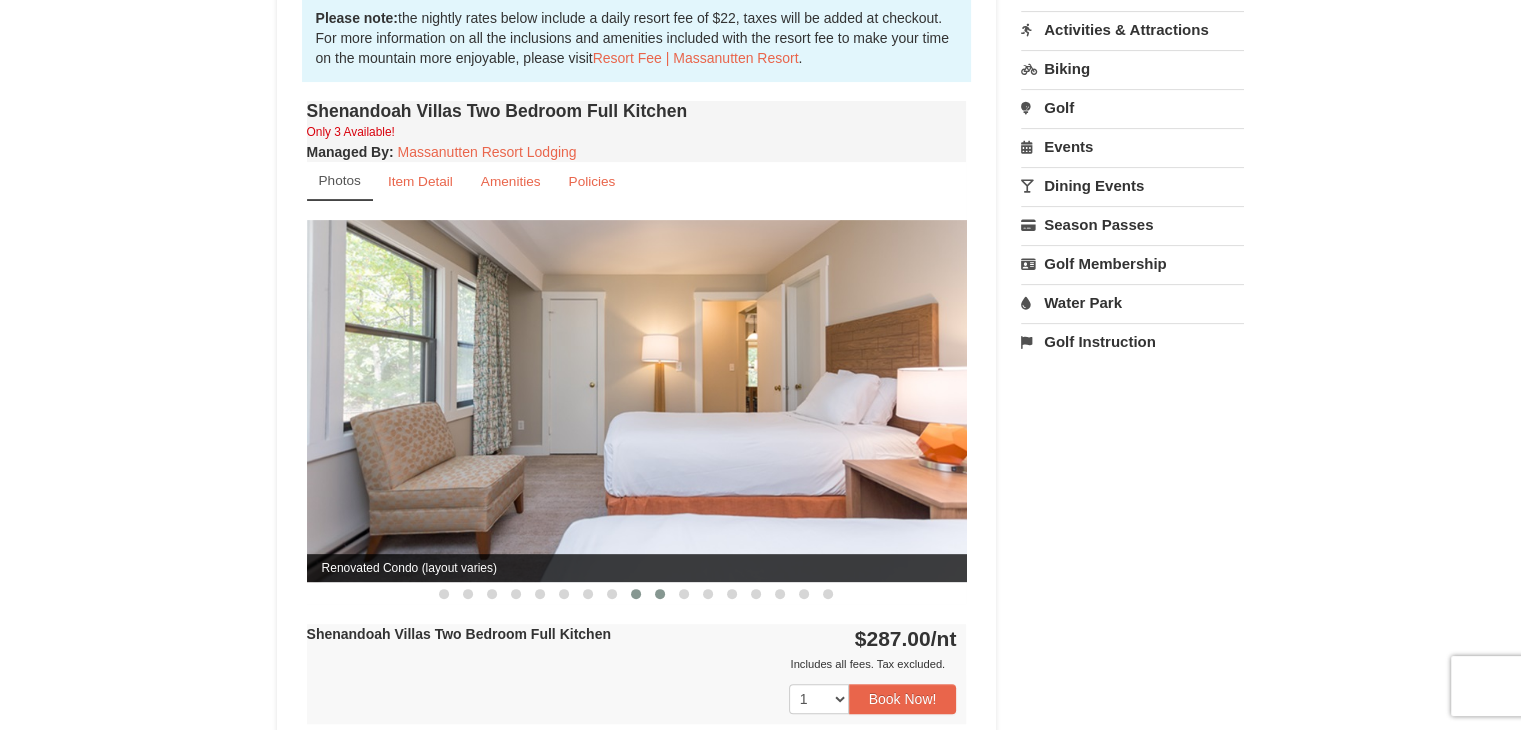 click at bounding box center [660, 594] 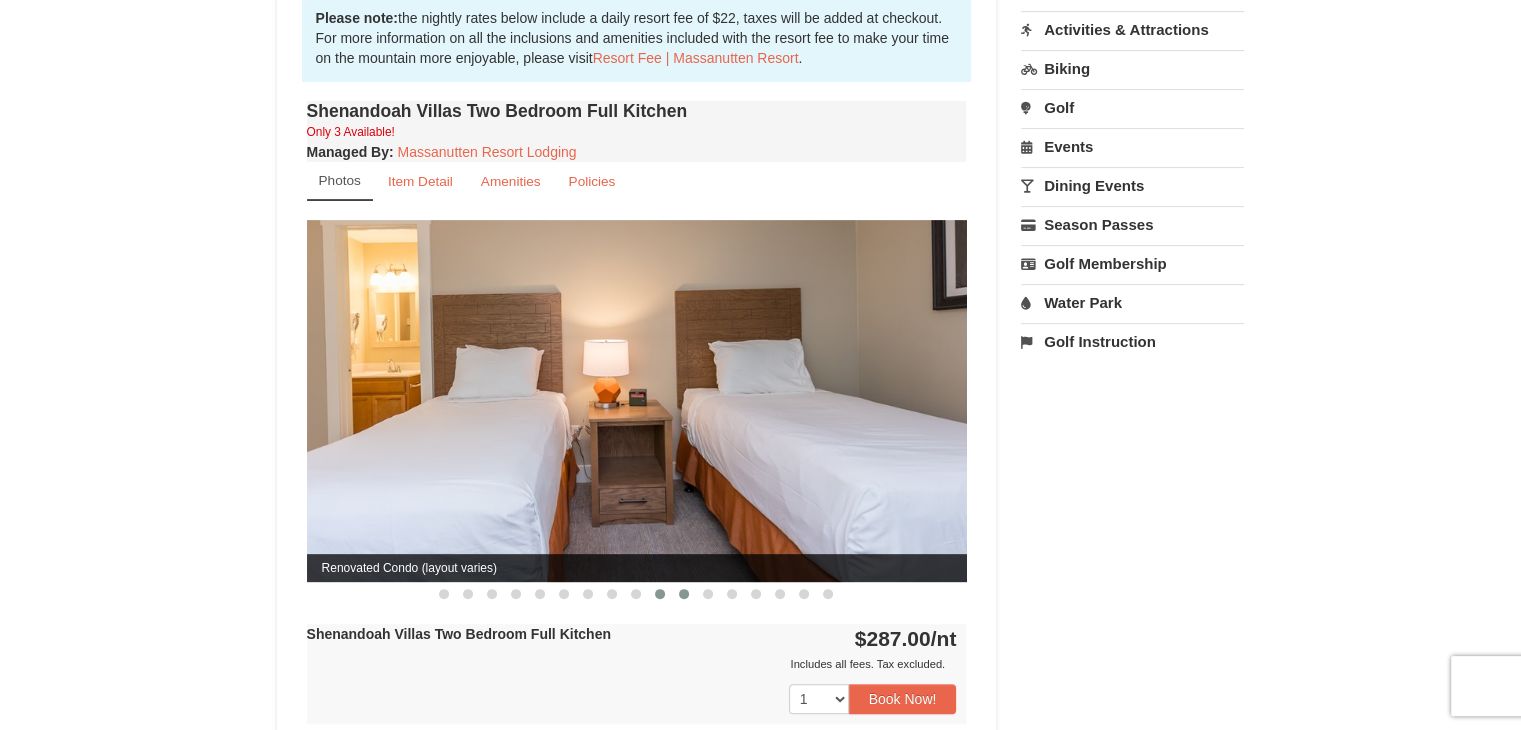 click at bounding box center [684, 594] 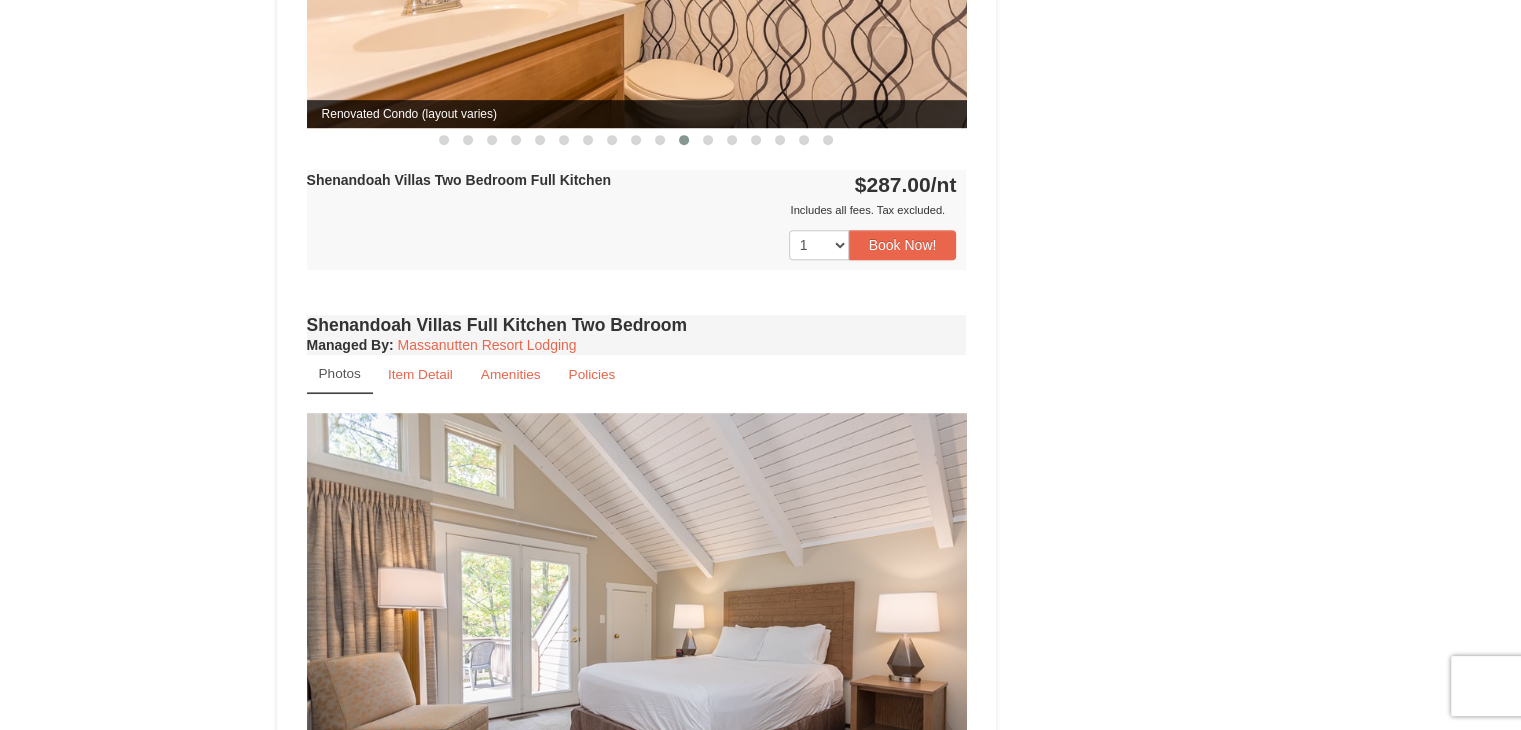 scroll, scrollTop: 1200, scrollLeft: 0, axis: vertical 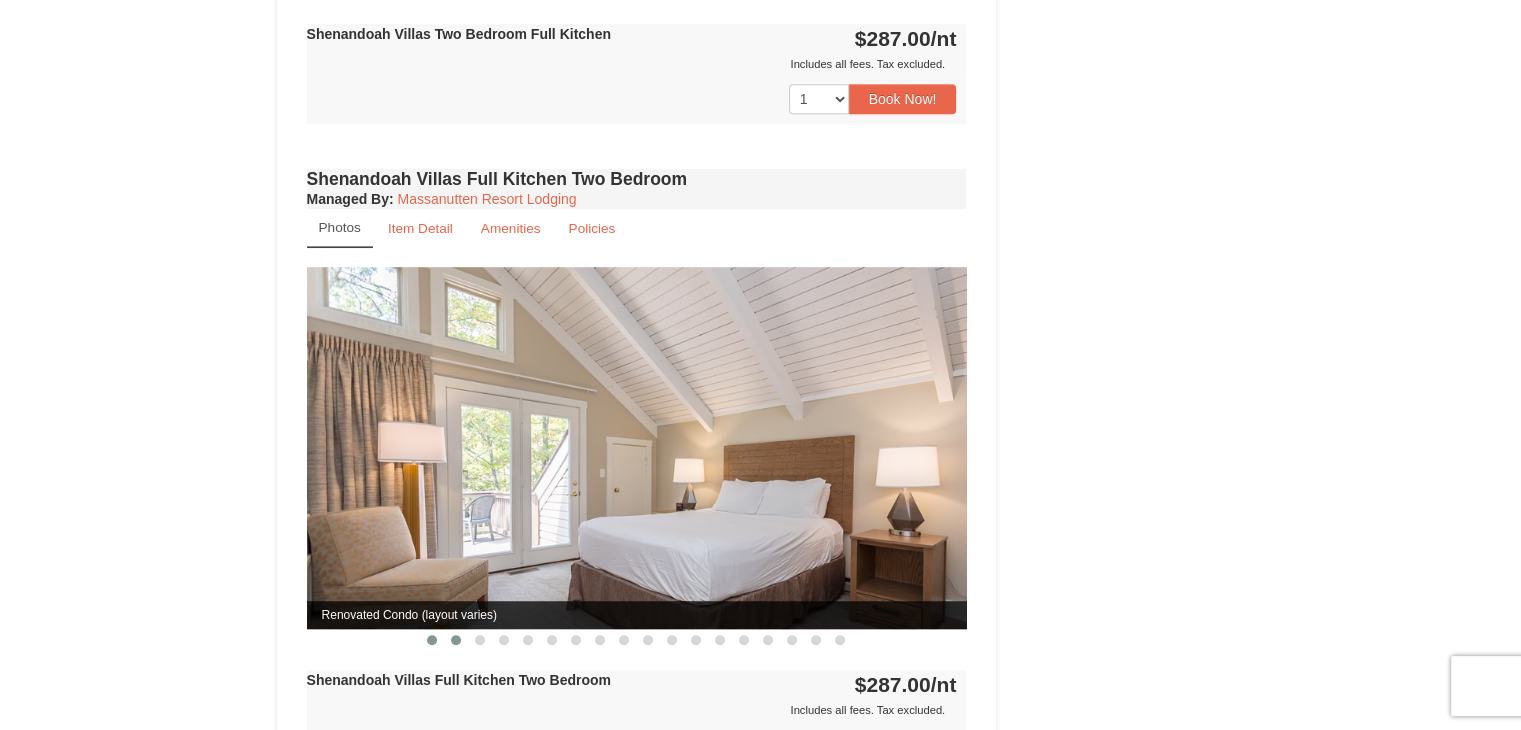 click at bounding box center (456, 640) 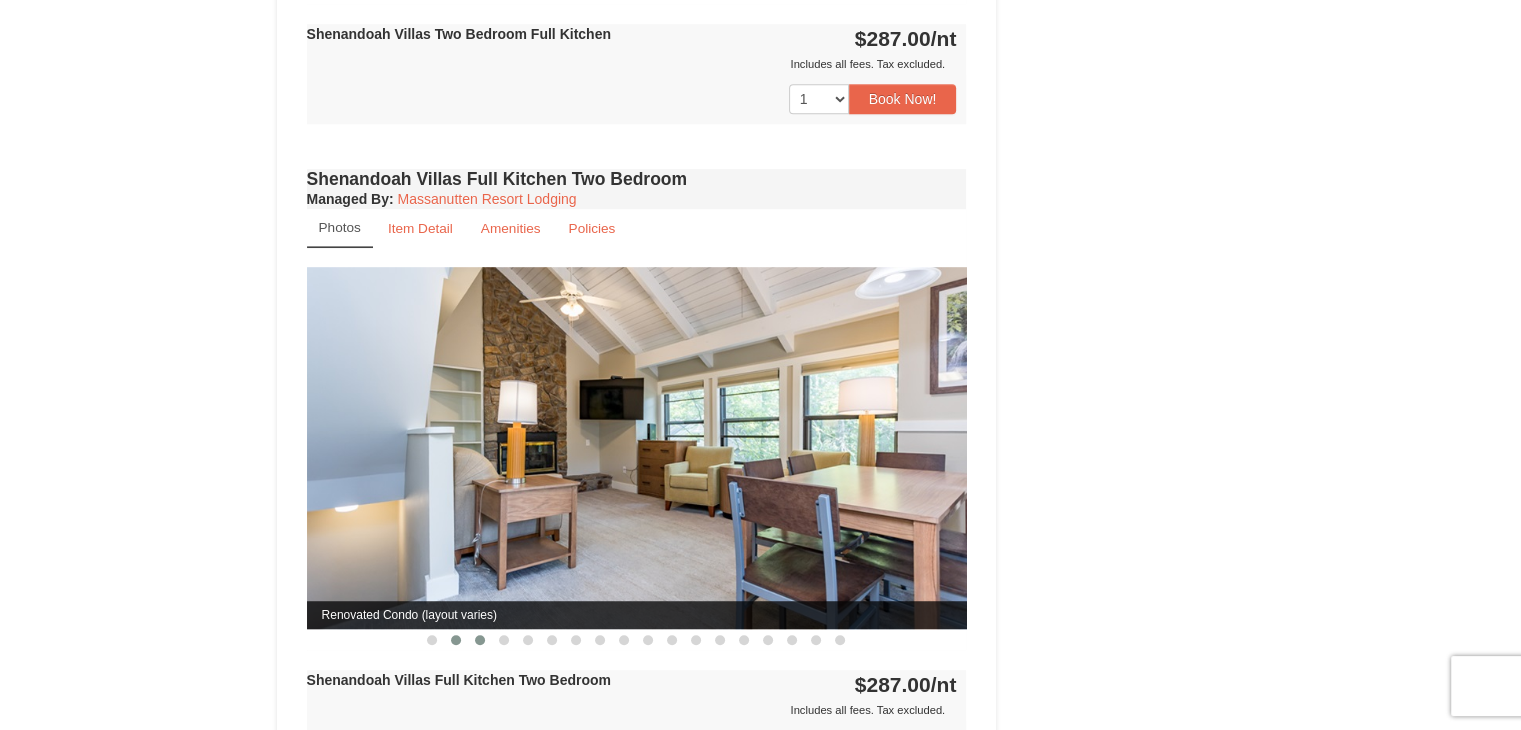 click at bounding box center (480, 640) 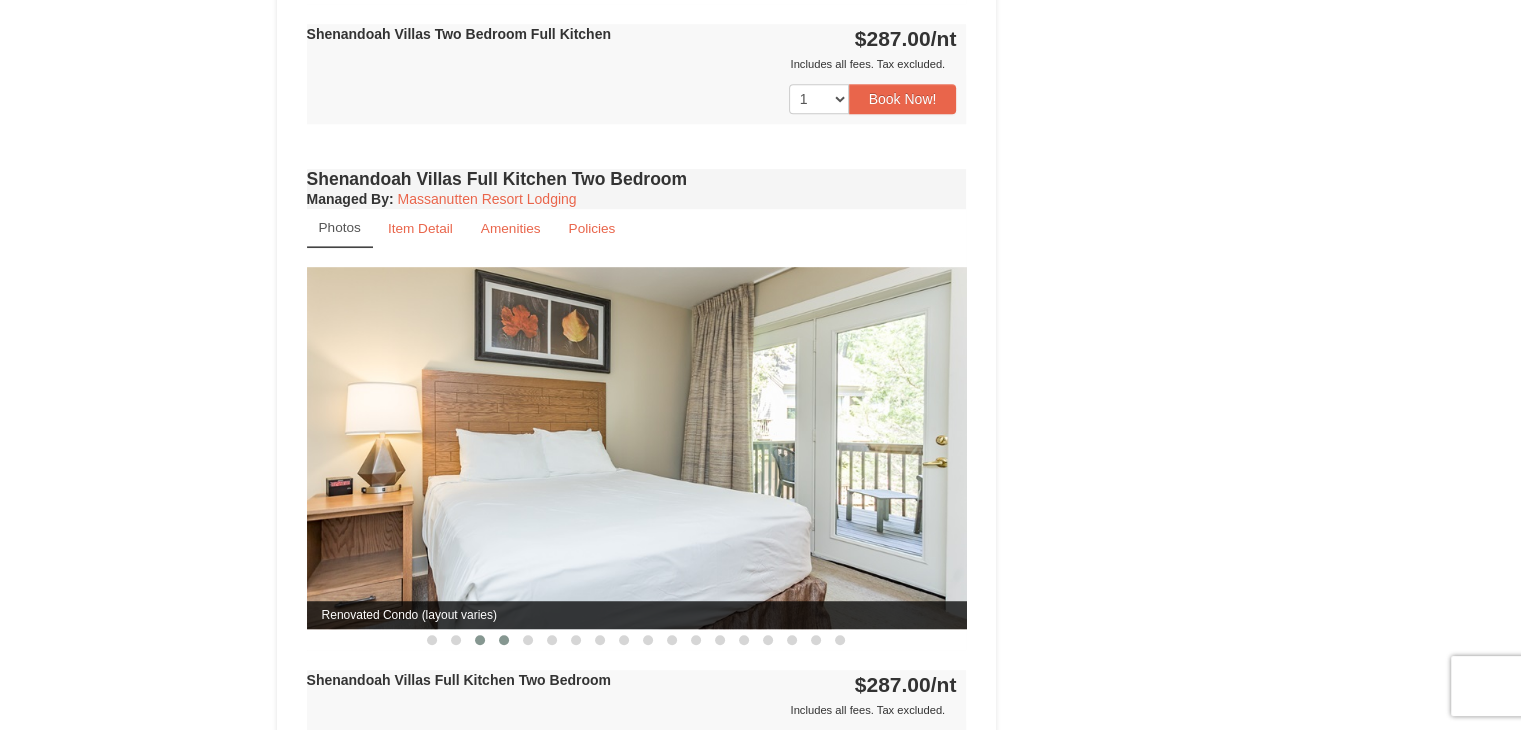 click at bounding box center (504, 640) 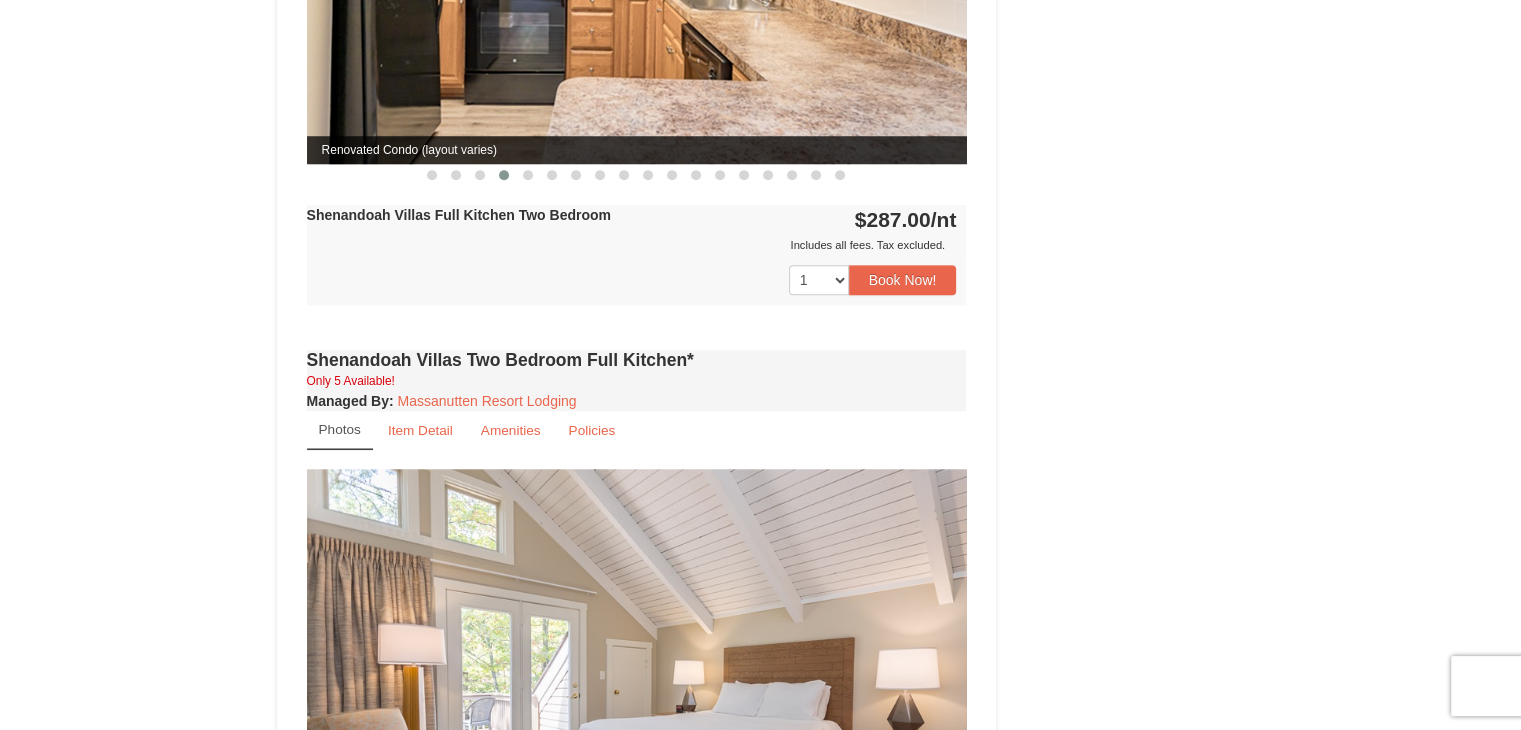 scroll, scrollTop: 1700, scrollLeft: 0, axis: vertical 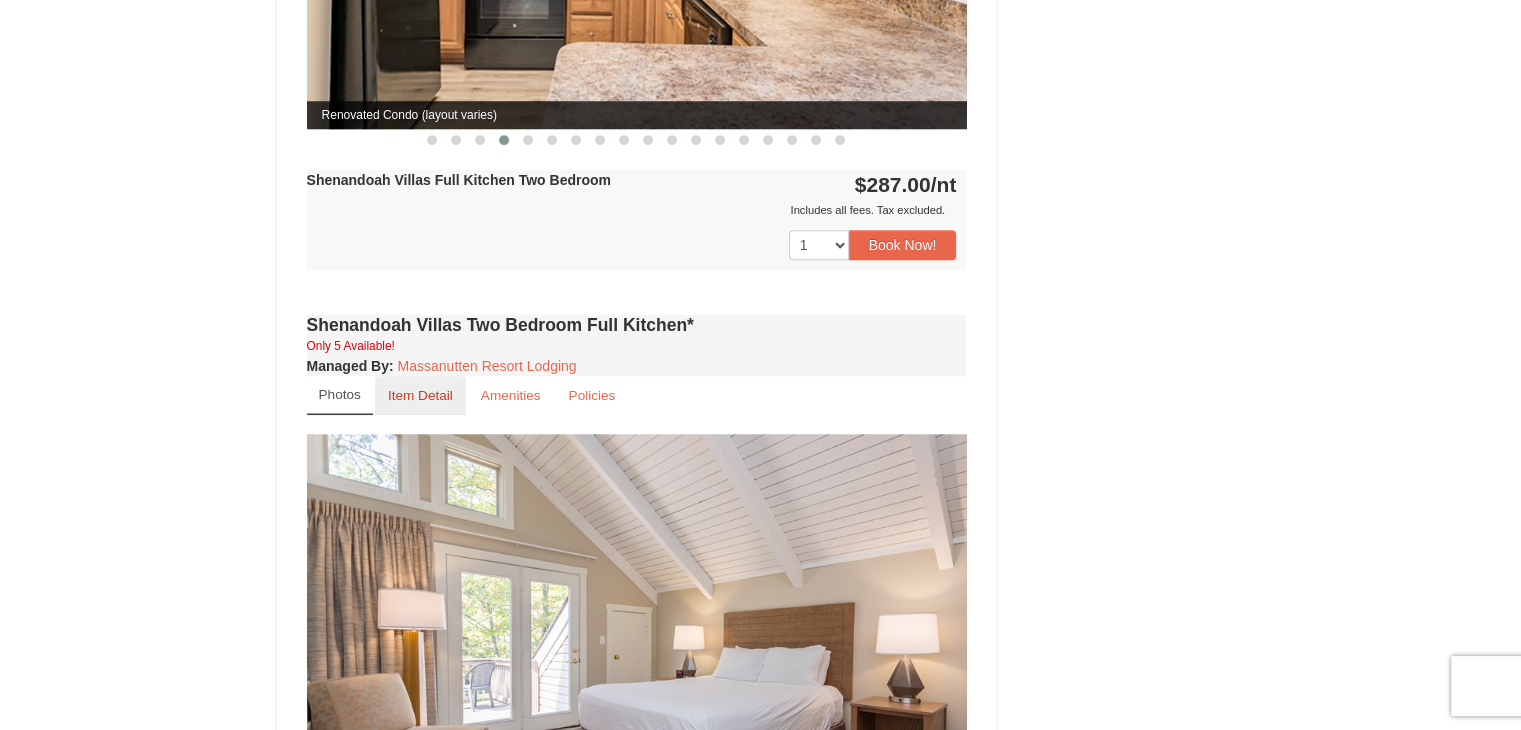 click on "Item Detail" at bounding box center (420, 395) 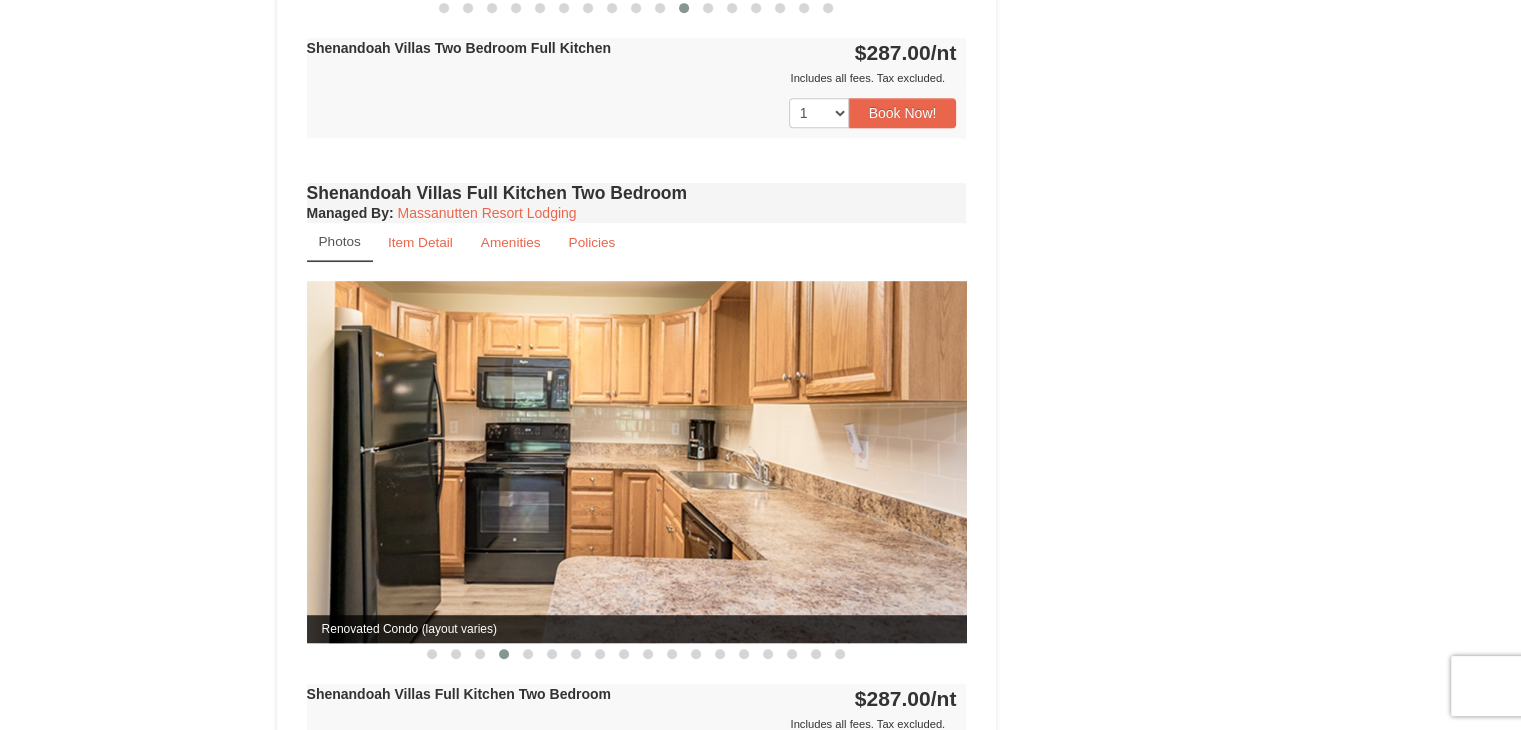 scroll, scrollTop: 1100, scrollLeft: 0, axis: vertical 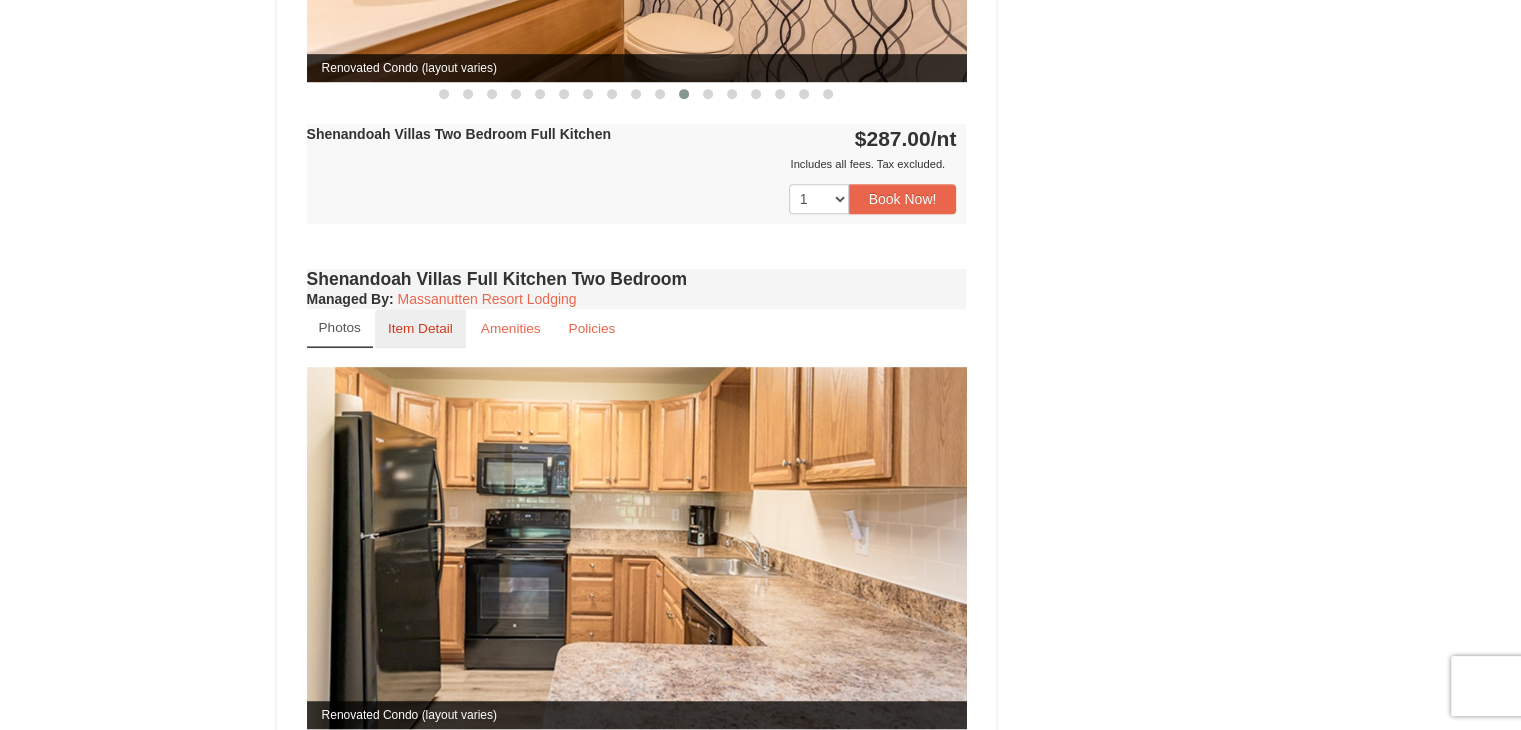 click on "Item Detail" at bounding box center [420, 328] 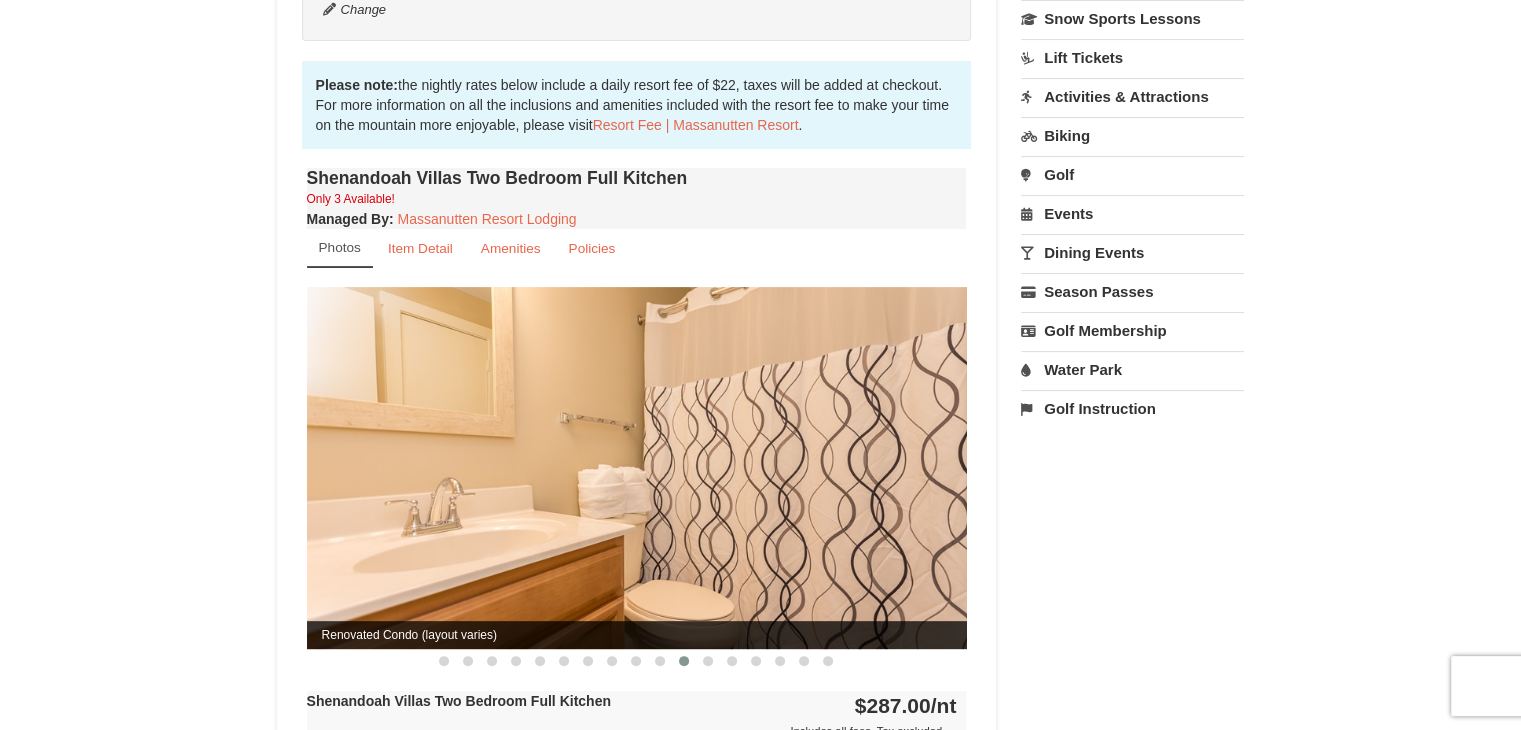 scroll, scrollTop: 500, scrollLeft: 0, axis: vertical 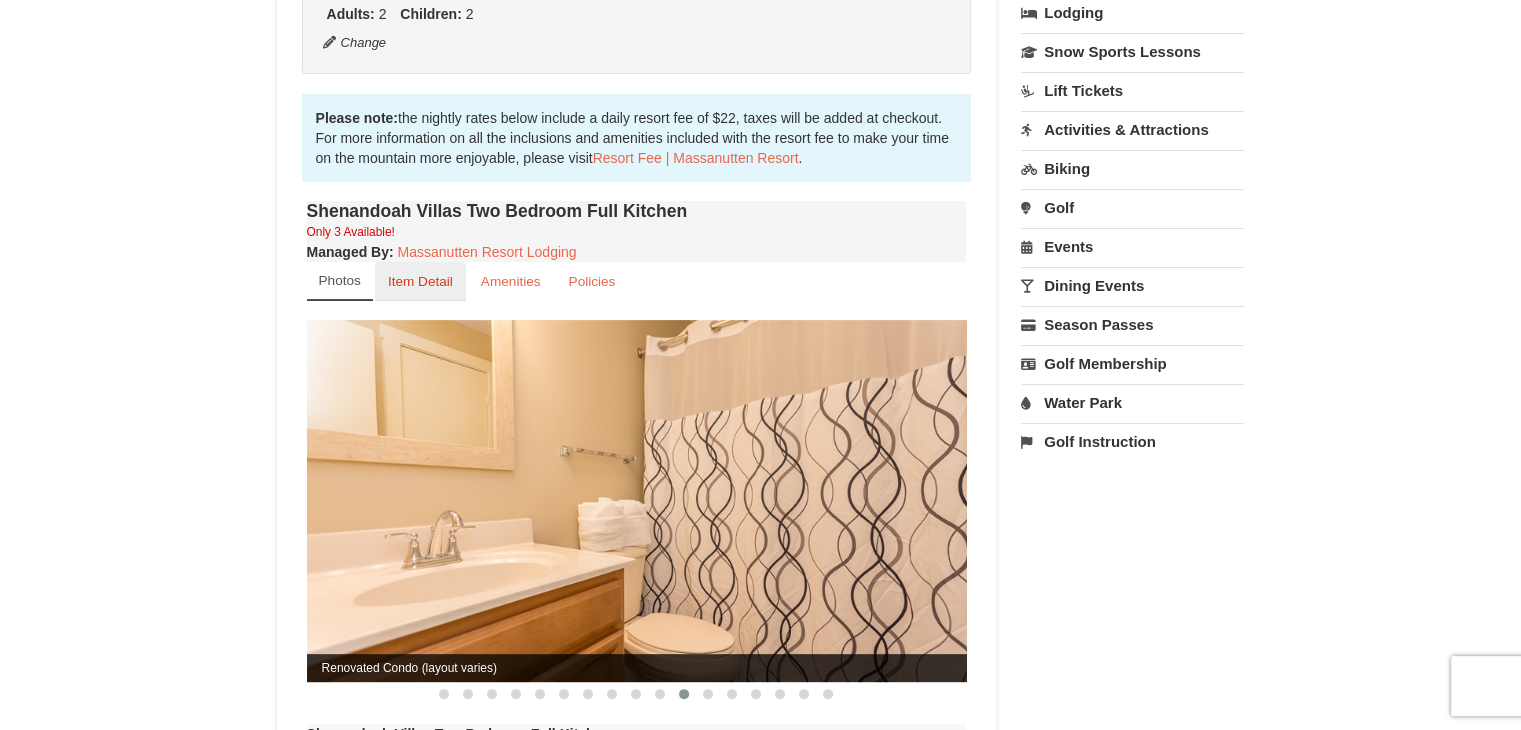 click on "Item Detail" at bounding box center [420, 281] 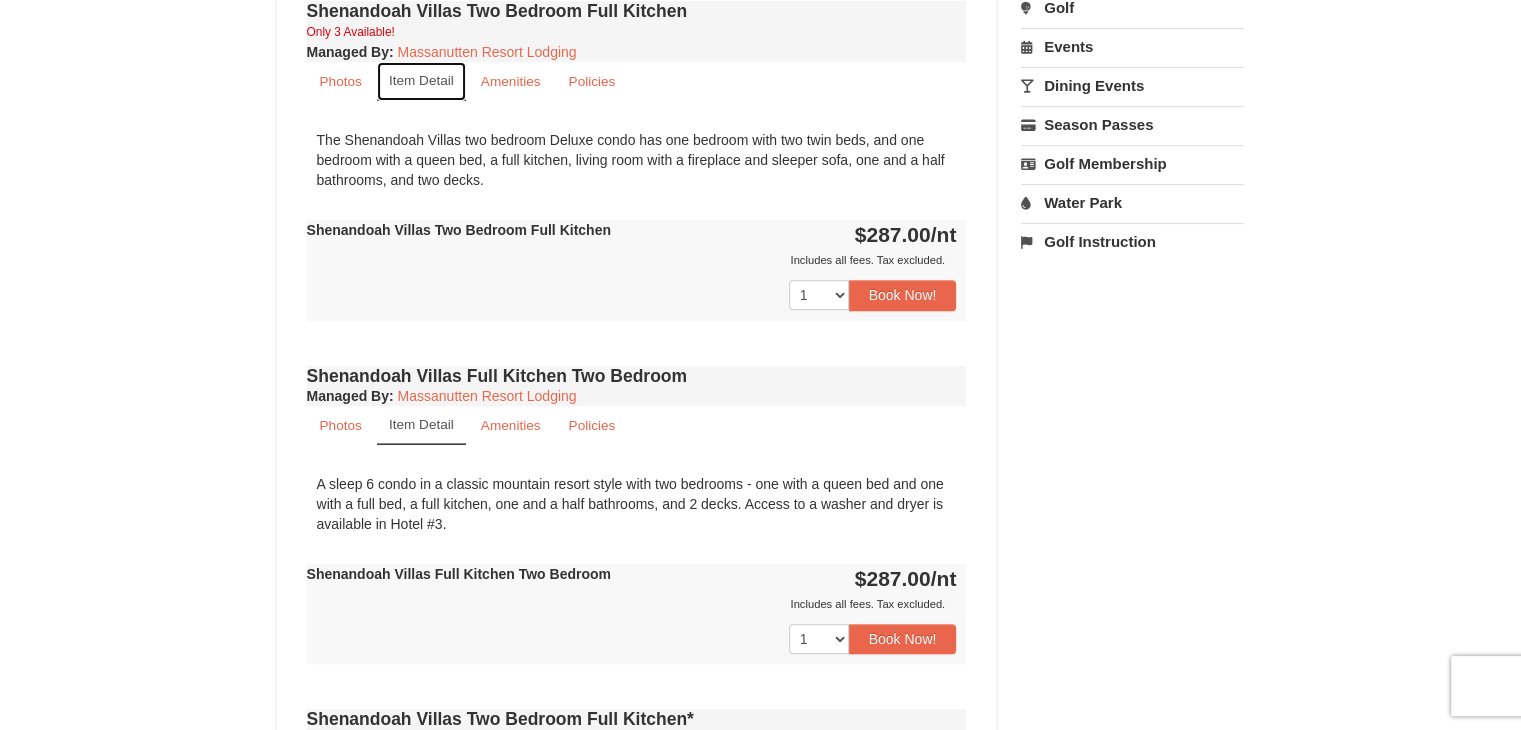 scroll, scrollTop: 500, scrollLeft: 0, axis: vertical 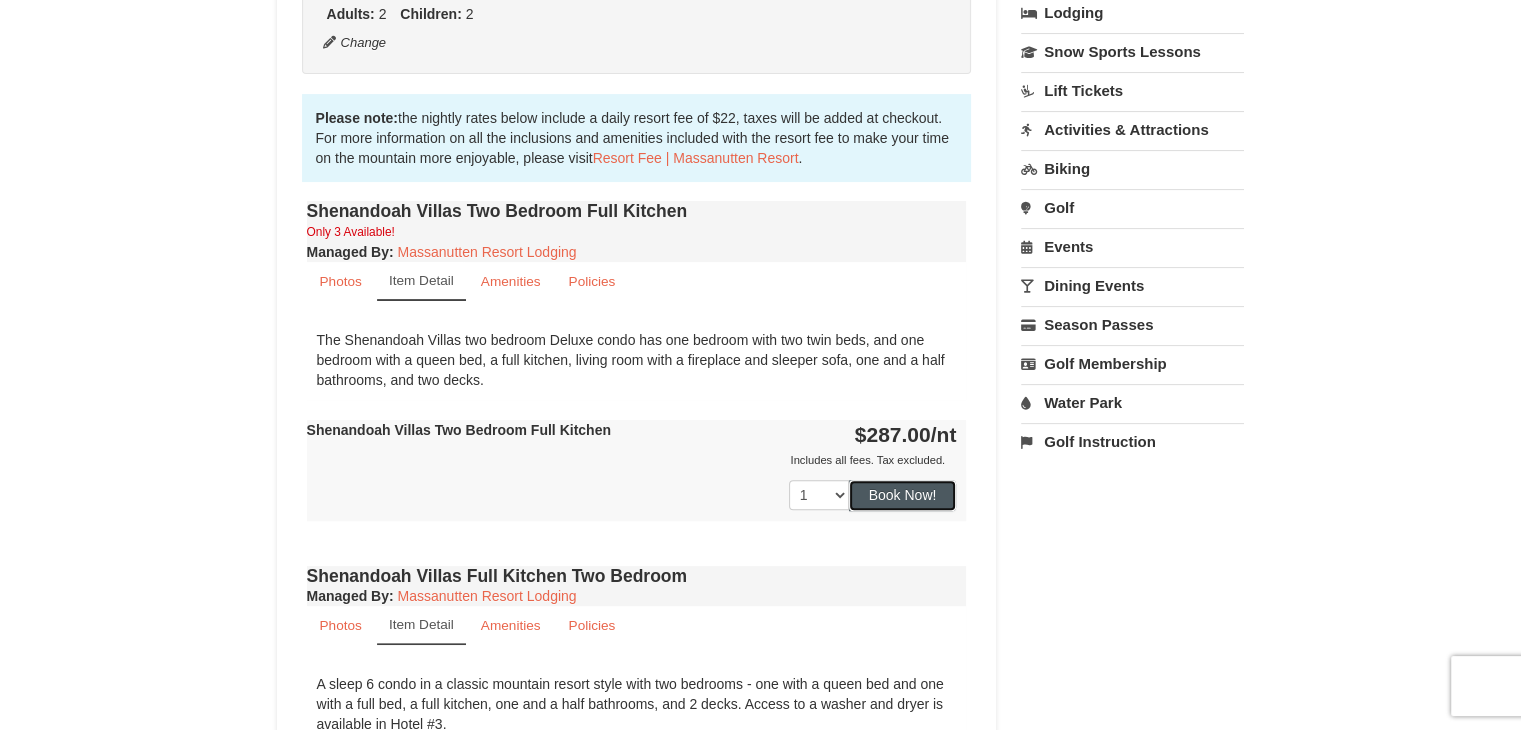 click on "Book Now!" at bounding box center (903, 495) 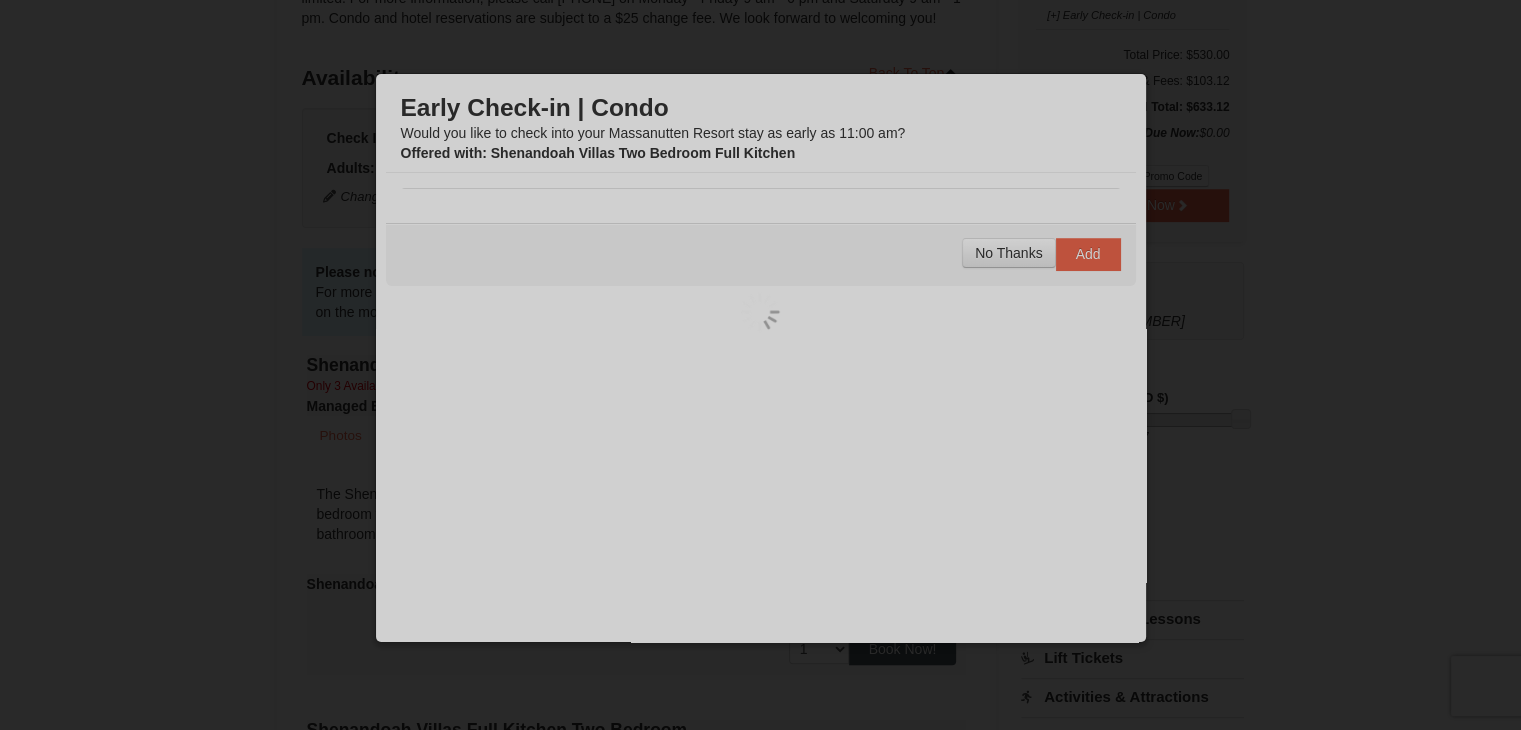 scroll, scrollTop: 195, scrollLeft: 0, axis: vertical 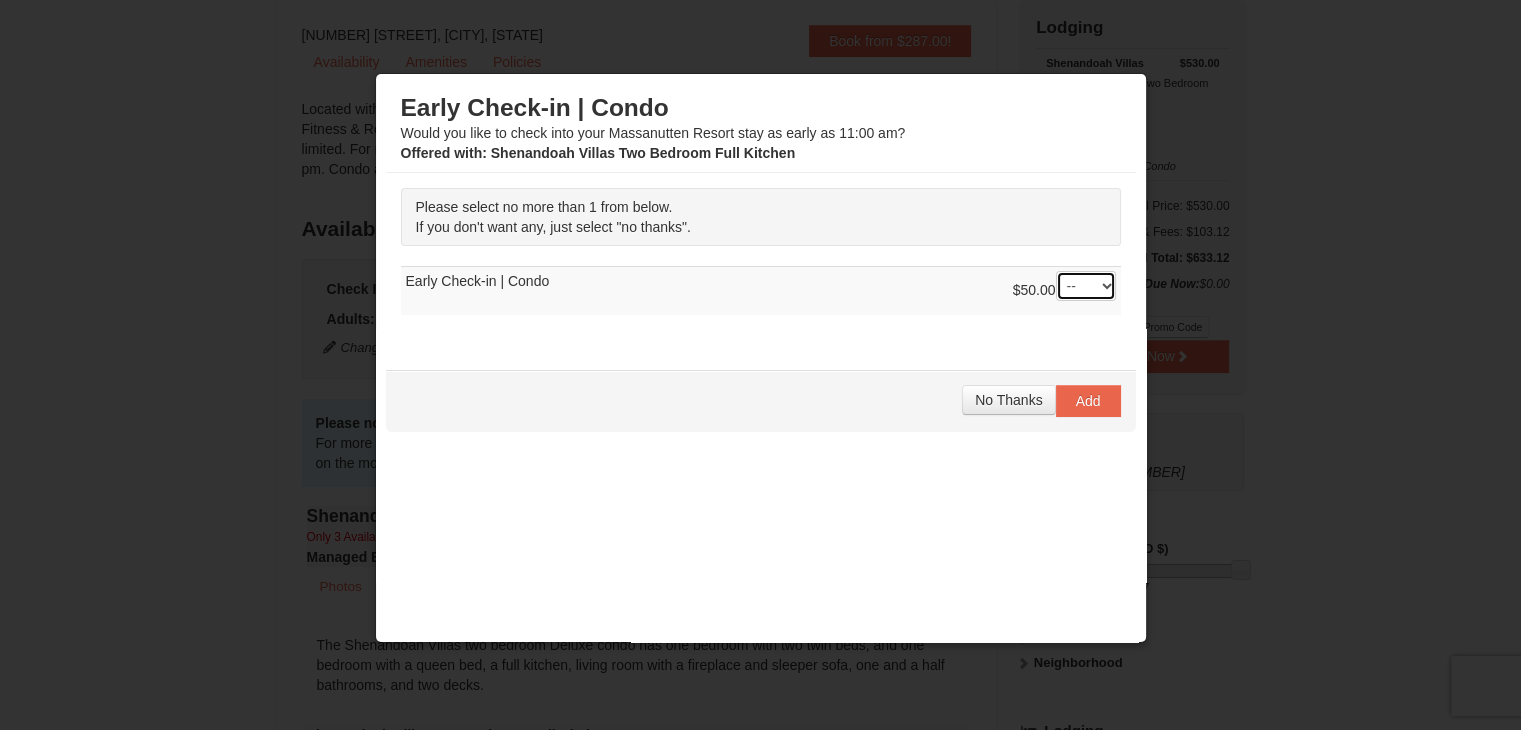 click on "--
01" at bounding box center [1086, 286] 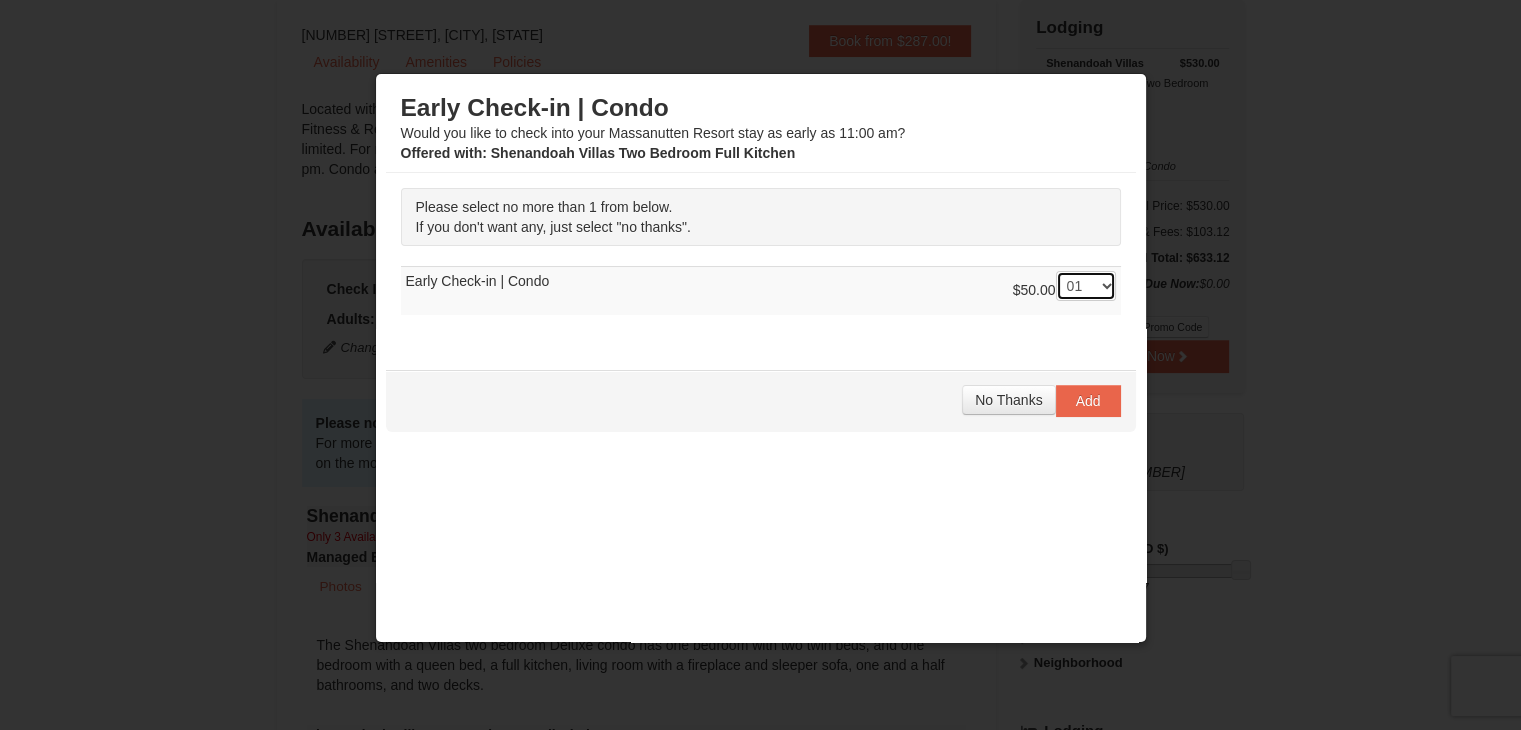 click on "--
01" at bounding box center (1086, 286) 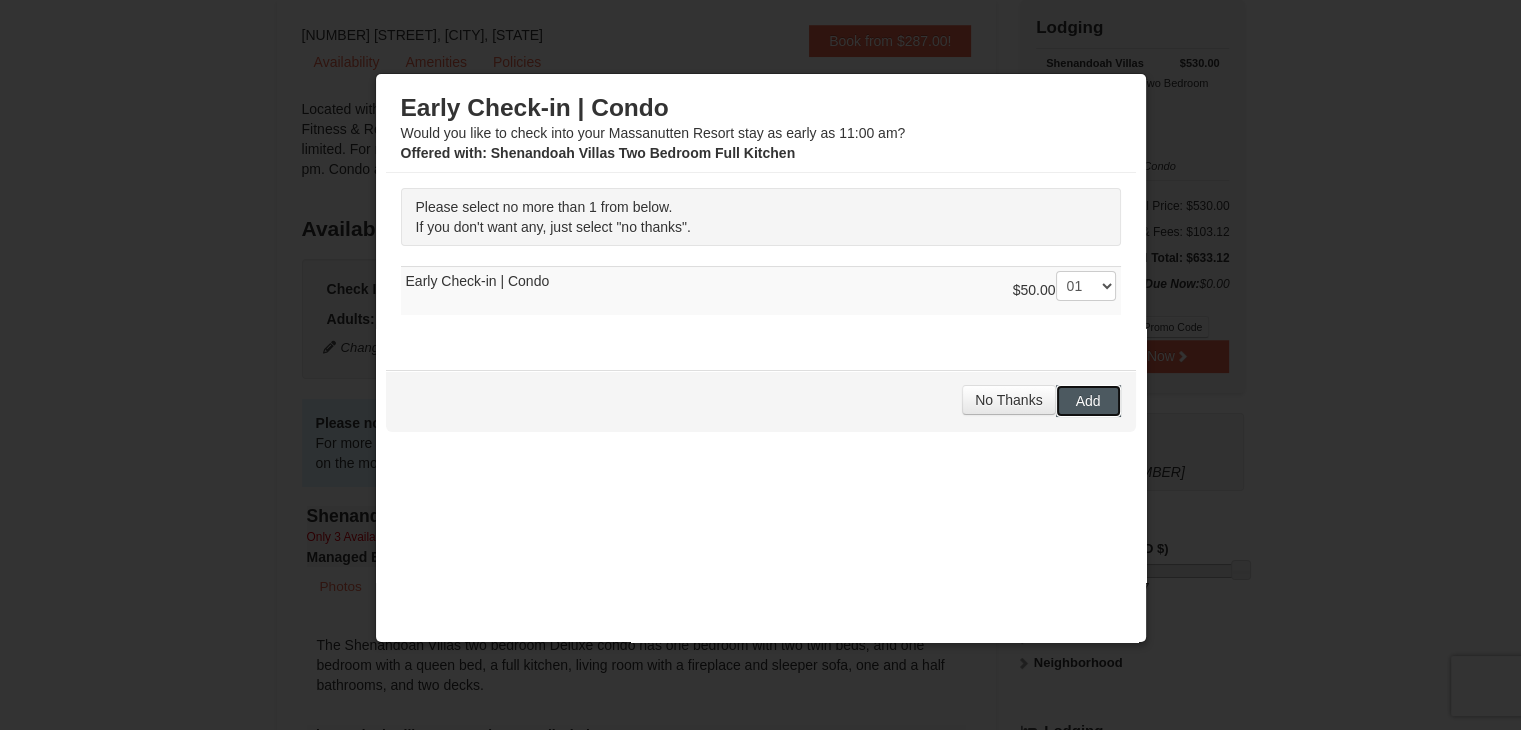 click on "Add" at bounding box center [1088, 401] 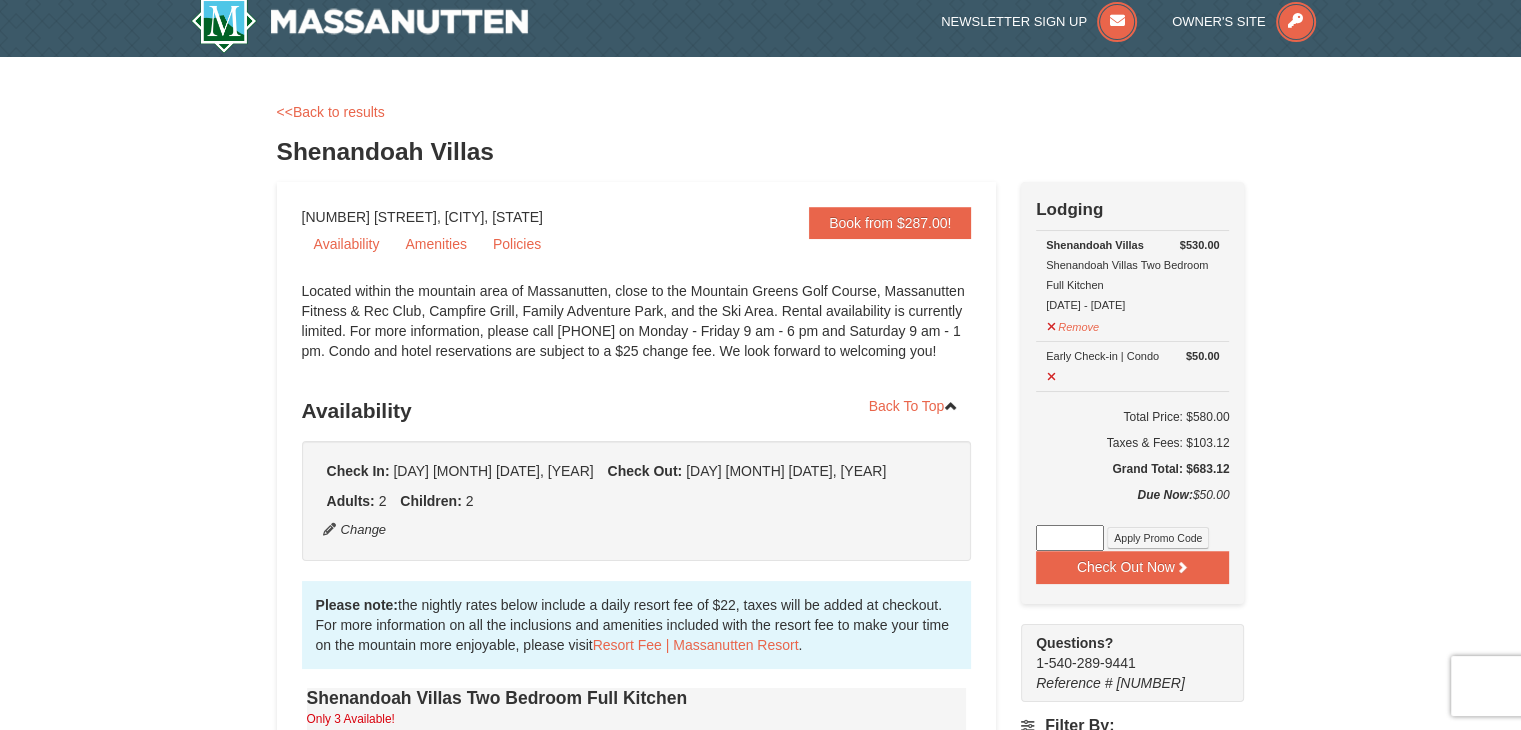 scroll, scrollTop: 0, scrollLeft: 0, axis: both 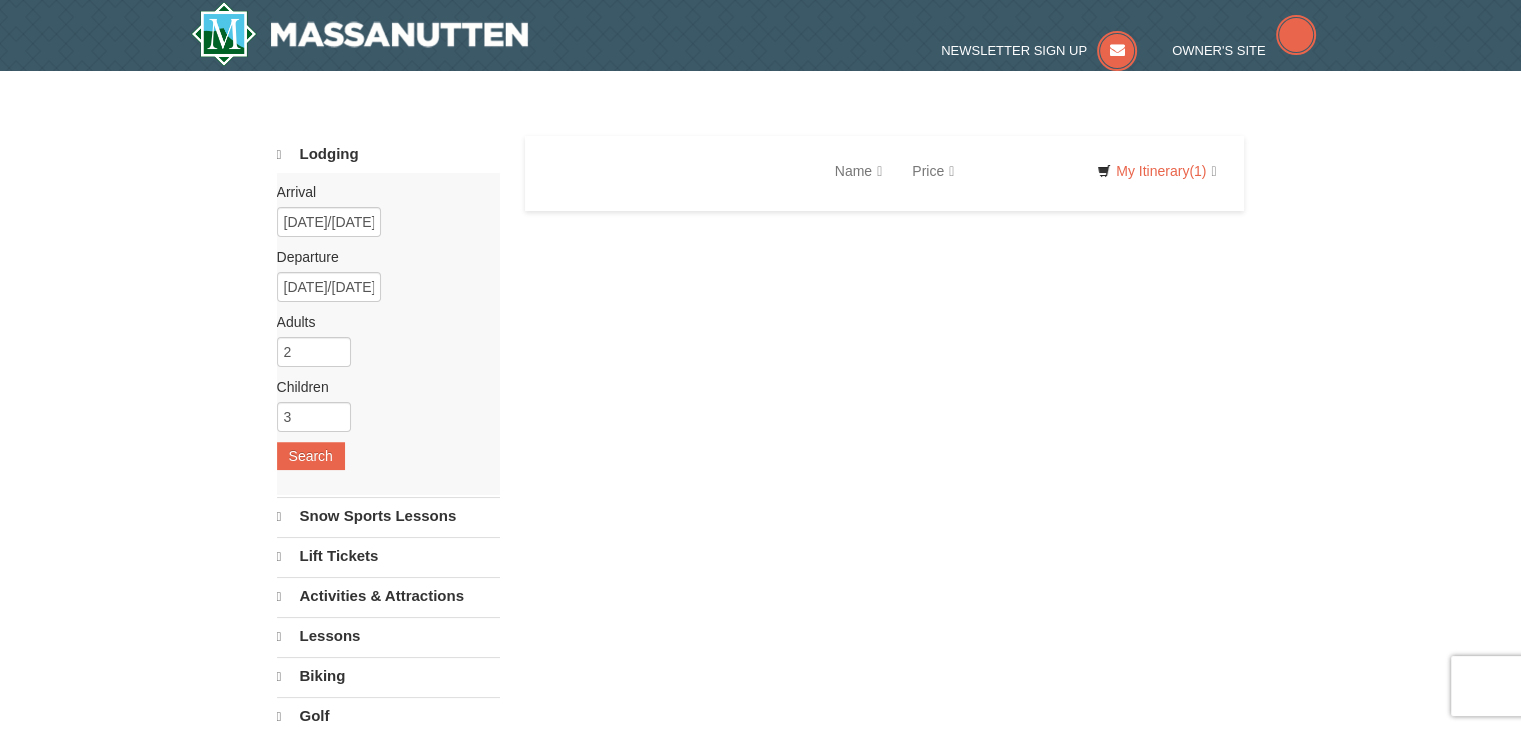 select on "8" 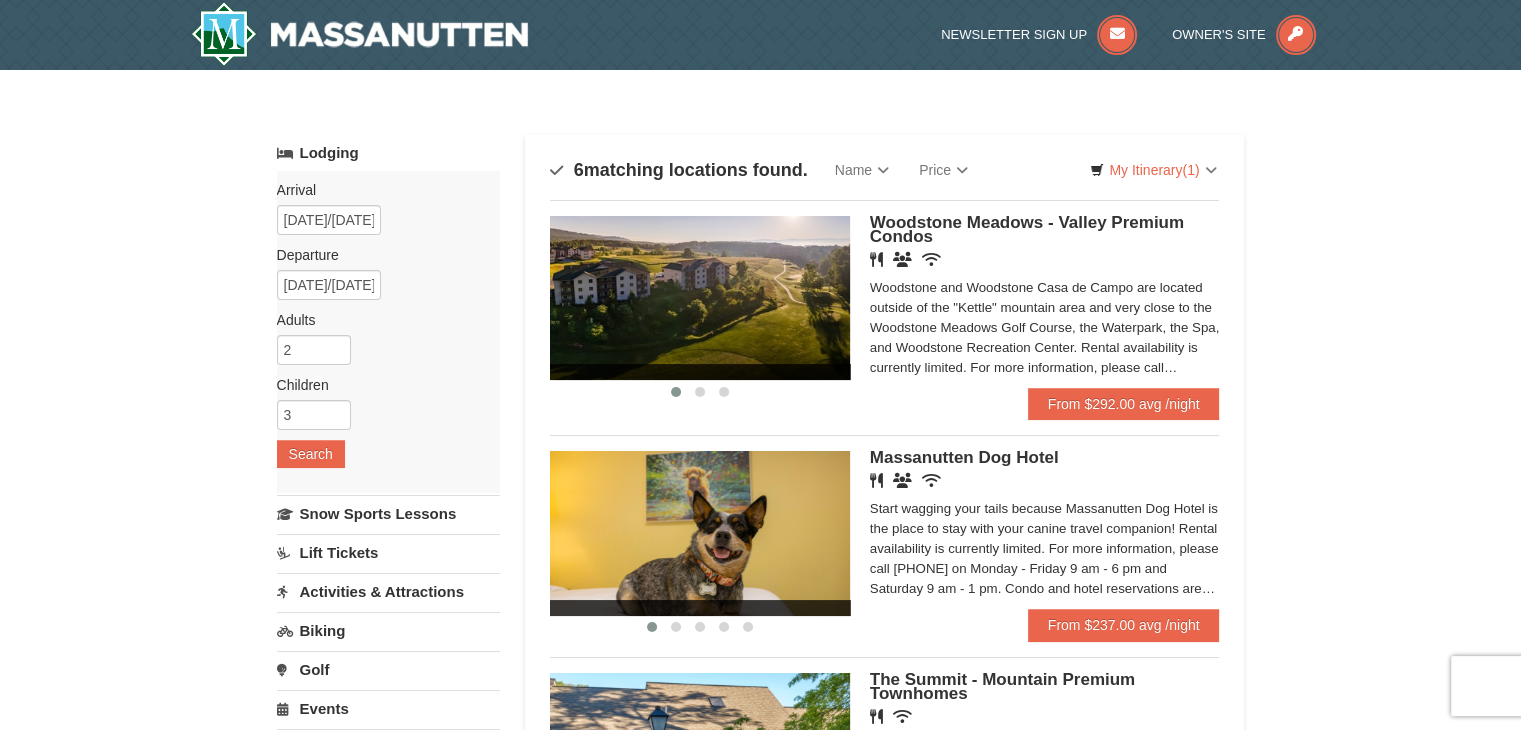 scroll, scrollTop: 0, scrollLeft: 0, axis: both 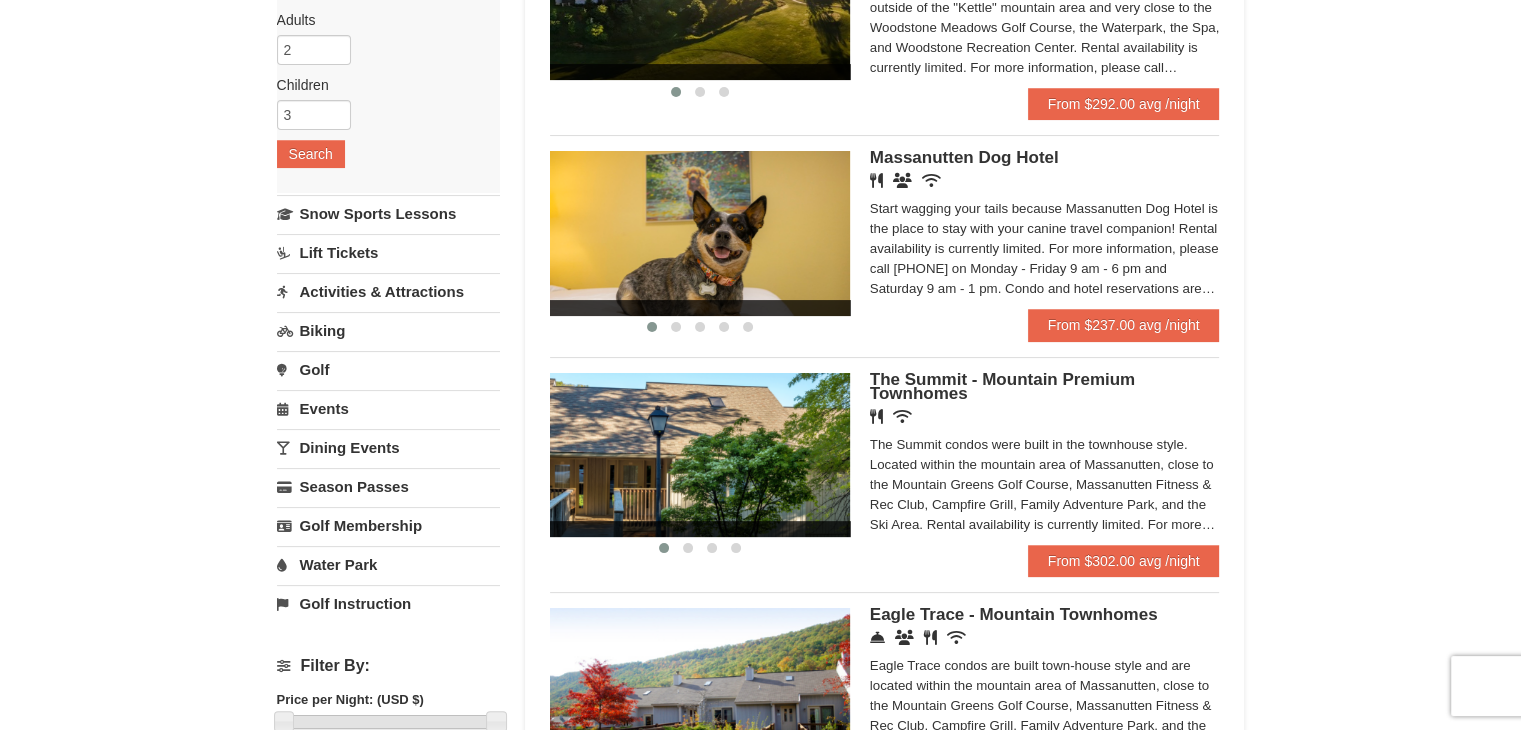 click on "Activities & Attractions" at bounding box center [388, 291] 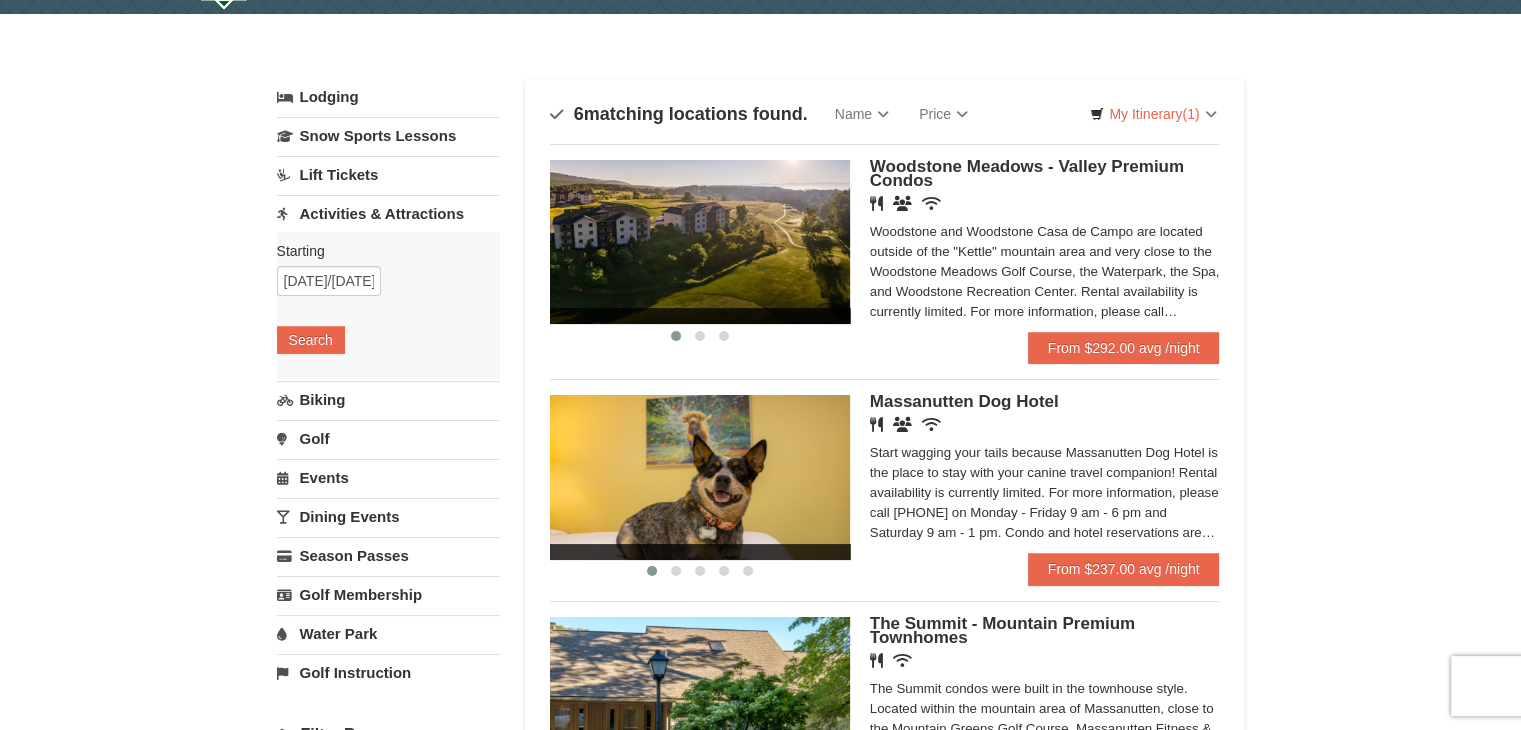 scroll, scrollTop: 100, scrollLeft: 0, axis: vertical 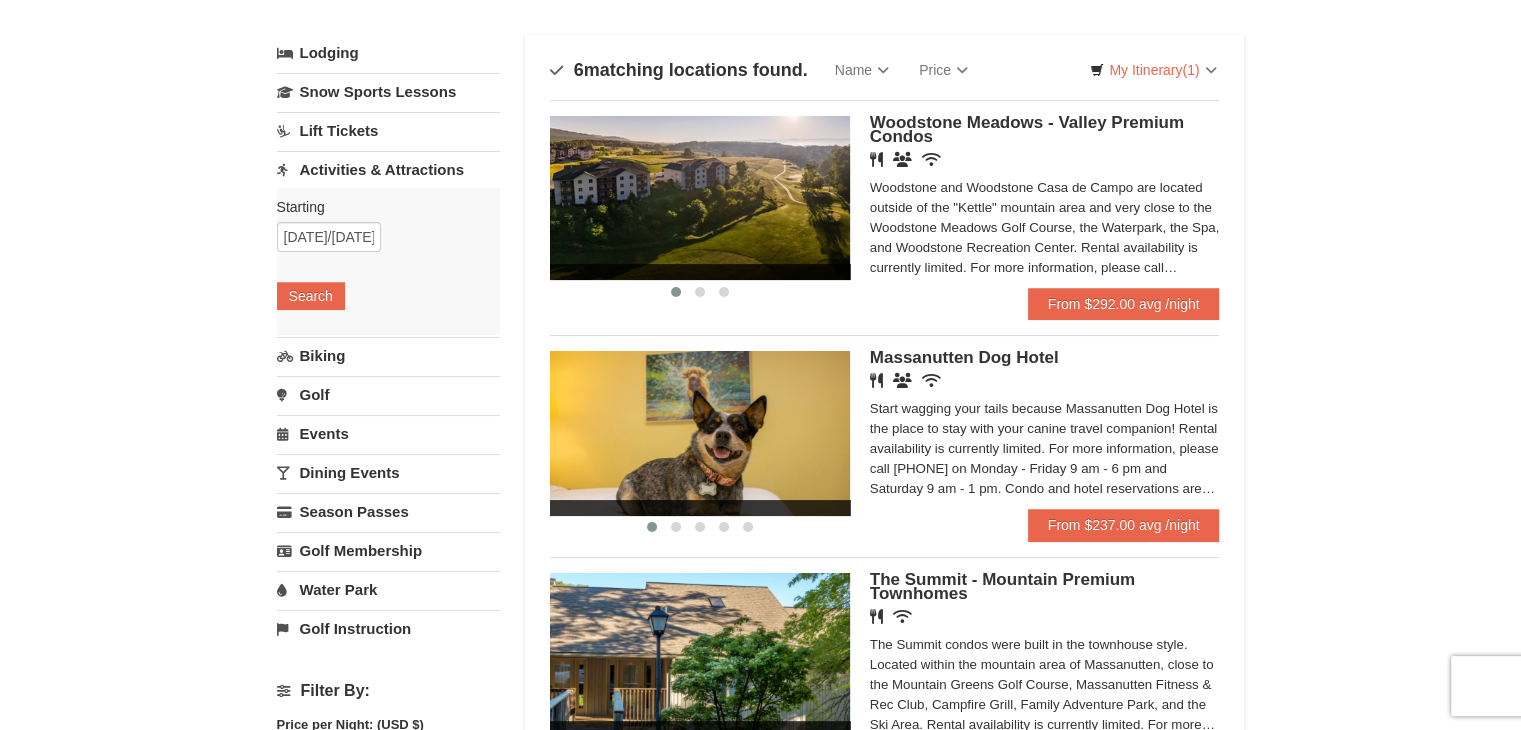 click on "Water Park" at bounding box center [388, 589] 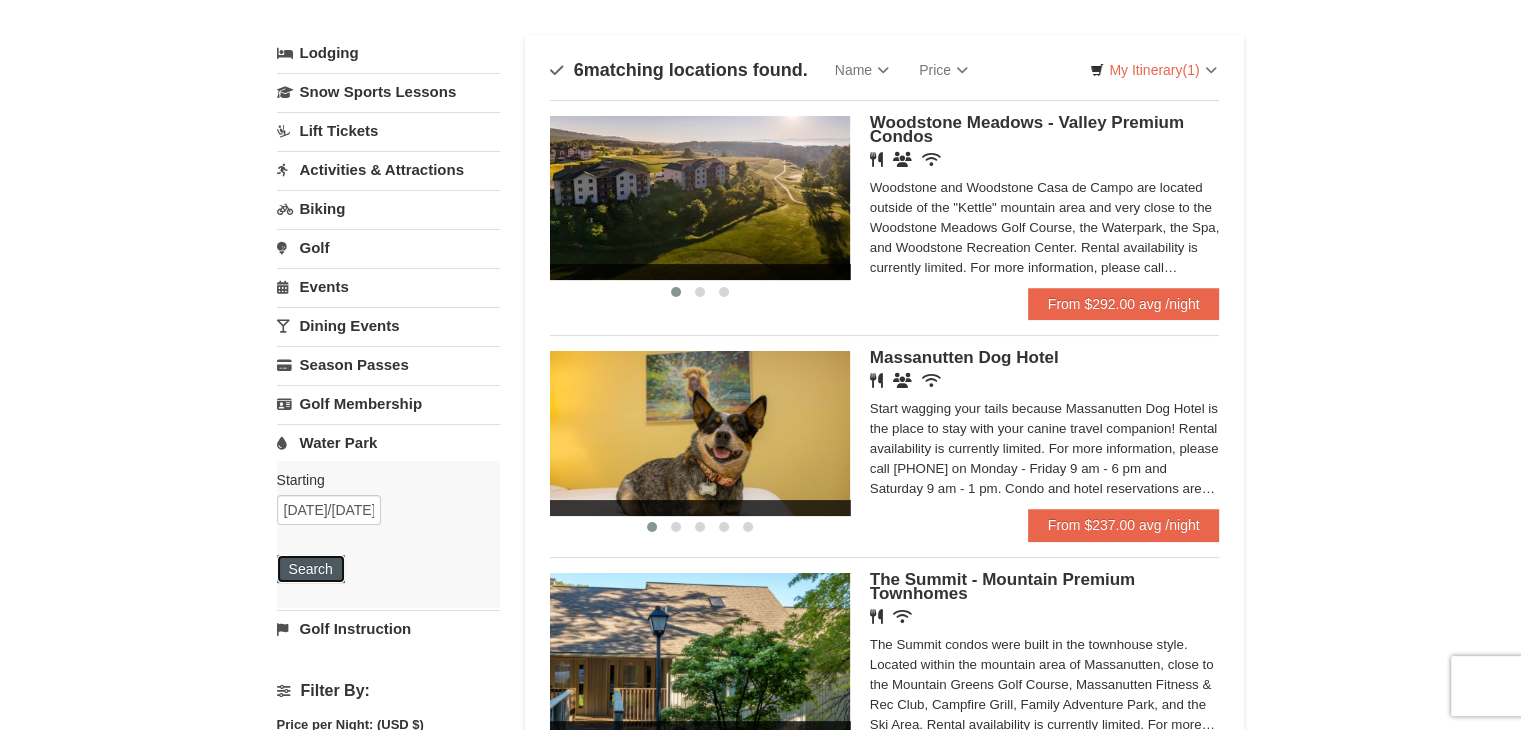 click on "Search" at bounding box center (311, 569) 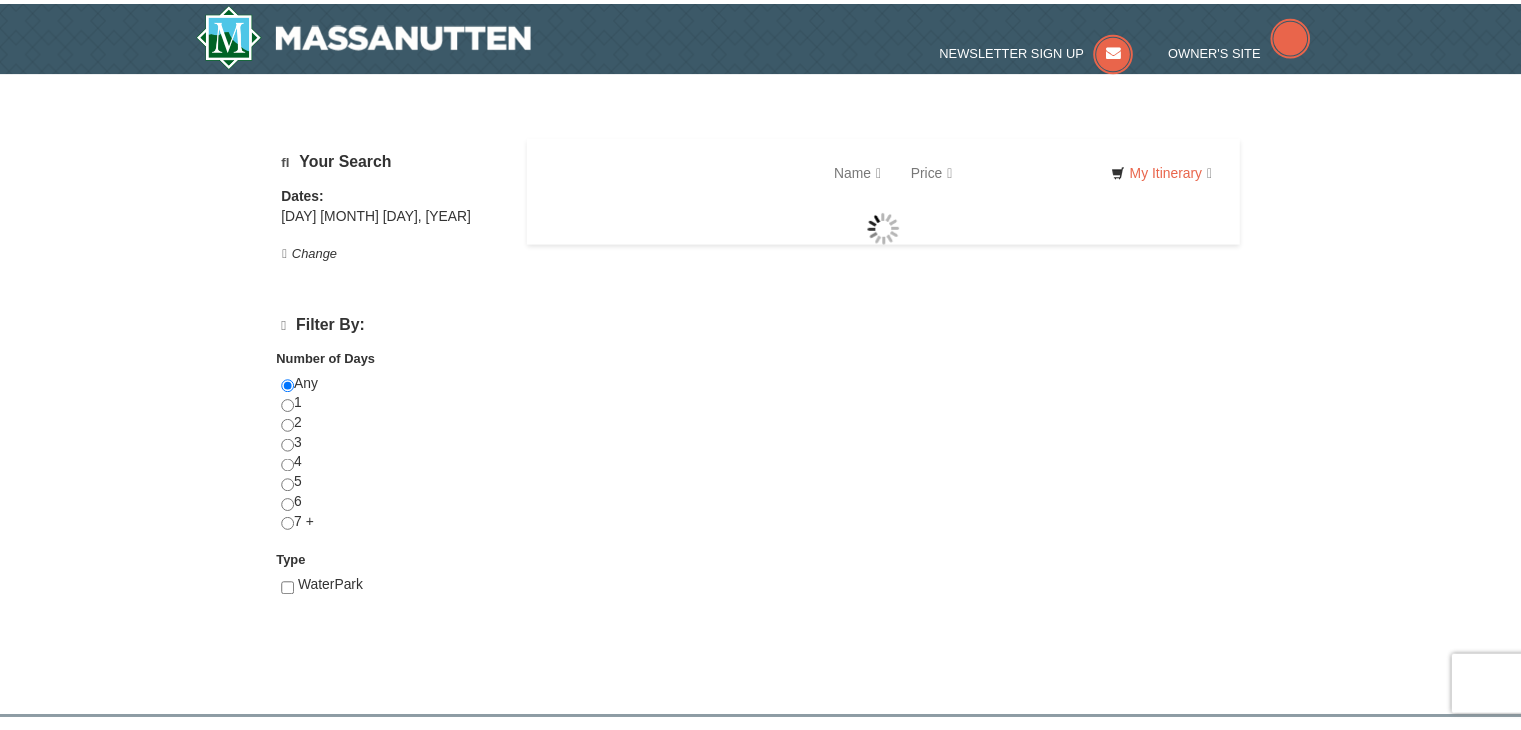 scroll, scrollTop: 0, scrollLeft: 0, axis: both 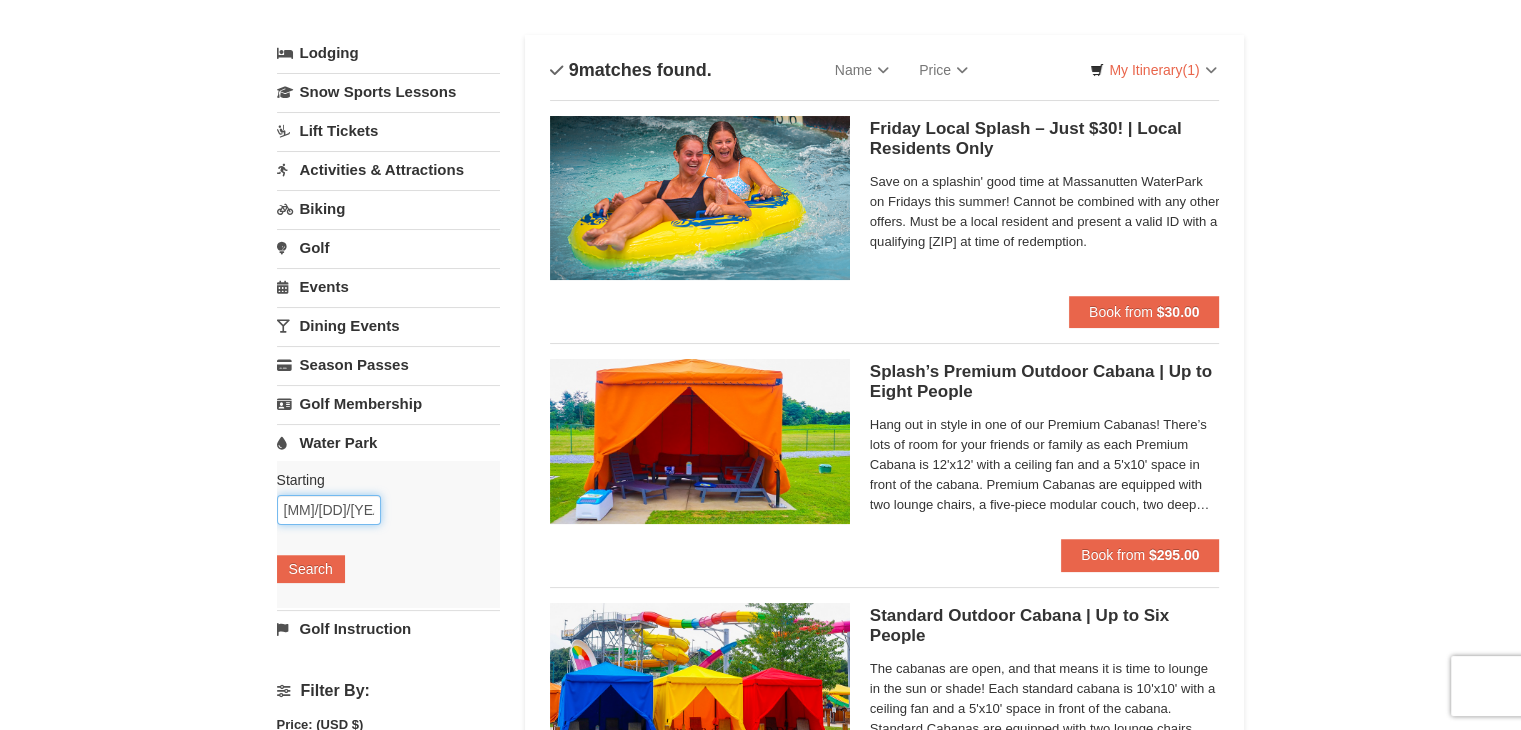 click on "[DATE]" at bounding box center [329, 510] 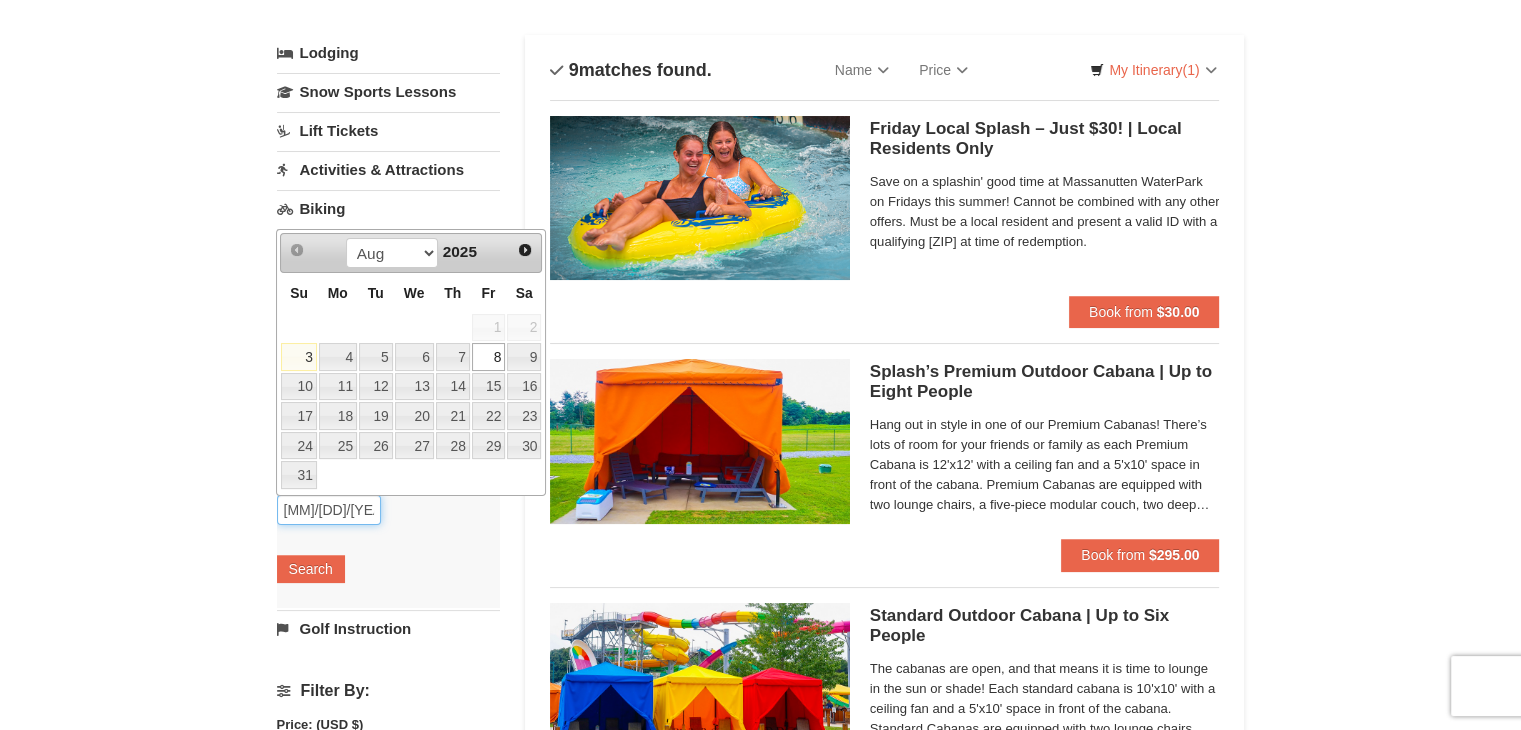 click on "[DATE]" at bounding box center (329, 510) 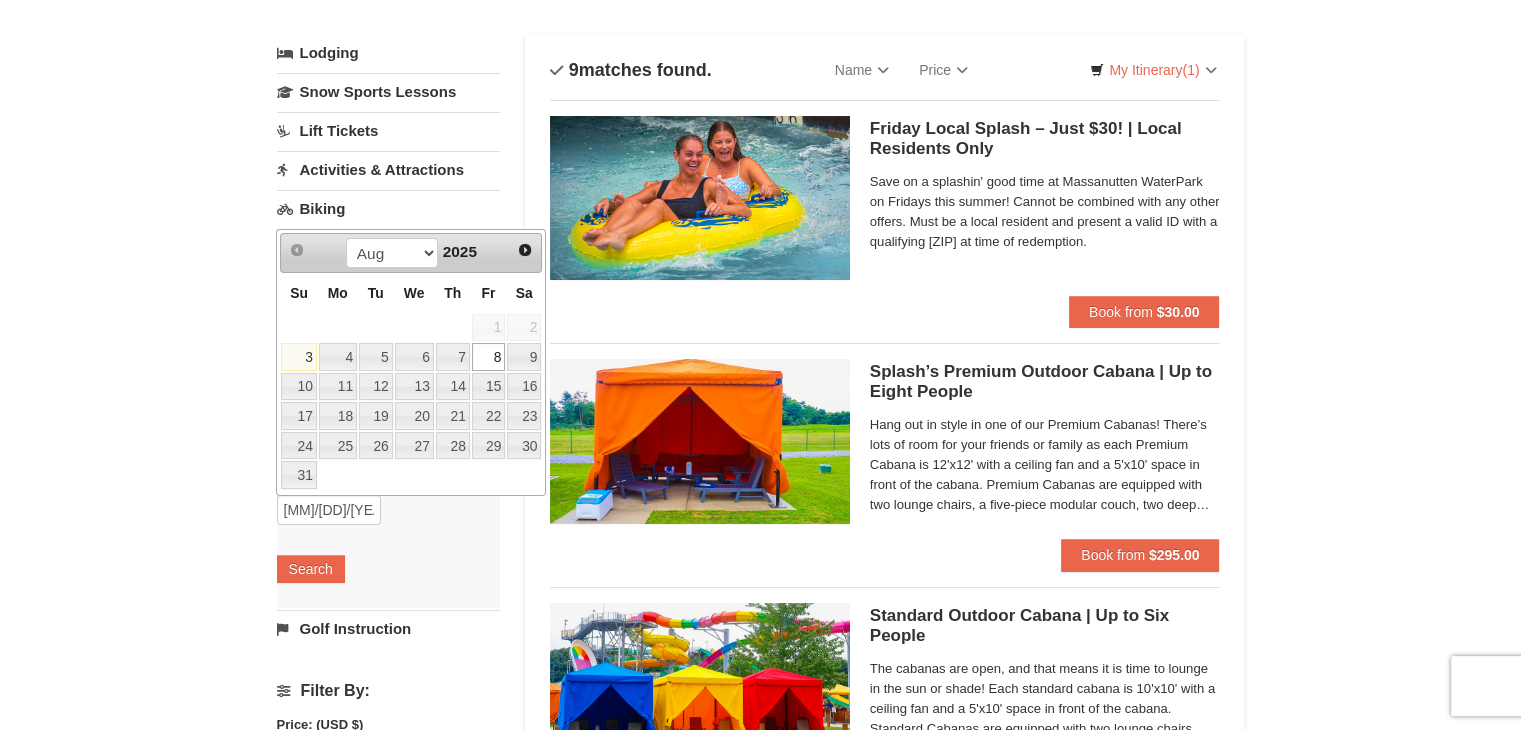 click on "Starting Please format dates MM/DD/YYYY Please format dates MM/DD/YYYY
08/08/2025
Search" at bounding box center [388, 534] 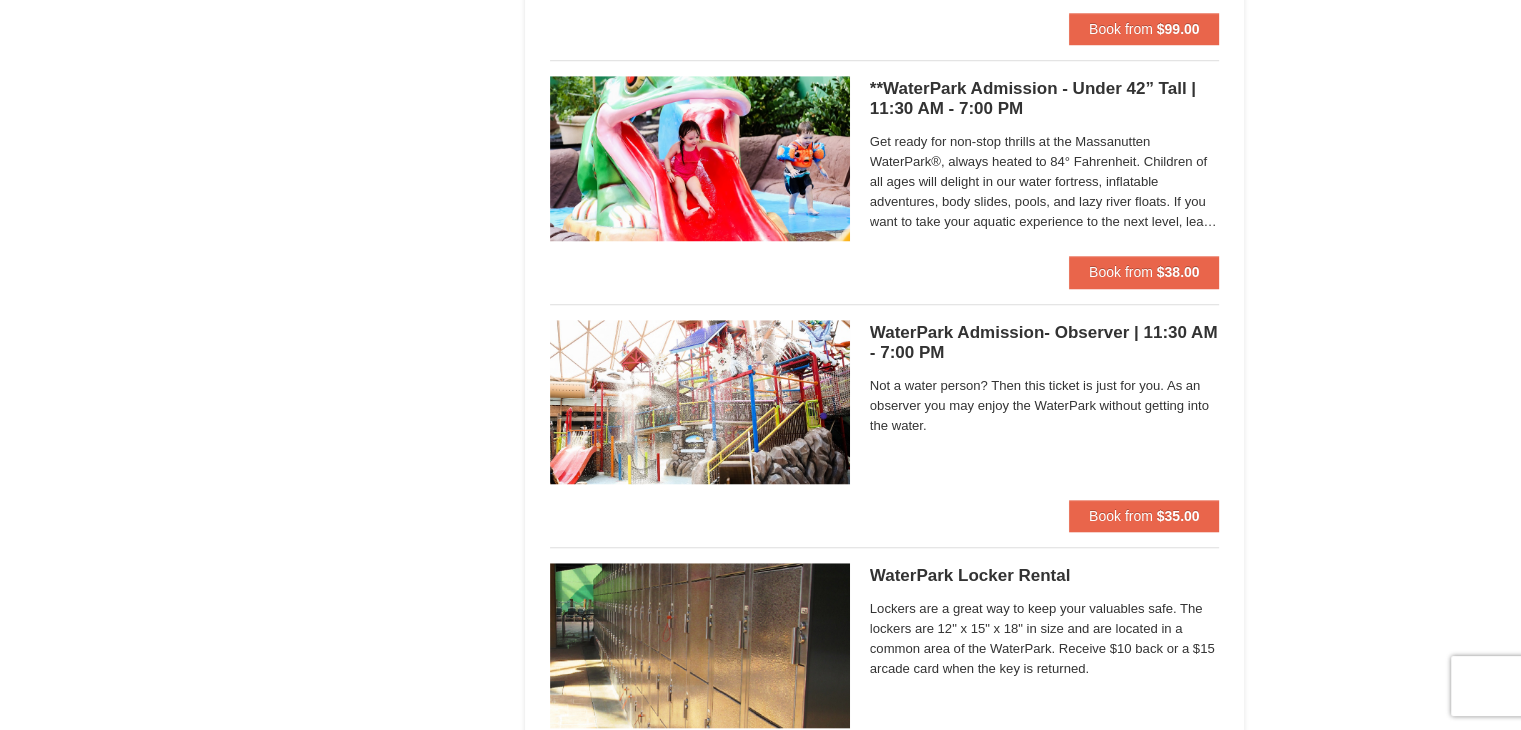 scroll, scrollTop: 1400, scrollLeft: 0, axis: vertical 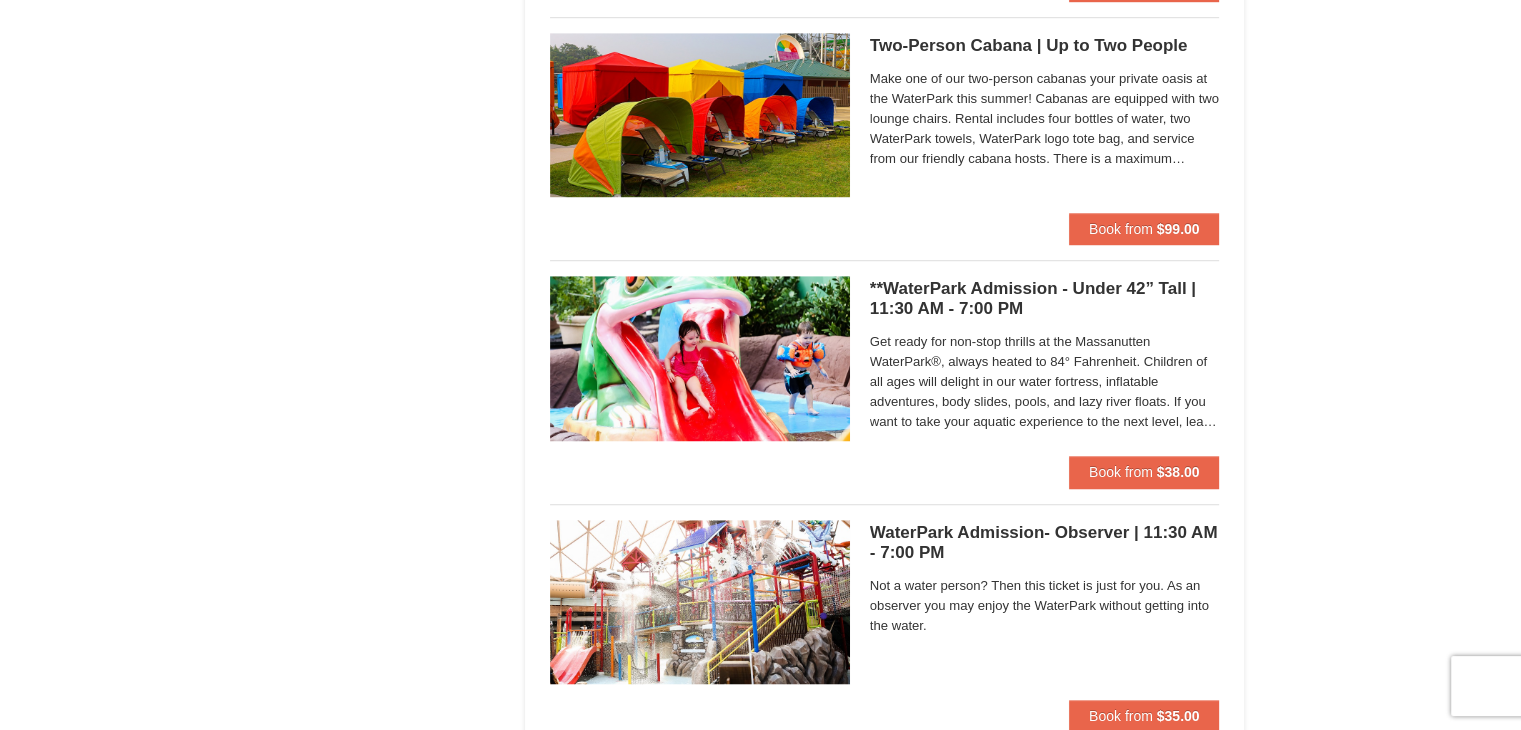 click on "**WaterPark Admission - Under 42” Tall | 11:30 AM - 7:00 PM  Massanutten Indoor/Outdoor WaterPark
Get ready for non-stop thrills at the Massanutten WaterPark®, always heated to 84° Fahrenheit. Children of all ages will delight in our water fortress, inflatable adventures, body slides, pools, and lazy river floats. If you want to take your aquatic experience to the next level, learn how to surf on our FlowRider® Endless Wave. No matter what adventure you choose, you’ll be sure to meet new friends along the way! Don't forget to bring a towel." at bounding box center (1045, 366) 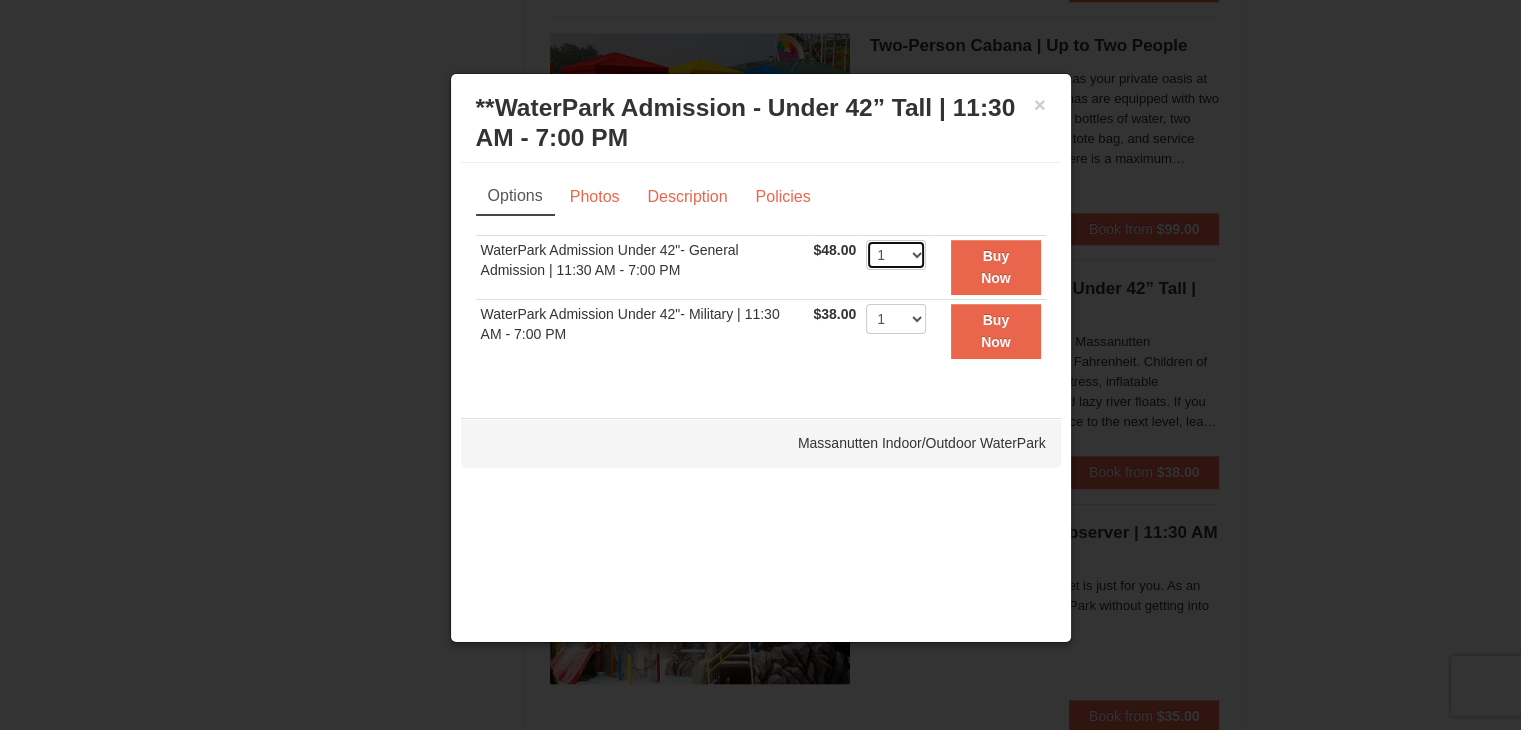 click on "1
2
3
4
5
6
7
8
9
10
11
12
13
14
15
16
17
18
19
20
21 22" at bounding box center [896, 255] 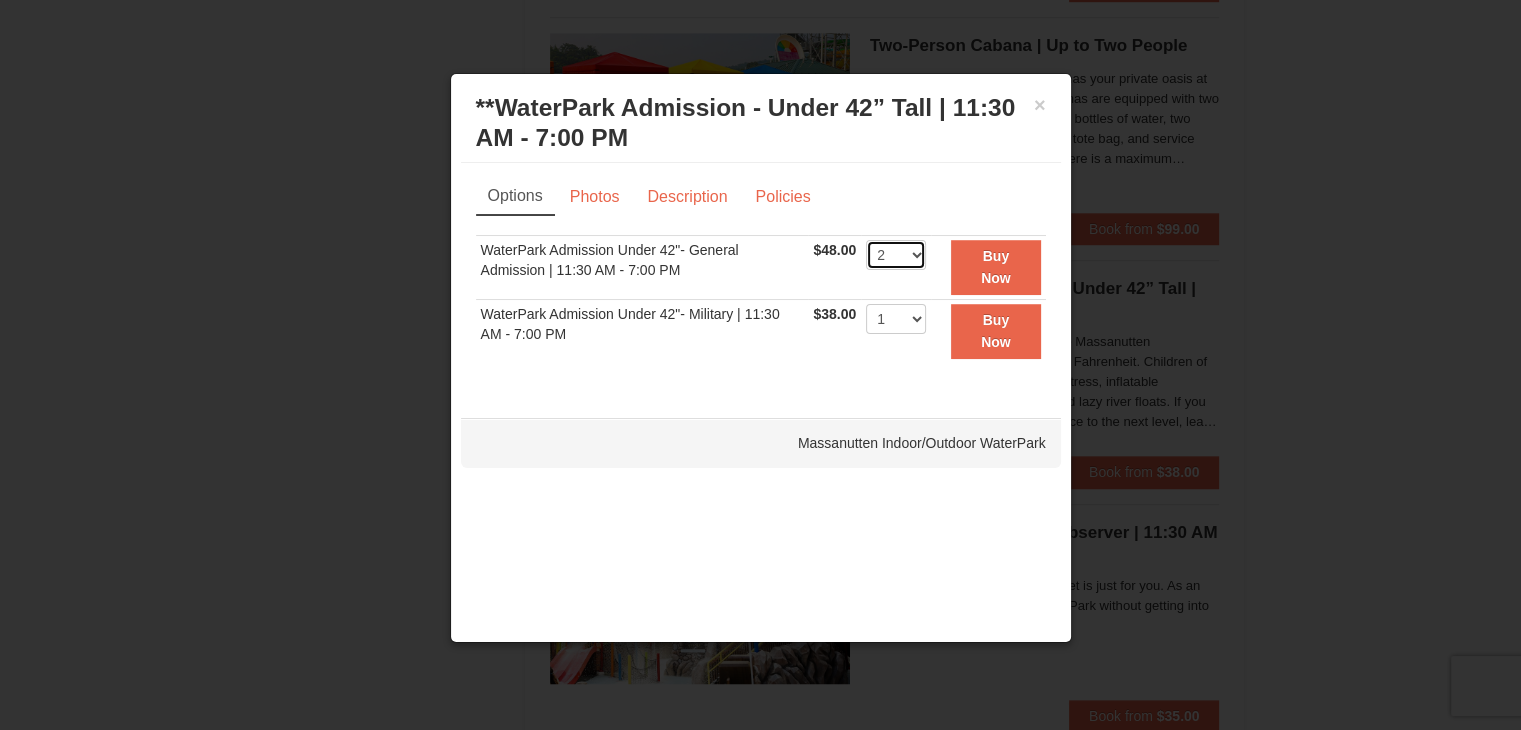 click on "1
2
3
4
5
6
7
8
9
10
11
12
13
14
15
16
17
18
19
20
21 22" at bounding box center [896, 255] 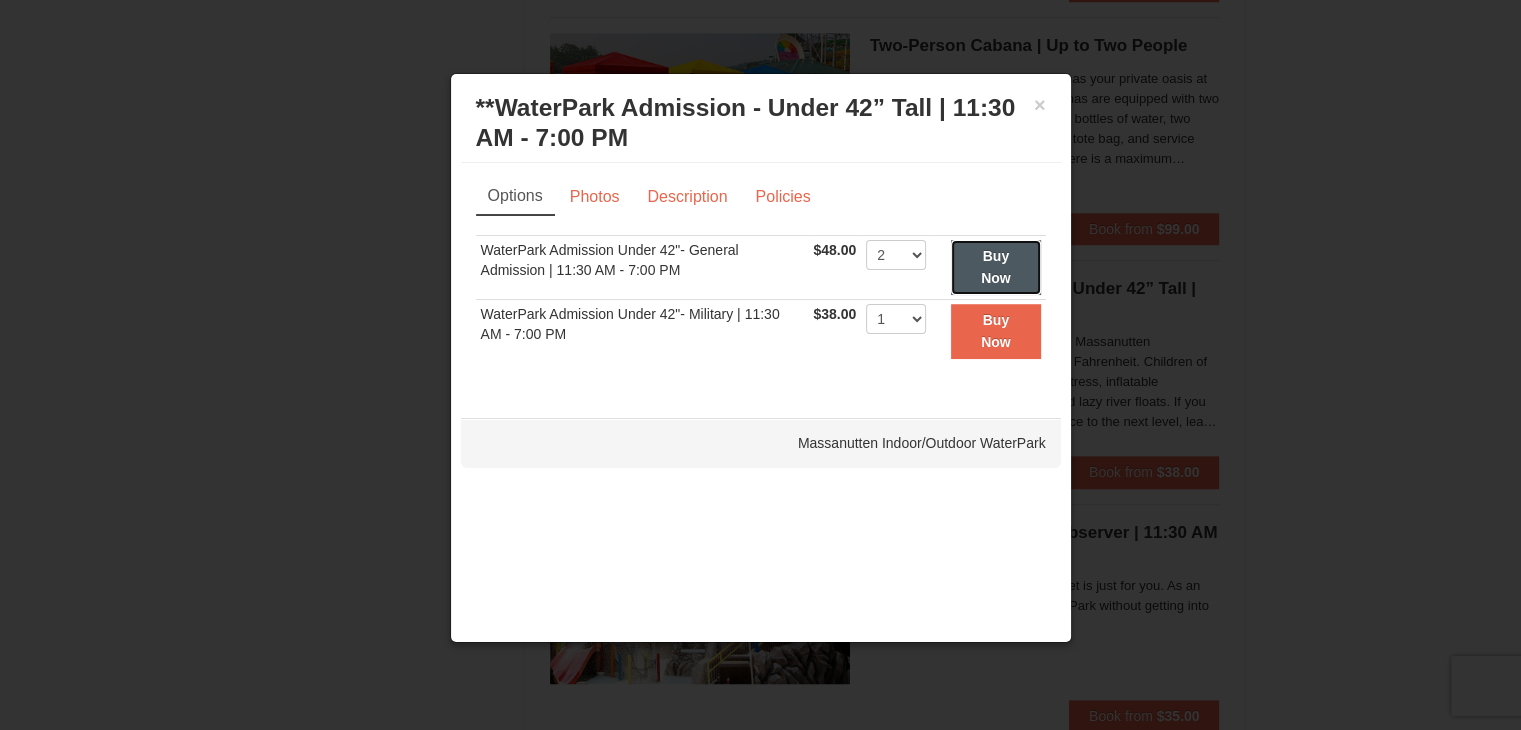 click on "Buy Now" at bounding box center [995, 267] 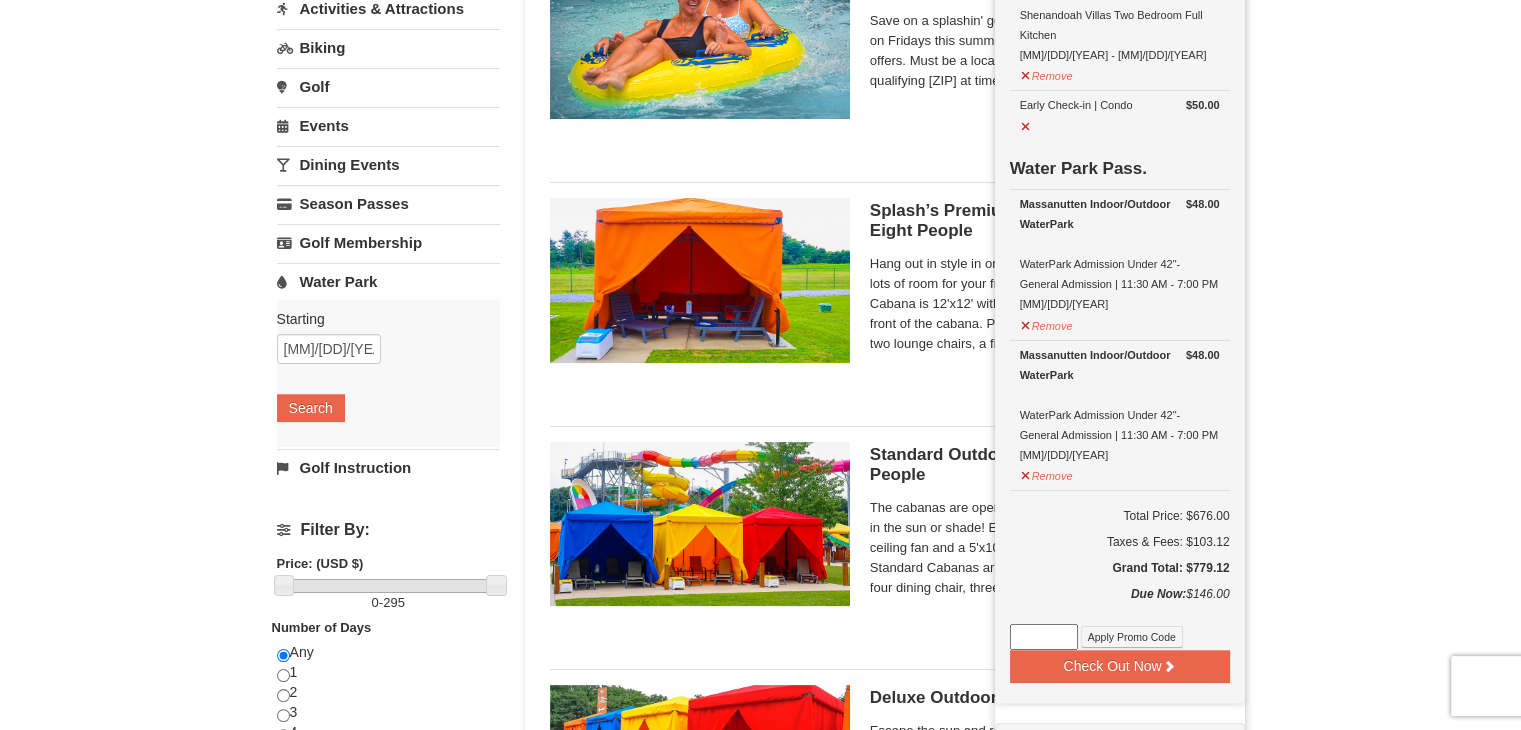 scroll, scrollTop: 306, scrollLeft: 0, axis: vertical 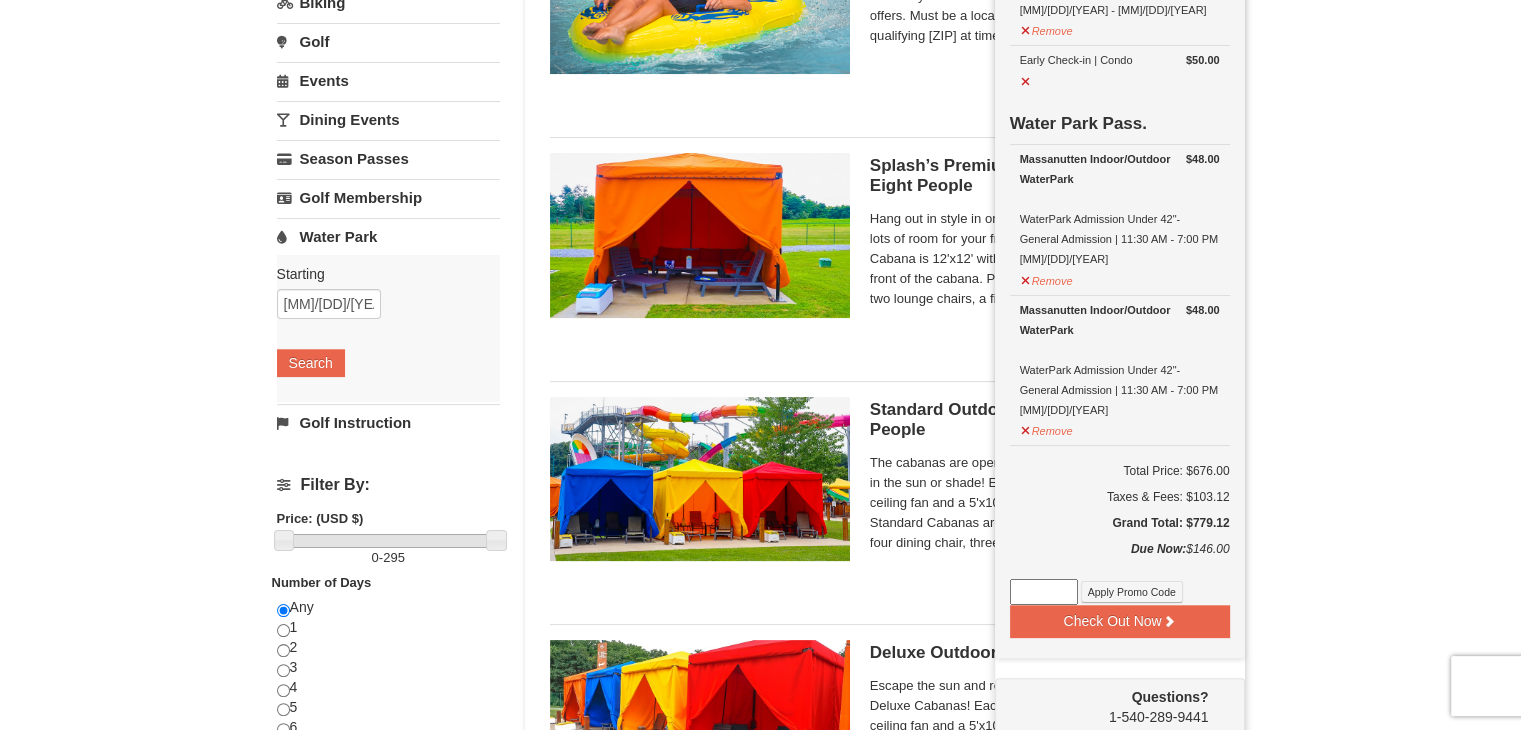 click on "×
Categories
List
Filter
My Itinerary (3)
Check Out Now
Lodging
$530.00
Shenandoah Villas
Shenandoah Villas Two Bedroom Full Kitchen
8/8/2025 - 8/10/2025
$50.00 $48.00" at bounding box center (760, 952) 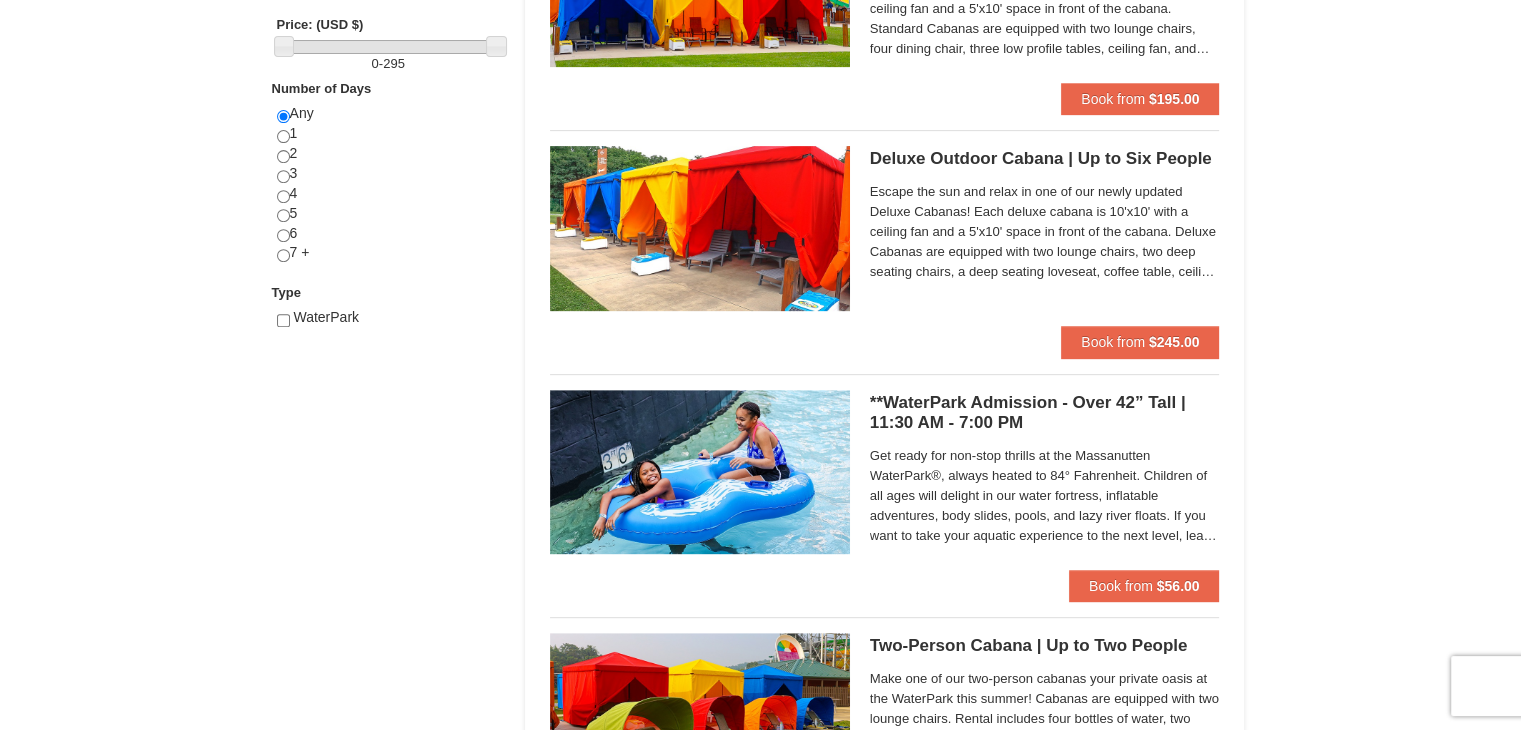 scroll, scrollTop: 900, scrollLeft: 0, axis: vertical 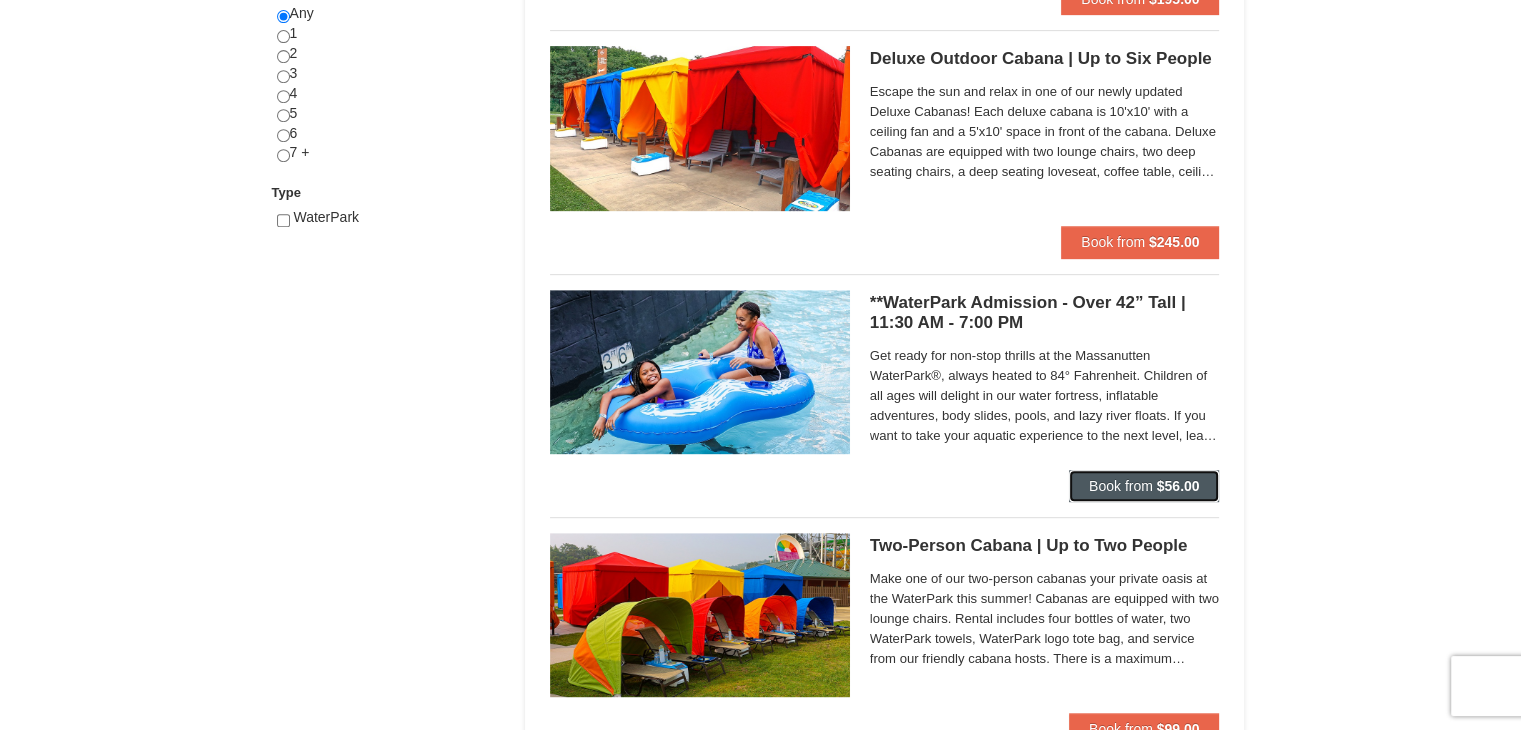 click on "Book from" at bounding box center (1121, 486) 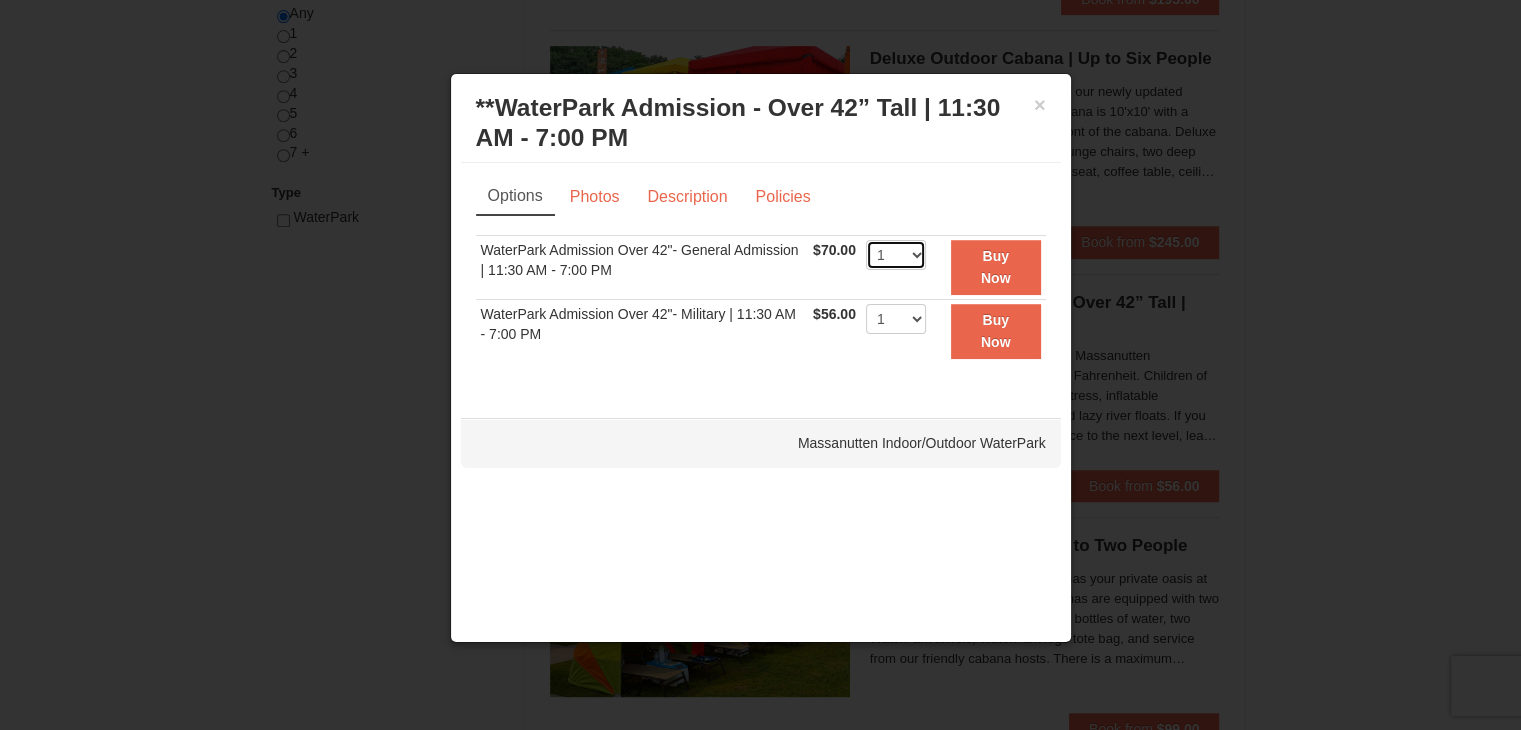 click on "1
2
3
4
5
6
7
8
9
10
11
12
13
14
15
16
17
18
19
20
21 22" at bounding box center (896, 255) 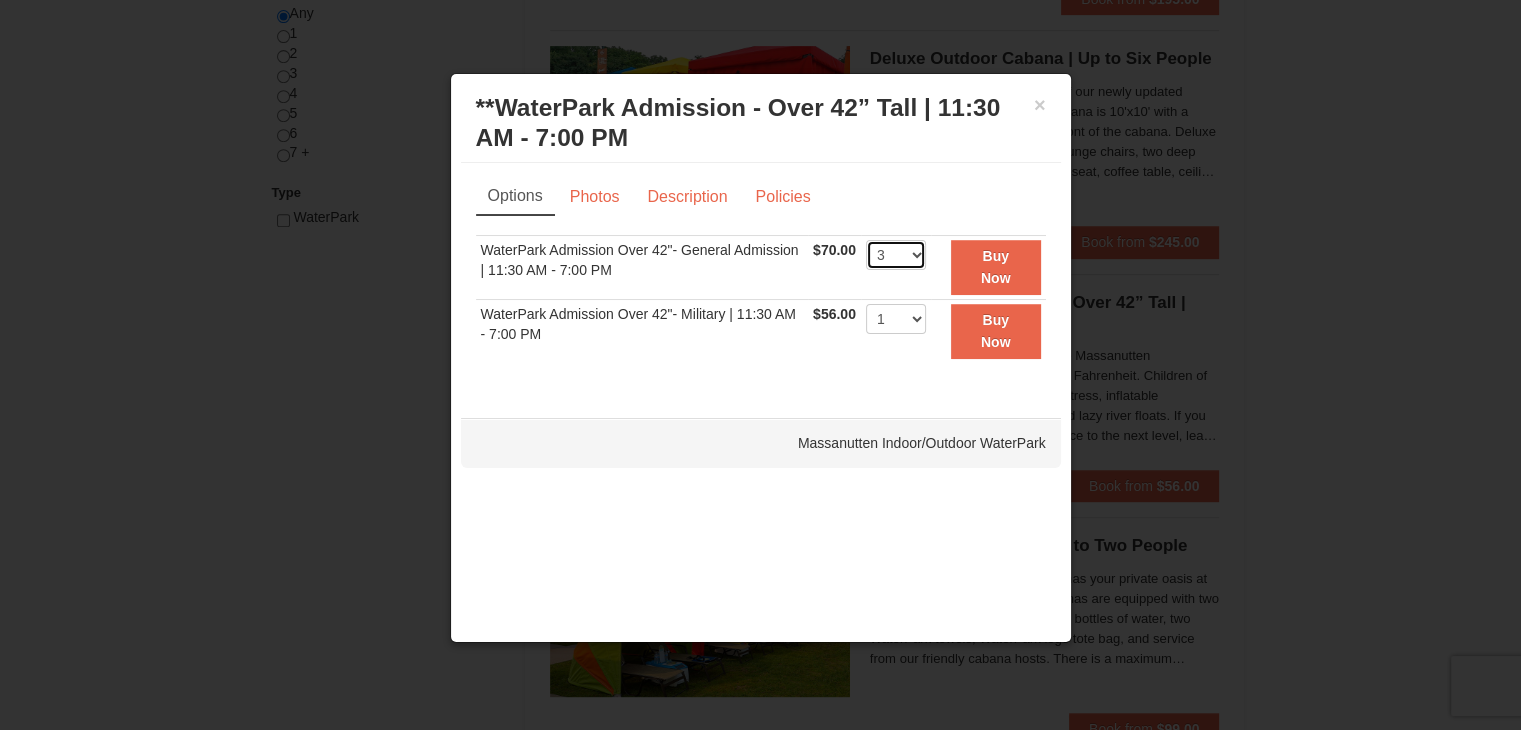 click on "1
2
3
4
5
6
7
8
9
10
11
12
13
14
15
16
17
18
19
20
21 22" at bounding box center (896, 255) 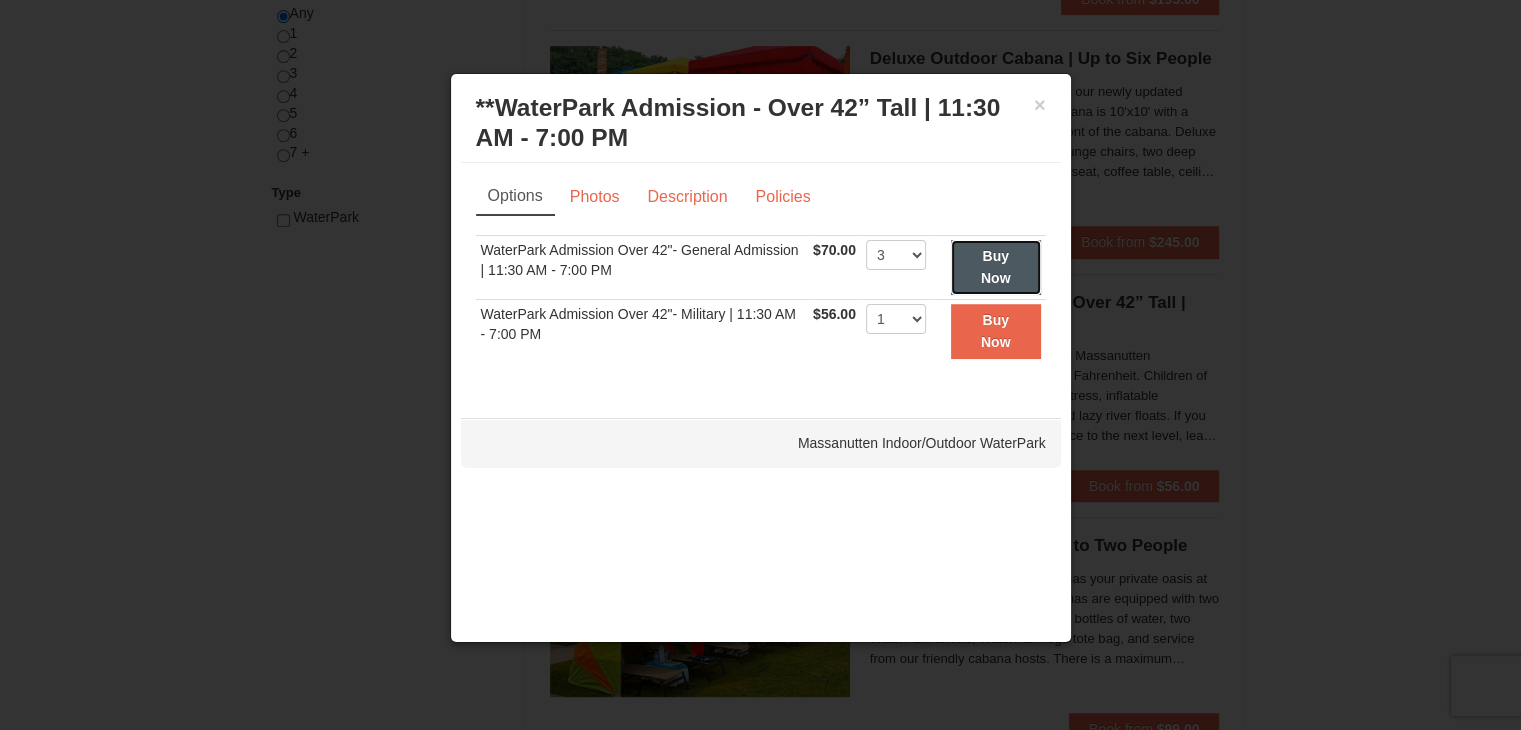 click on "Buy Now" at bounding box center (996, 267) 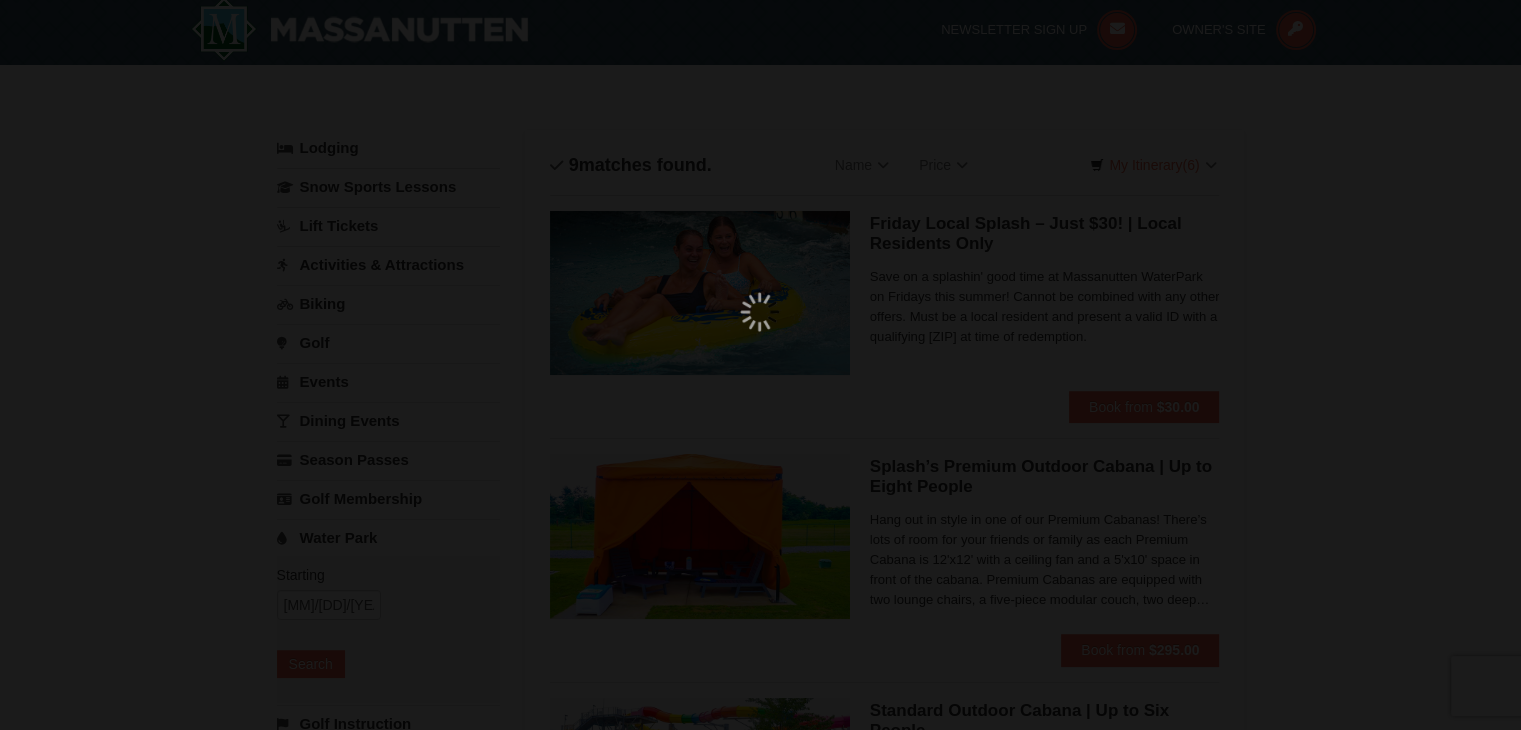 scroll, scrollTop: 6, scrollLeft: 0, axis: vertical 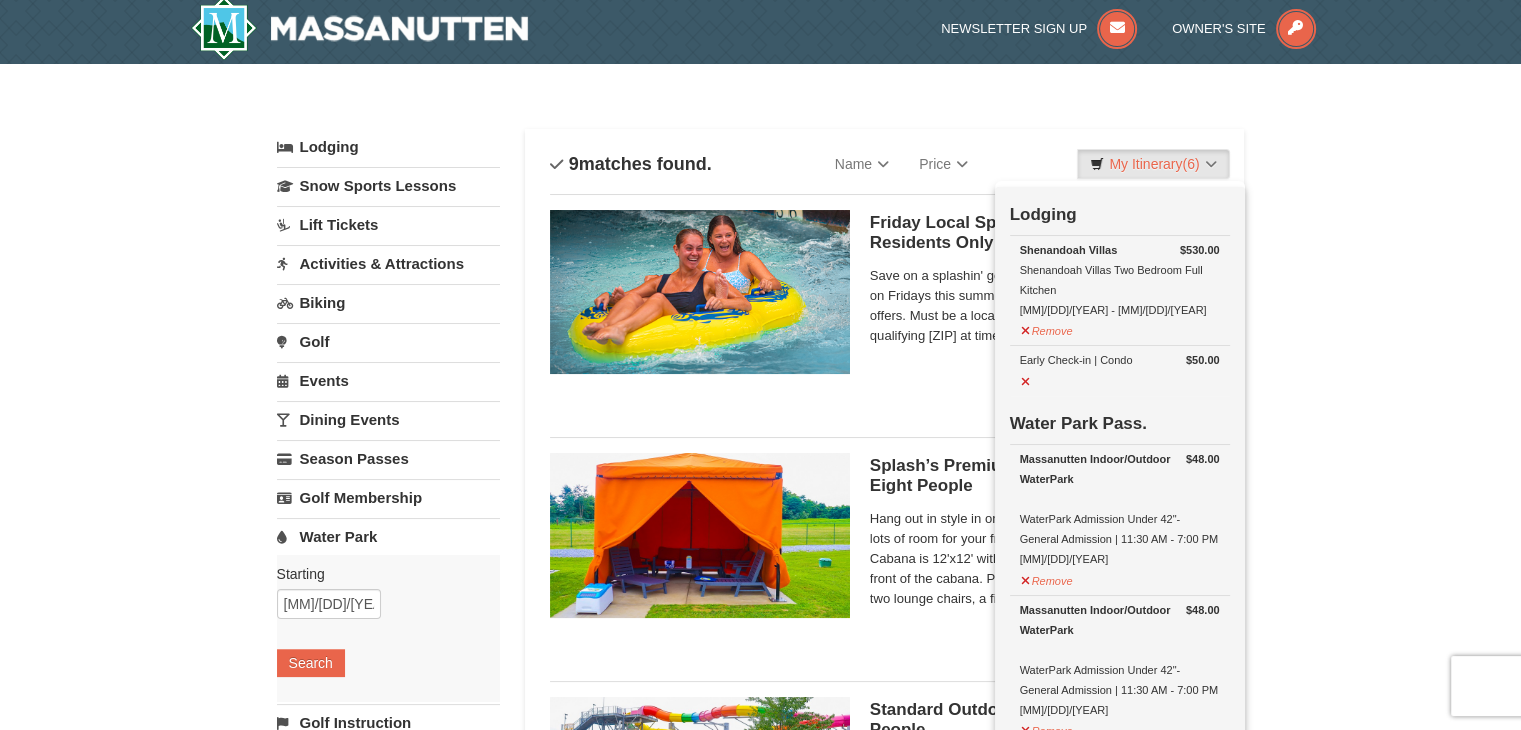 click on "×
Categories
List
Filter
My Itinerary (6)
Check Out Now
Lodging
$530.00
Shenandoah Villas
Shenandoah Villas Two Bedroom Full Kitchen
8/8/2025 - 8/10/2025
$50.00 $48.00" at bounding box center [760, 1252] 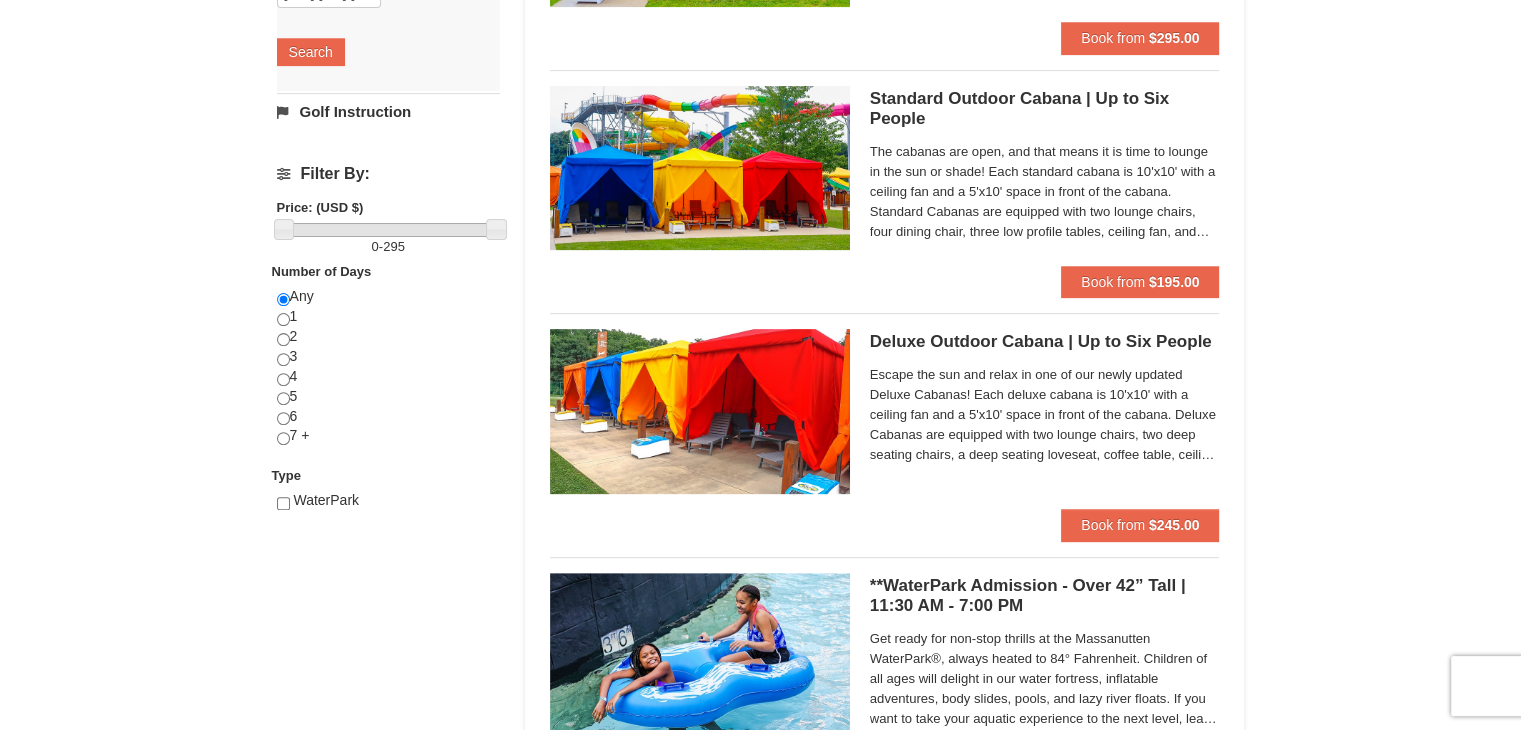 scroll, scrollTop: 606, scrollLeft: 0, axis: vertical 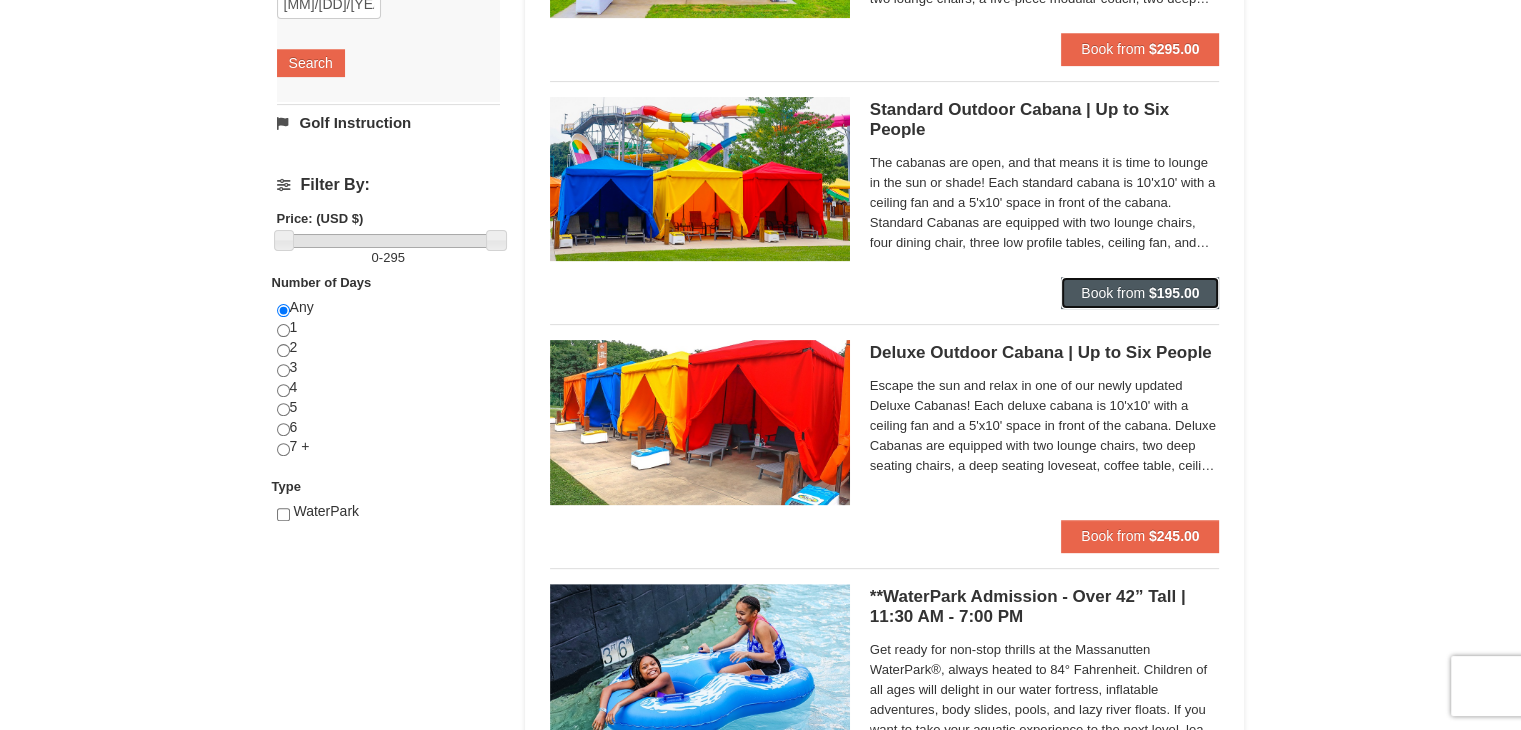 click on "Book from   $195.00" at bounding box center (1140, 293) 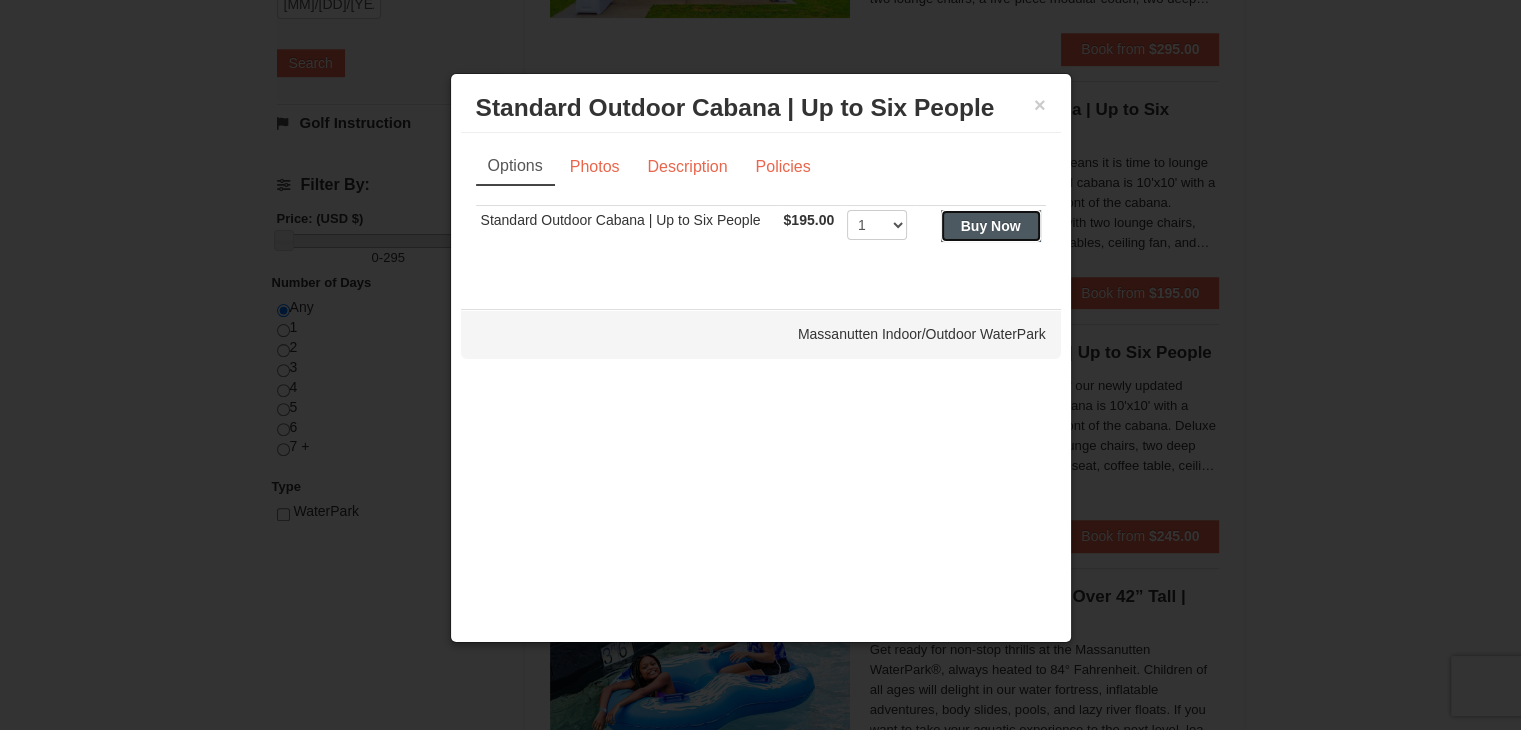click on "Buy Now" at bounding box center [991, 226] 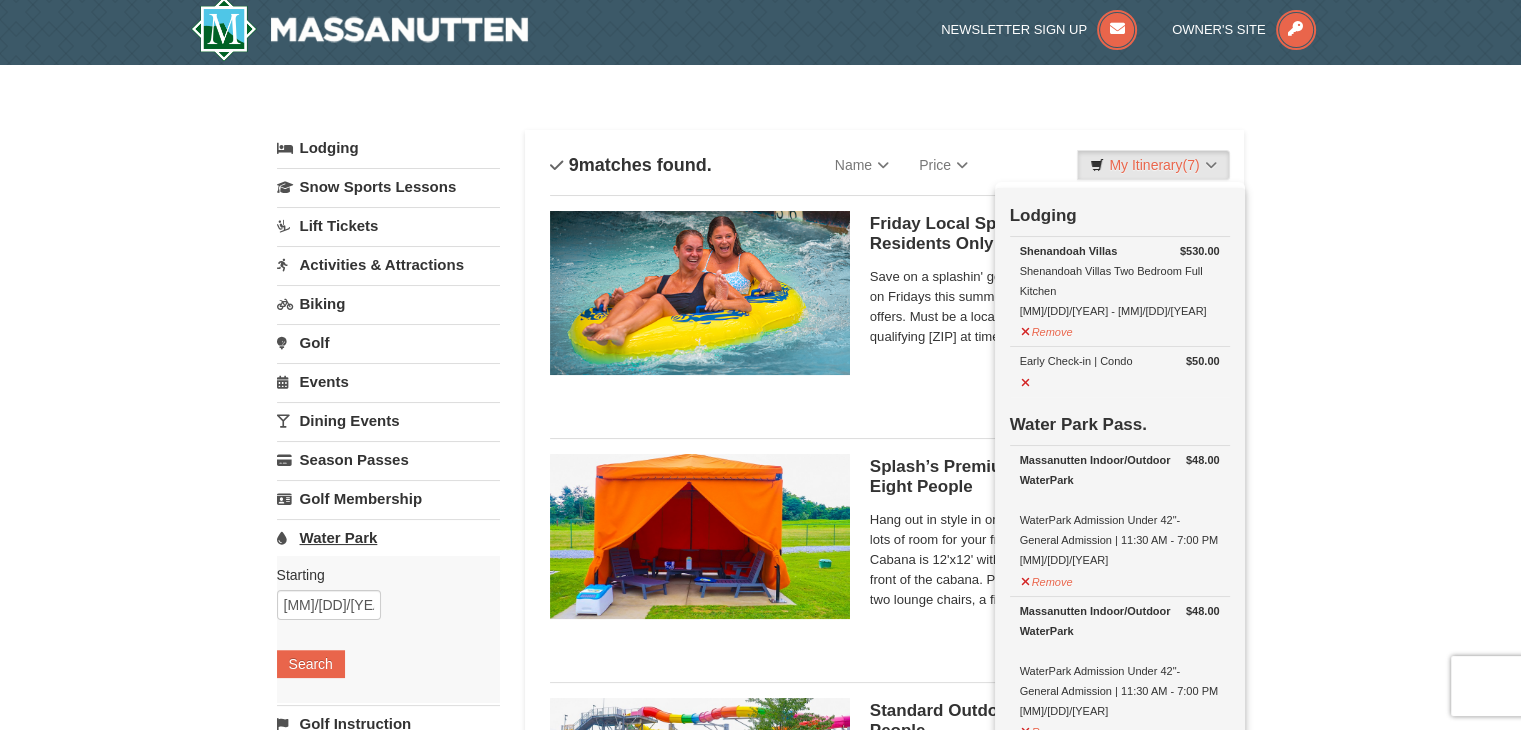 scroll, scrollTop: 6, scrollLeft: 0, axis: vertical 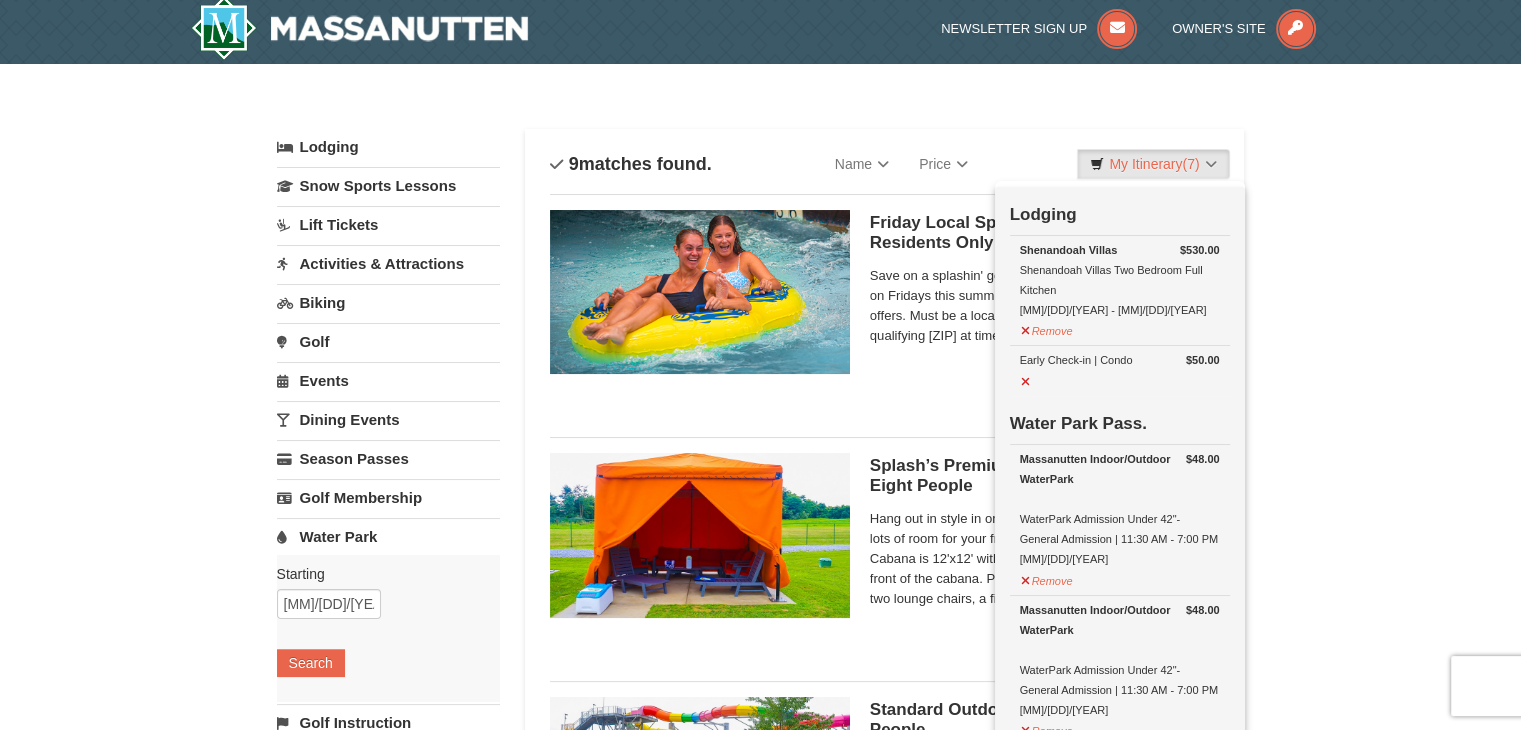 click on "Events" at bounding box center (388, 380) 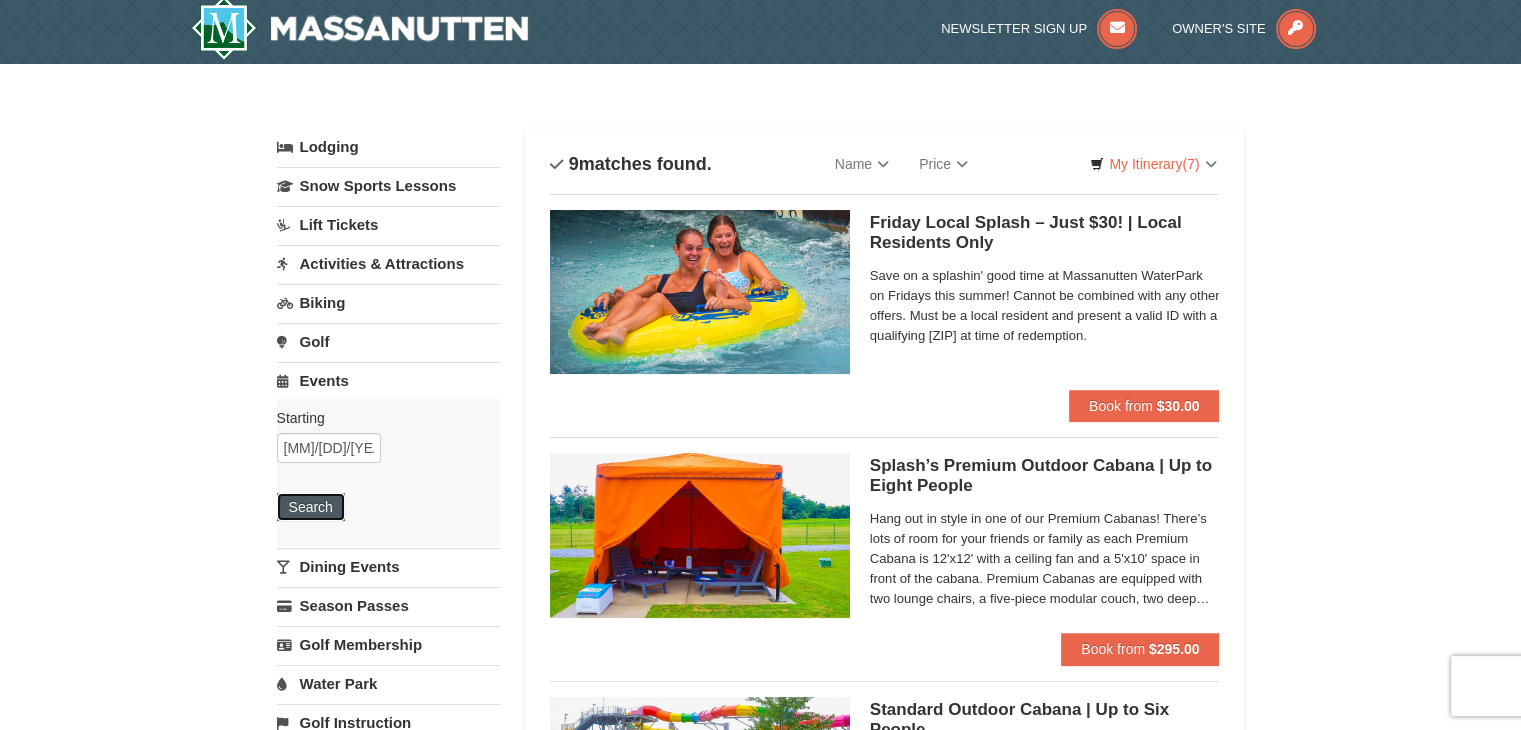 click on "Search" at bounding box center [311, 507] 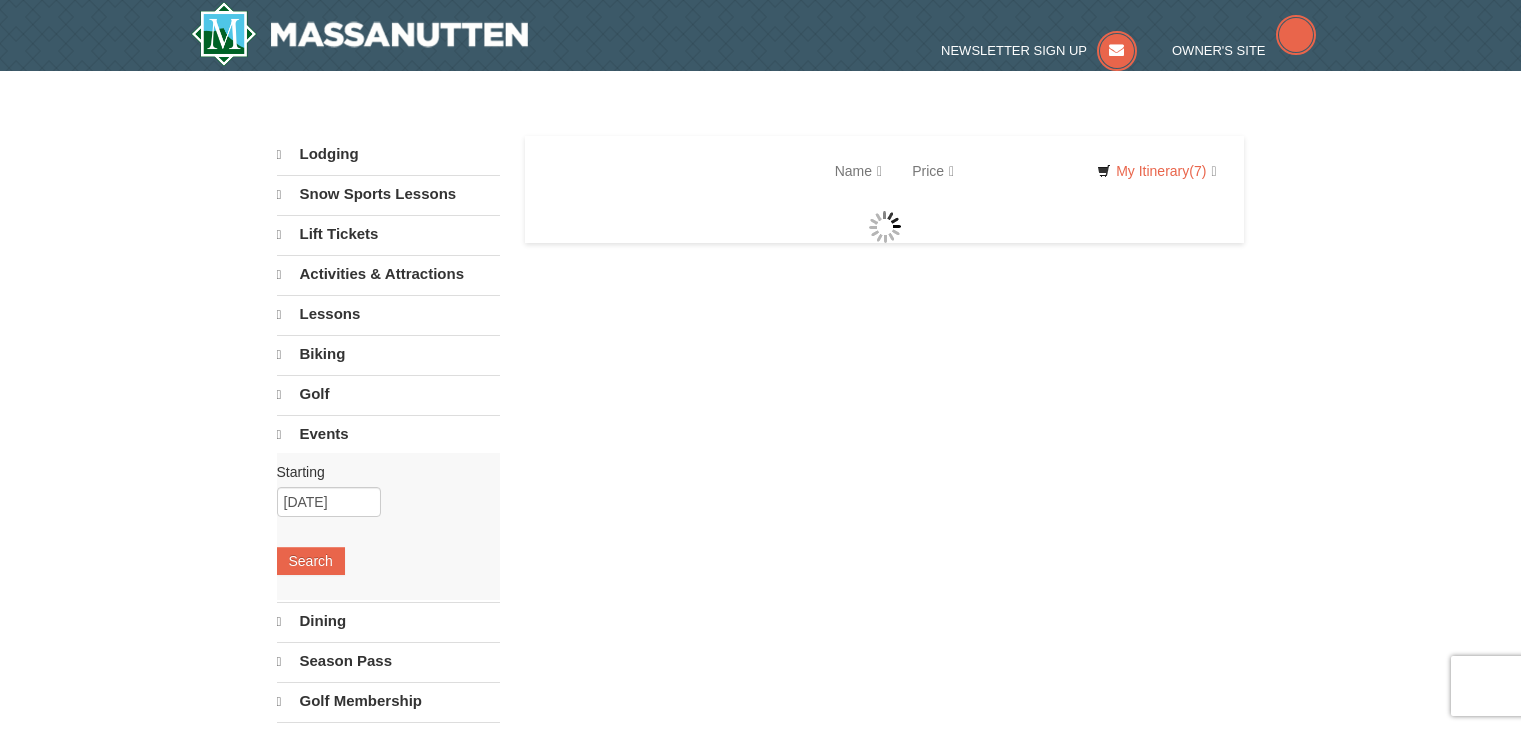 scroll, scrollTop: 0, scrollLeft: 0, axis: both 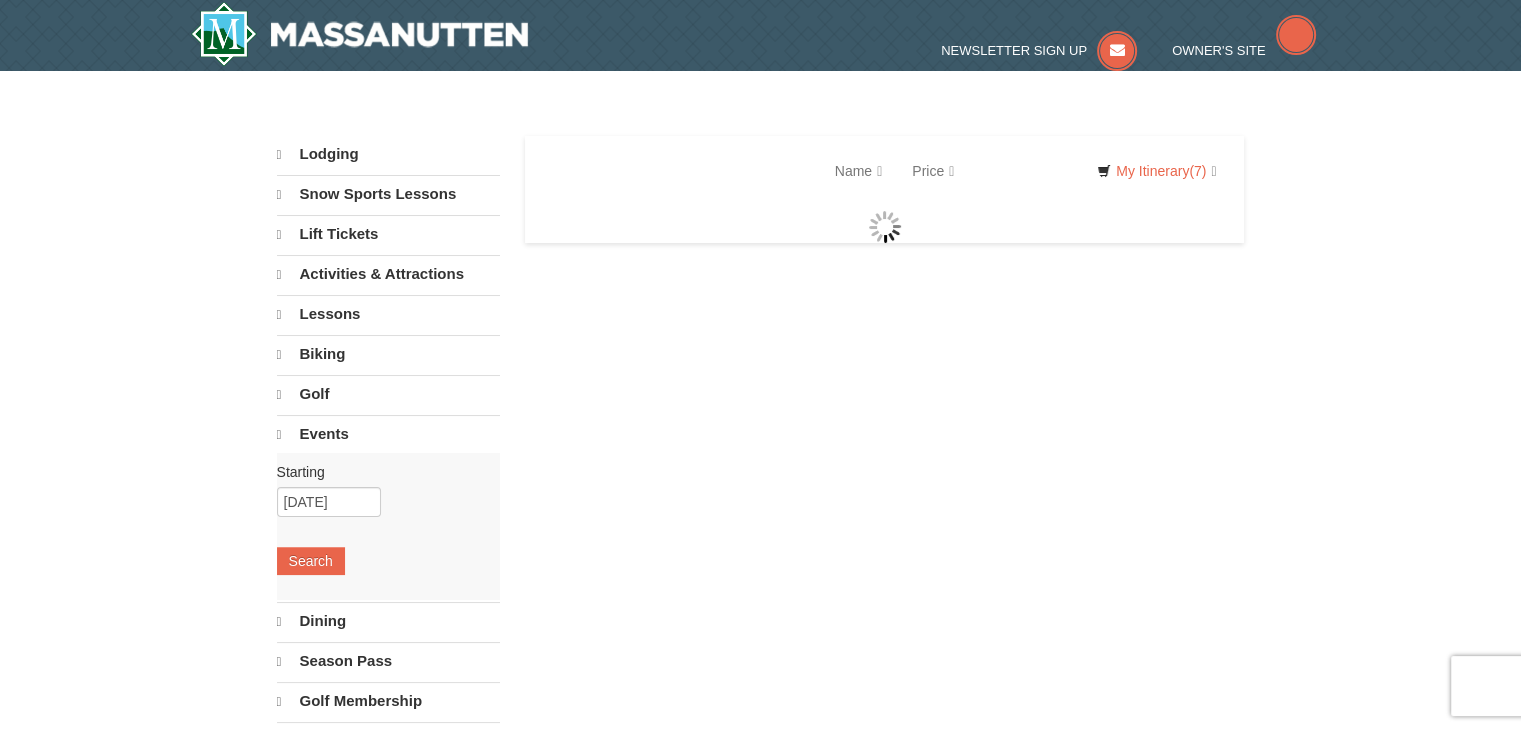 select on "8" 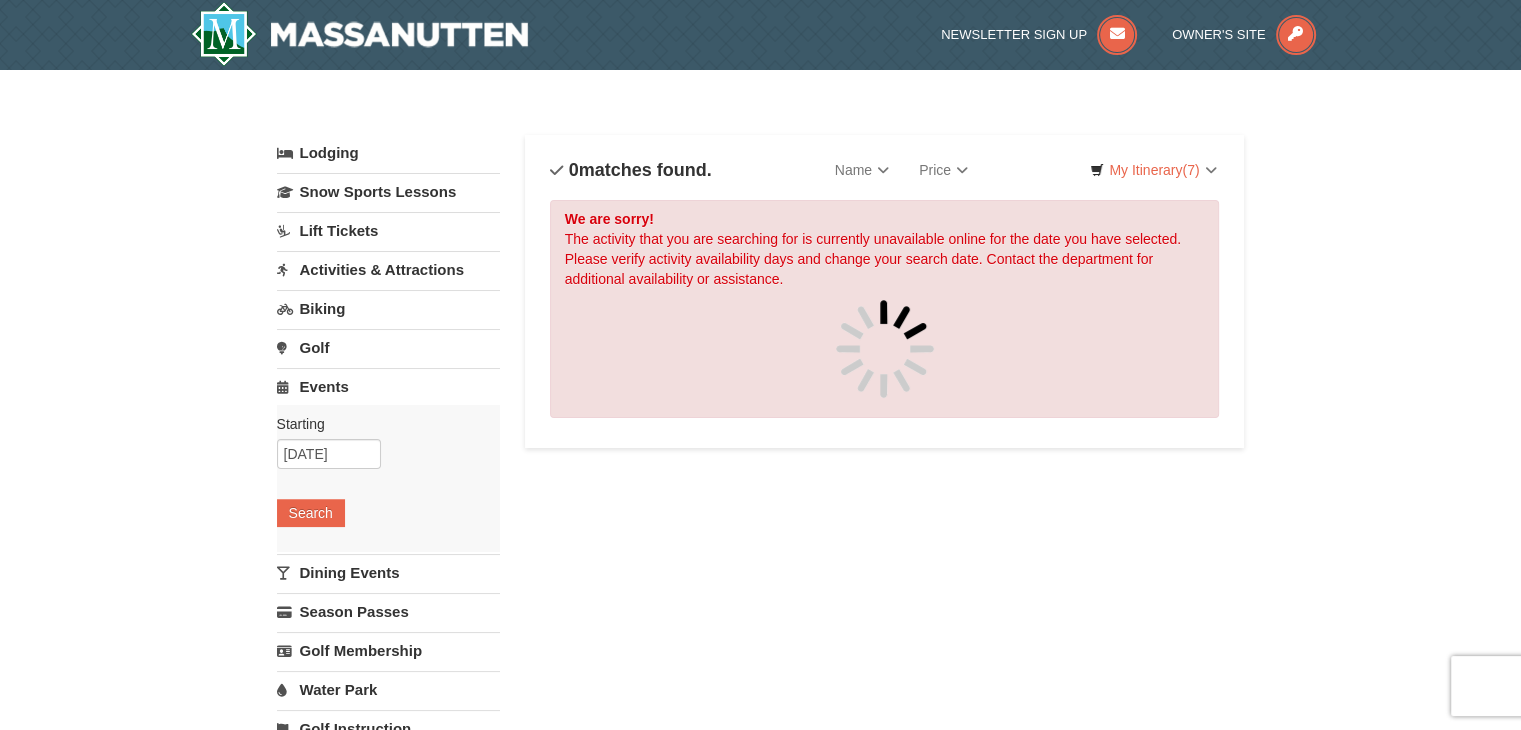 click on "Activities & Attractions" at bounding box center (388, 269) 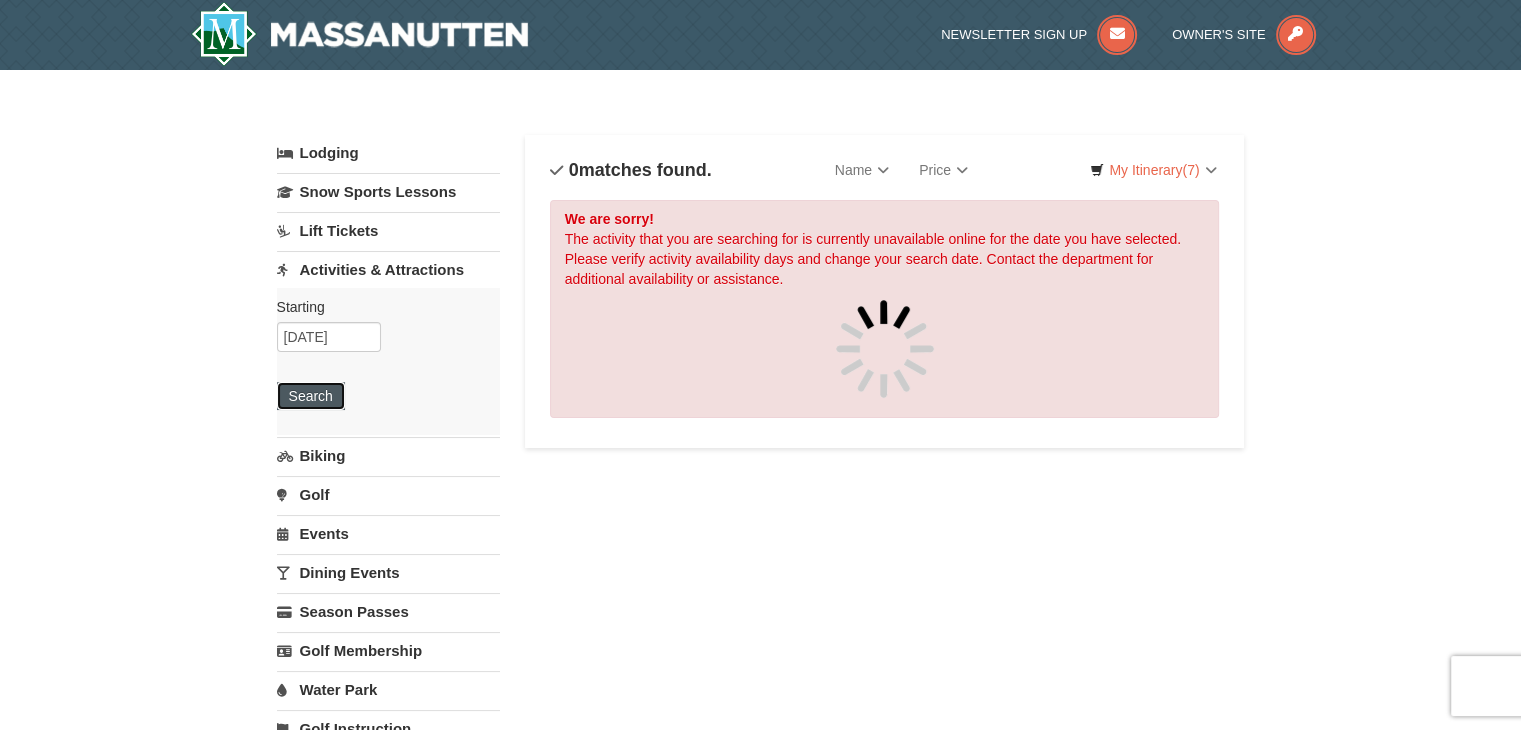 click on "Search" at bounding box center (311, 396) 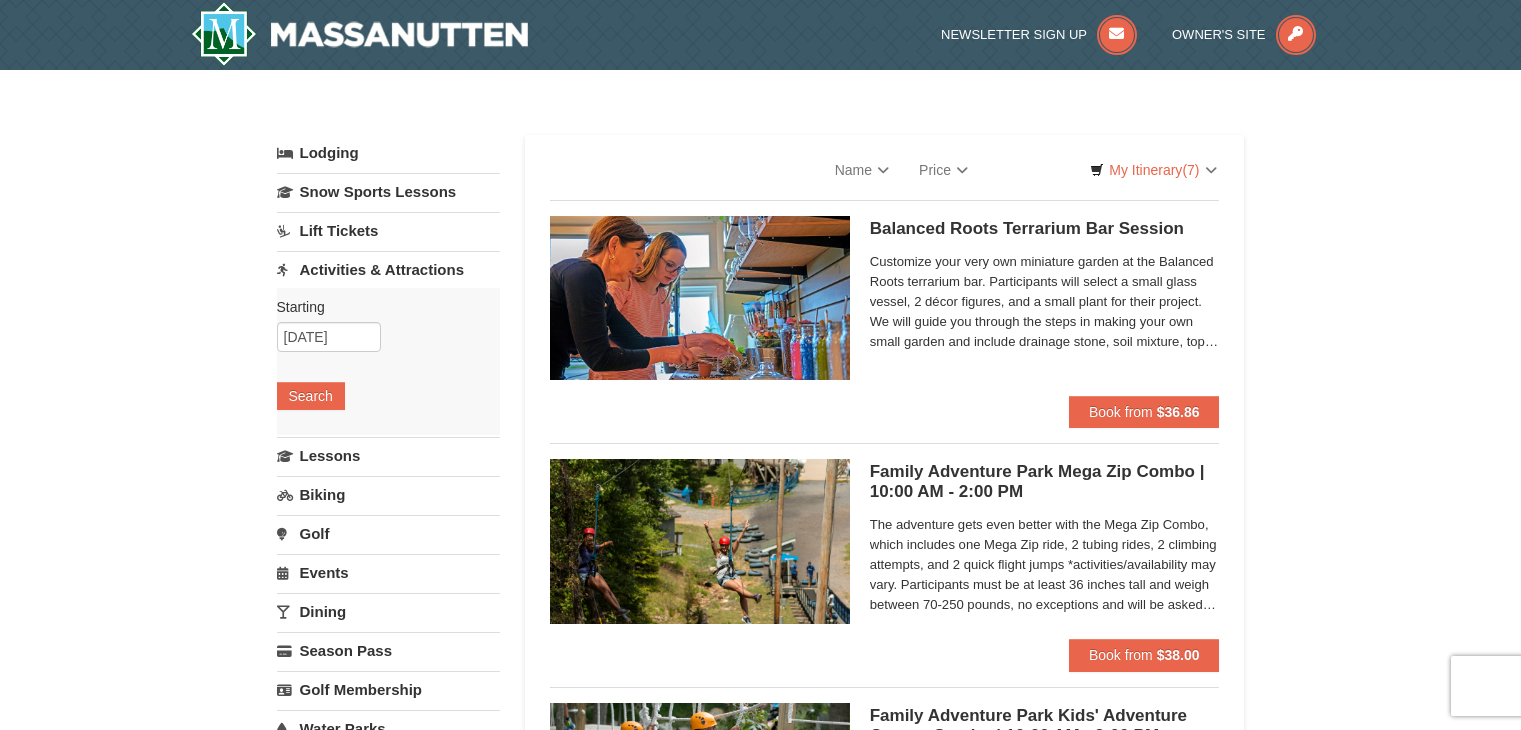scroll, scrollTop: 0, scrollLeft: 0, axis: both 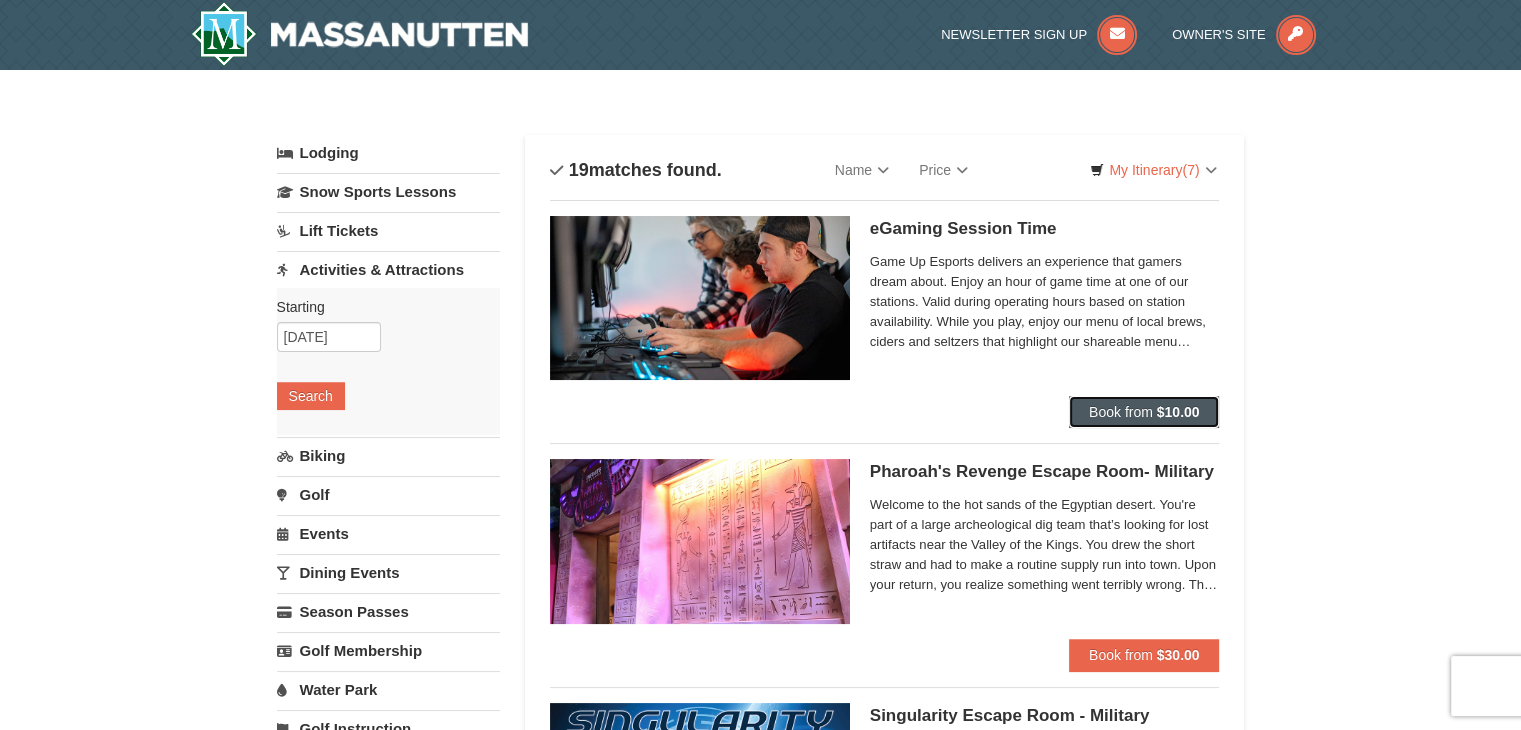 click on "Book from" at bounding box center (1121, 412) 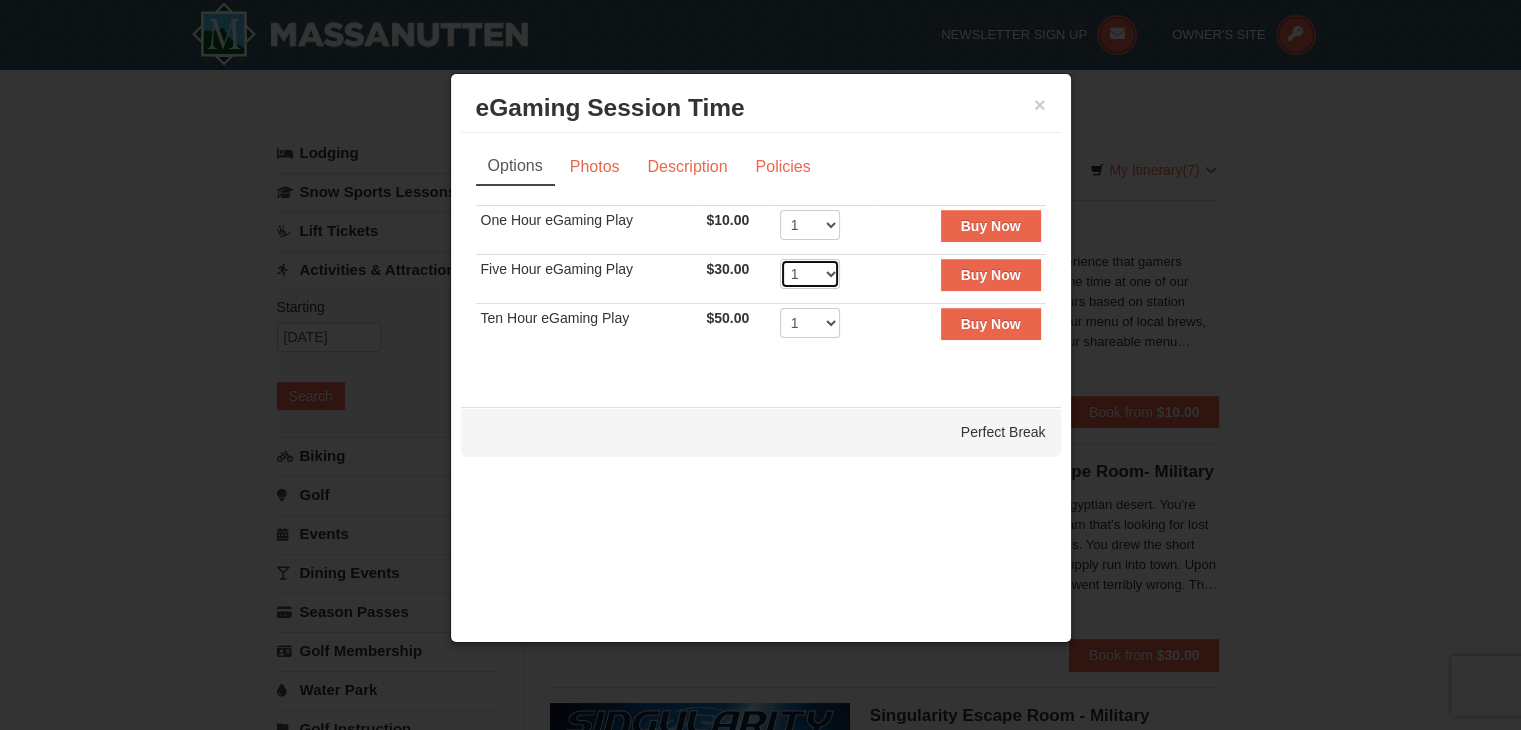 click on "1
2
3
4
5
6
7
8
9
10
11
12
13
14
15
16
17
18
19
20" at bounding box center (810, 274) 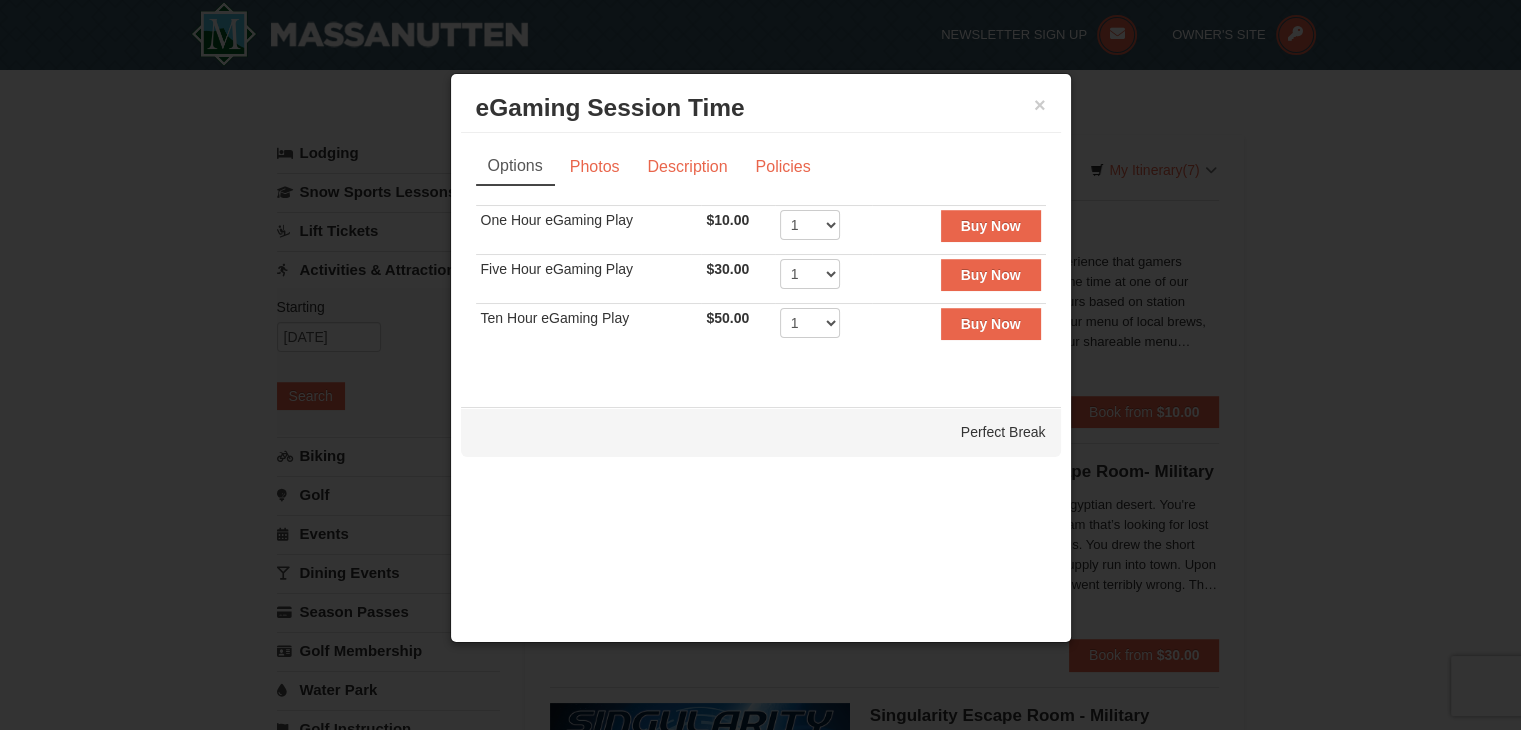 click on "1
2
3
4
5
6
7
8
9
10
11
12
13
14
15
16
17
18
19
20" at bounding box center (823, 230) 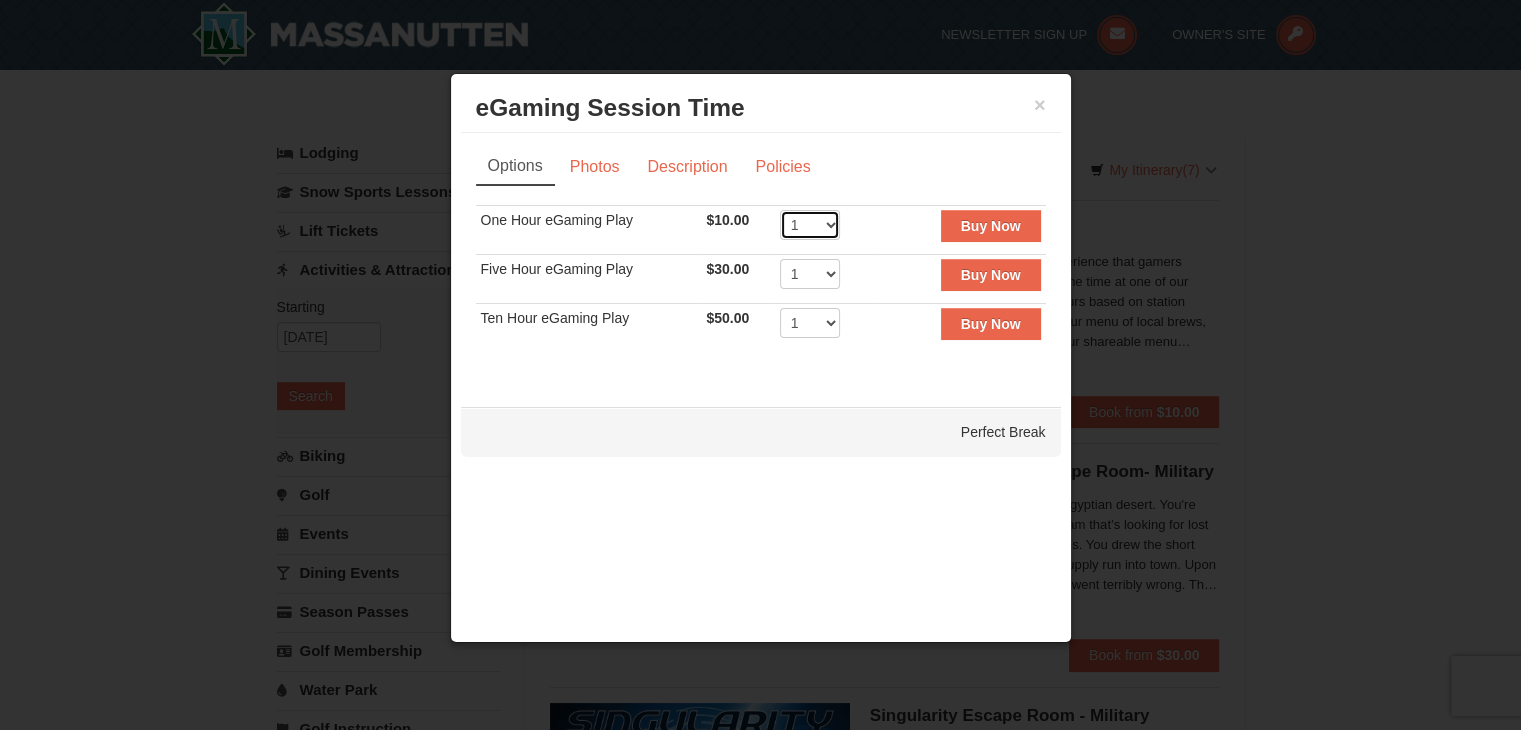 click on "1
2
3
4
5
6
7
8
9
10
11
12
13
14
15
16
17
18
19
20" at bounding box center (810, 225) 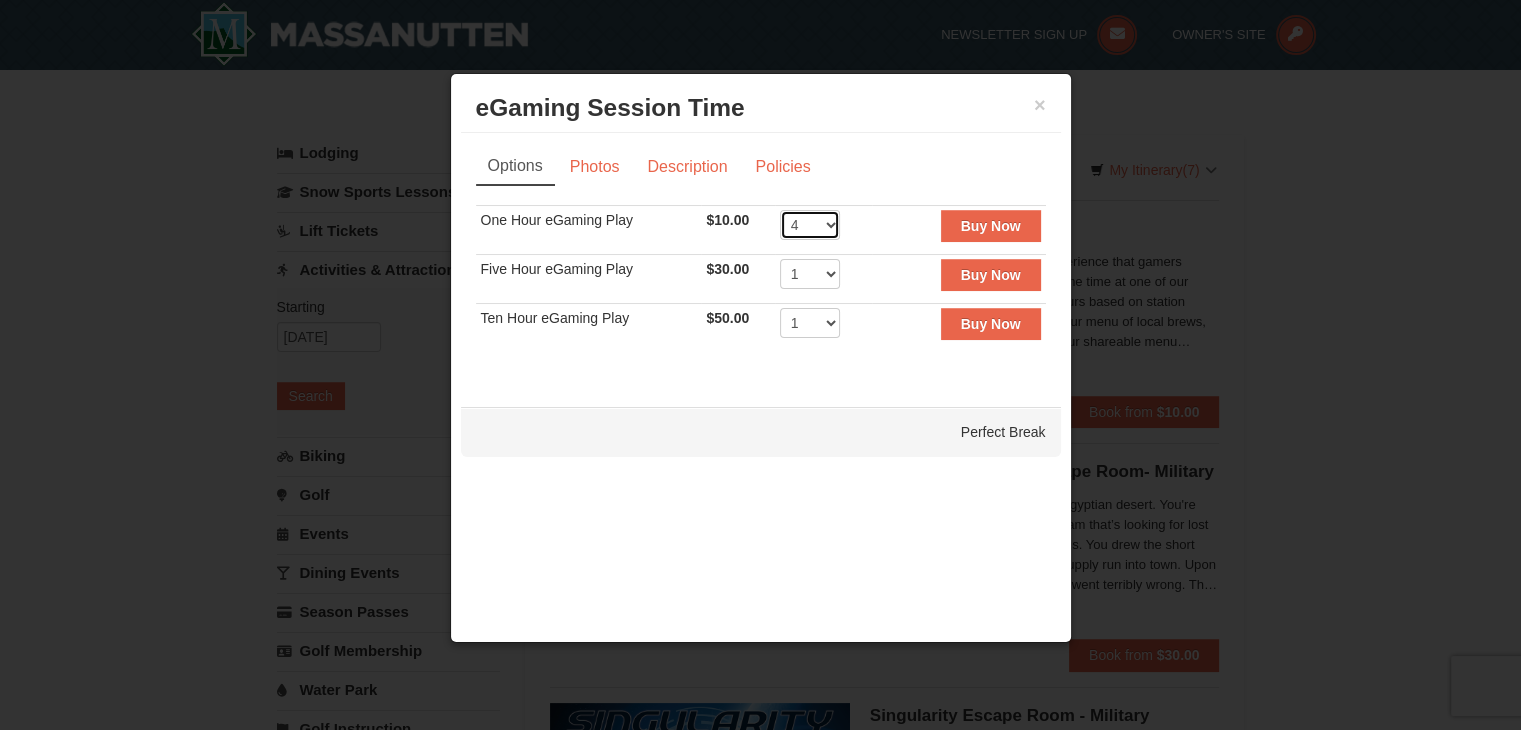 click on "1
2
3
4
5
6
7
8
9
10
11
12
13
14
15
16
17
18
19
20" at bounding box center [810, 225] 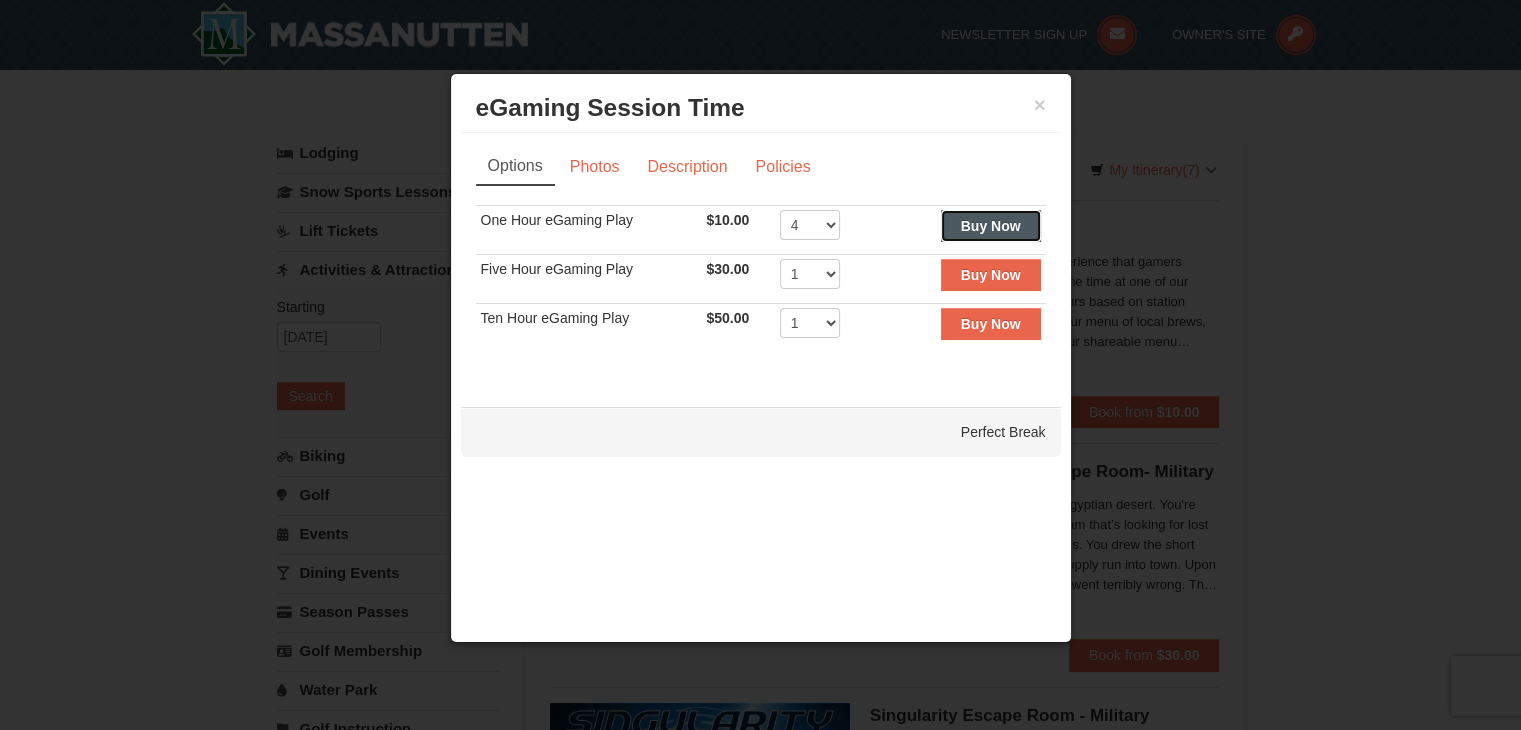 click on "Buy Now" at bounding box center [991, 226] 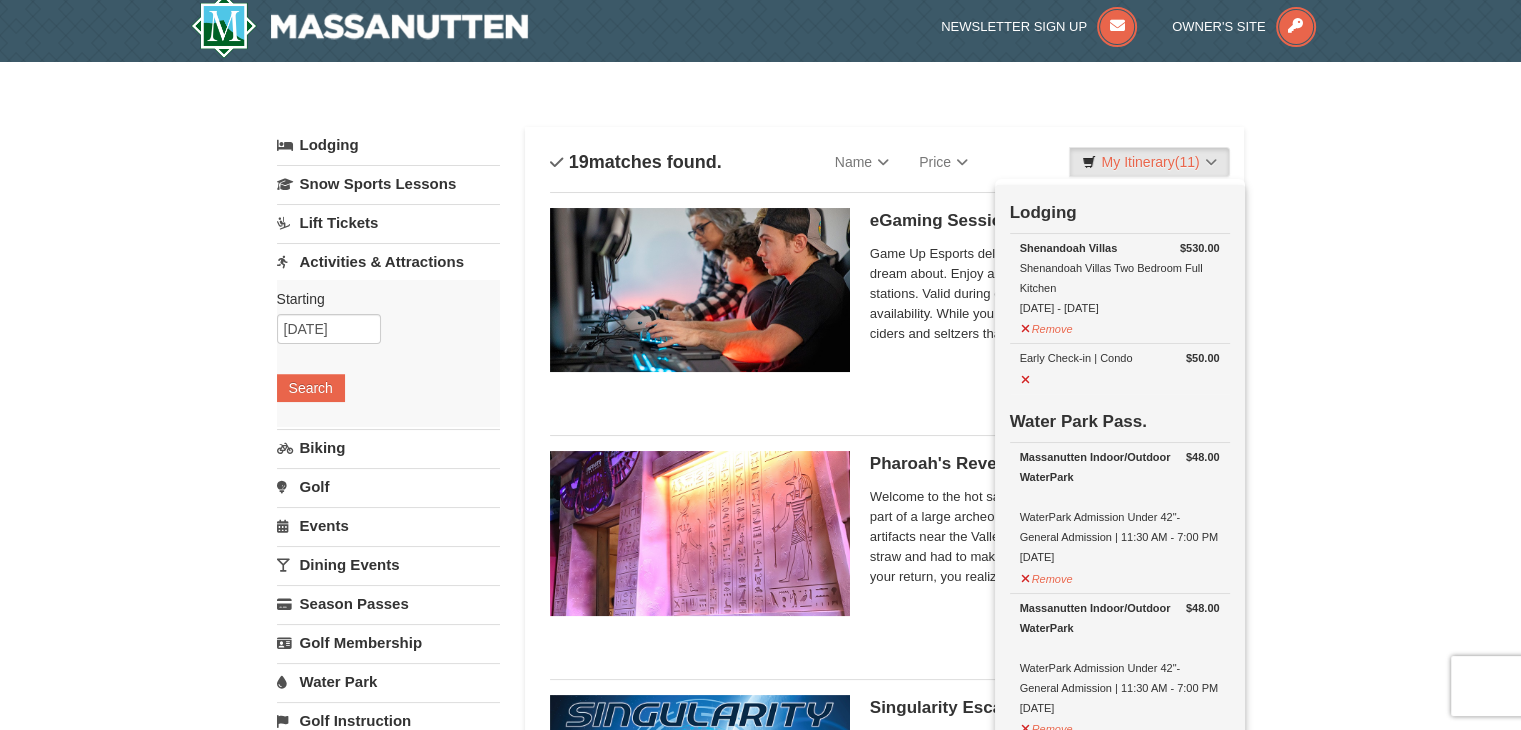 scroll, scrollTop: 6, scrollLeft: 0, axis: vertical 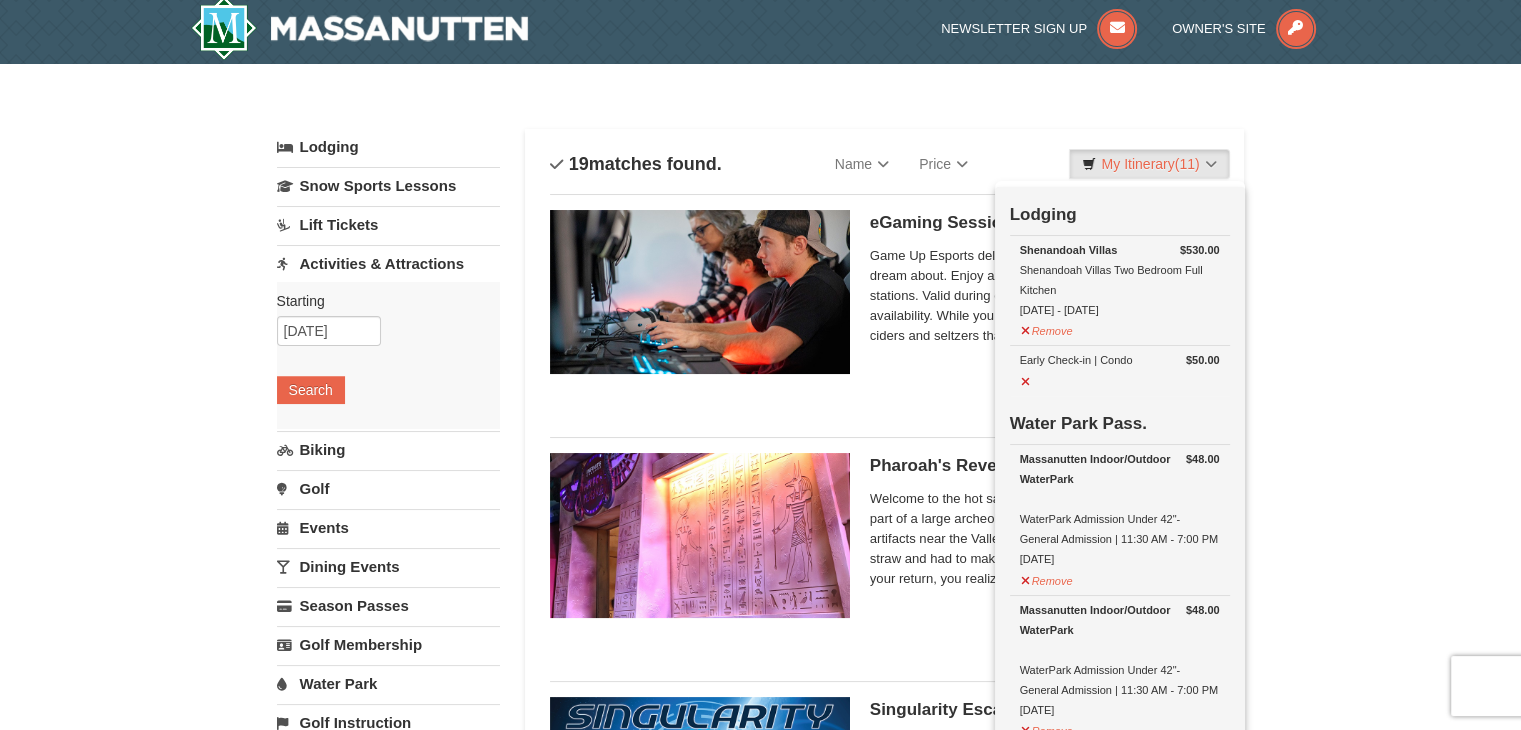 click on "×
Categories
List
Filter
My Itinerary (11)
Check Out Now
Lodging
$530.00
Shenandoah Villas
Shenandoah Villas Two Bedroom Full Kitchen
8/8/2025 - 8/10/2025
$50.00 $48.00" at bounding box center [760, 2469] 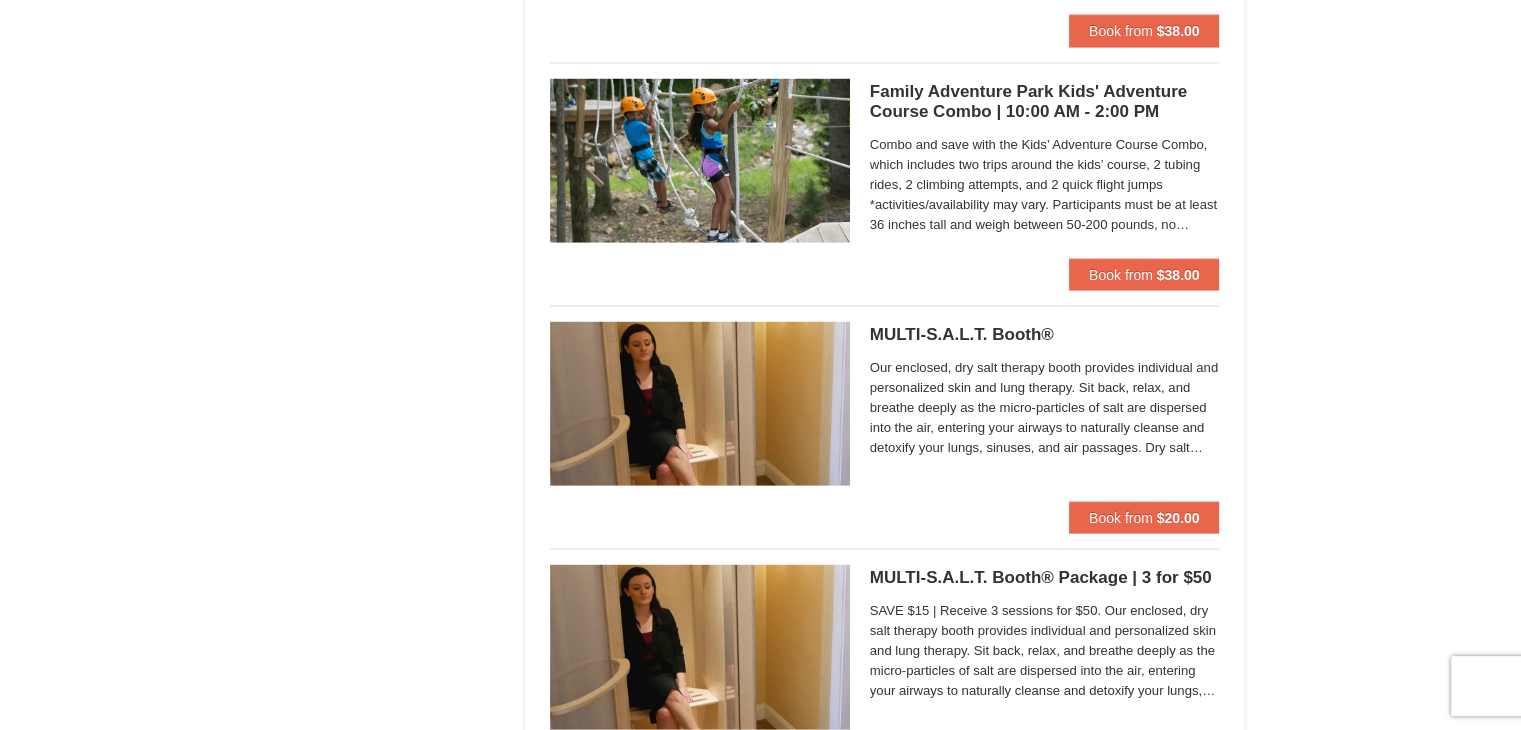 scroll, scrollTop: 3806, scrollLeft: 0, axis: vertical 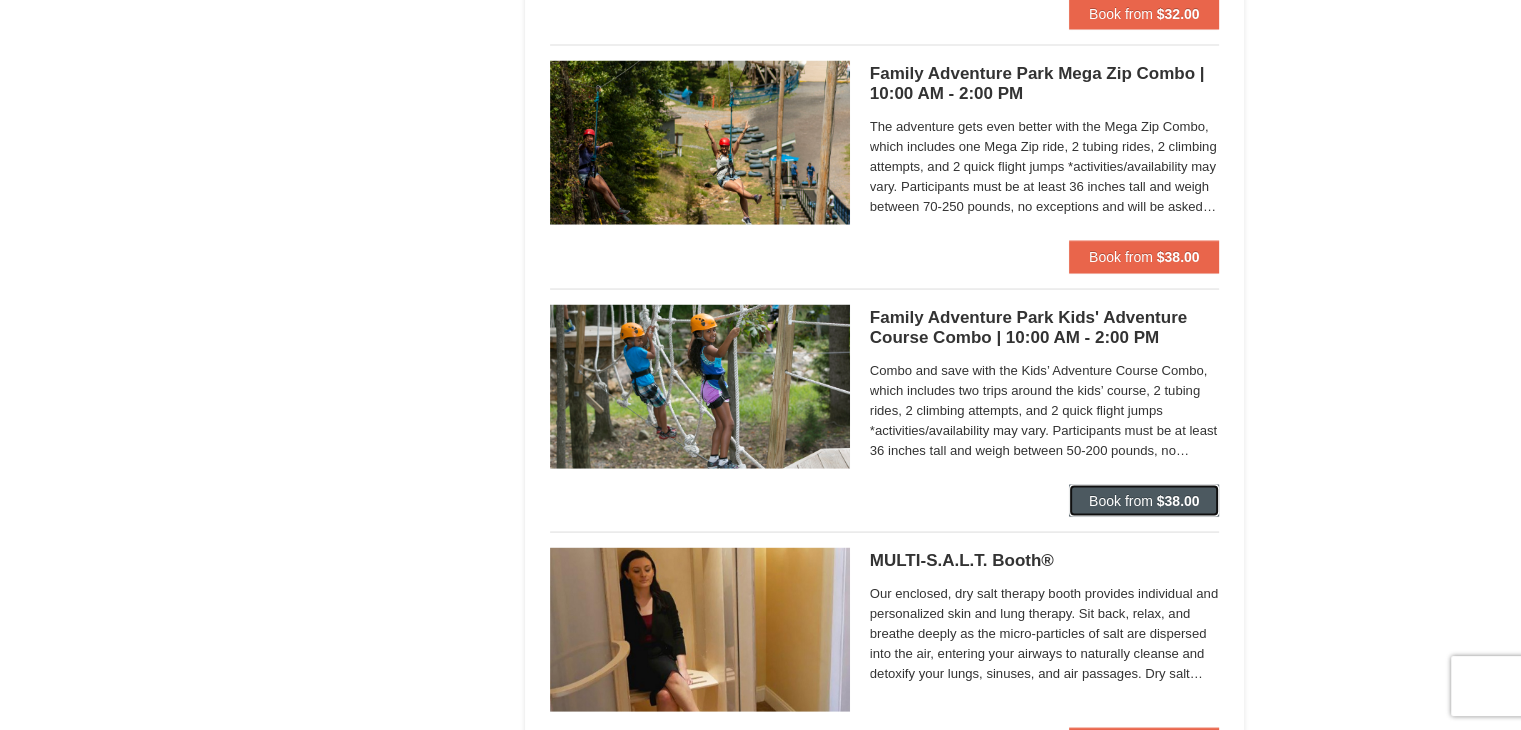 click on "Book from   $38.00" at bounding box center [1144, 501] 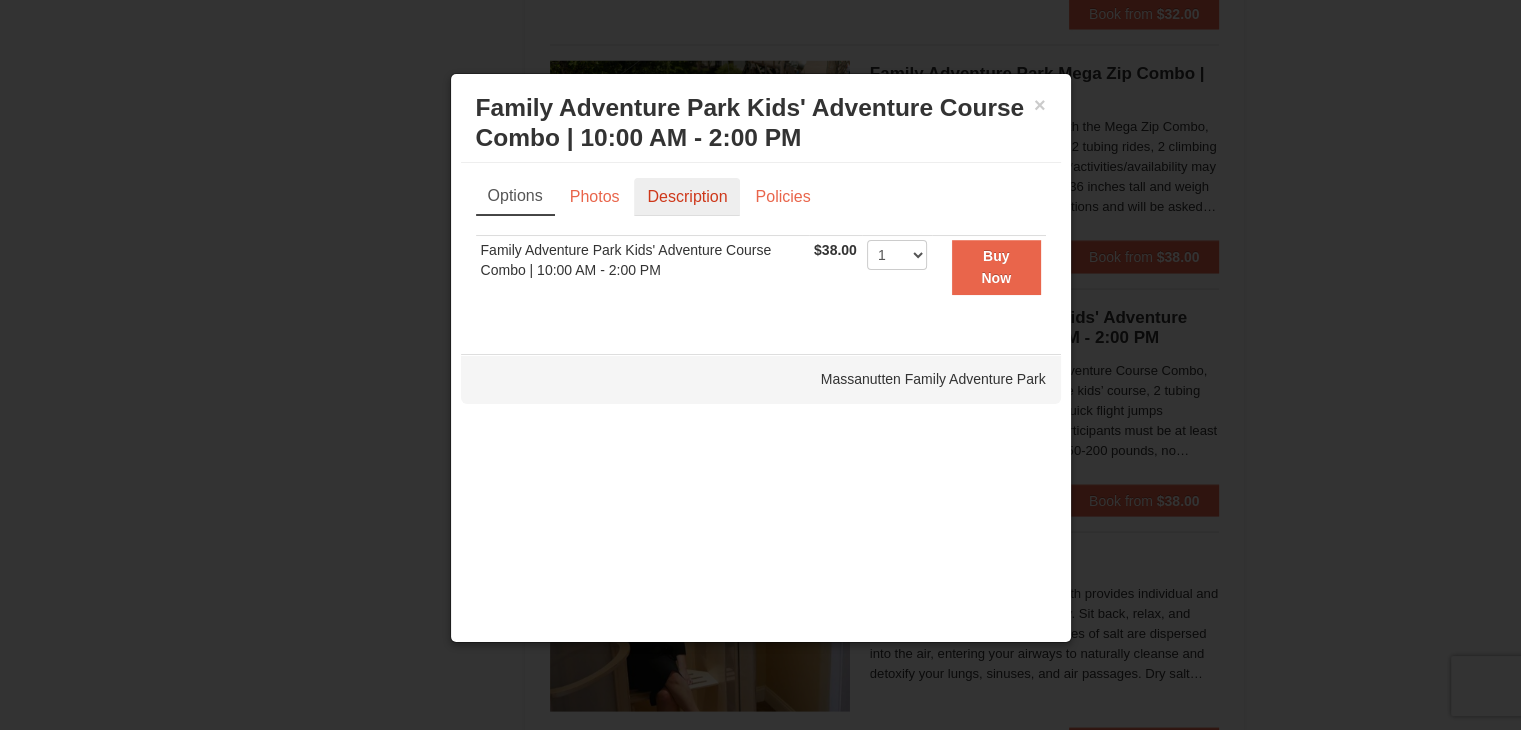 click on "Description" at bounding box center [687, 197] 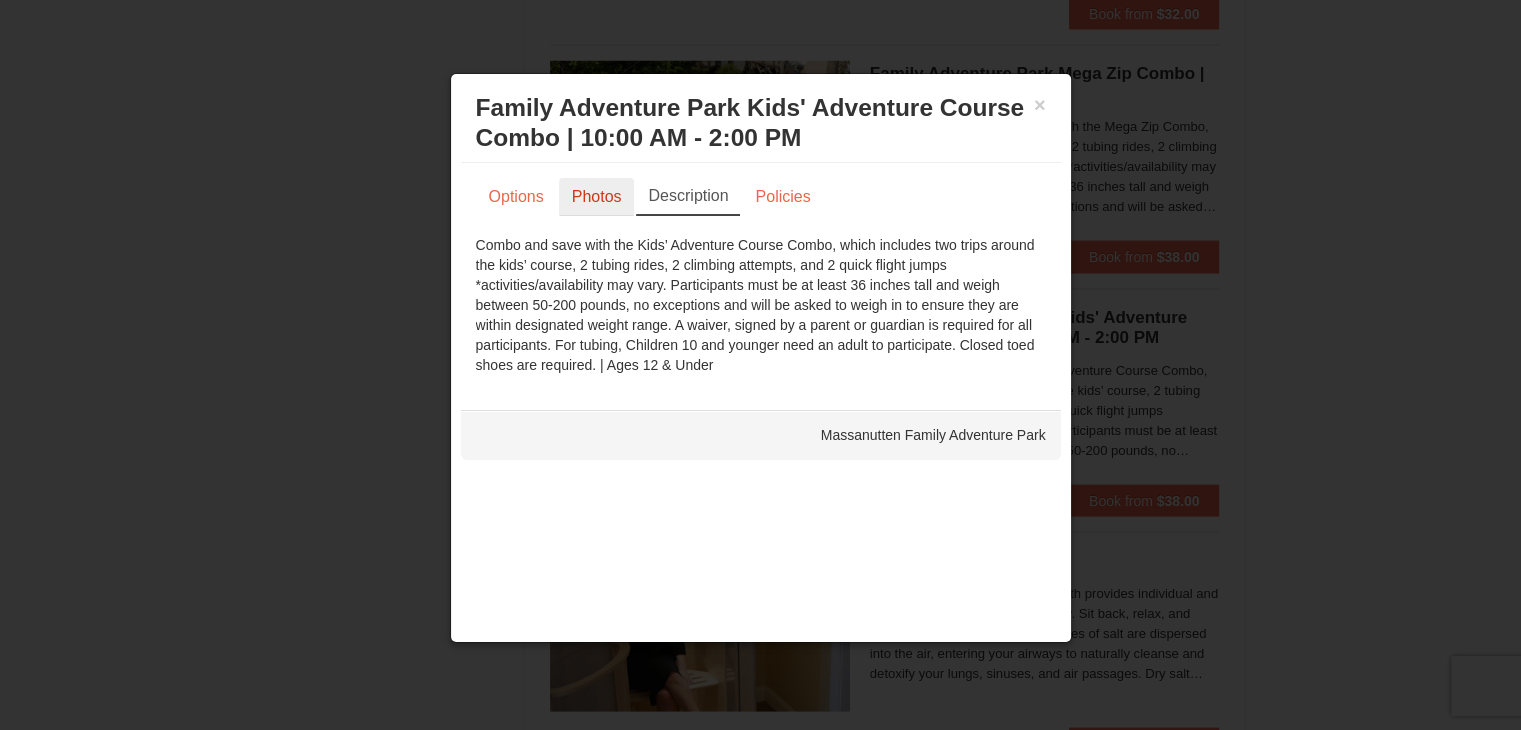 click on "Photos" at bounding box center [597, 197] 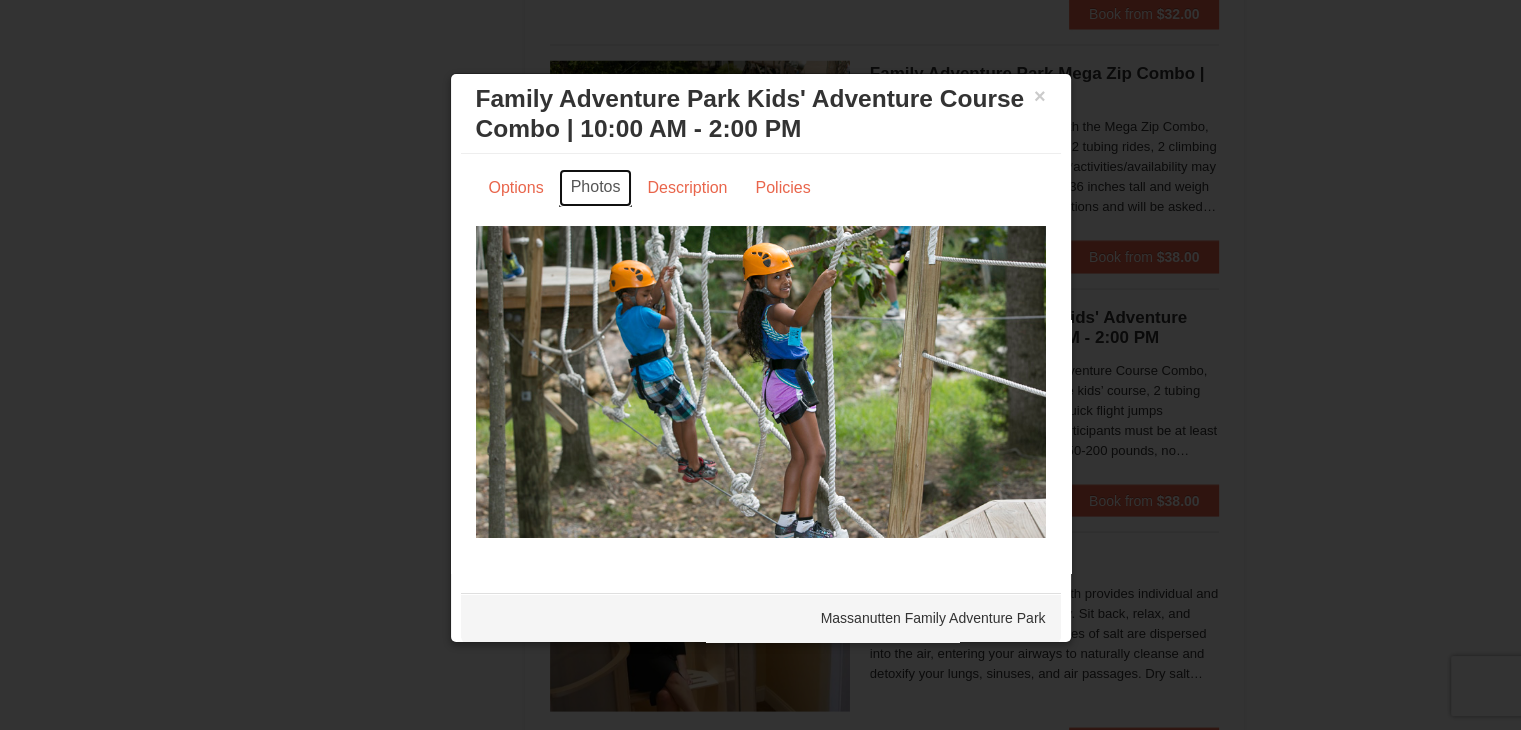 scroll, scrollTop: 12, scrollLeft: 0, axis: vertical 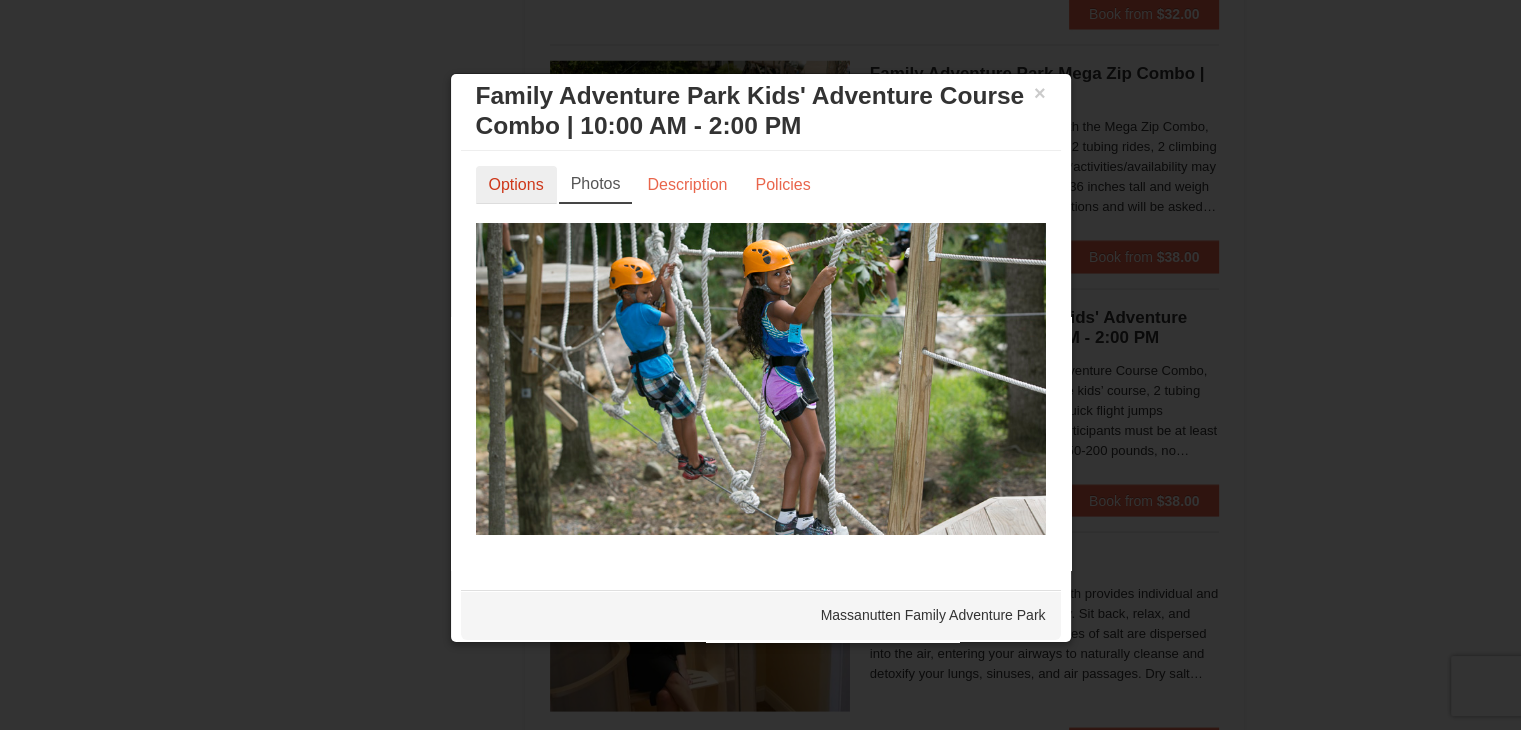 click on "Options" at bounding box center (516, 185) 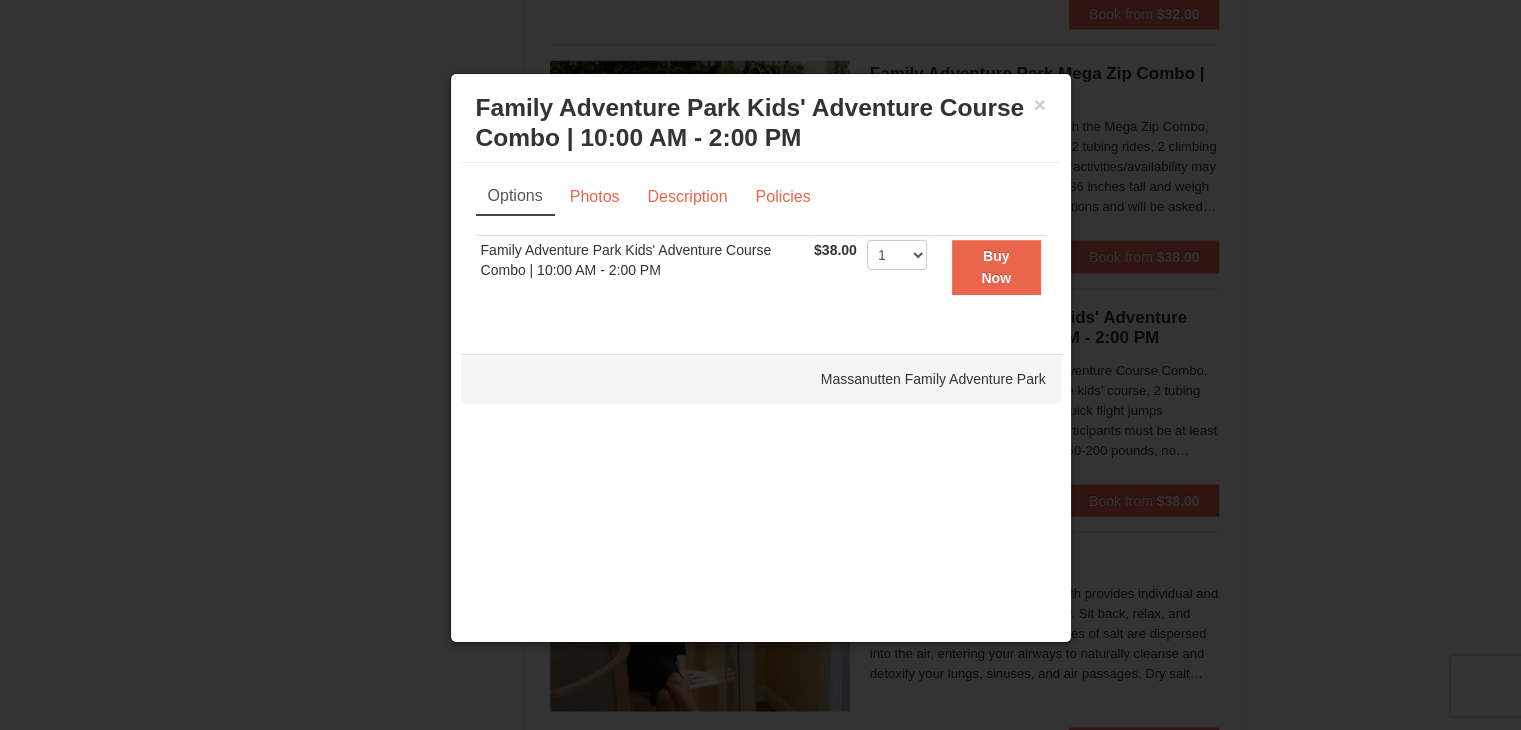 scroll, scrollTop: 0, scrollLeft: 0, axis: both 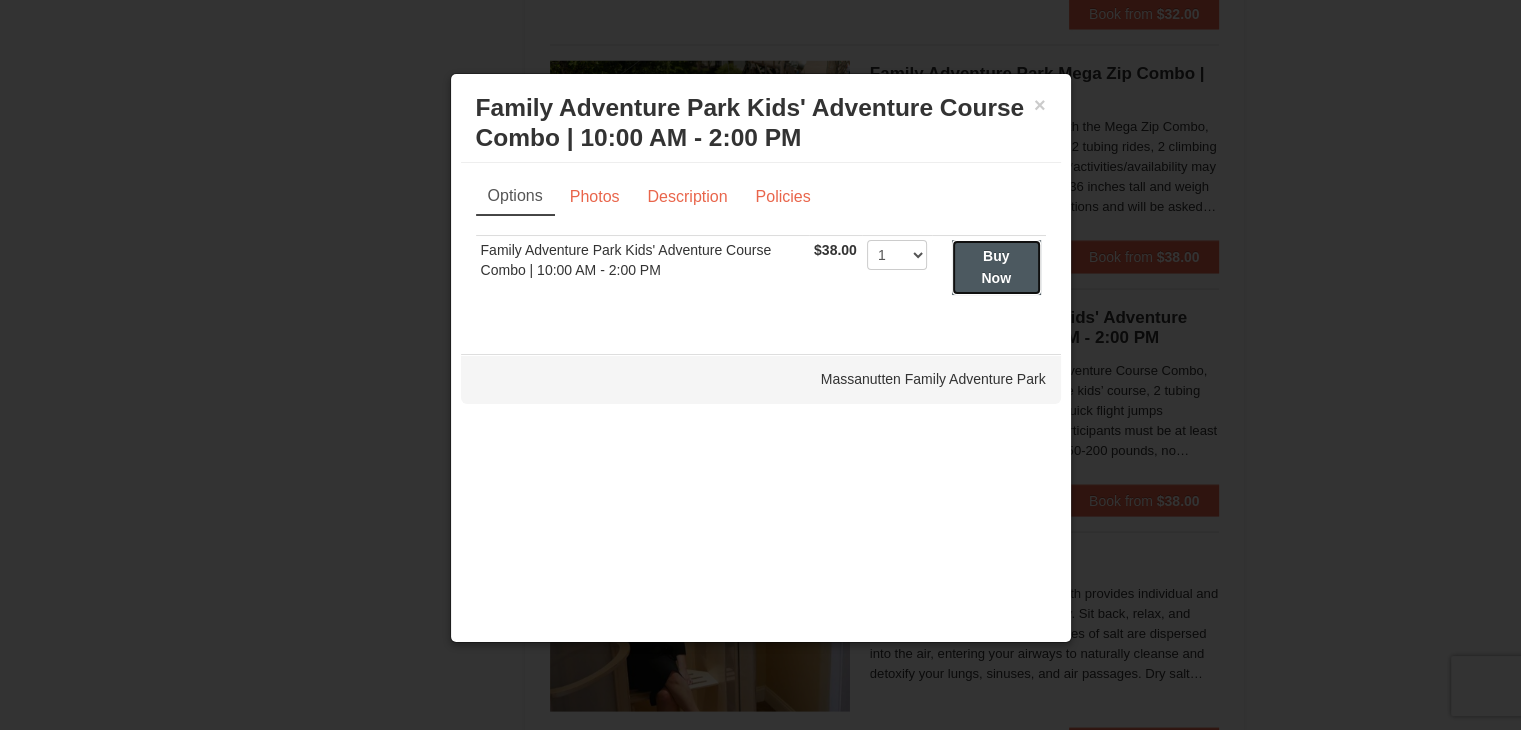 click on "Buy Now" at bounding box center [996, 267] 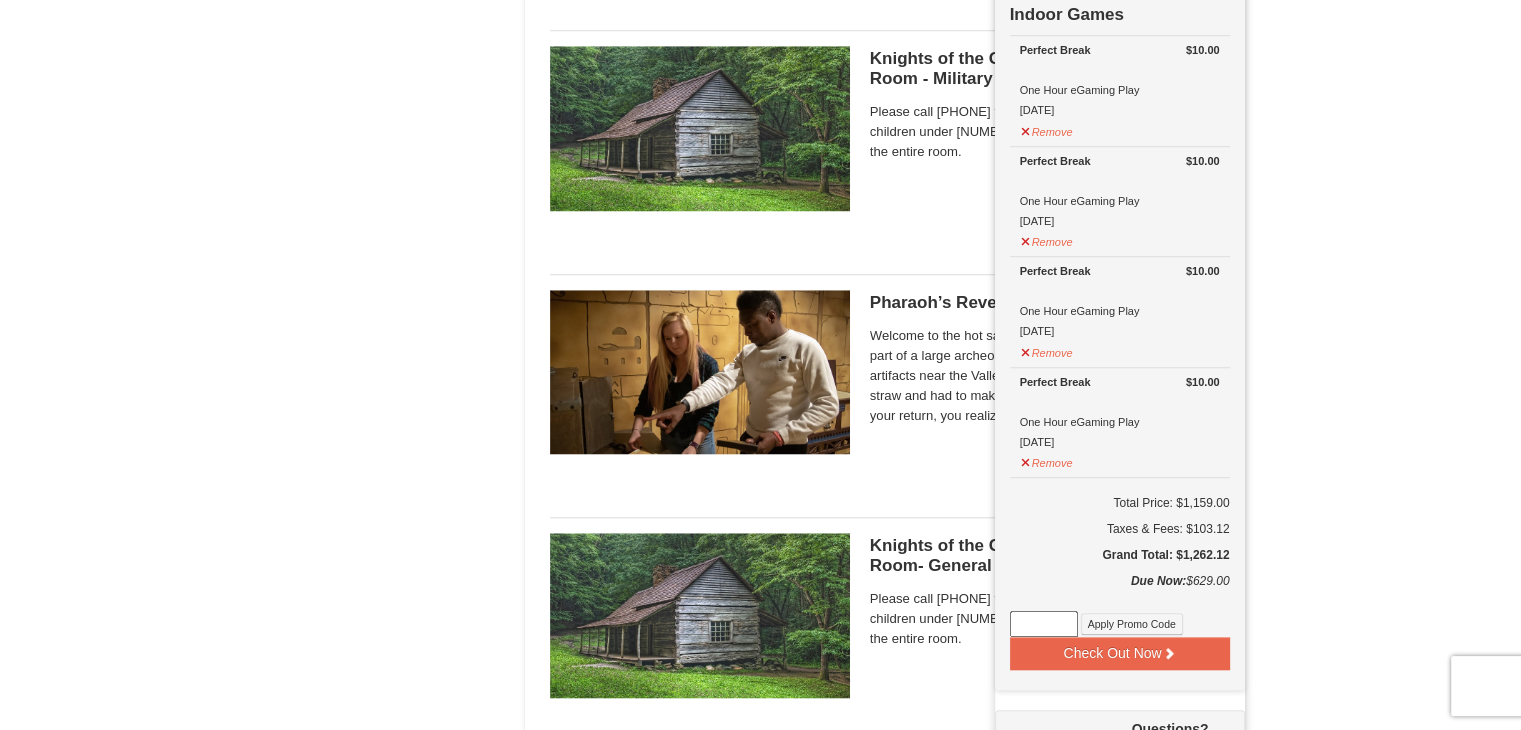 scroll, scrollTop: 1904, scrollLeft: 0, axis: vertical 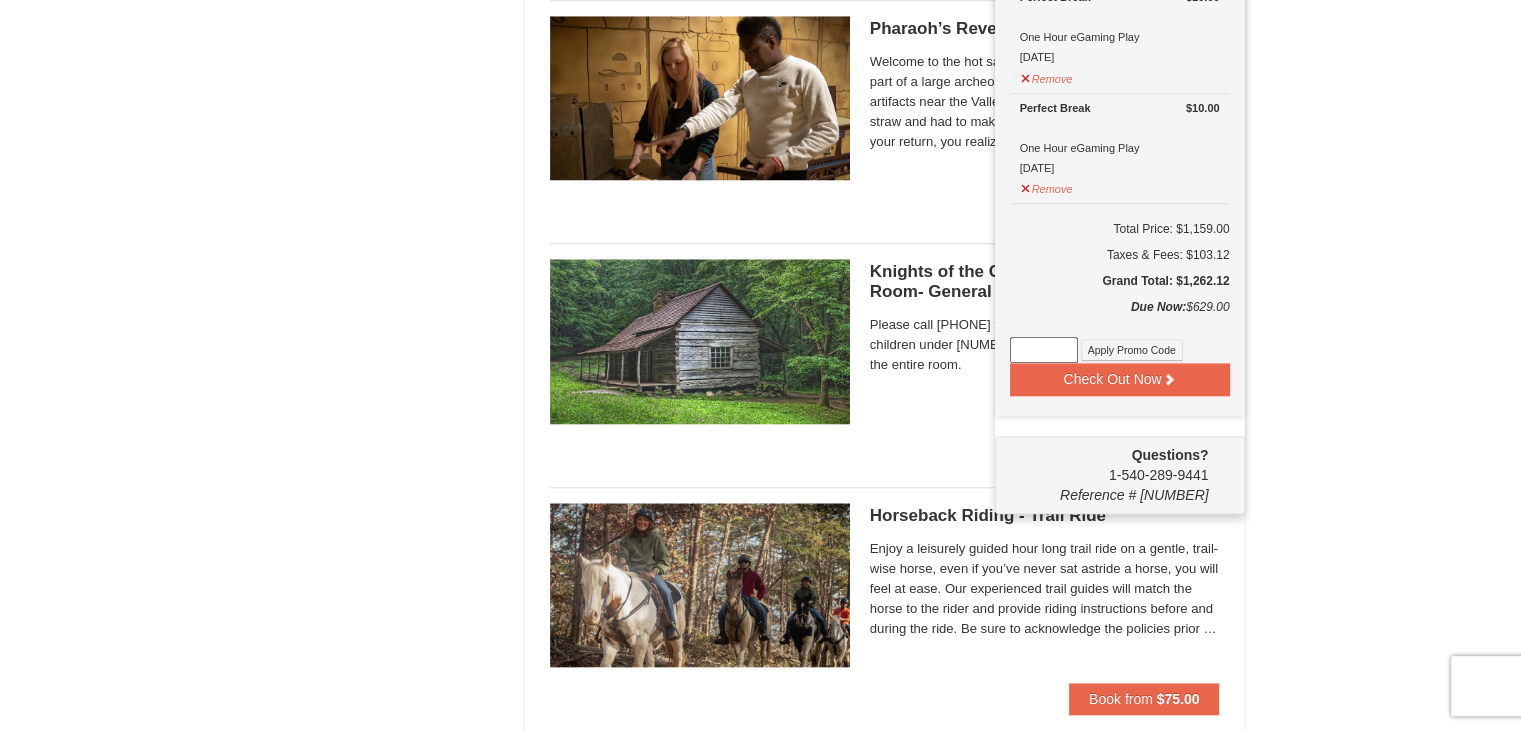 click on "Lodging
Arrival Please format dates MM/DD/YYYY Please format dates MM/DD/YYYY
08/08/2025
Departure Please format dates MM/DD/YYYY Please format dates MM/DD/YYYY
08/10/2025
Adults Please format dates MM/DD/YYYY
2
Children Please format dates MM/DD/YYYY
0
Search" at bounding box center (761, 581) 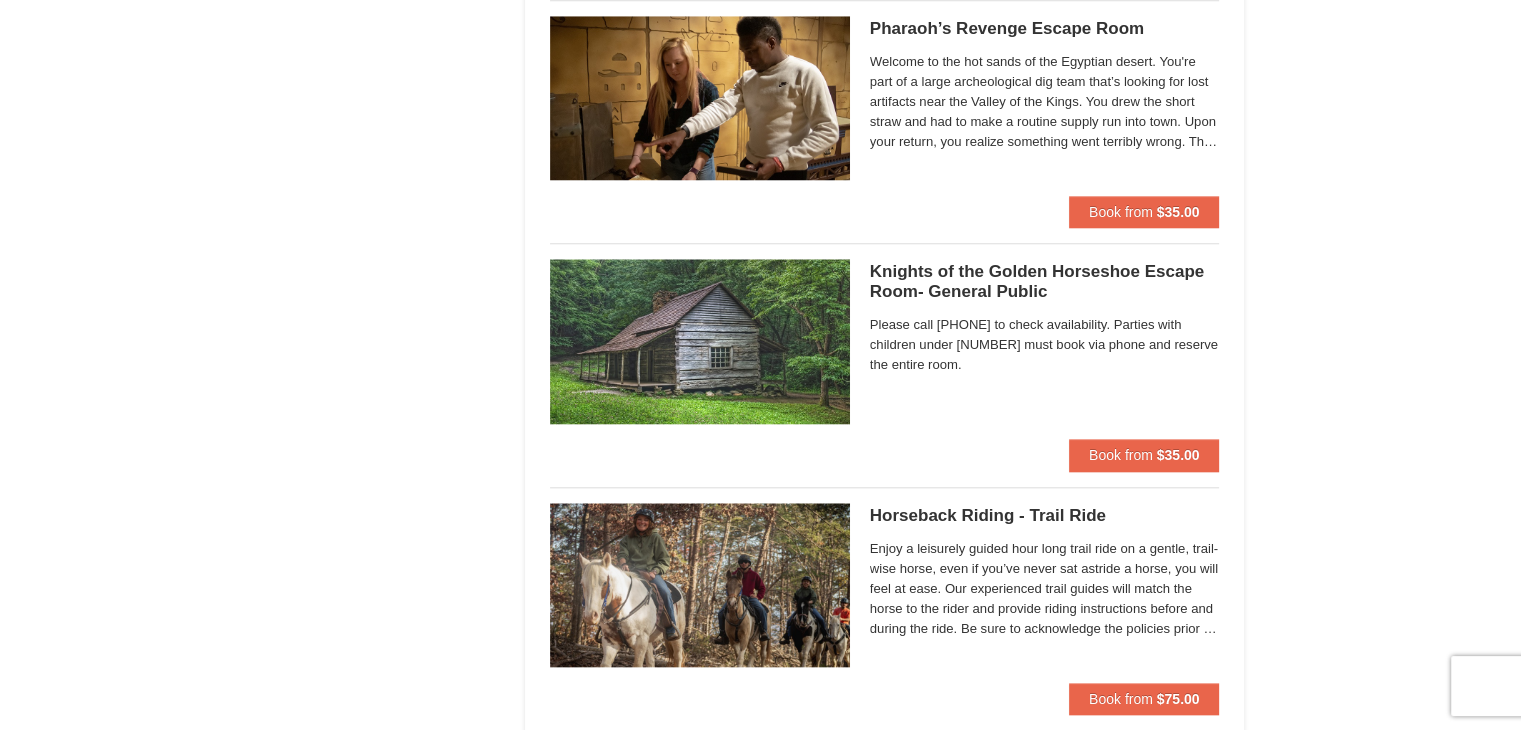 click at bounding box center (700, 341) 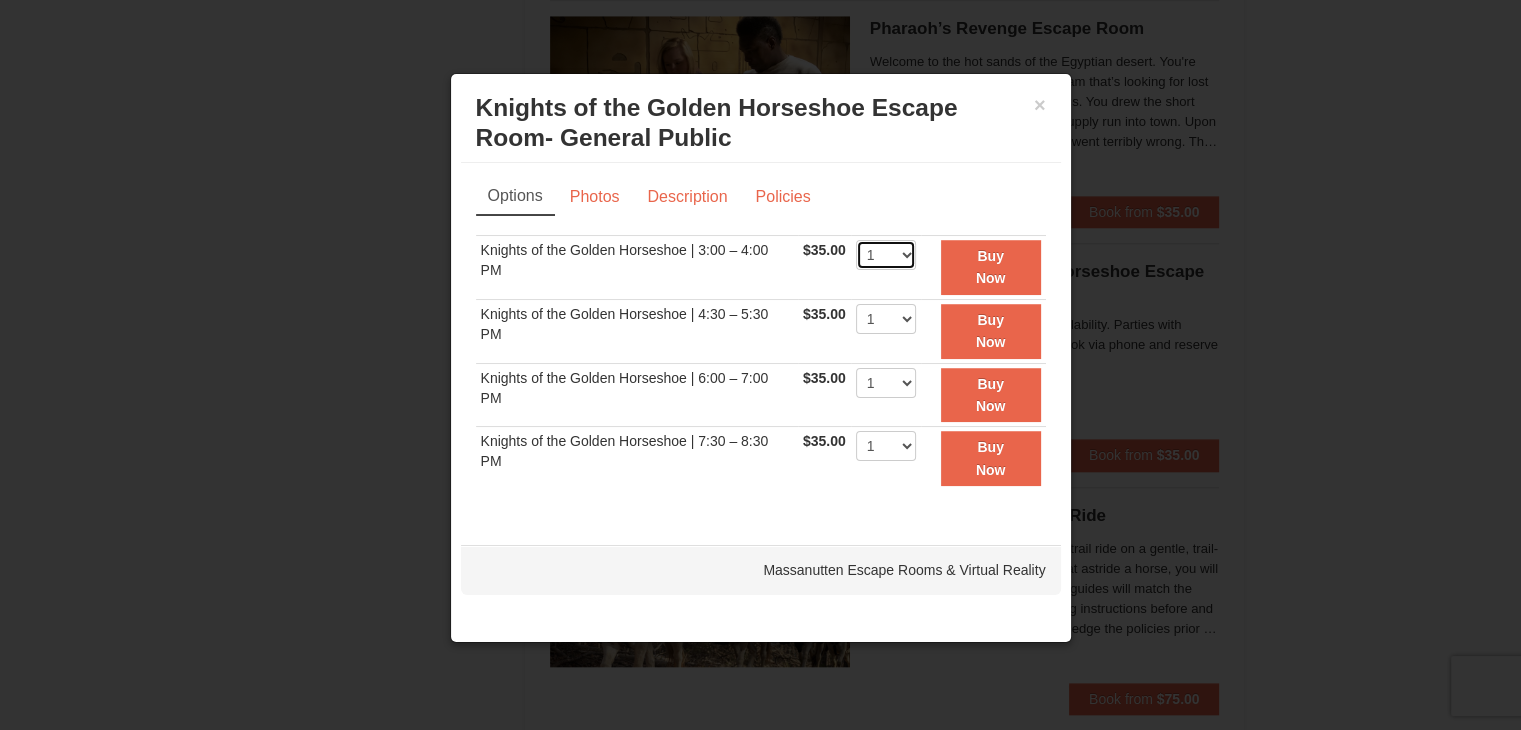 click on "1
2
3
4
5
6
7
8" at bounding box center (886, 255) 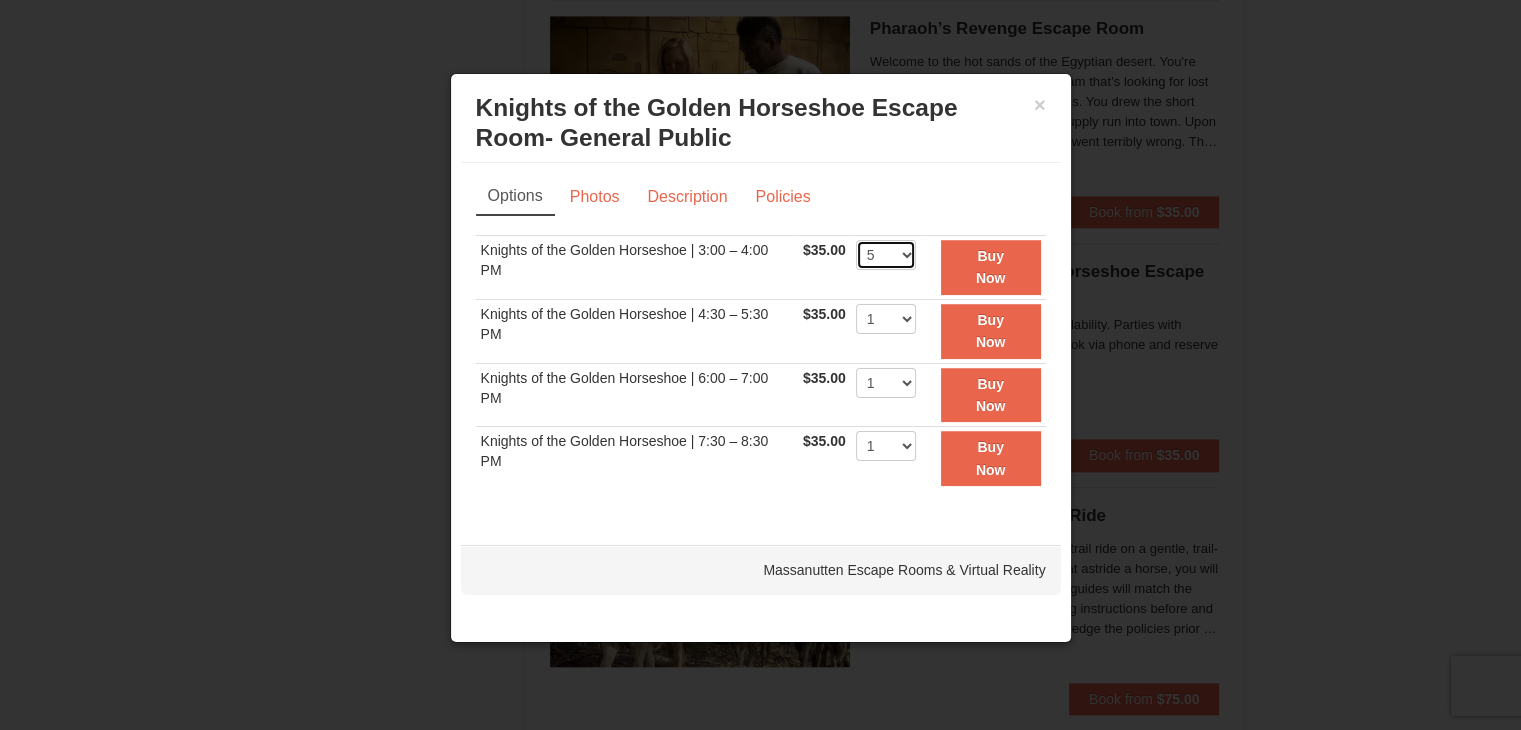 click on "1
2
3
4
5
6
7
8" at bounding box center (886, 255) 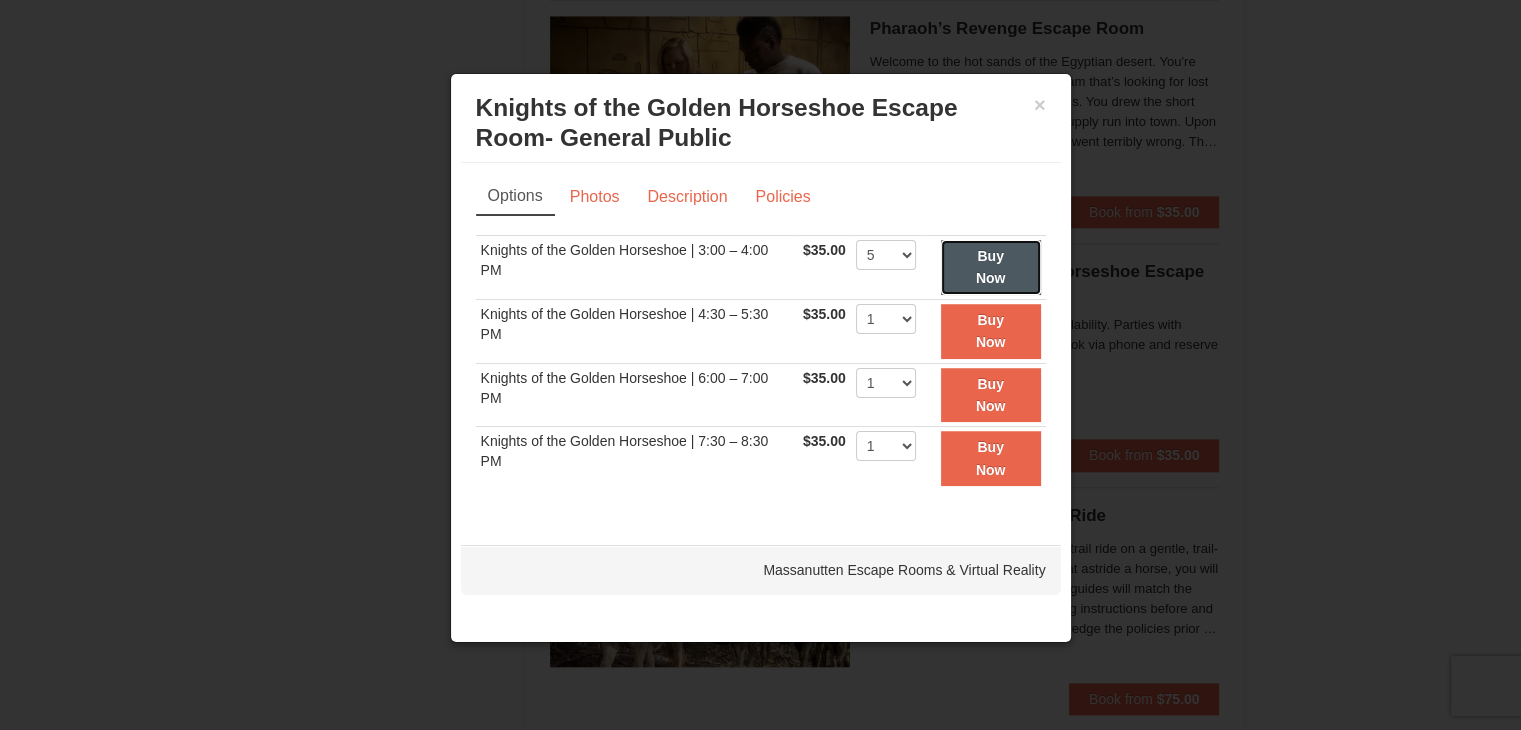 click on "Buy Now" at bounding box center [991, 267] 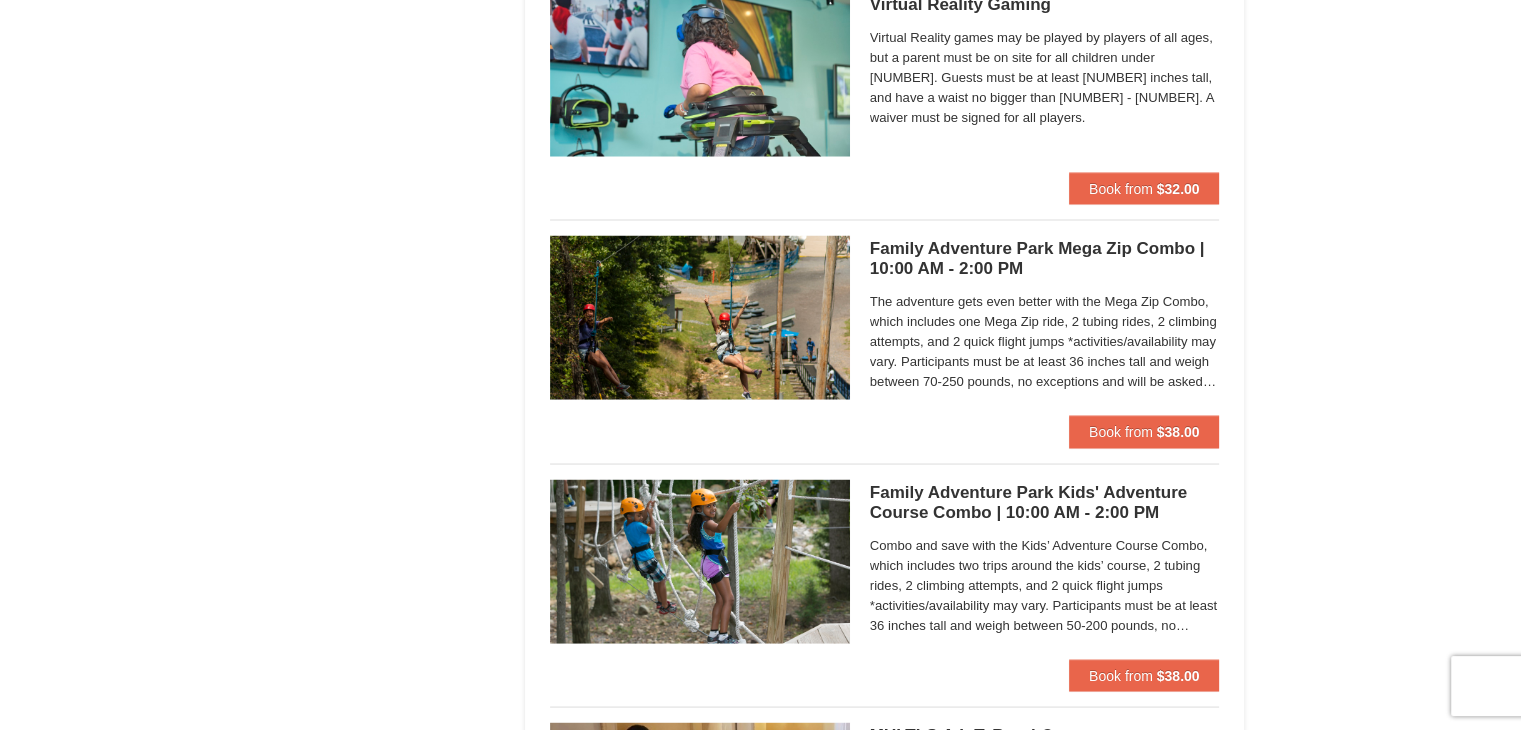 scroll, scrollTop: 3904, scrollLeft: 0, axis: vertical 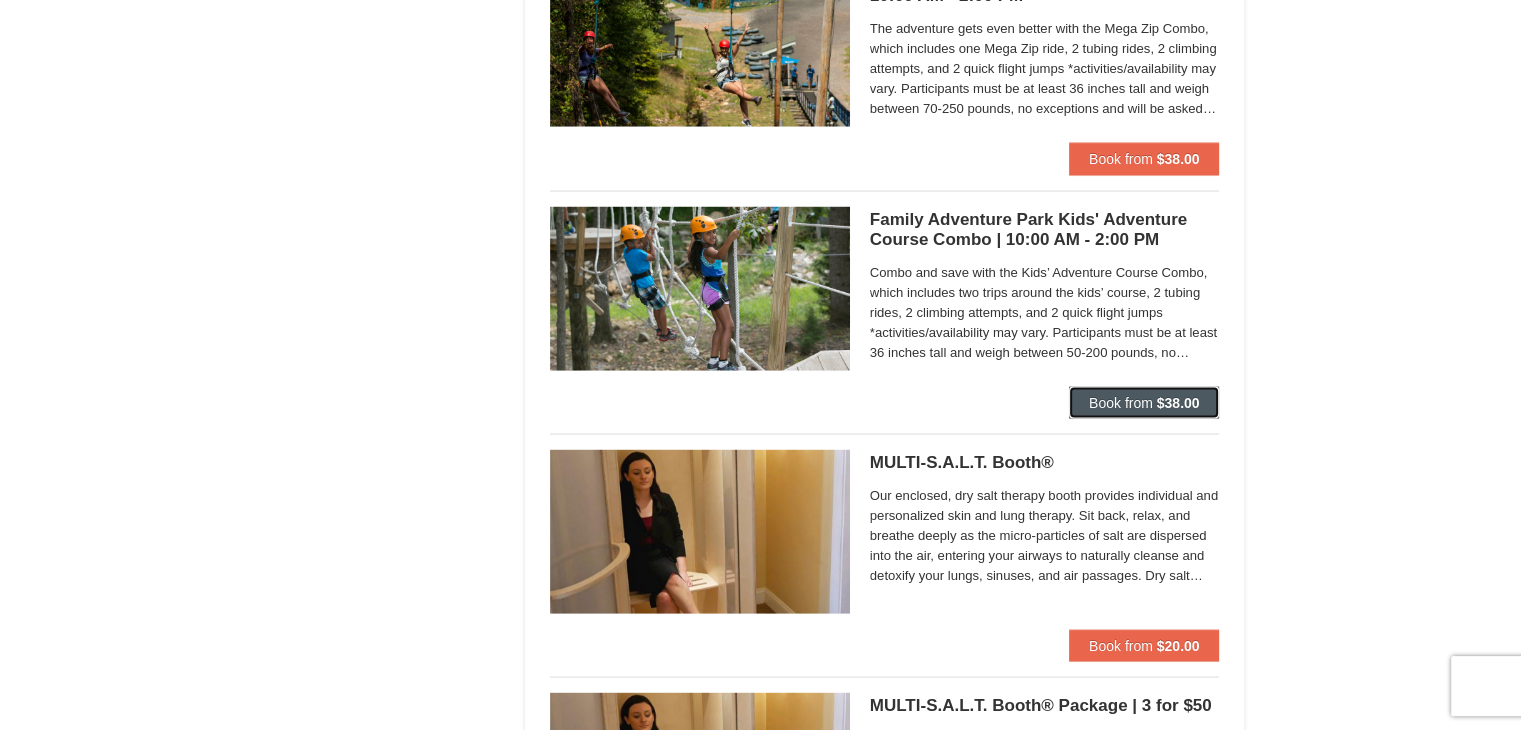 click on "$38.00" at bounding box center [1178, 403] 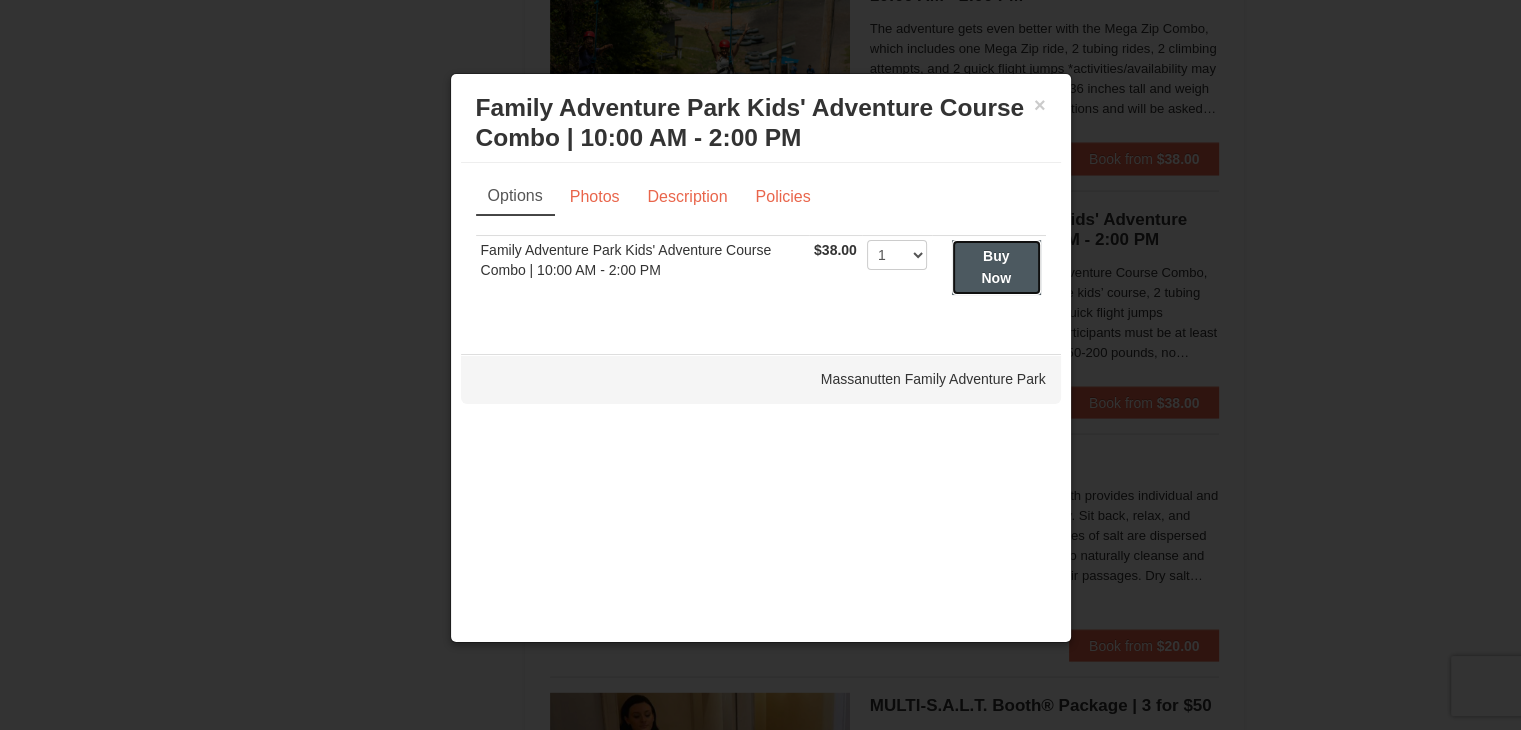 click on "Buy Now" at bounding box center (996, 267) 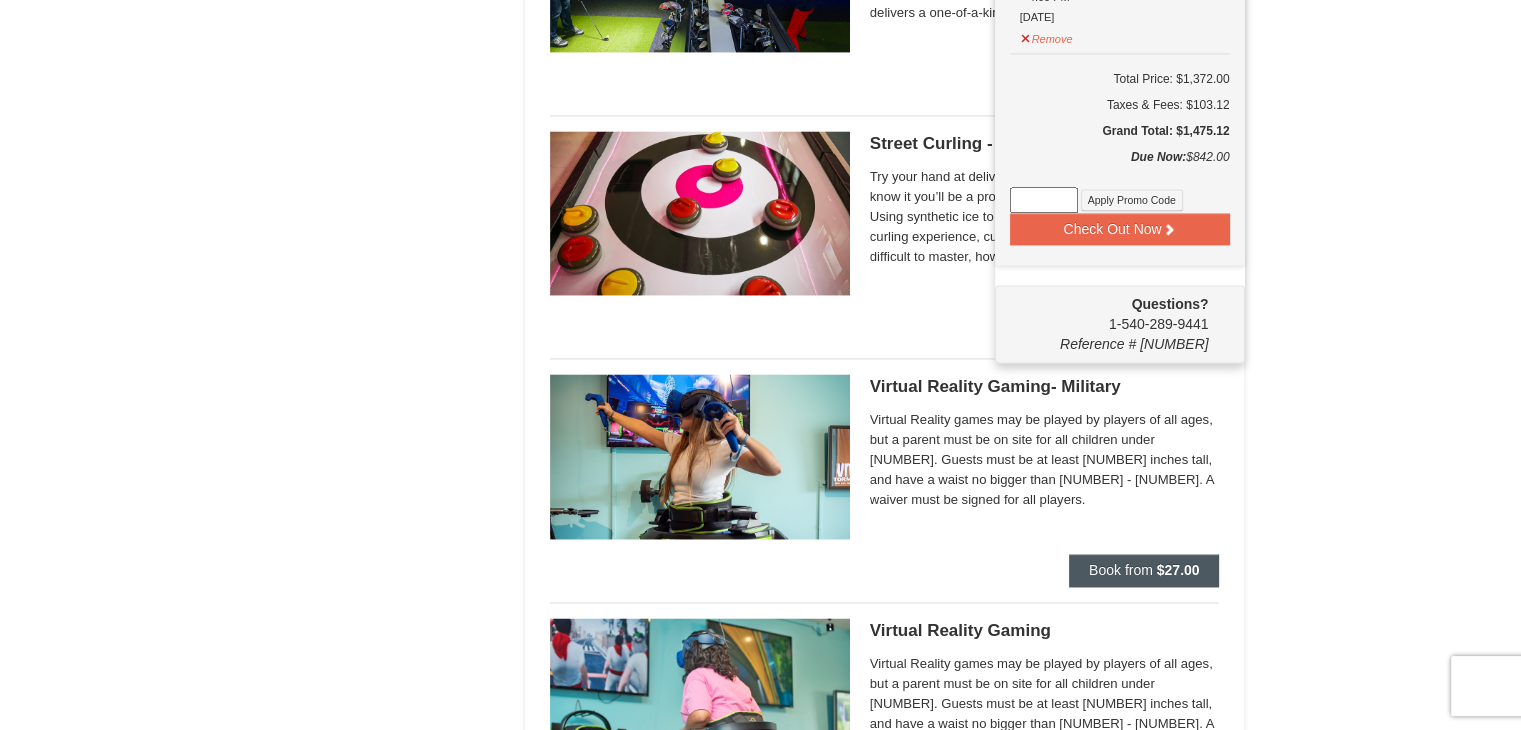 scroll, scrollTop: 3306, scrollLeft: 0, axis: vertical 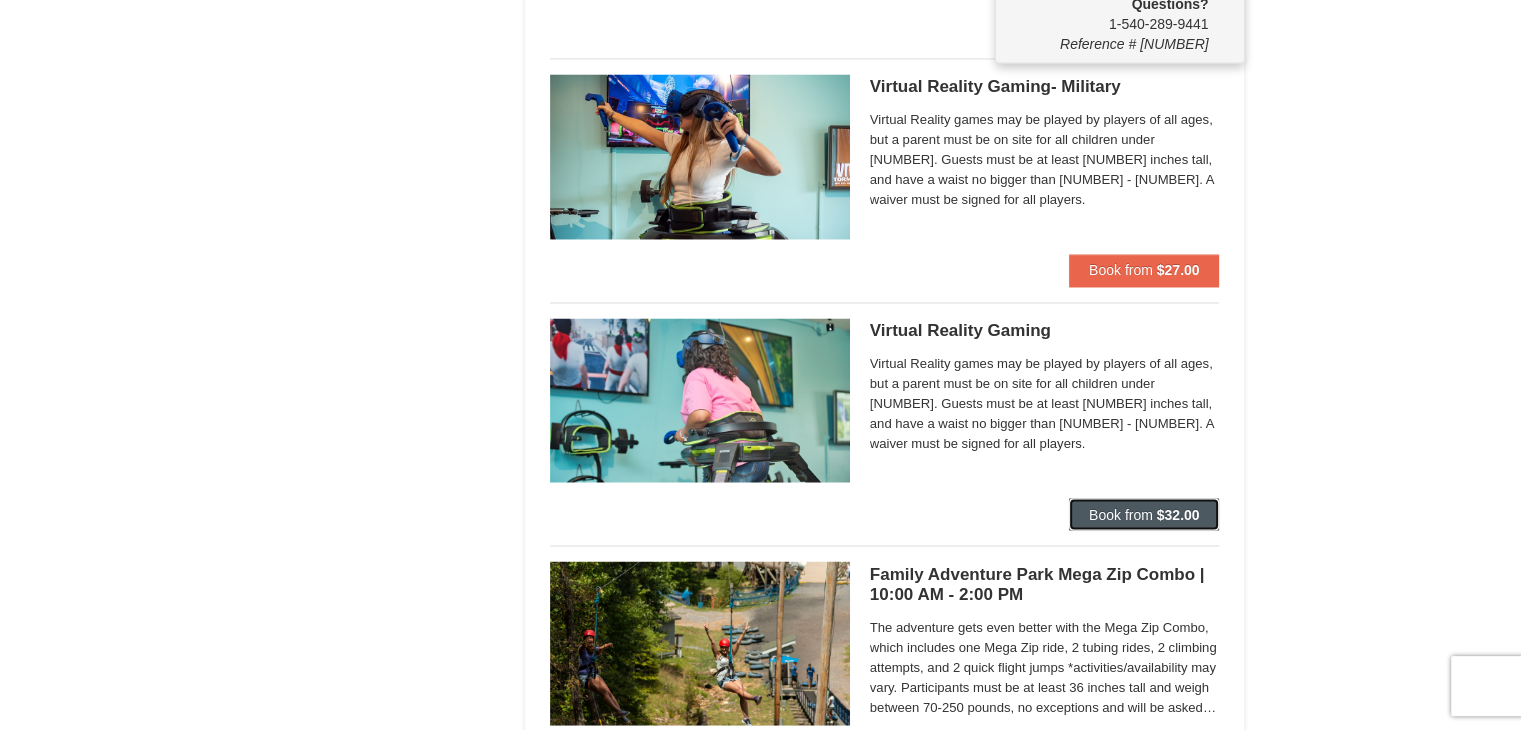 click on "Book from" at bounding box center [1121, 514] 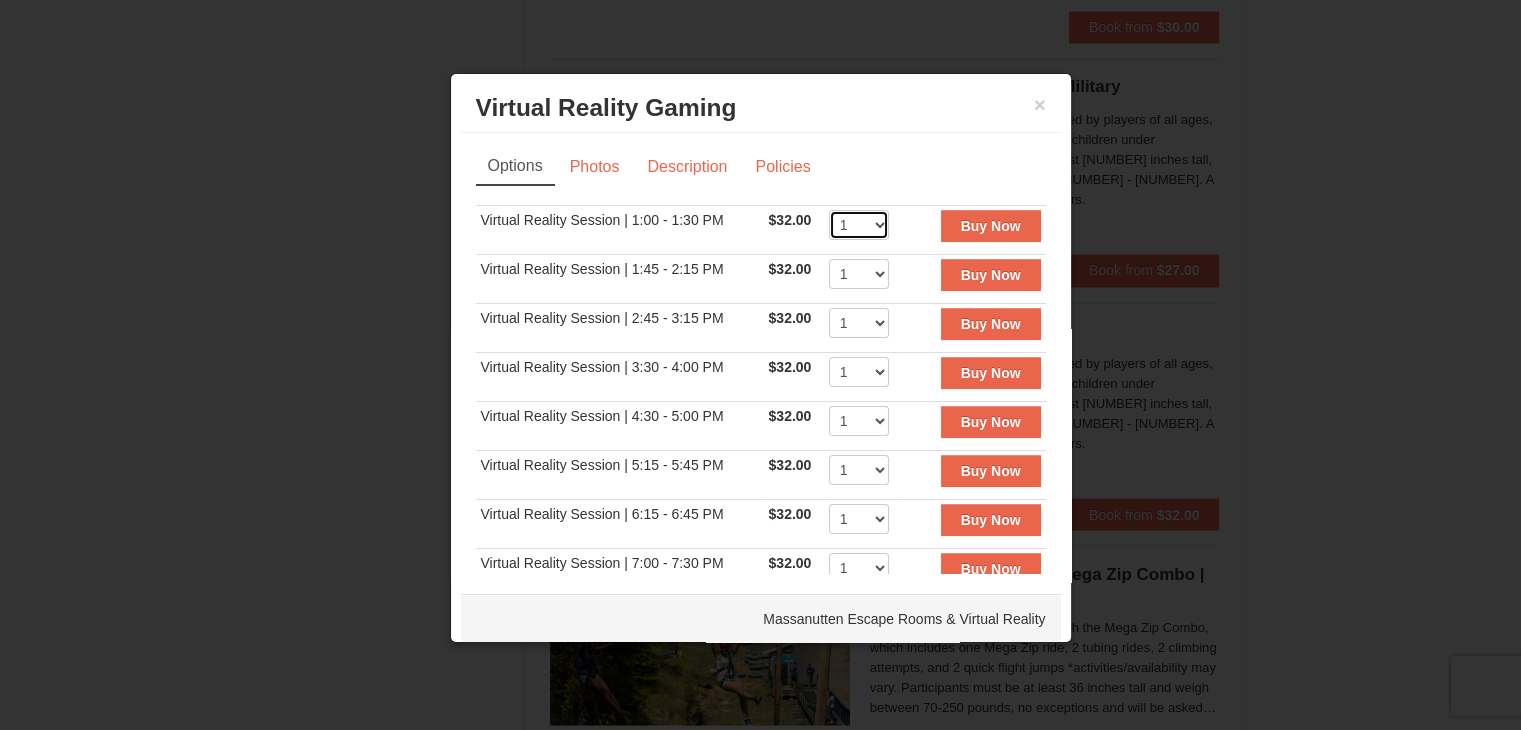 click on "1
2
3
4" at bounding box center [859, 225] 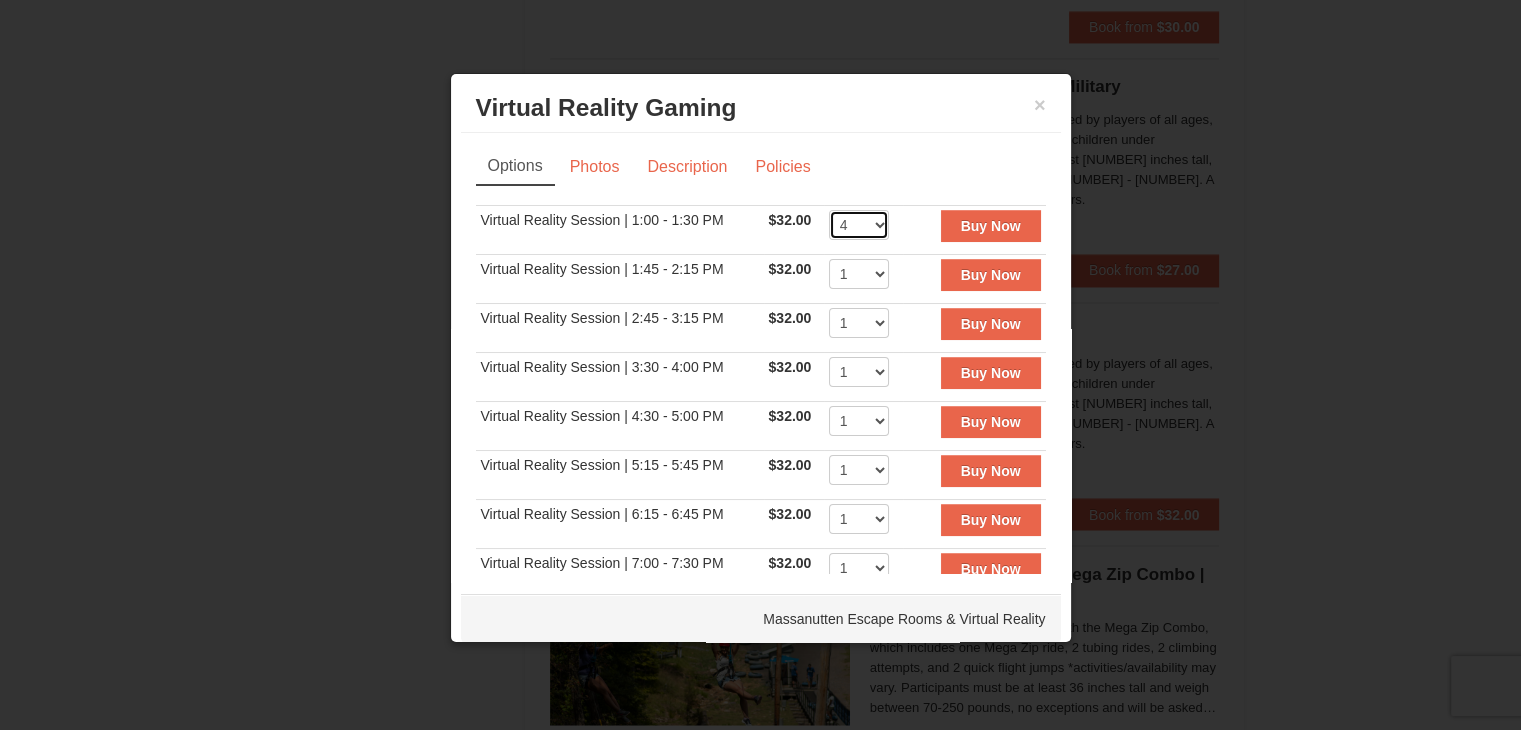 click on "1
2
3
4" at bounding box center [859, 225] 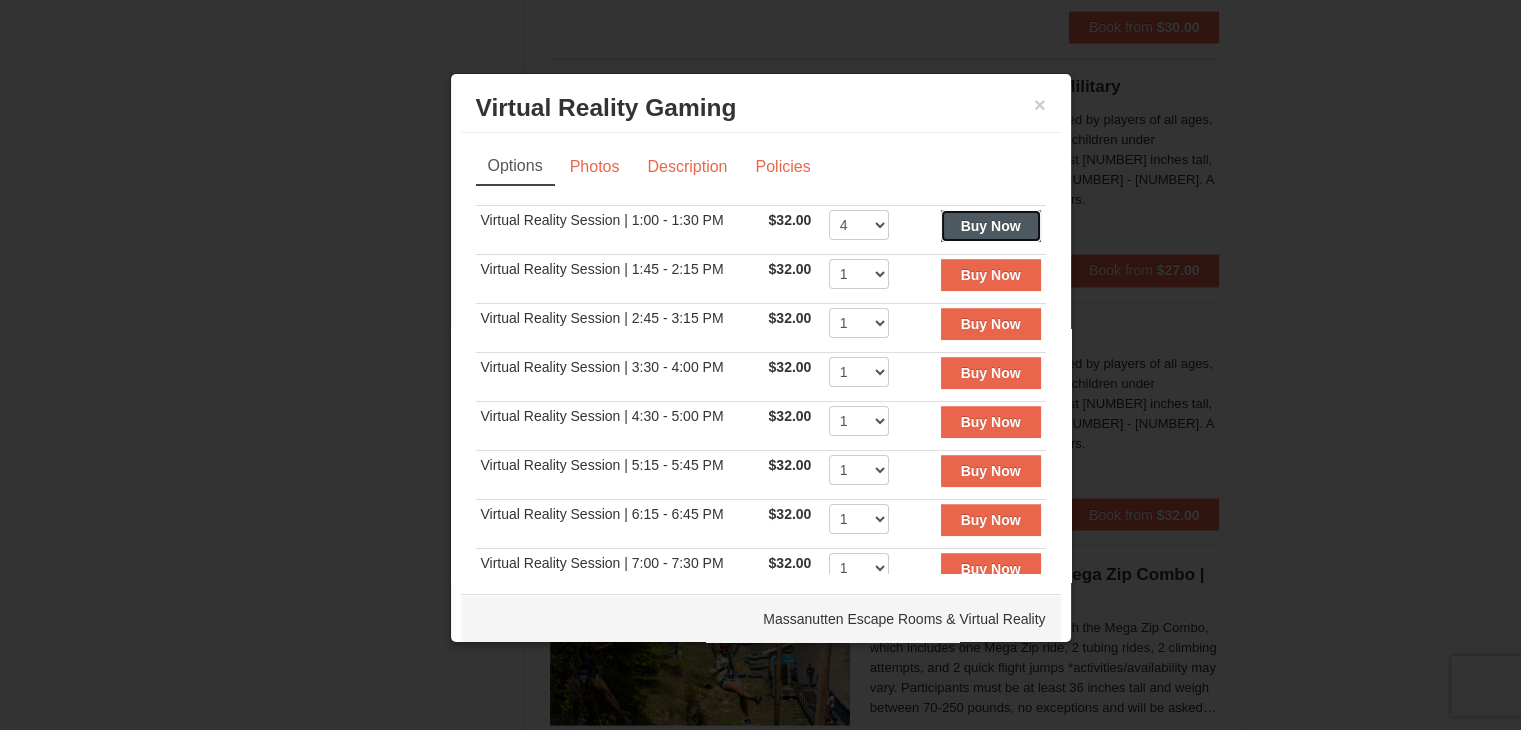 click on "Buy Now" at bounding box center [991, 226] 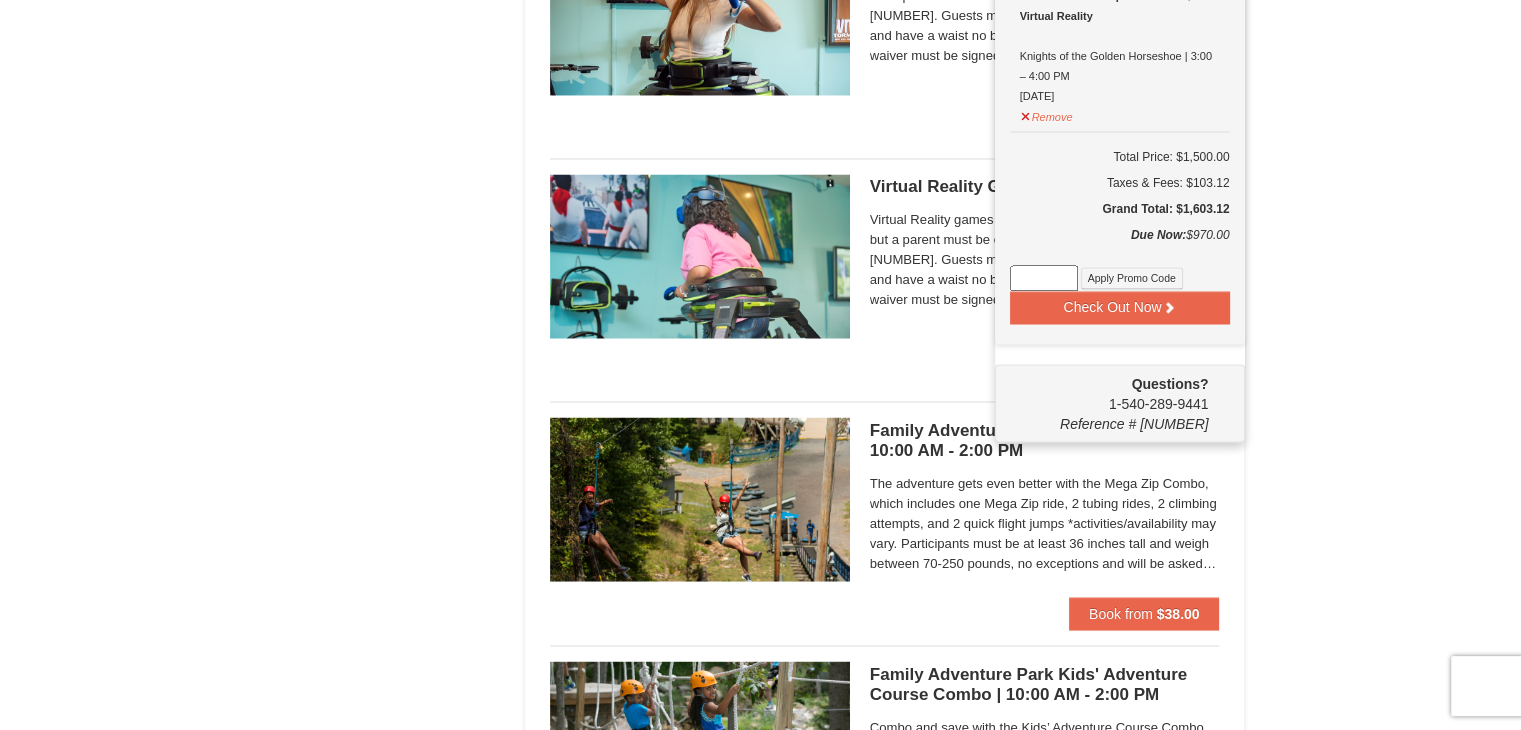 scroll, scrollTop: 3484, scrollLeft: 0, axis: vertical 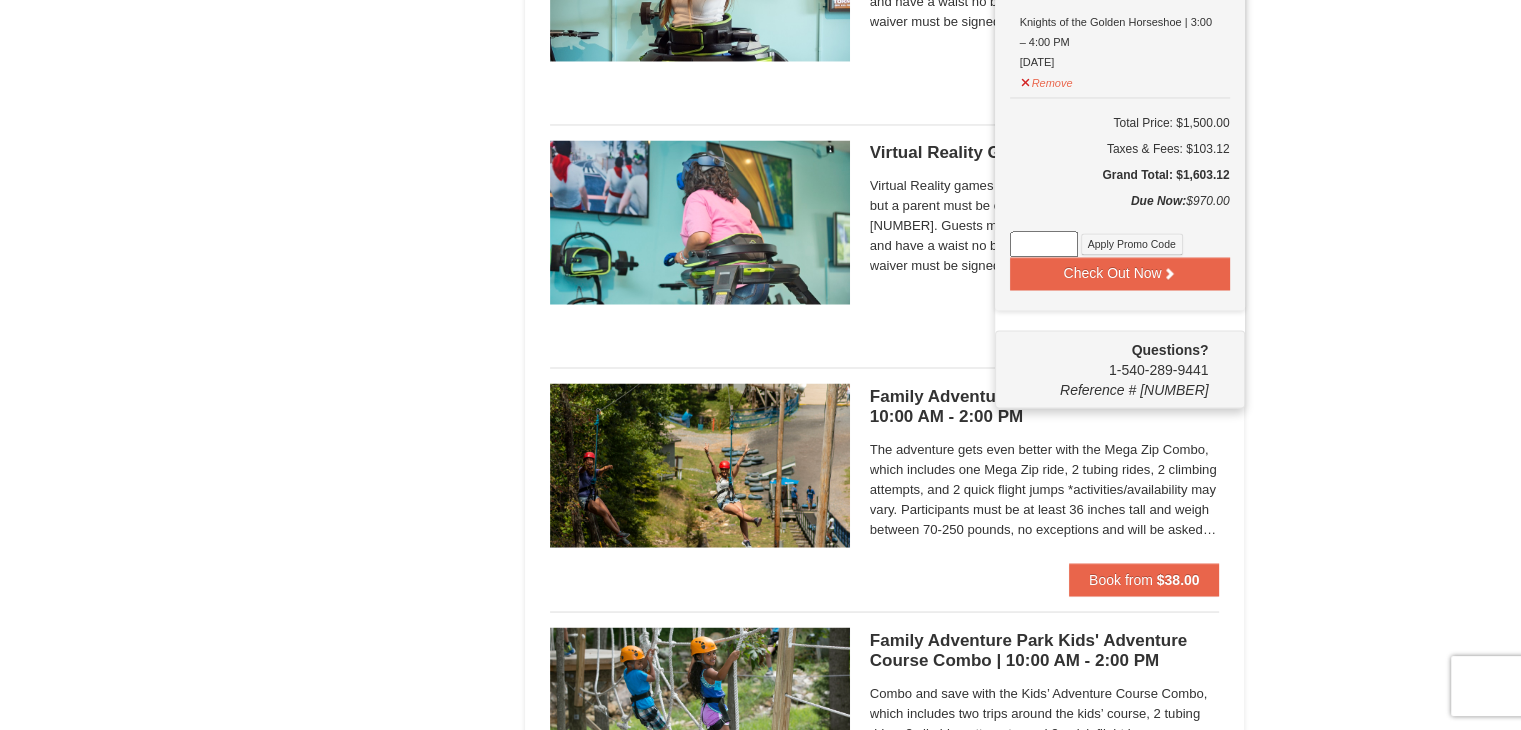 click on "×
Categories
List
Filter
My Itinerary (22)
Check Out Now
Lodging
$530.00
Shenandoah Villas
Shenandoah Villas Two Bedroom Full Kitchen
8/8/2025 - 8/10/2025
$50.00 Zip-line" at bounding box center [760, -1009] 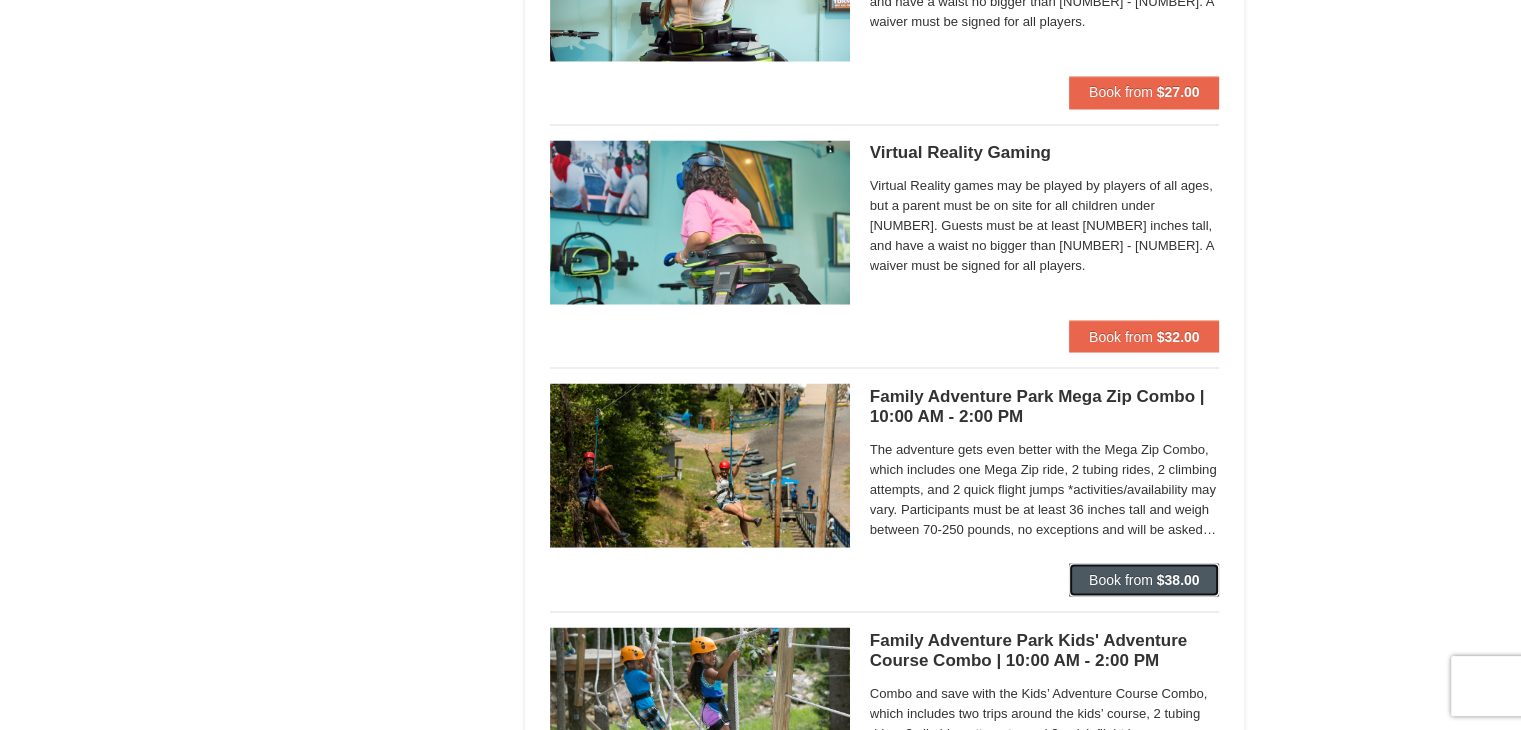 click on "Book from   $38.00" at bounding box center [1144, 579] 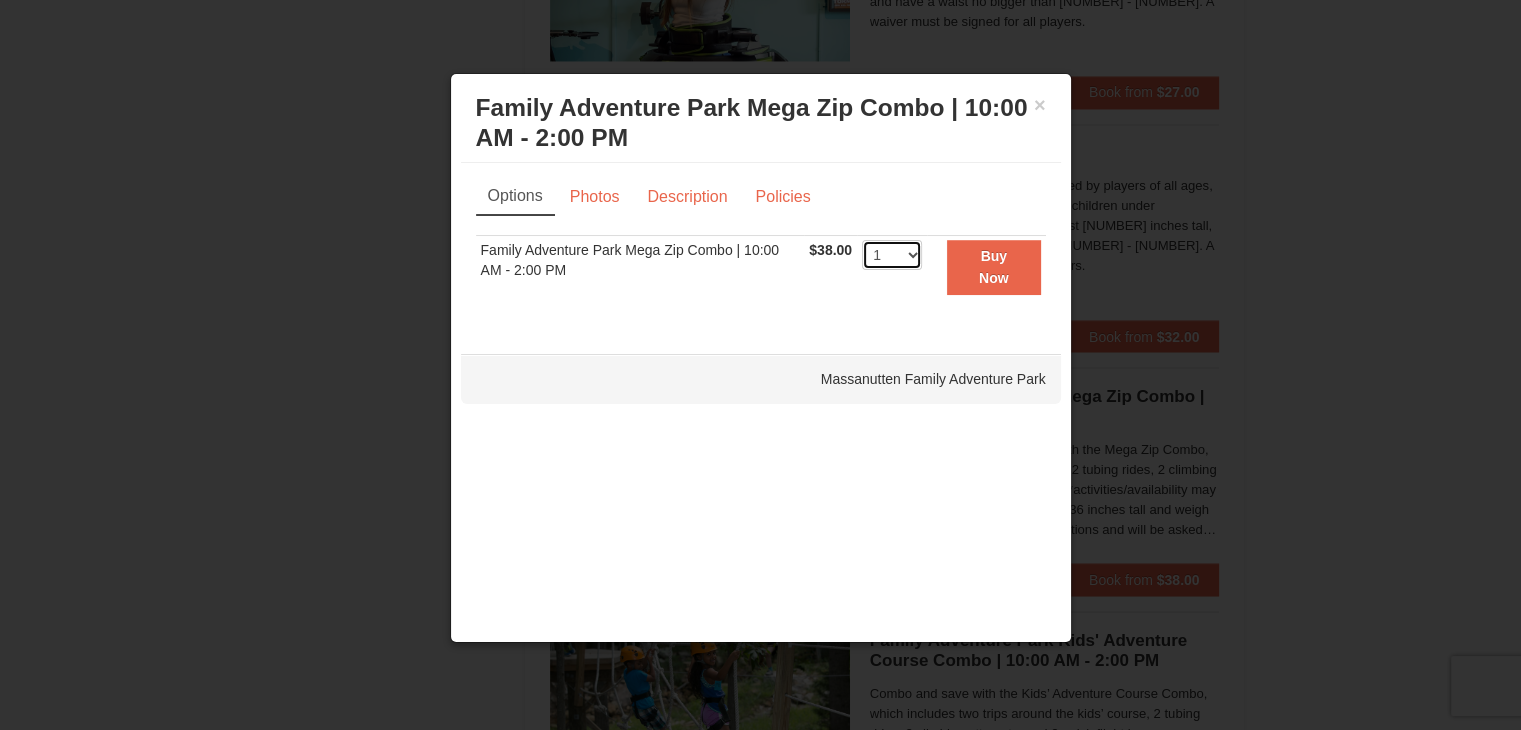 click on "1 2 3 4 5 6 7 8 9 10 11 12 13 14 15 16 17 18 19 20 21 22 23 24 25 26 27 28 29 30 31 32 33 34 35 36 37 38 39 40 41 42 43 44 45 46 47 48 49 50" at bounding box center [892, 255] 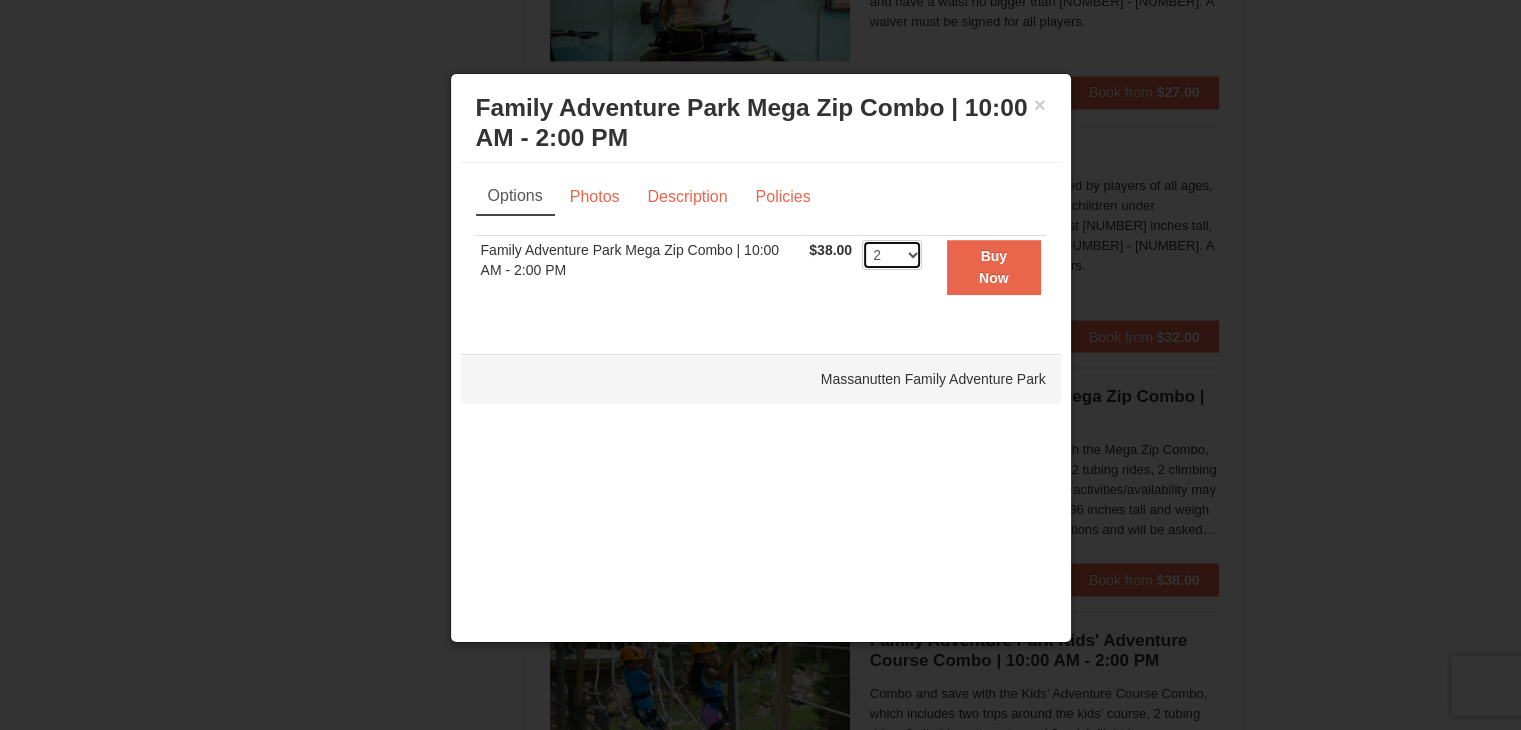 click on "1 2 3 4 5 6 7 8 9 10 11 12 13 14 15 16 17 18 19 20 21 22 23 24 25 26 27 28 29 30 31 32 33 34 35 36 37 38 39 40 41 42 43 44 45 46 47 48 49 50" at bounding box center (892, 255) 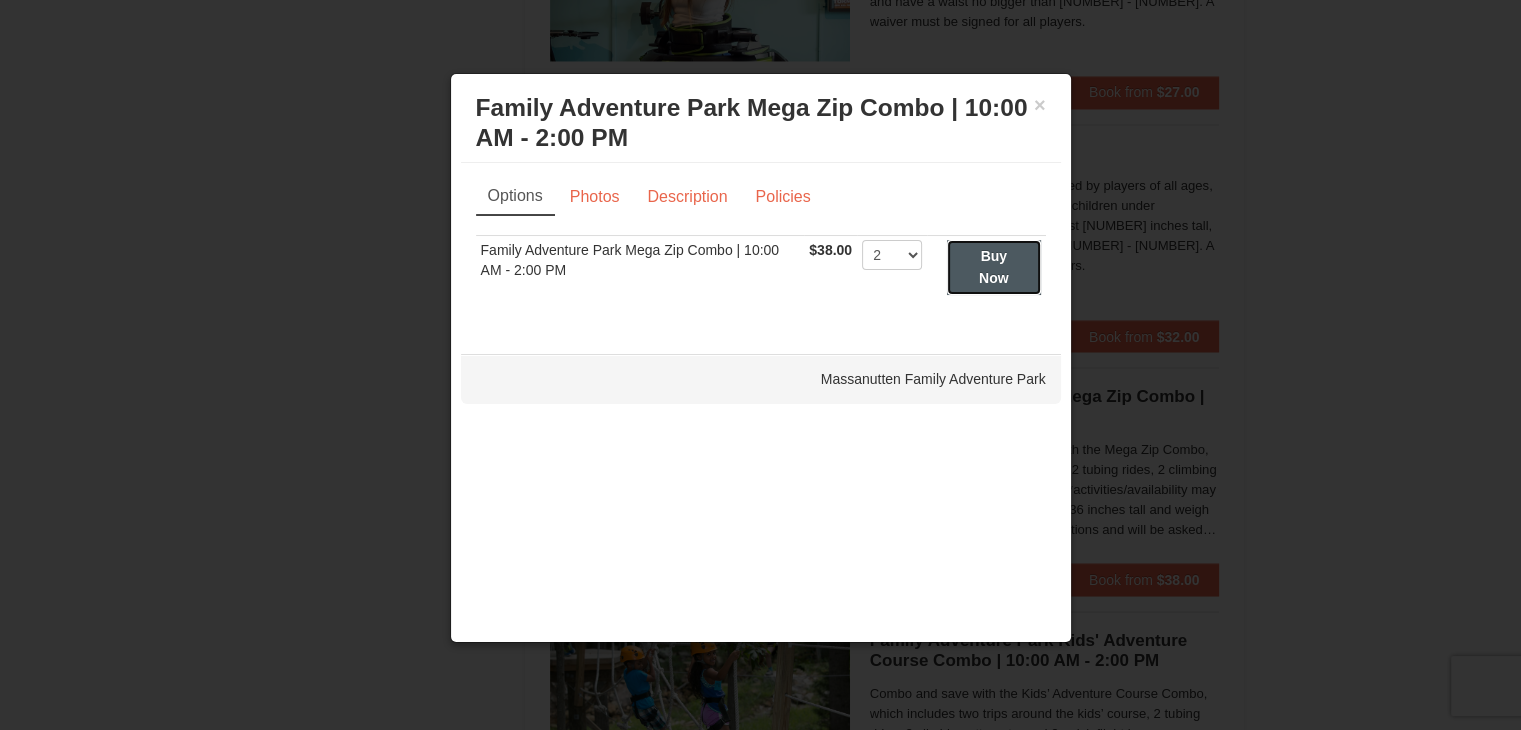 click on "Buy Now" at bounding box center [993, 267] 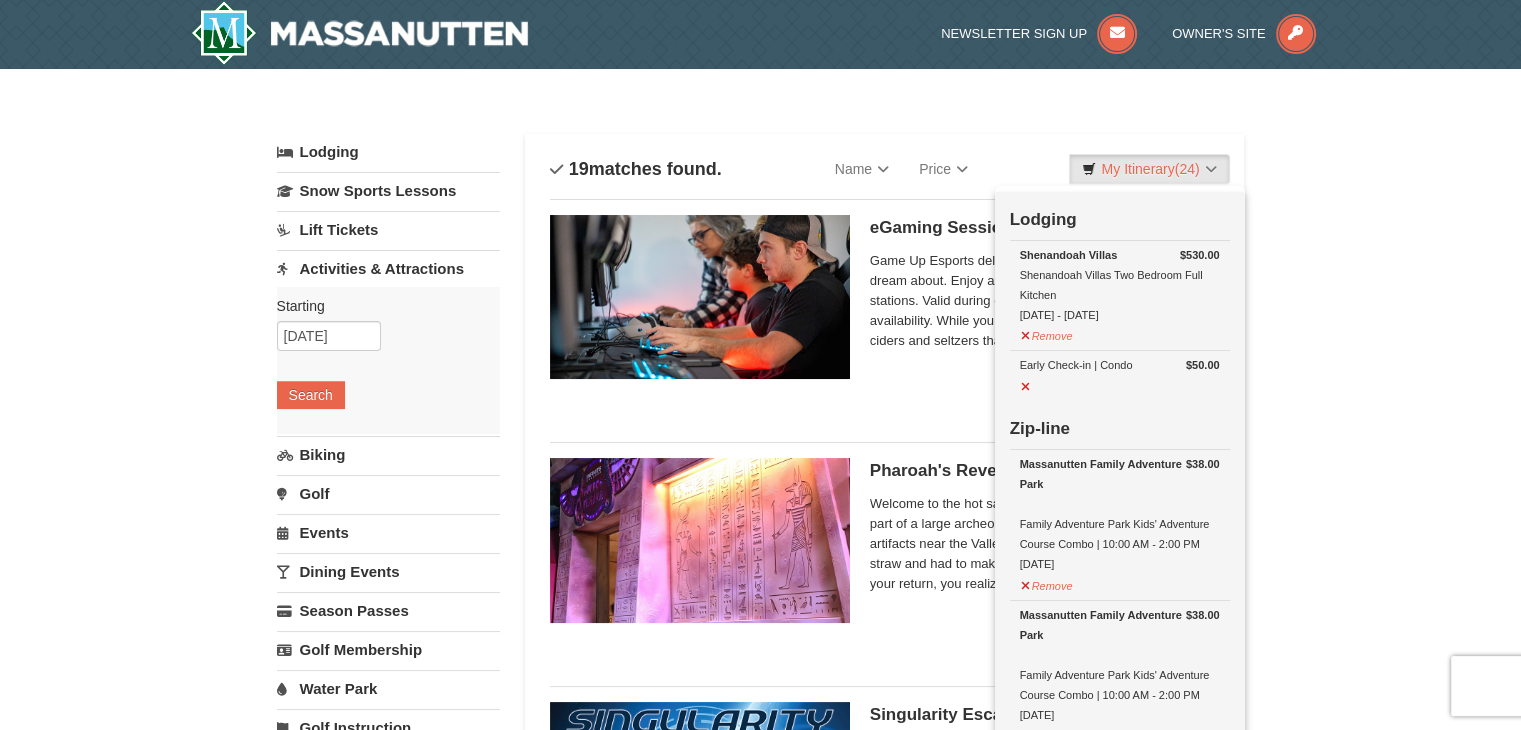 scroll, scrollTop: 6, scrollLeft: 0, axis: vertical 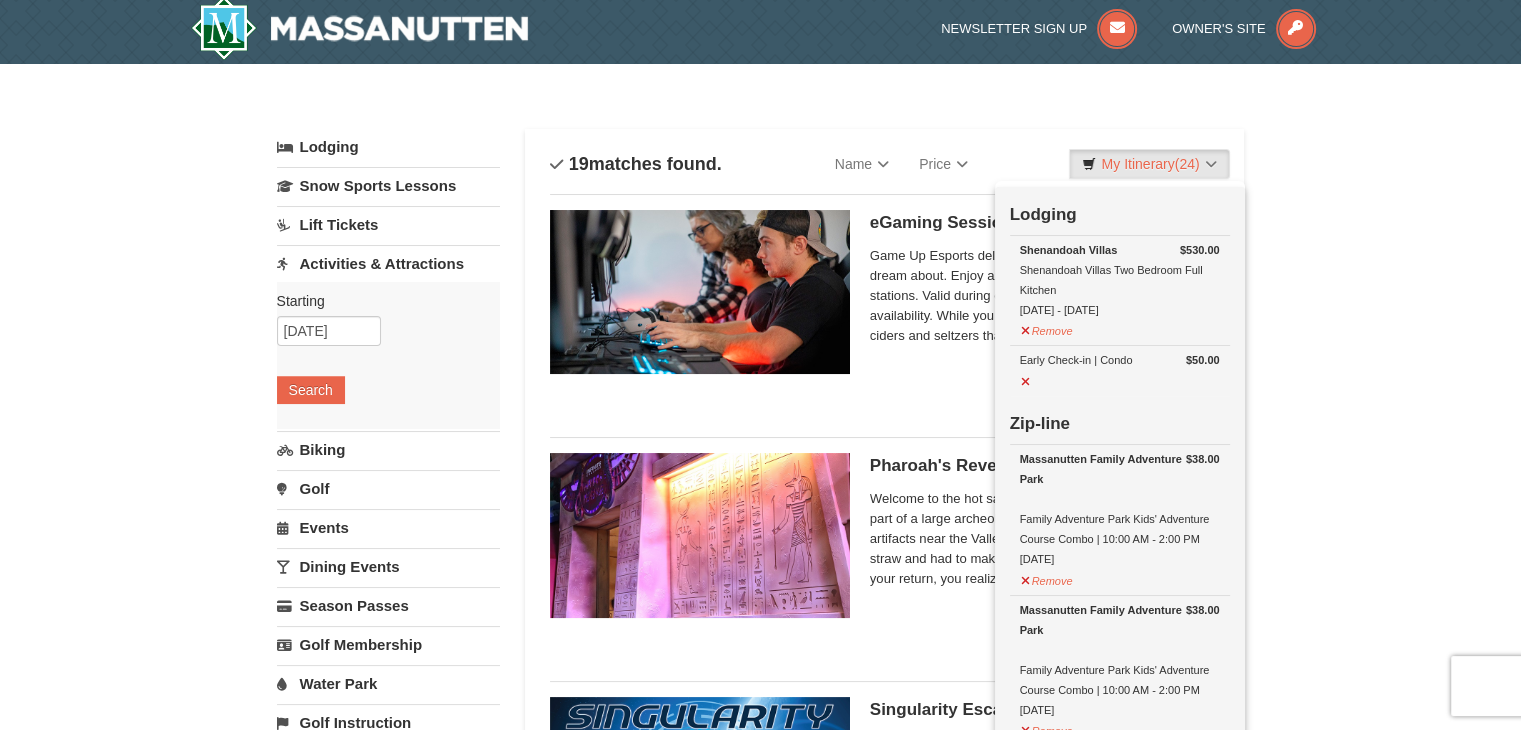 click on "Dining Events" at bounding box center [388, 566] 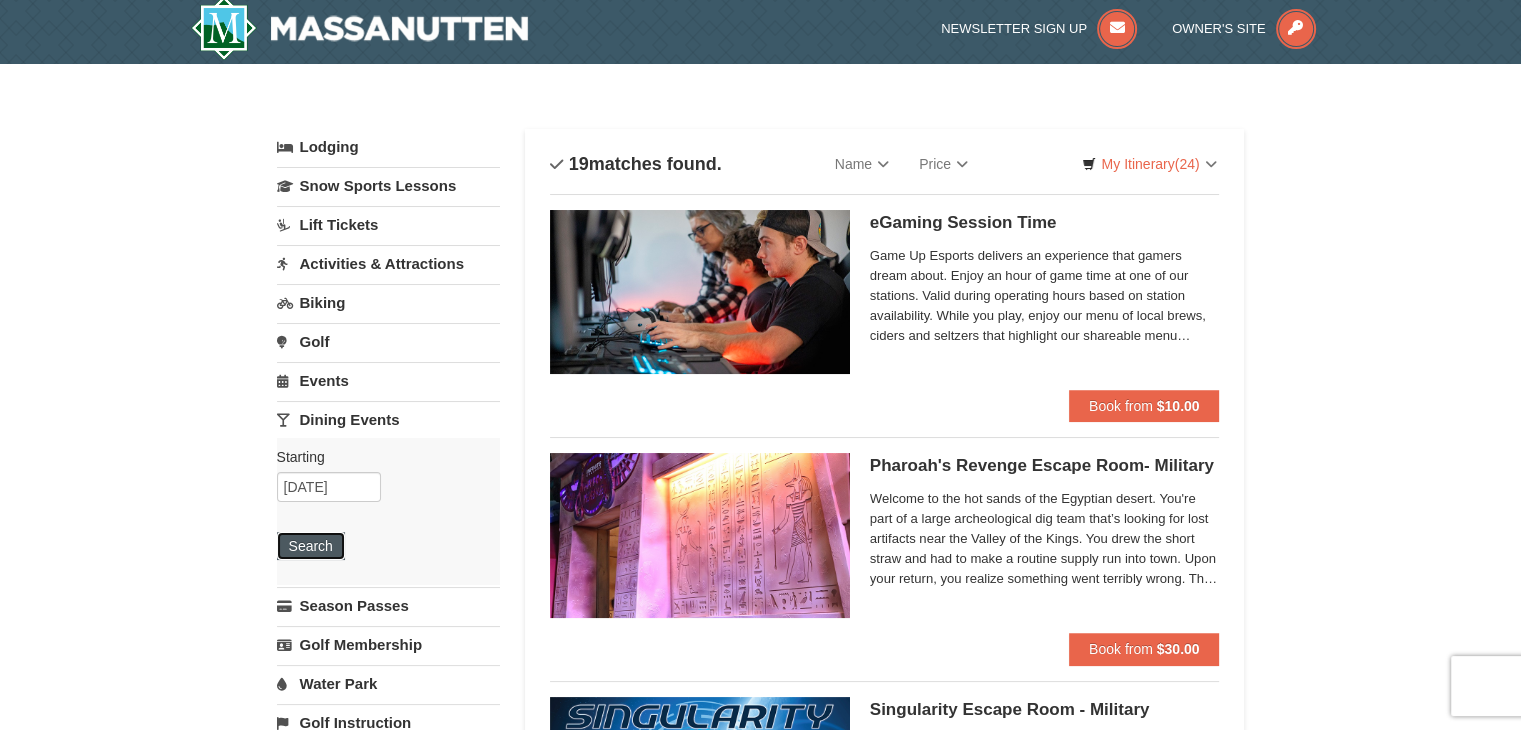 click on "Search" at bounding box center (311, 546) 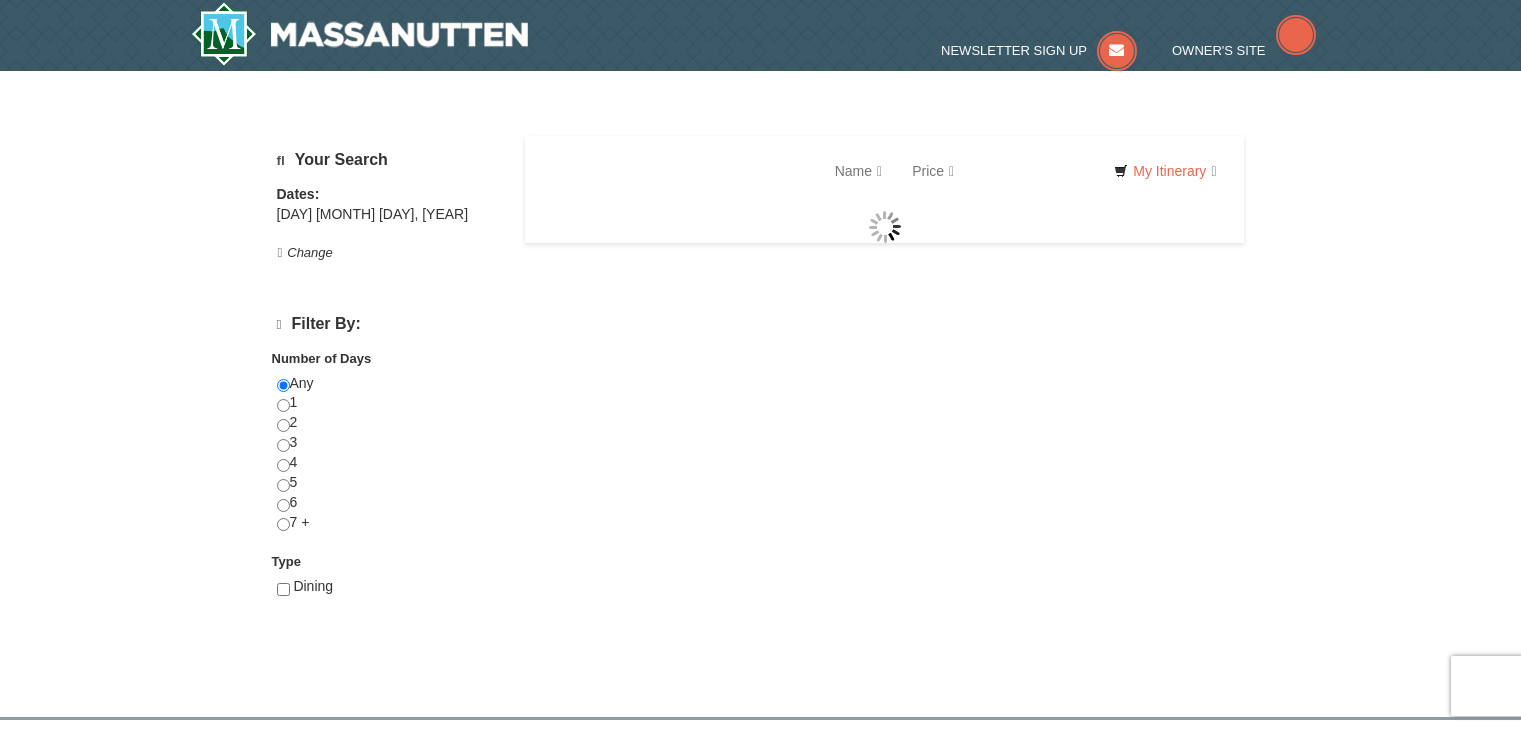 scroll, scrollTop: 0, scrollLeft: 0, axis: both 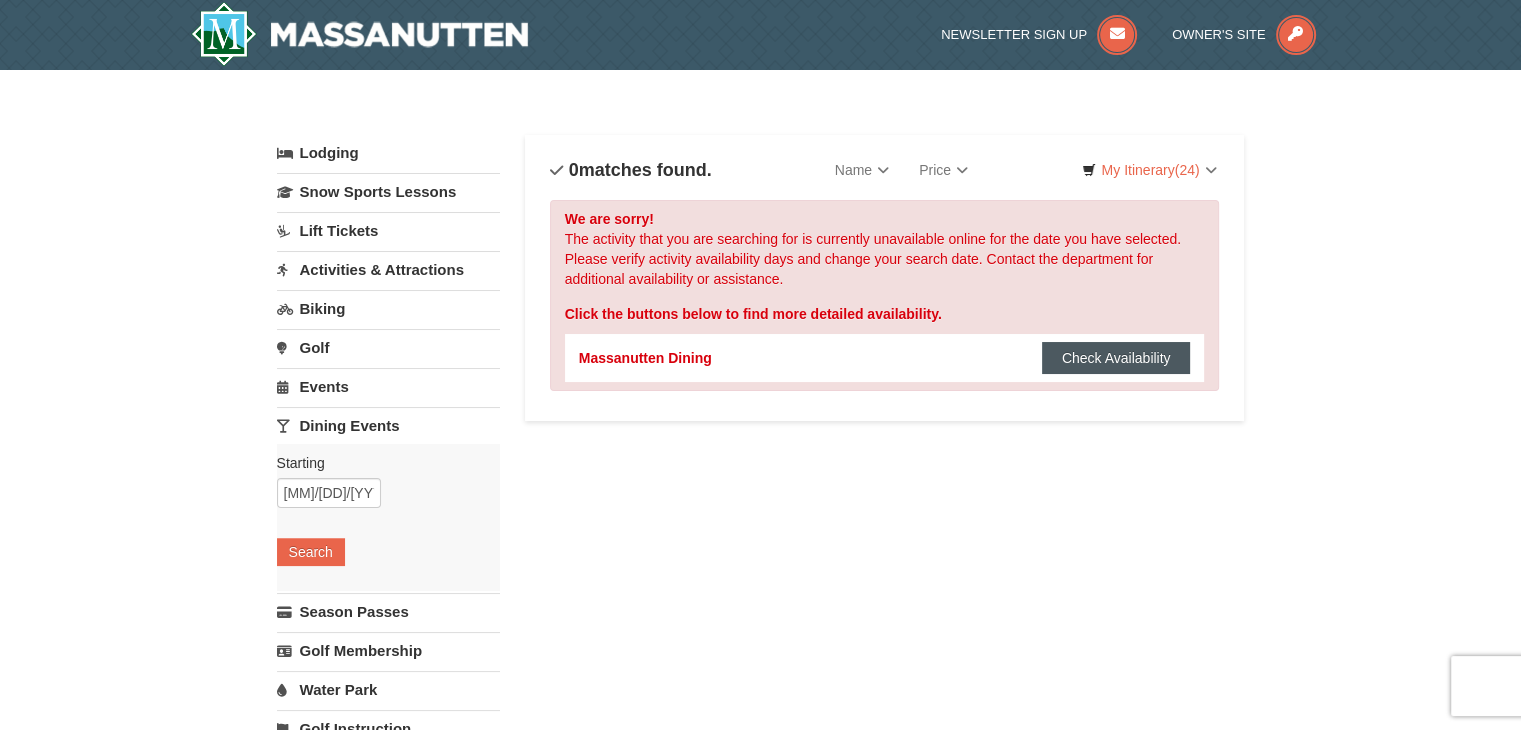 click on "Check Availability" at bounding box center (1116, 358) 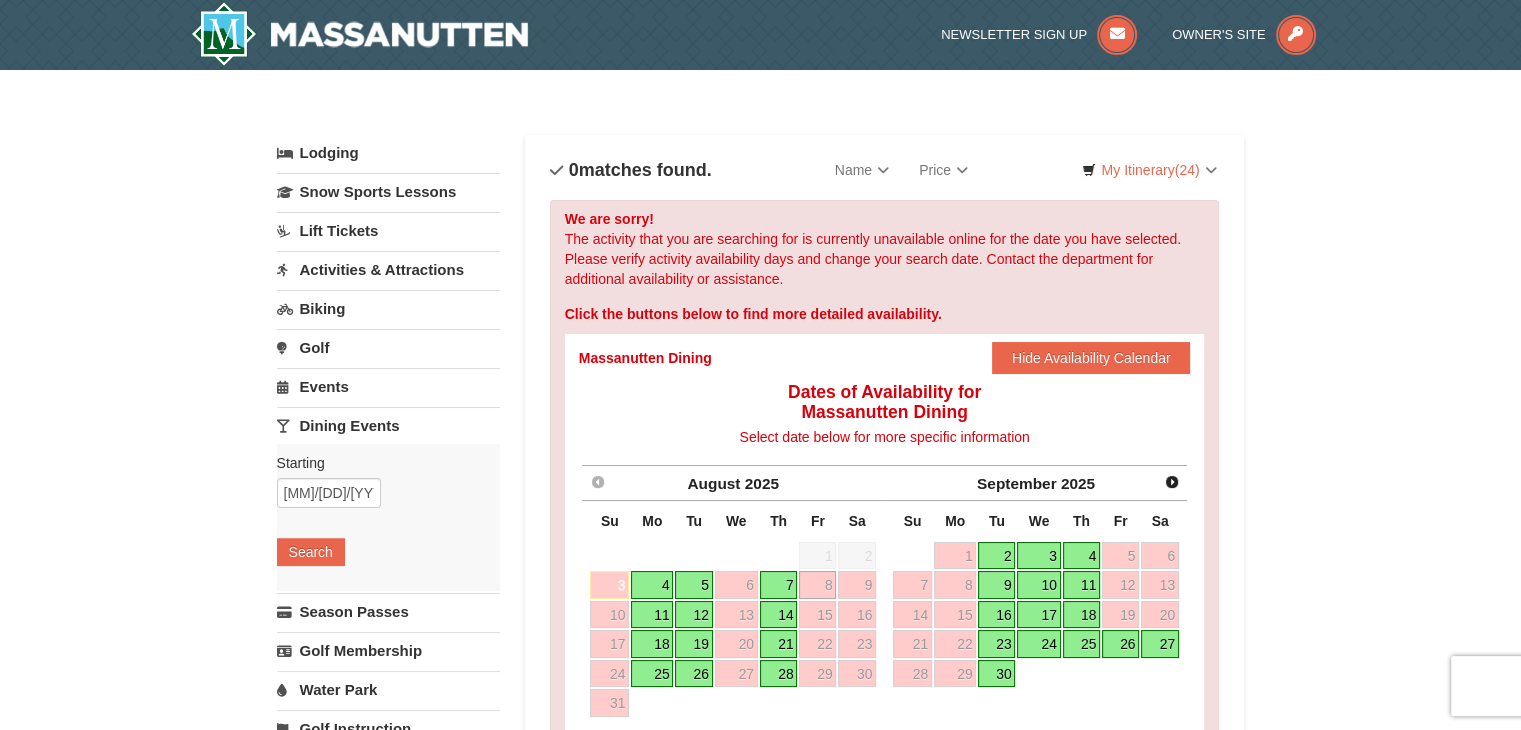 click on "Lodging
Arrival Please format dates MM/DD/YYYY Please format dates MM/DD/YYYY
08/08/2025
Departure Please format dates MM/DD/YYYY Please format dates MM/DD/YYYY
08/10/2025
Adults Please format dates MM/DD/YYYY
2
Children Please format dates MM/DD/YYYY
0
Search" at bounding box center (761, 649) 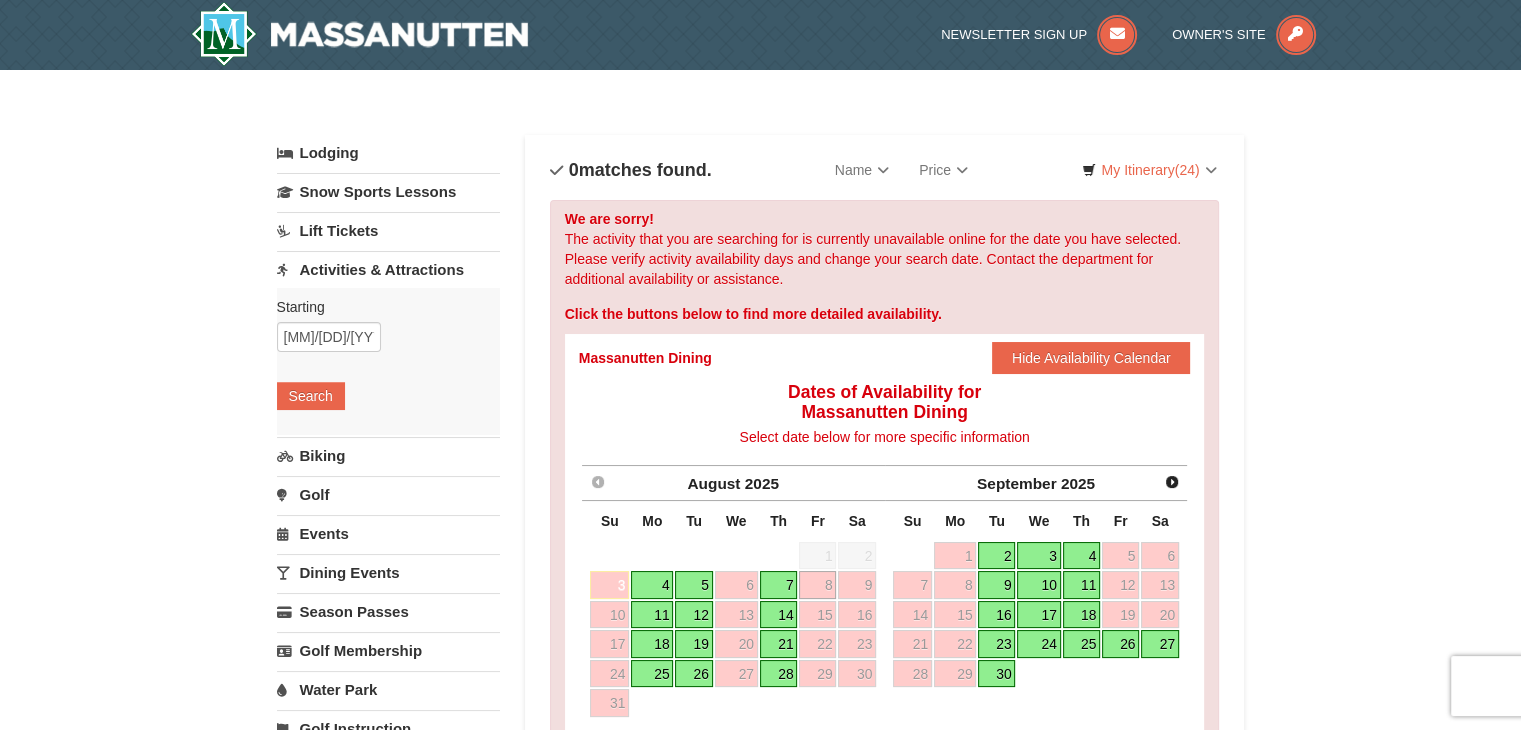 click on "Lift Tickets" at bounding box center [388, 230] 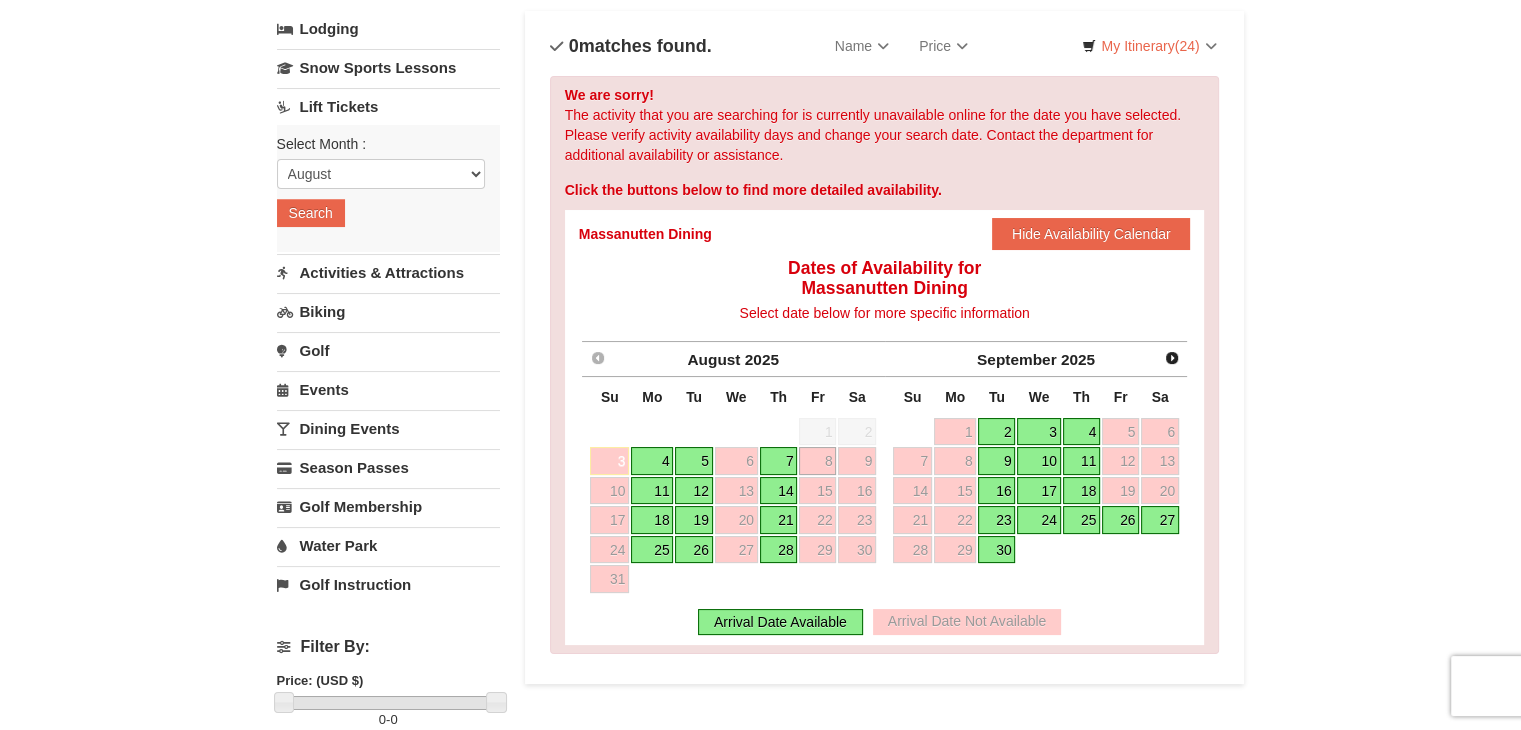 scroll, scrollTop: 0, scrollLeft: 0, axis: both 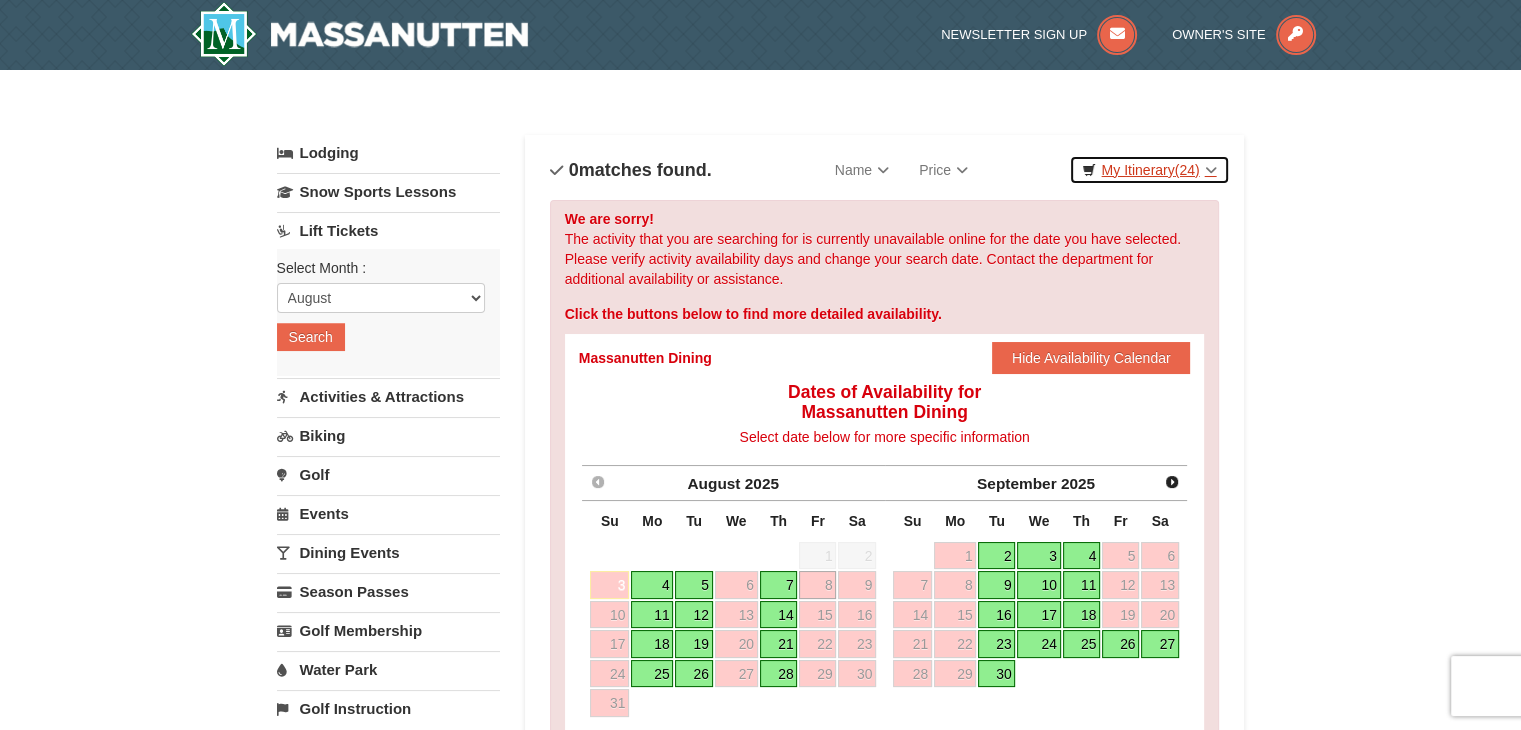 click on "(24)" at bounding box center (1187, 170) 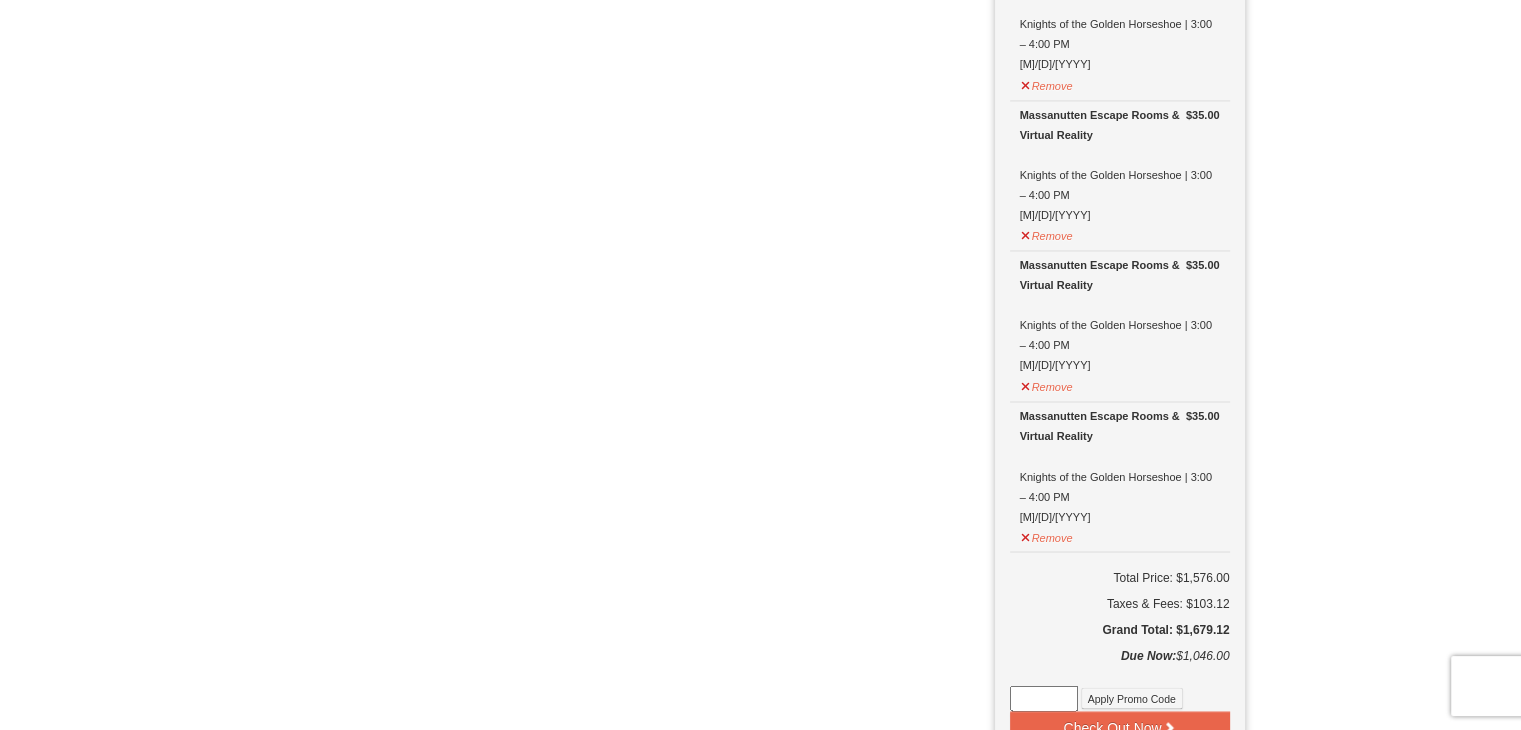 scroll, scrollTop: 3444, scrollLeft: 0, axis: vertical 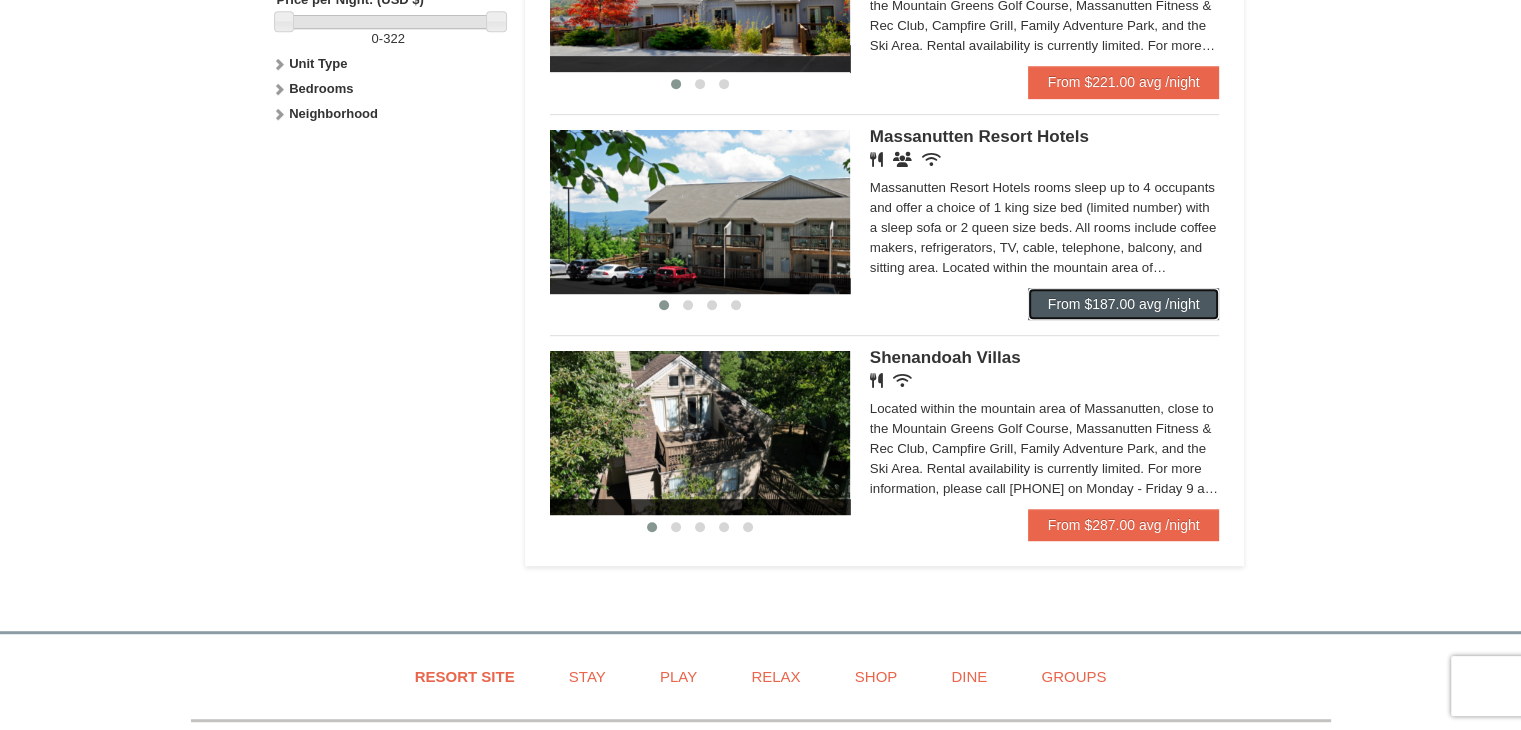 click on "From $187.00 avg /night" at bounding box center [1124, 304] 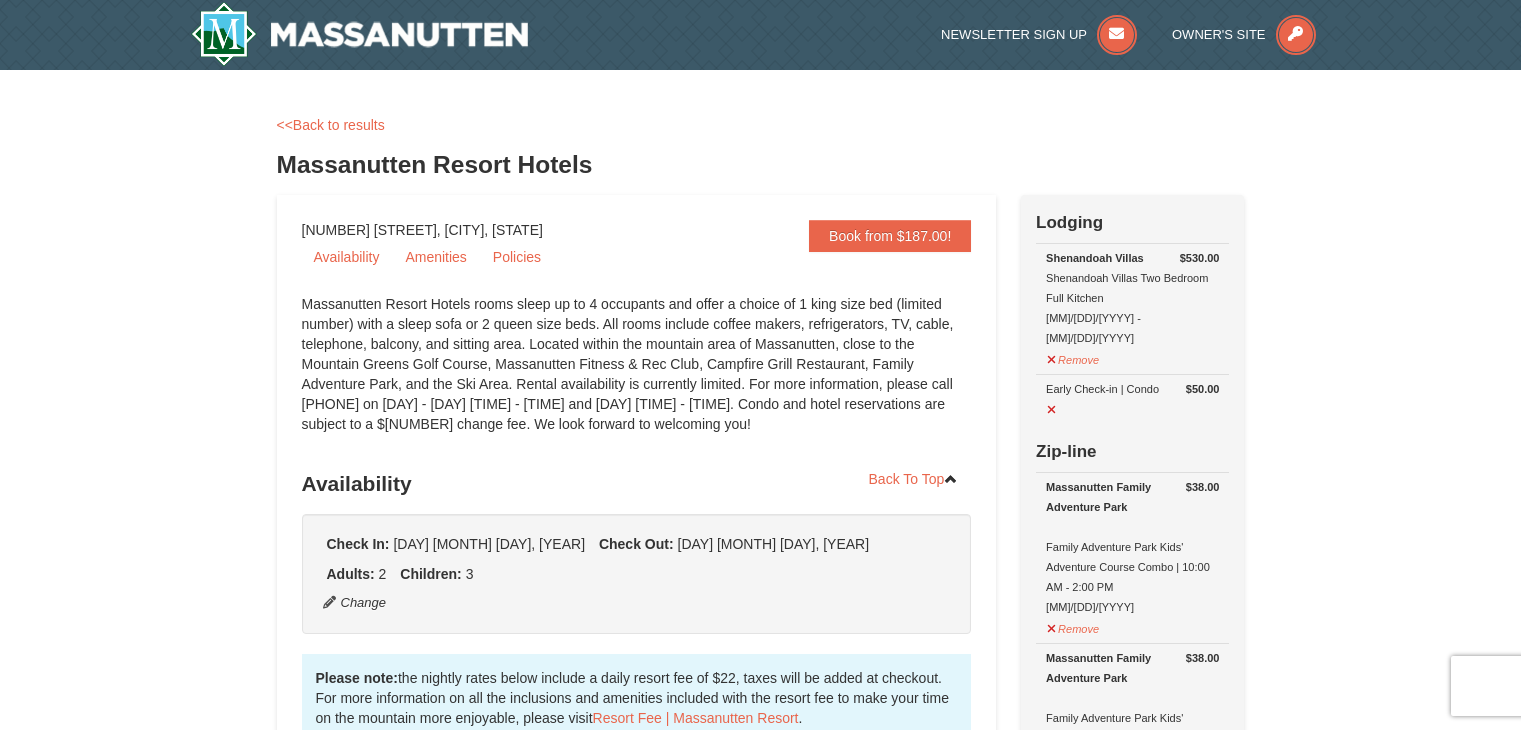 scroll, scrollTop: 0, scrollLeft: 0, axis: both 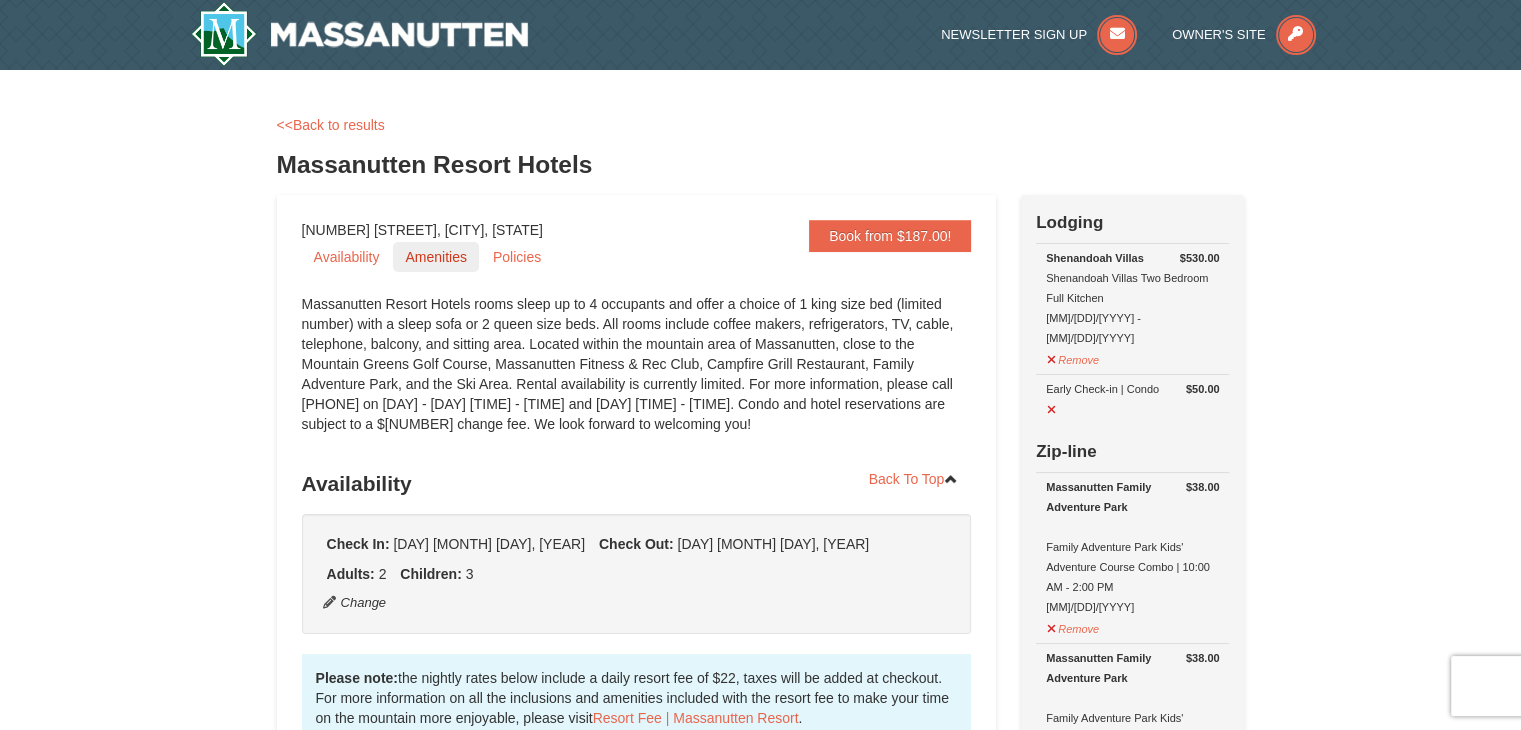 click on "Amenities" at bounding box center [435, 257] 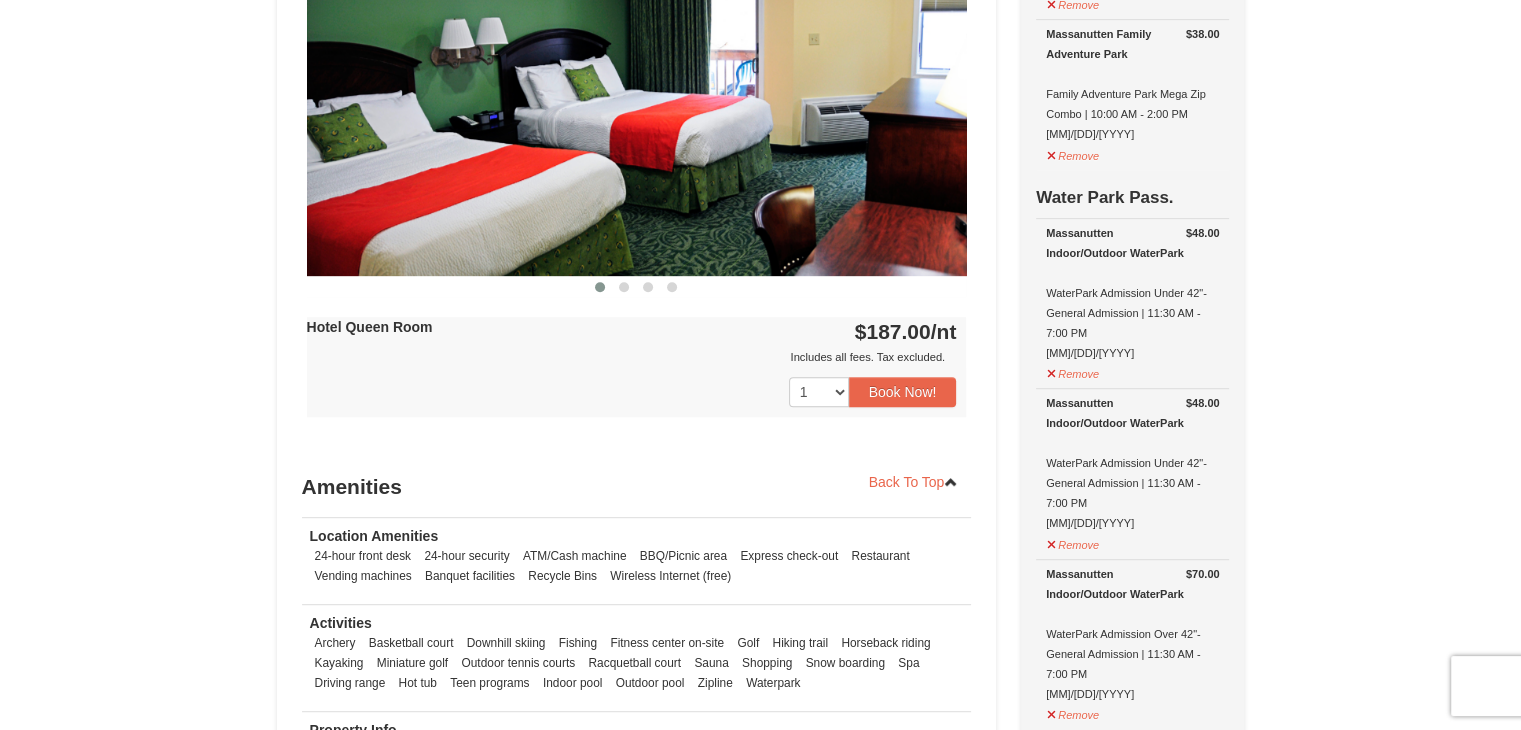 scroll, scrollTop: 910, scrollLeft: 0, axis: vertical 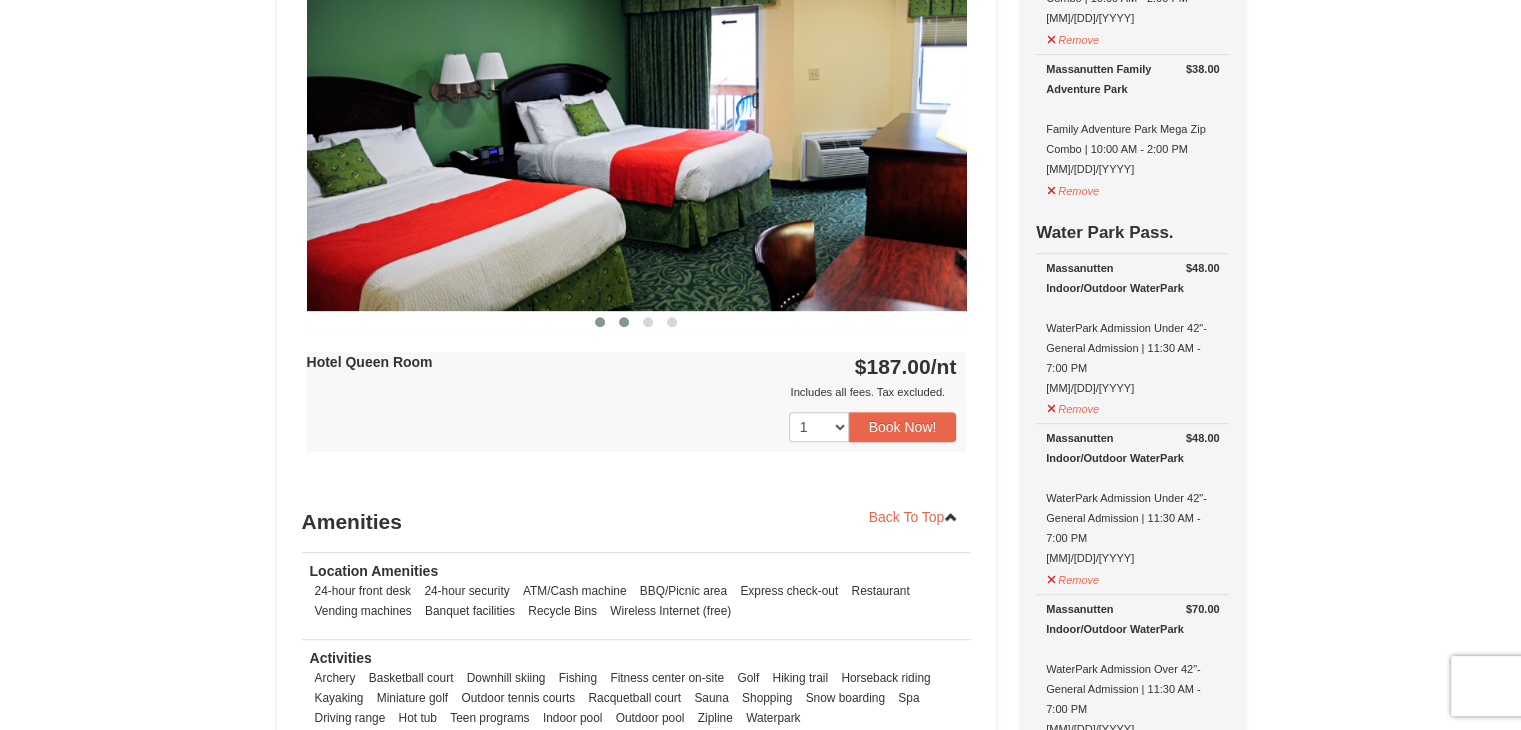 click at bounding box center [624, 322] 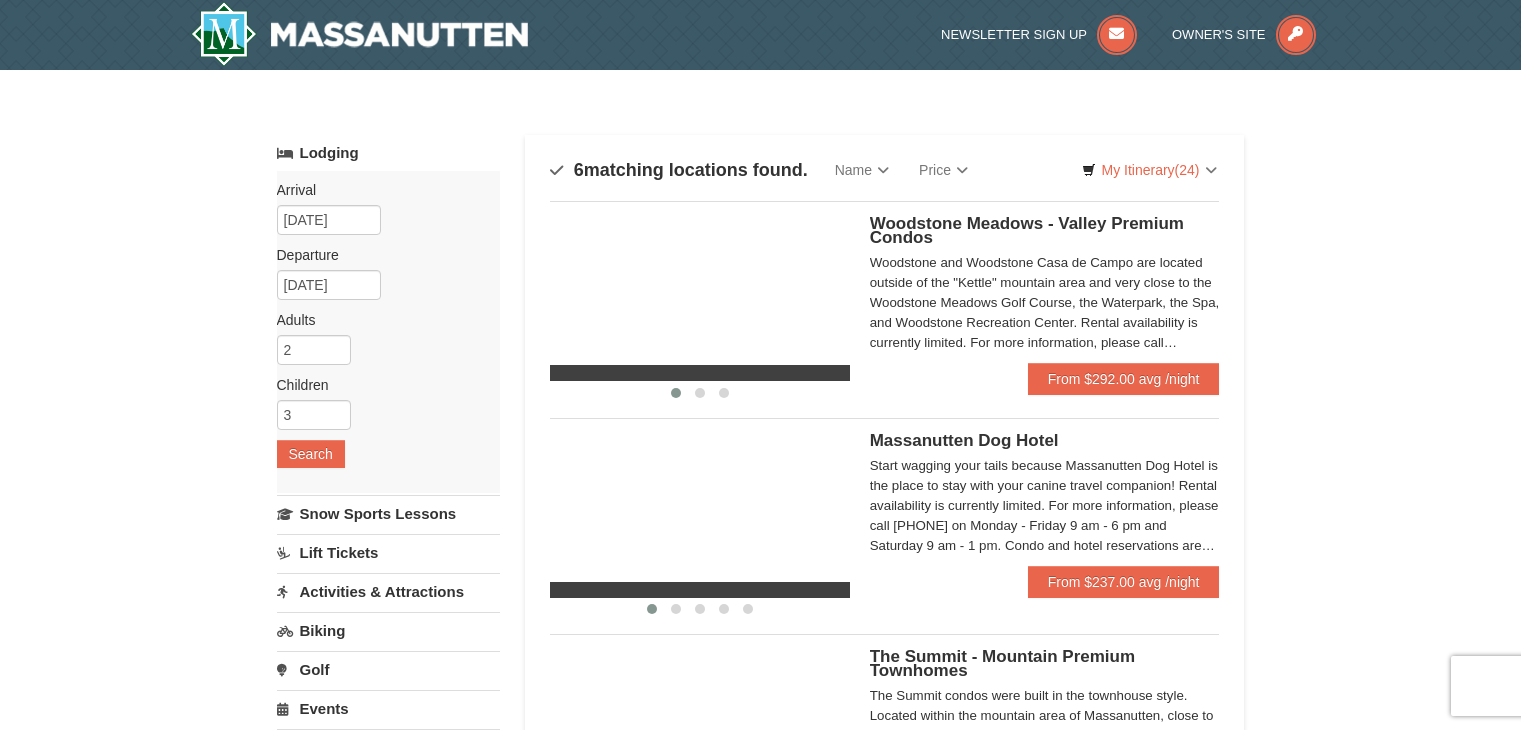 scroll, scrollTop: 961, scrollLeft: 0, axis: vertical 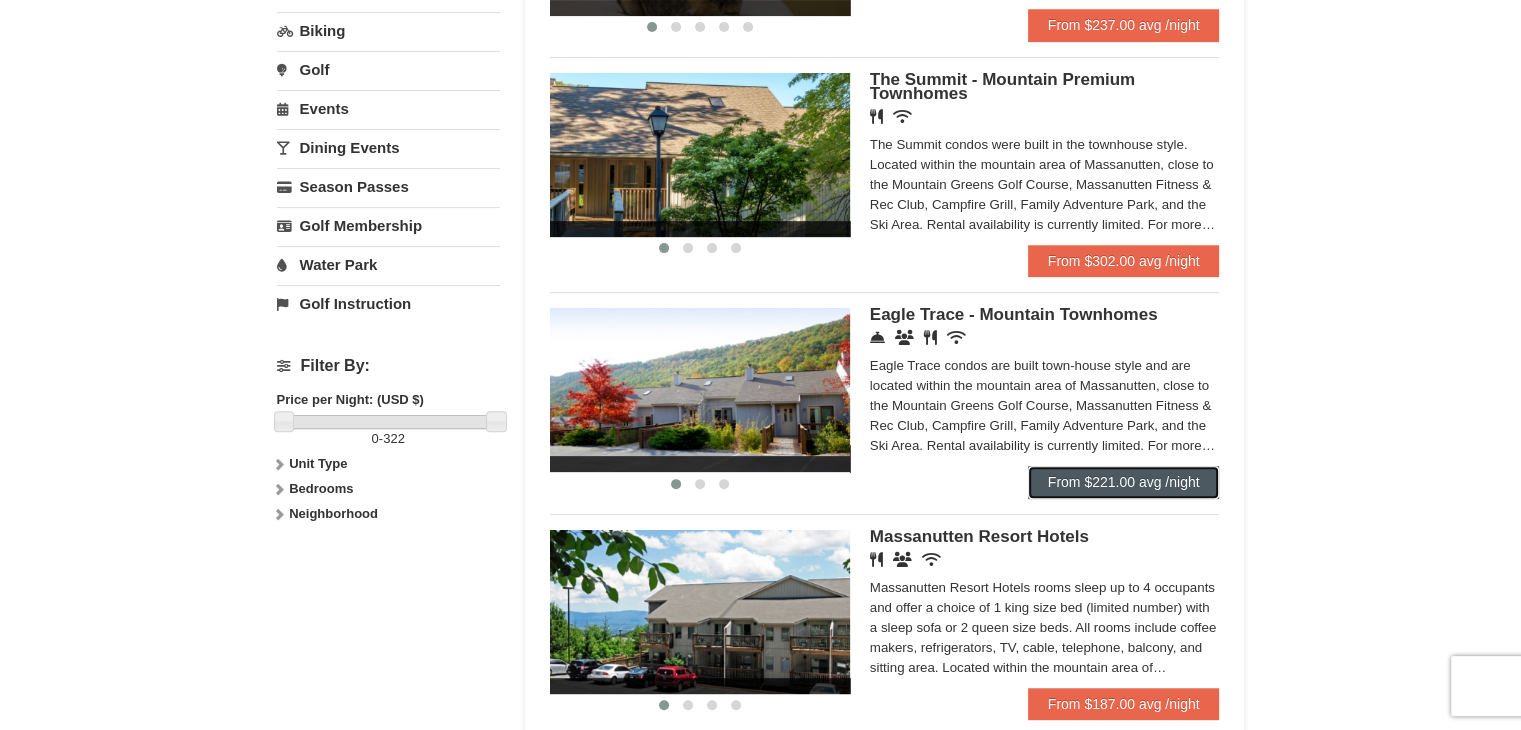 click on "From $221.00 avg /night" at bounding box center [1124, 482] 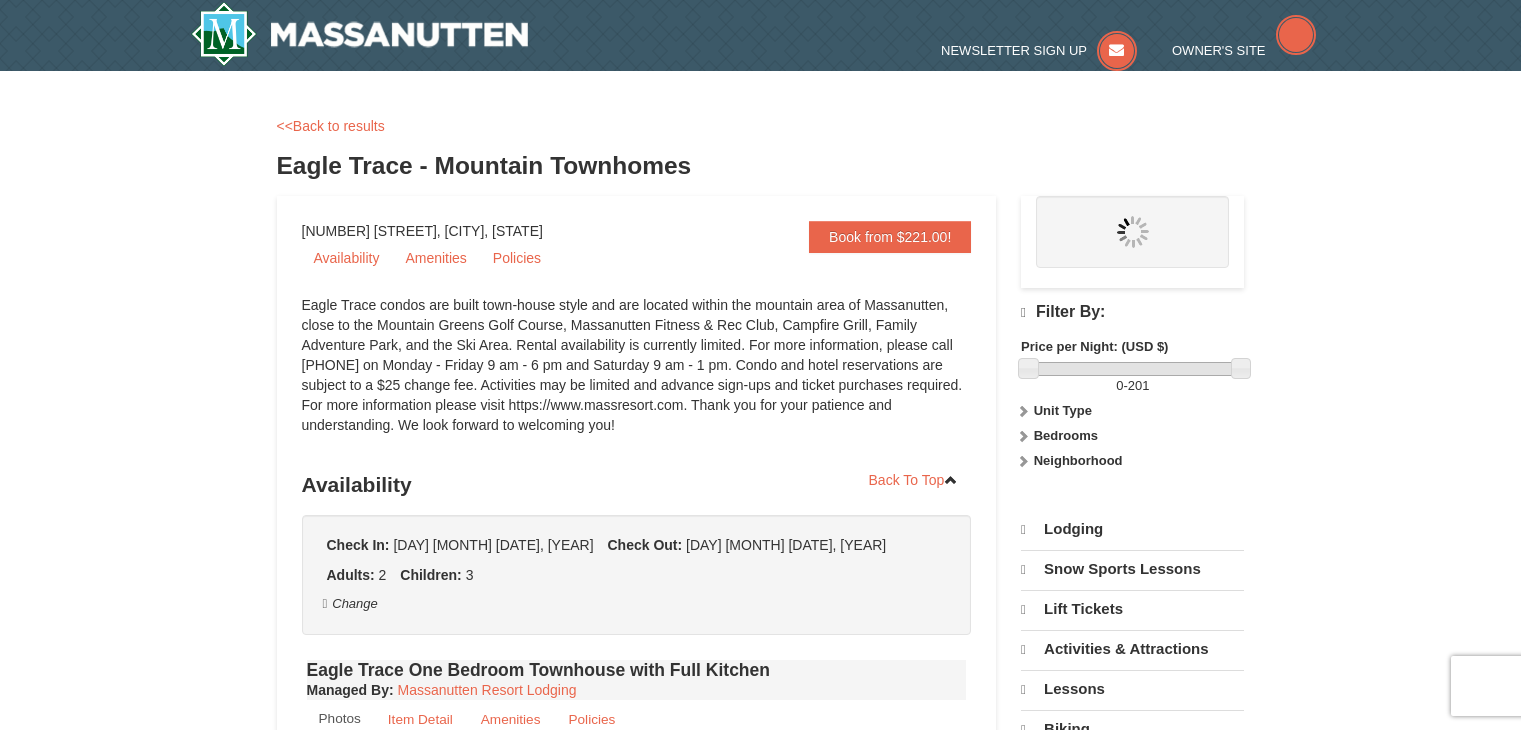 scroll, scrollTop: 0, scrollLeft: 0, axis: both 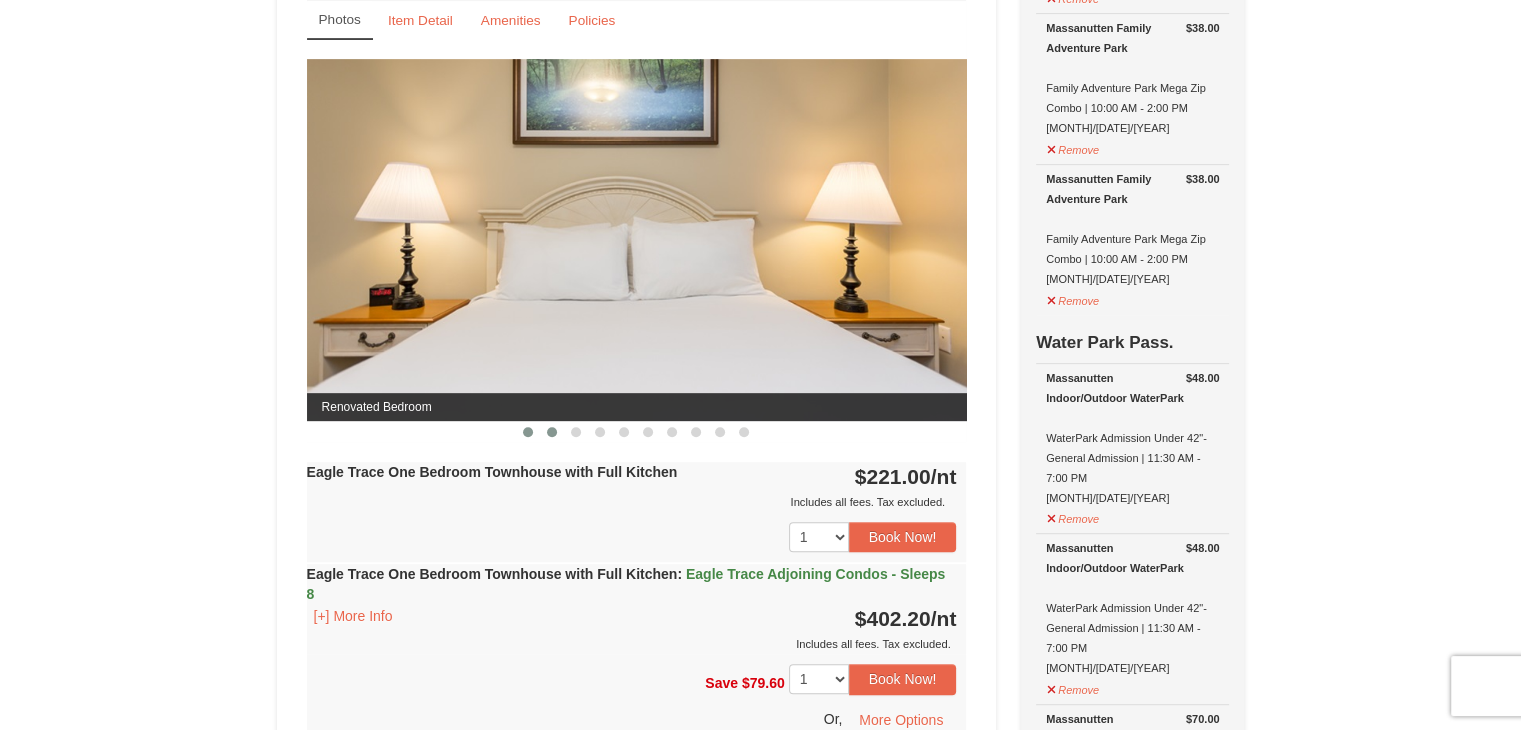 click at bounding box center [552, 432] 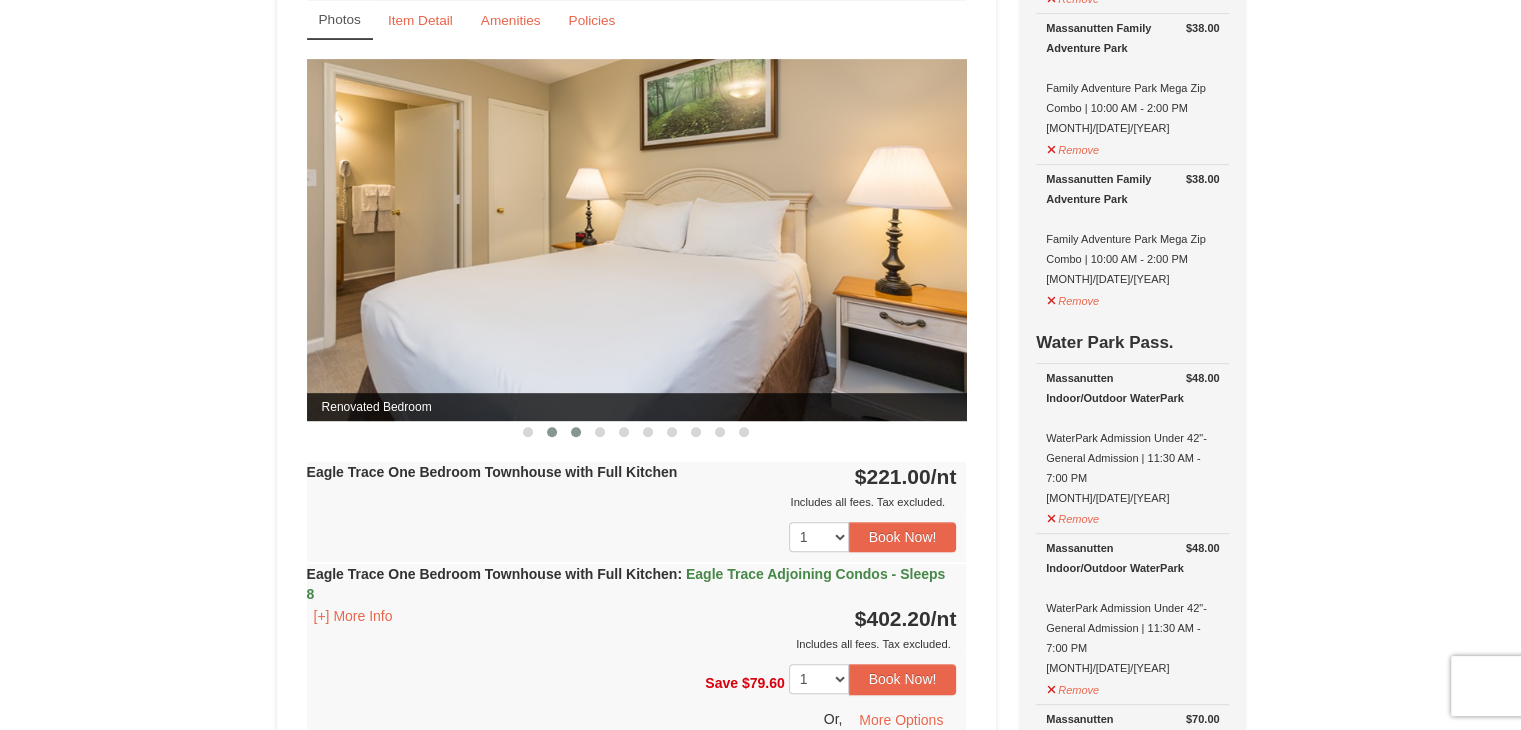click at bounding box center (576, 432) 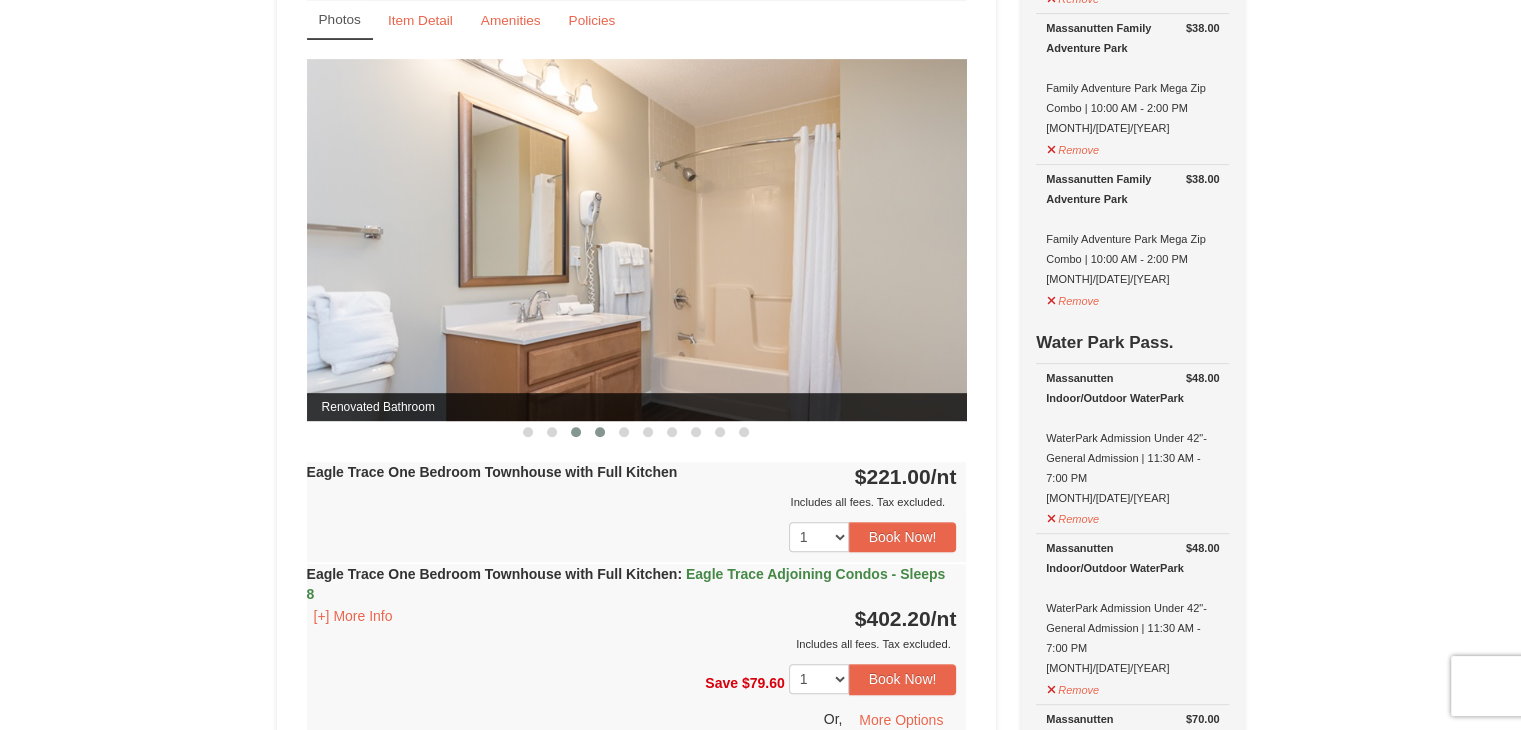 click at bounding box center [600, 432] 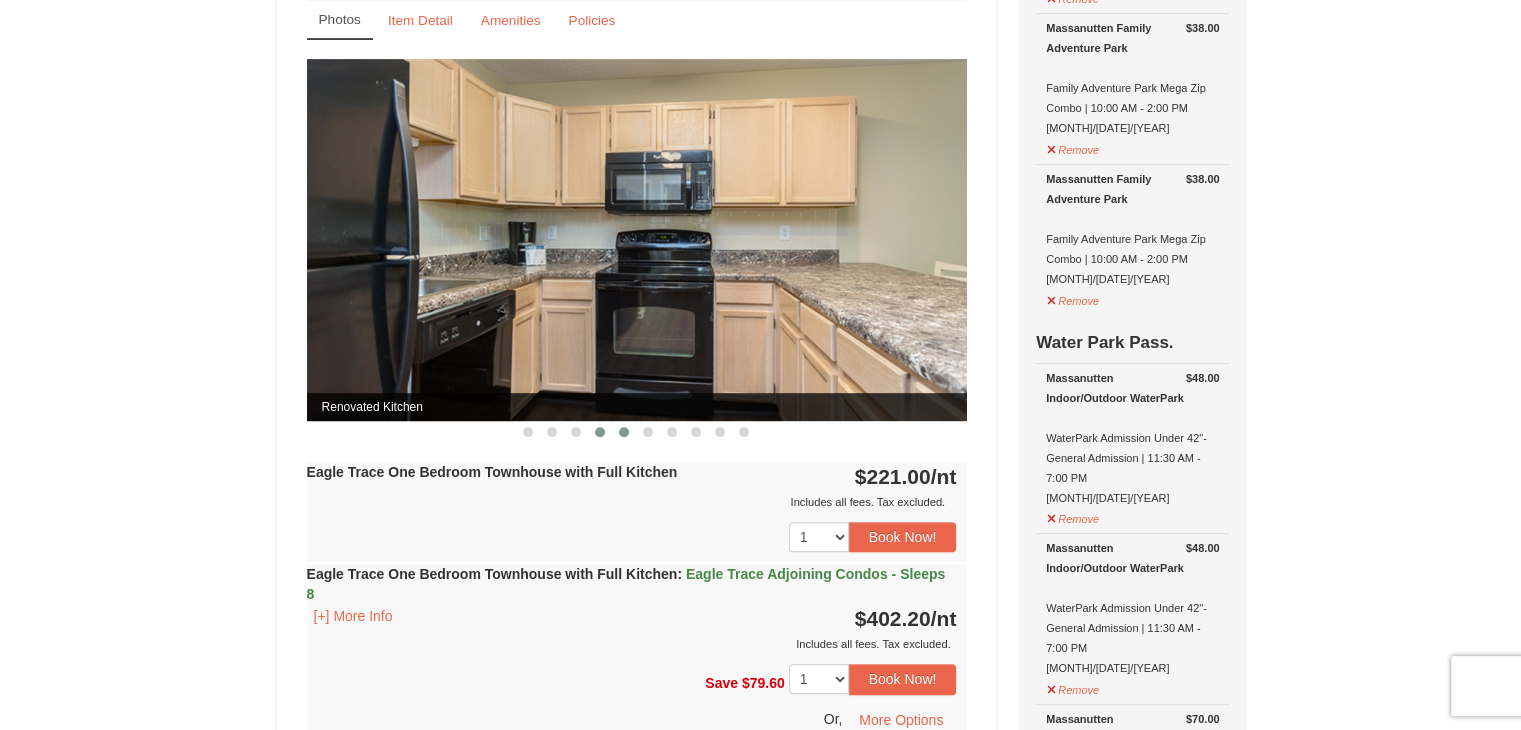 click at bounding box center (624, 432) 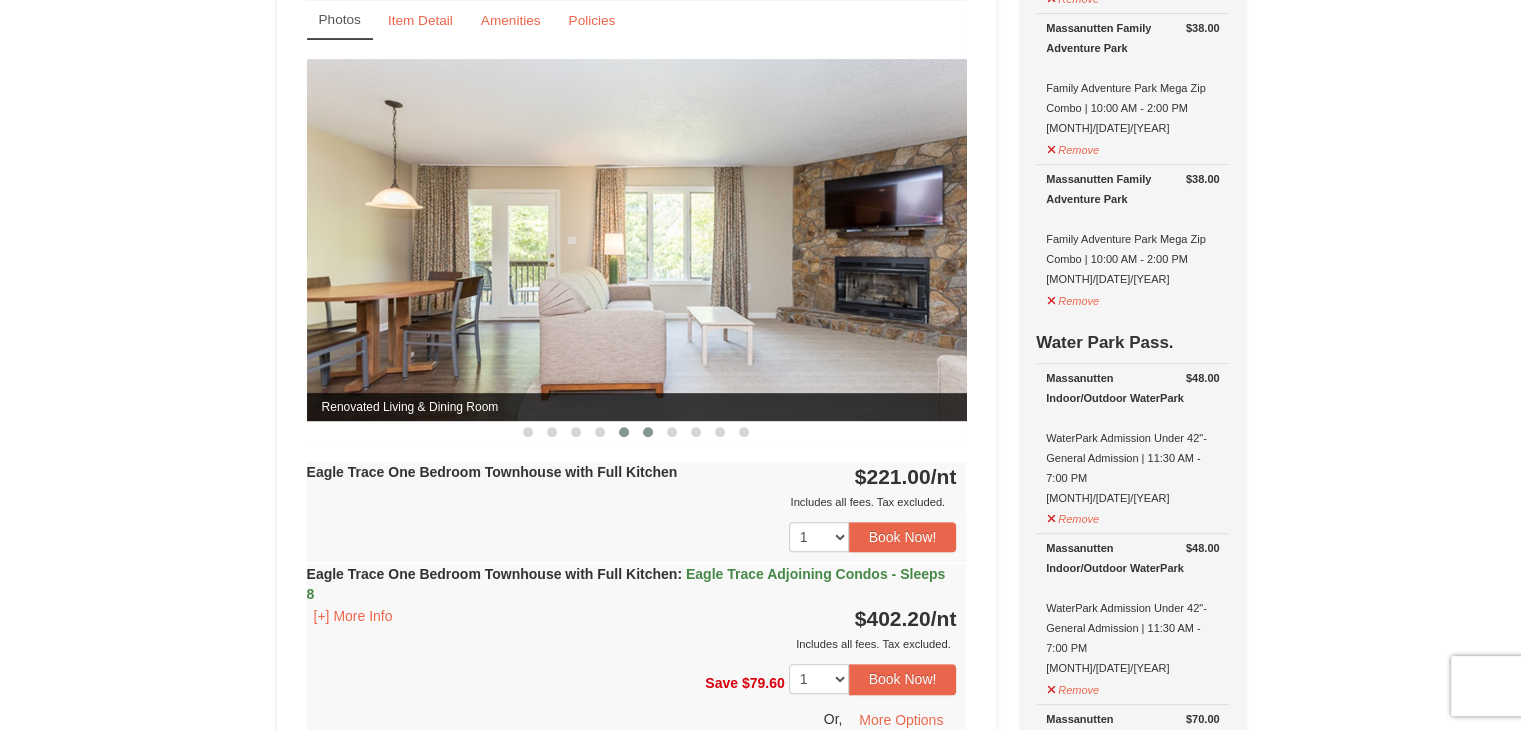 click at bounding box center (648, 432) 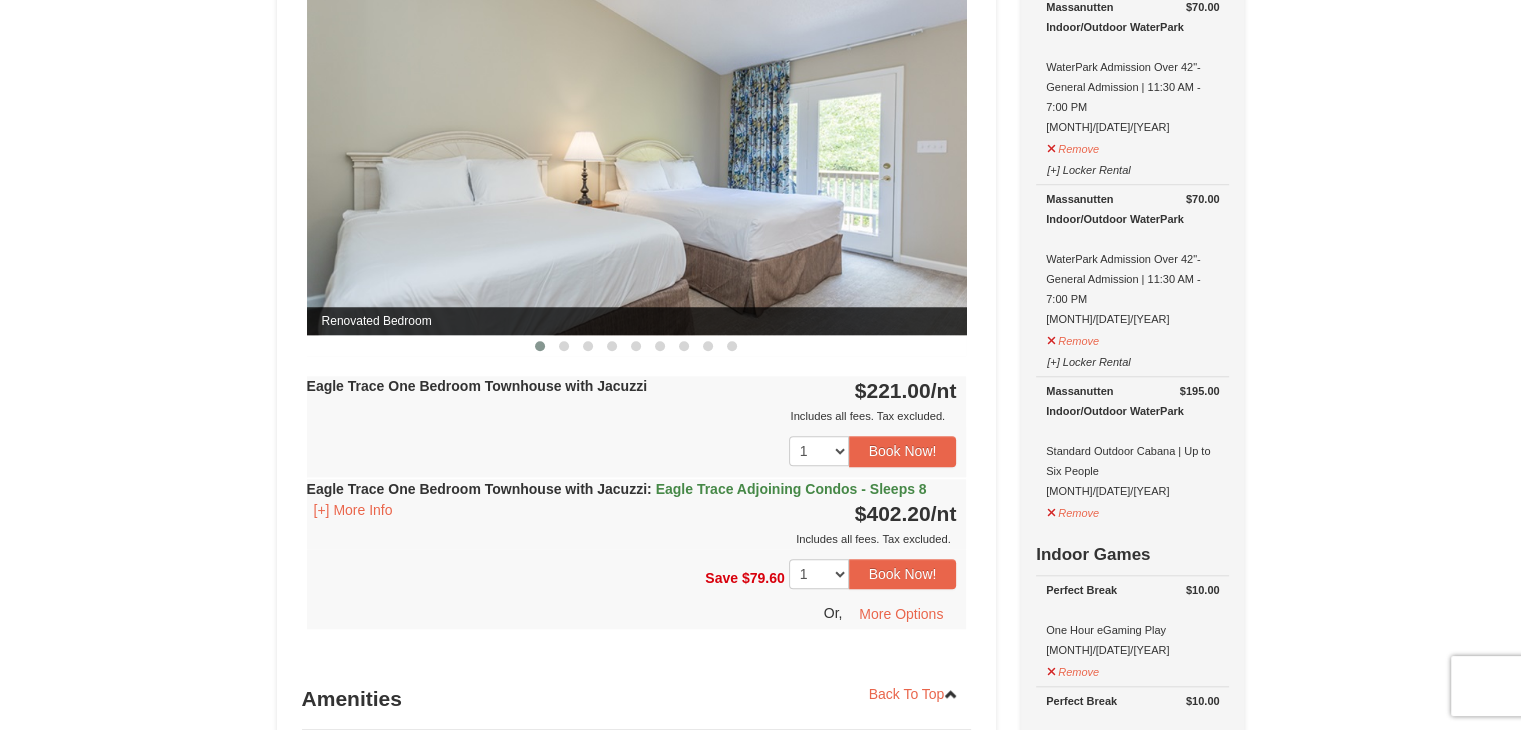scroll, scrollTop: 1700, scrollLeft: 0, axis: vertical 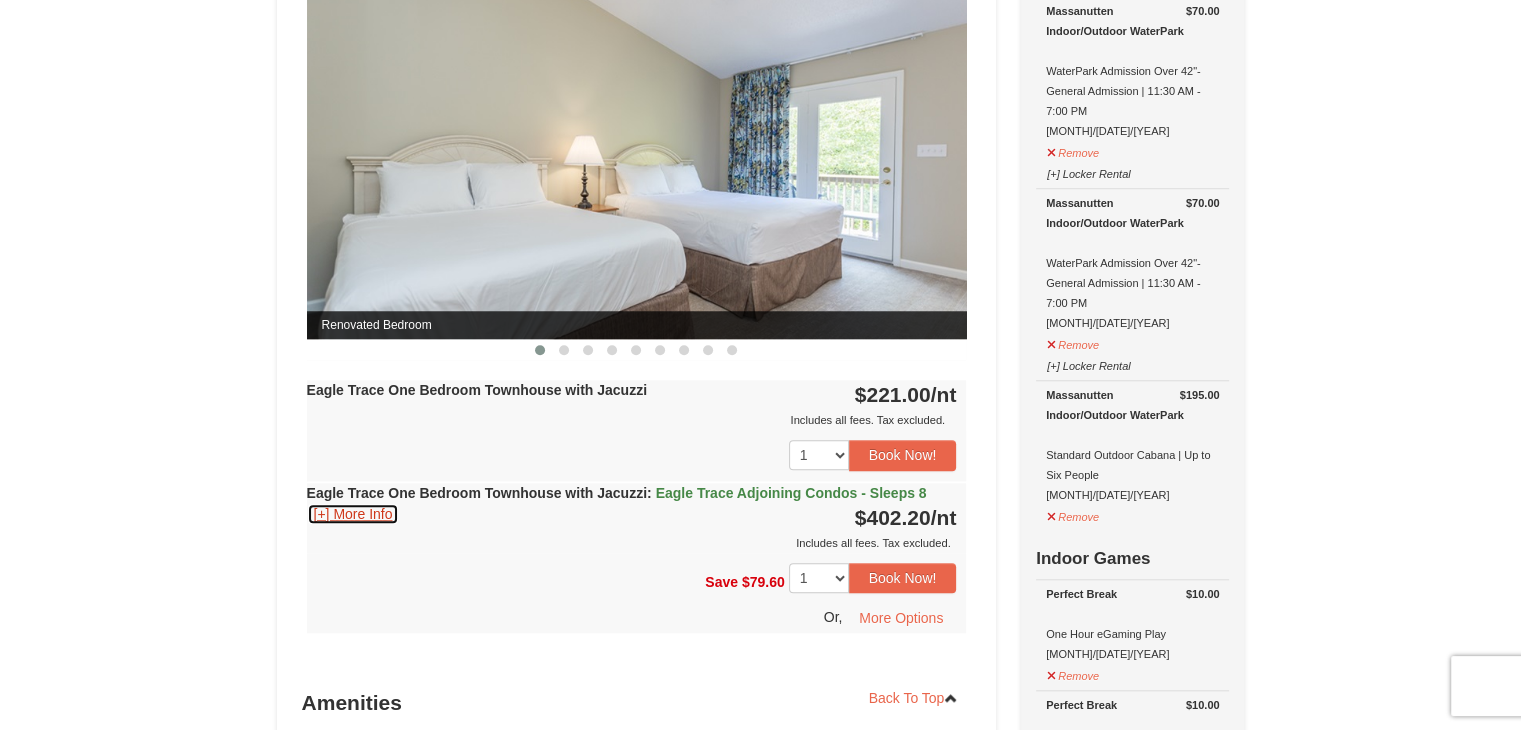 click on "[+] More Info" at bounding box center (353, 514) 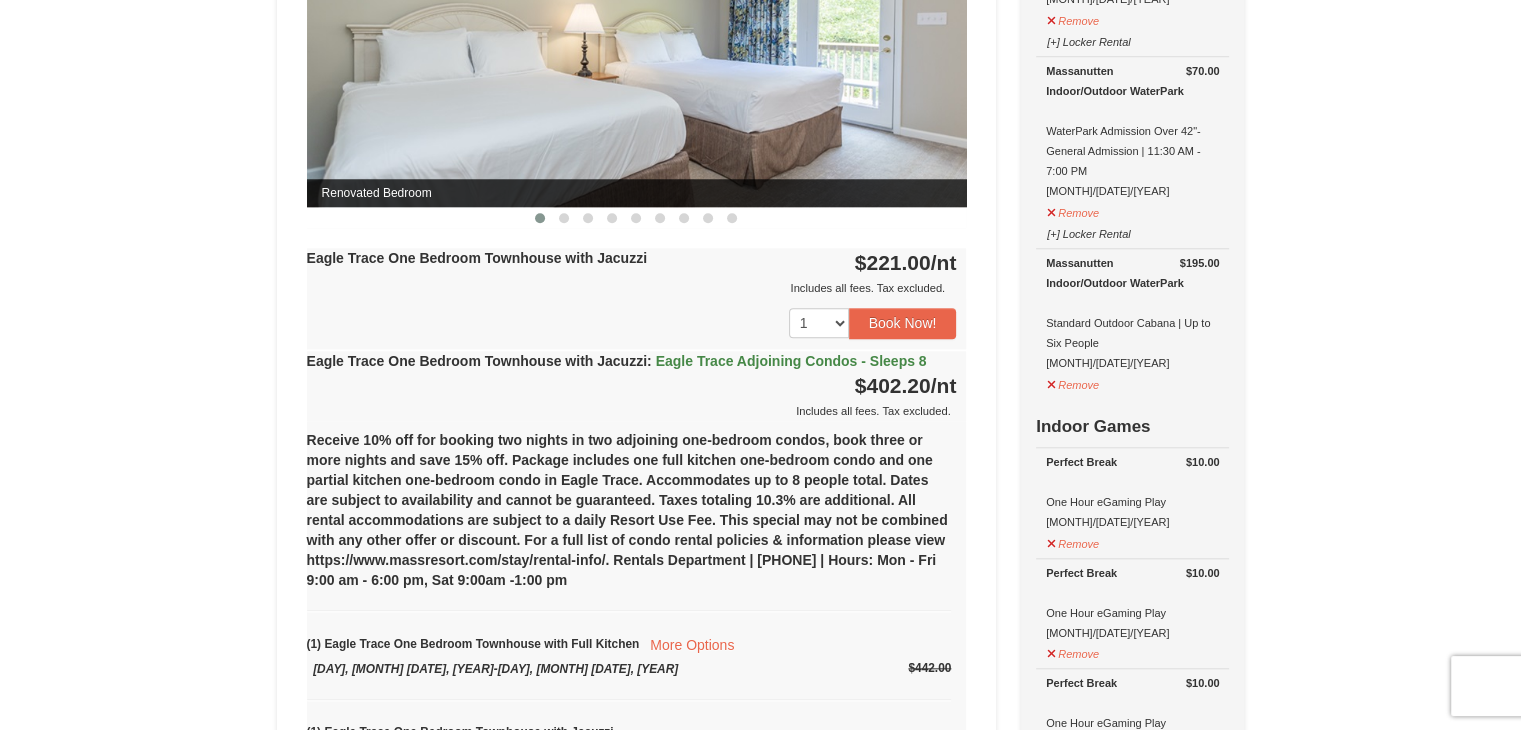 scroll, scrollTop: 1700, scrollLeft: 0, axis: vertical 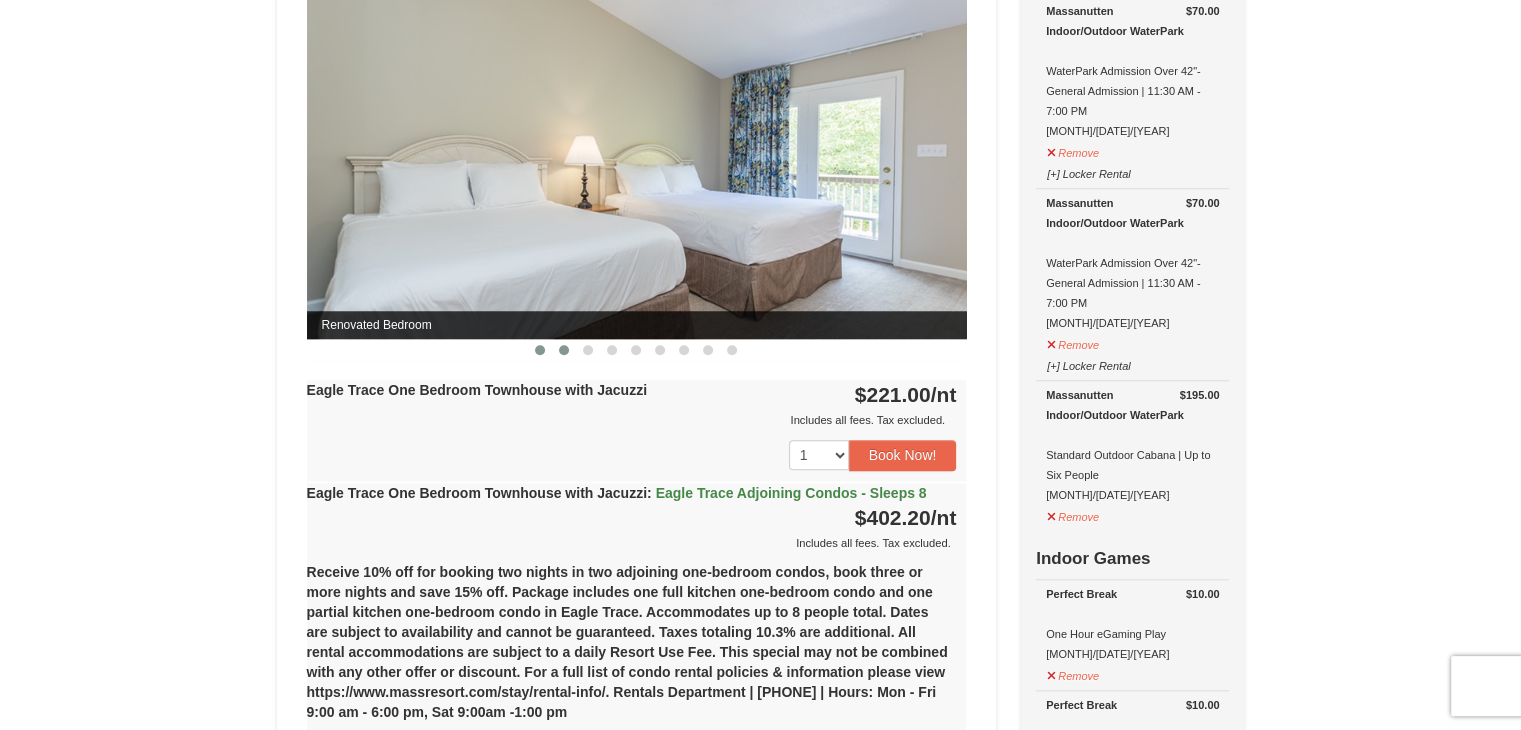 click at bounding box center (564, 350) 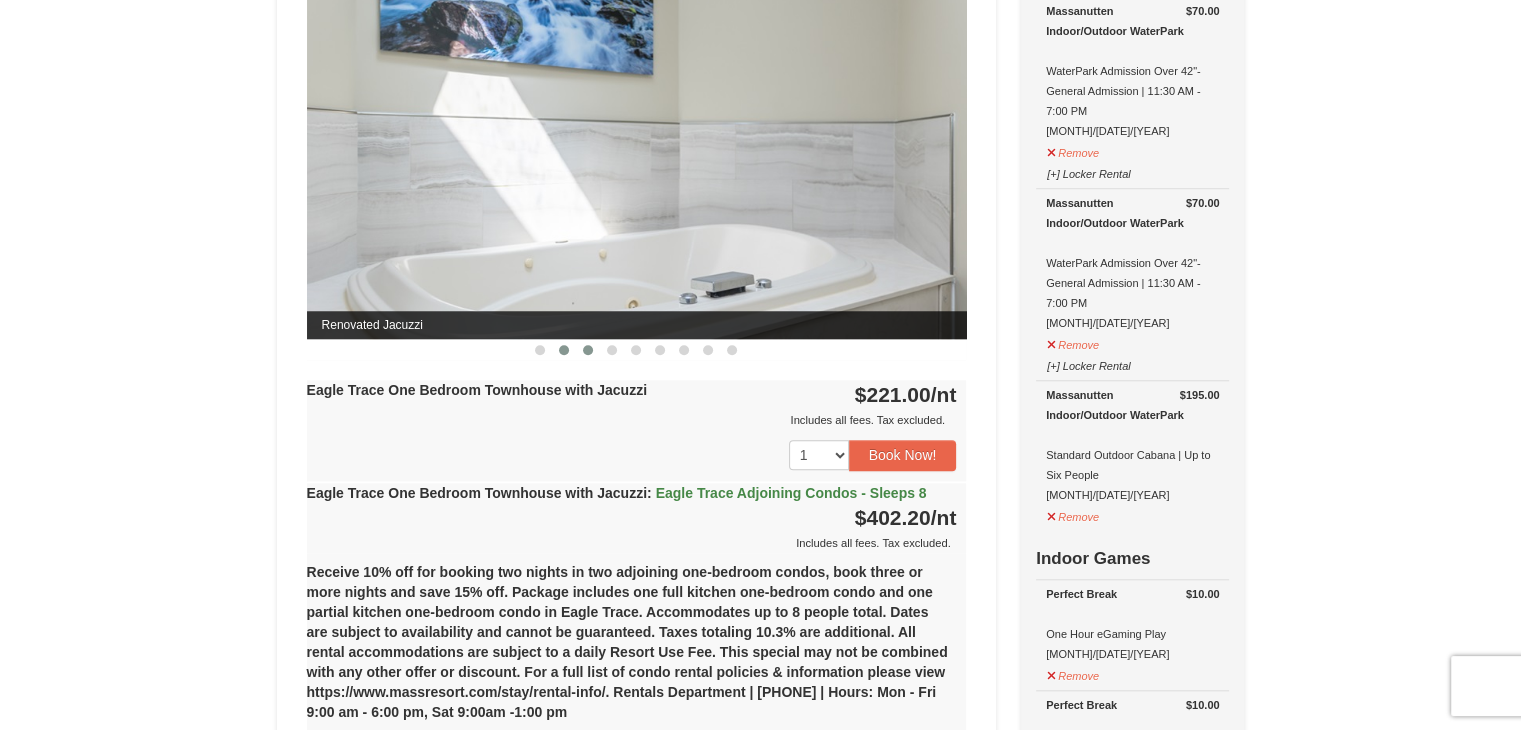 click at bounding box center [588, 350] 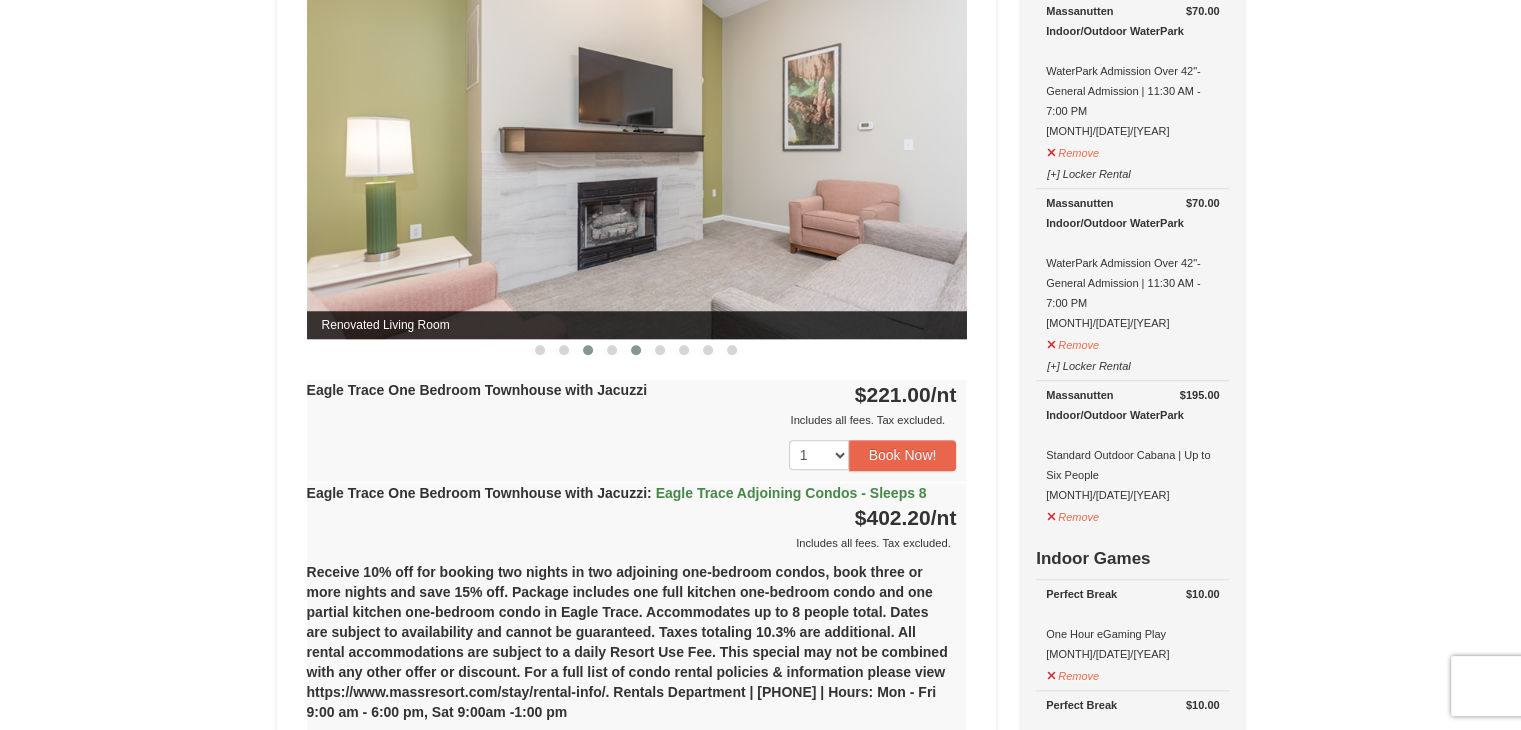 click at bounding box center (636, 350) 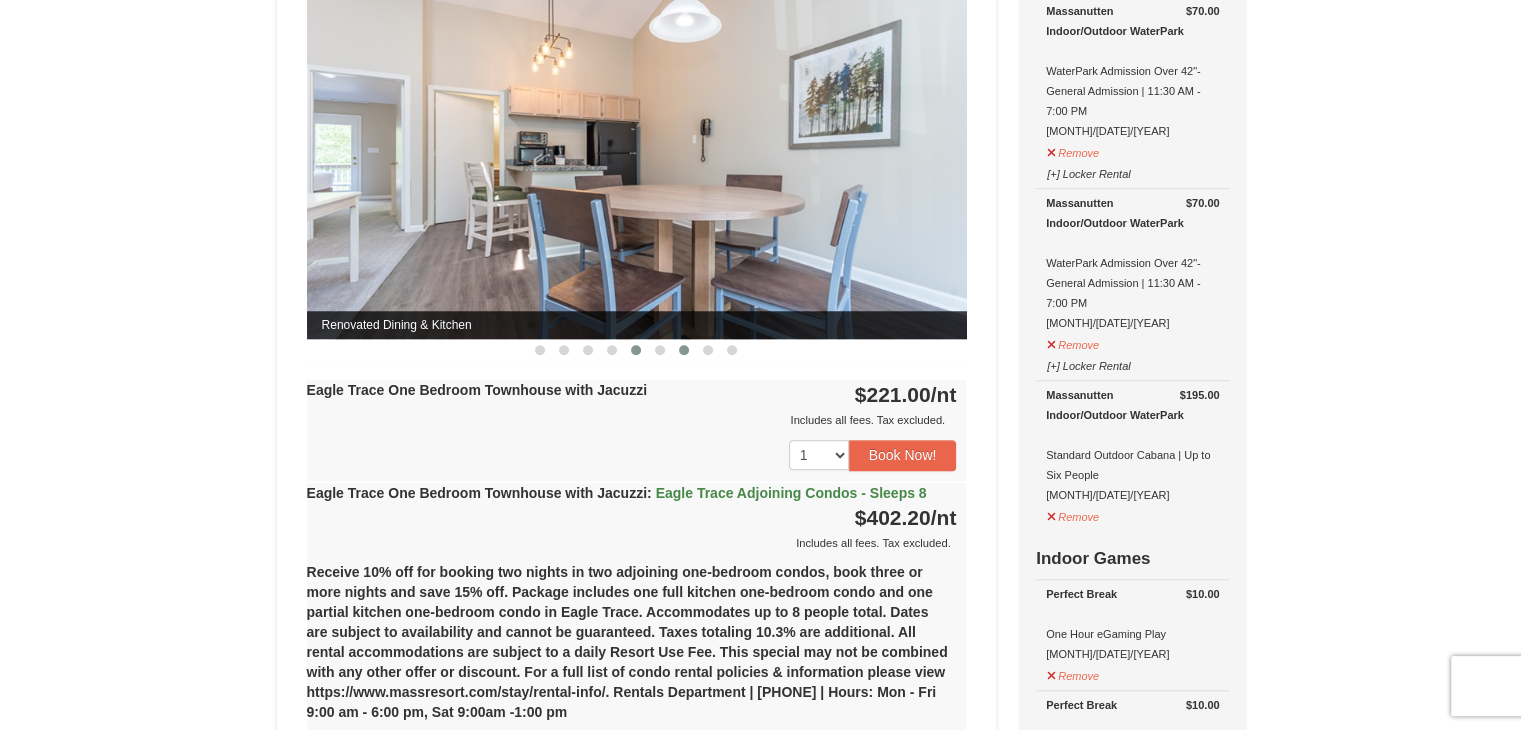 click at bounding box center [684, 350] 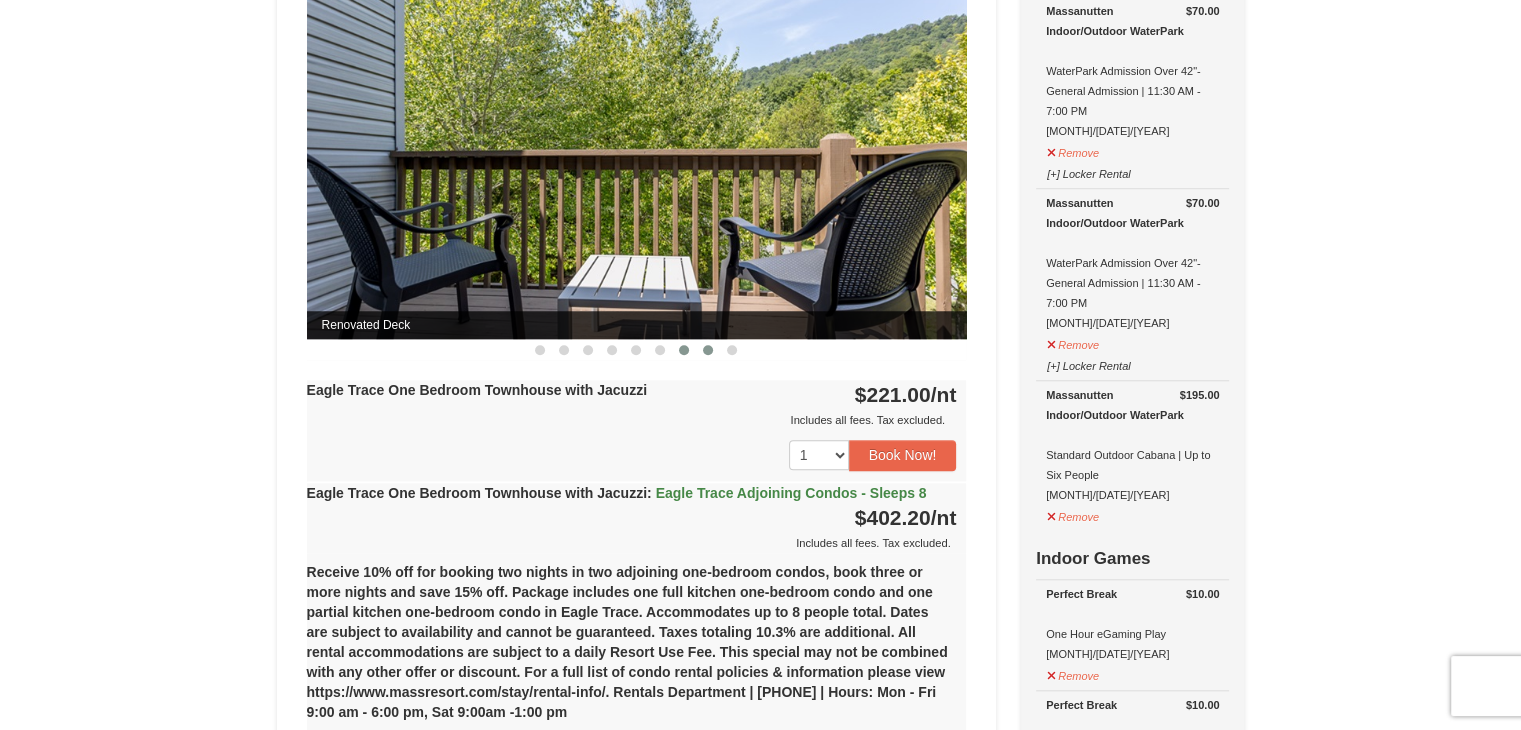 click at bounding box center (708, 350) 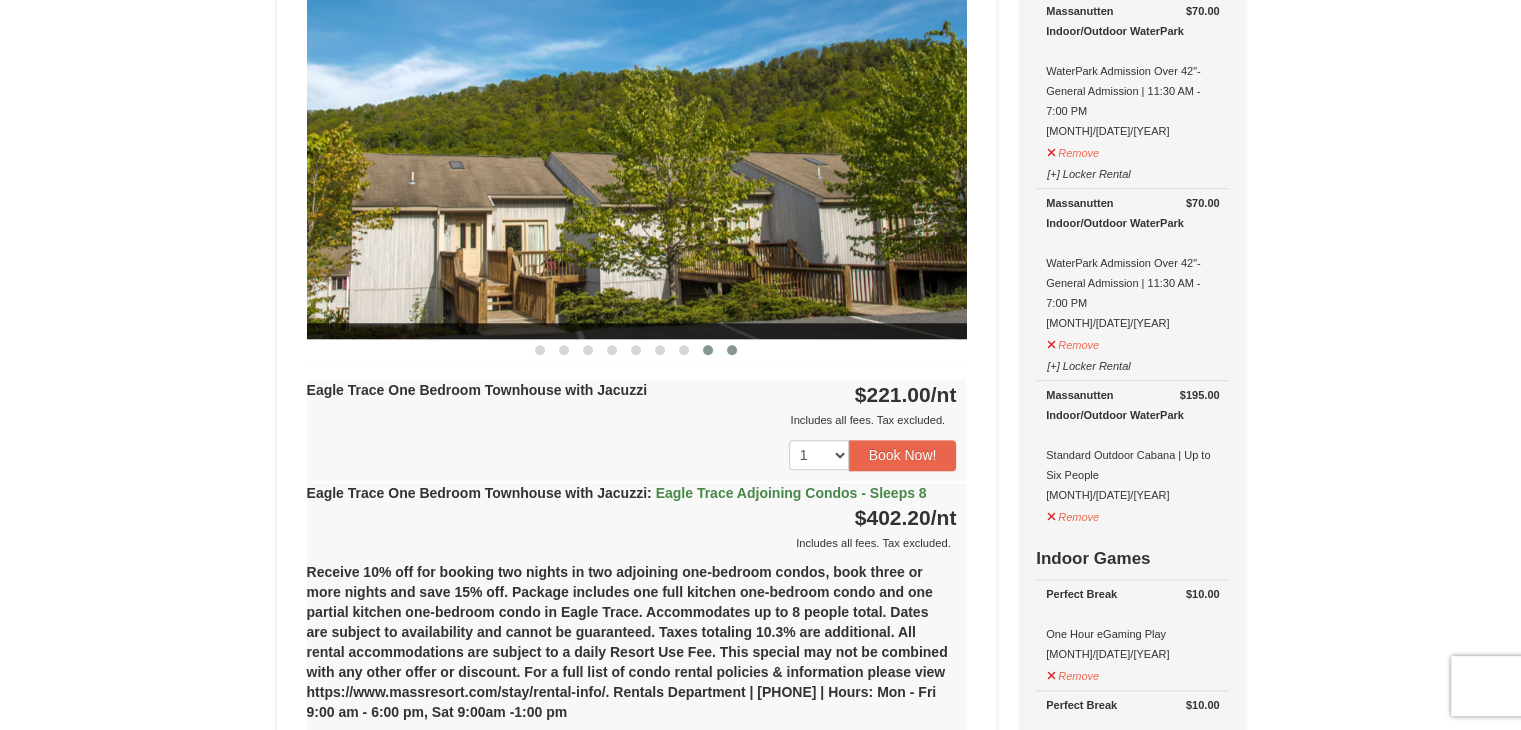 click at bounding box center (732, 350) 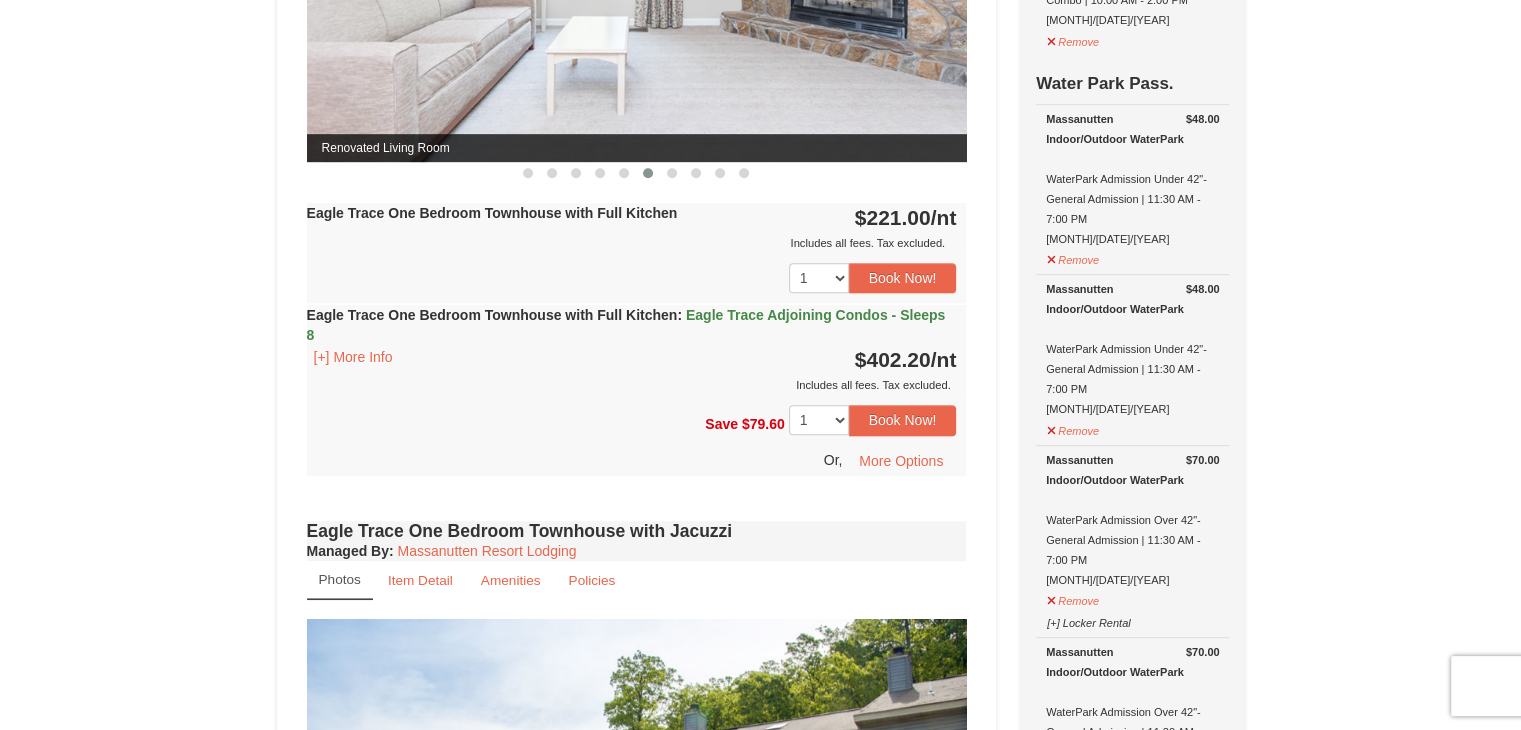 scroll, scrollTop: 800, scrollLeft: 0, axis: vertical 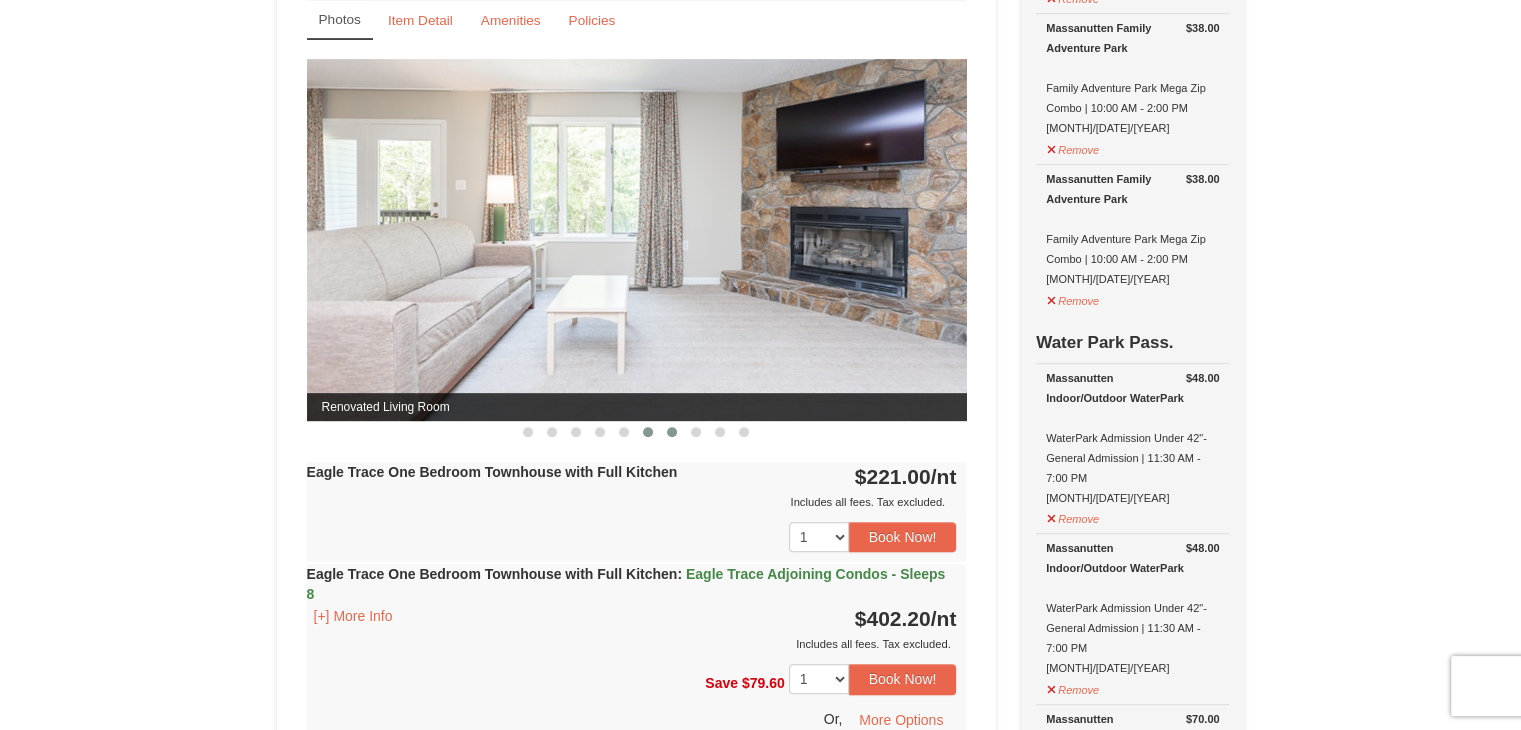 click at bounding box center (672, 432) 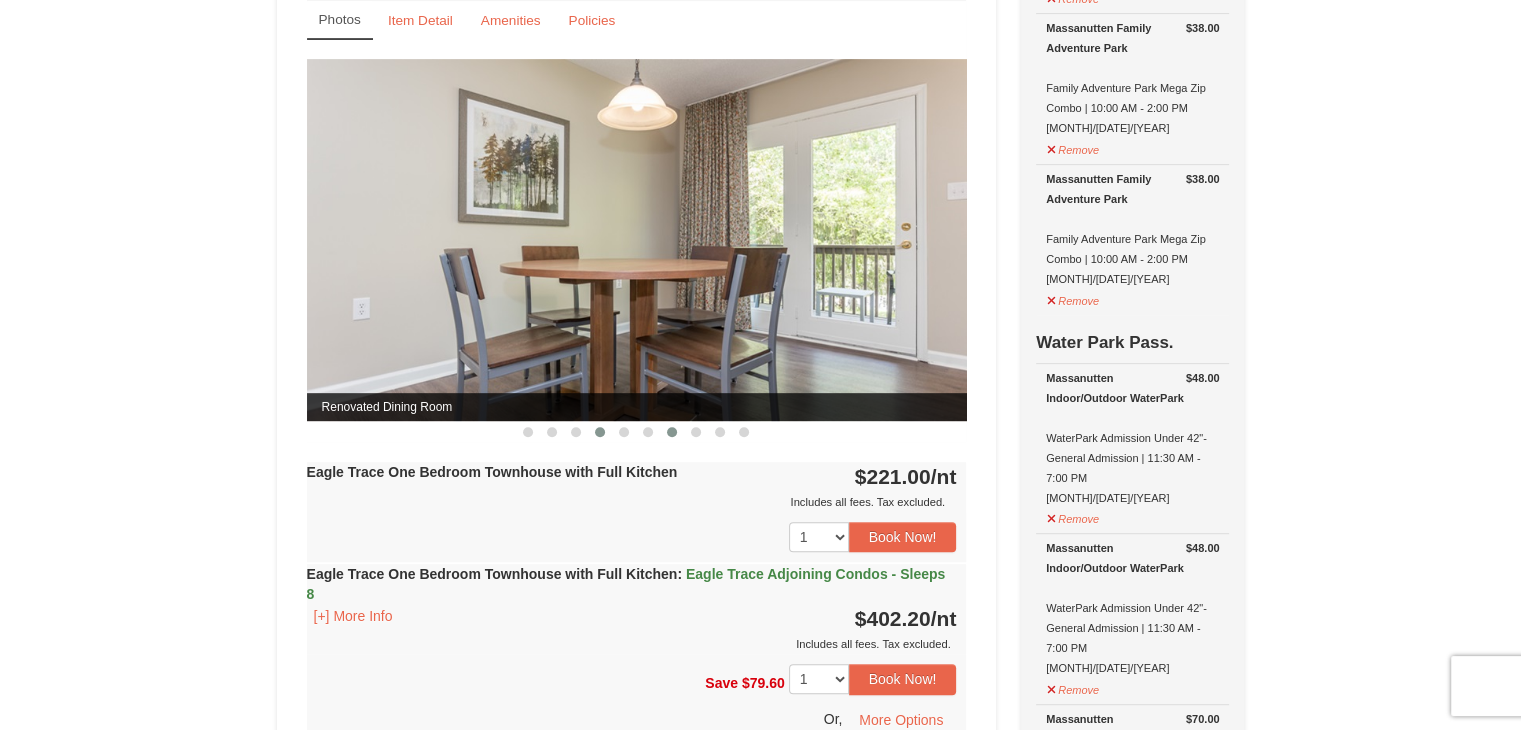 click at bounding box center (600, 432) 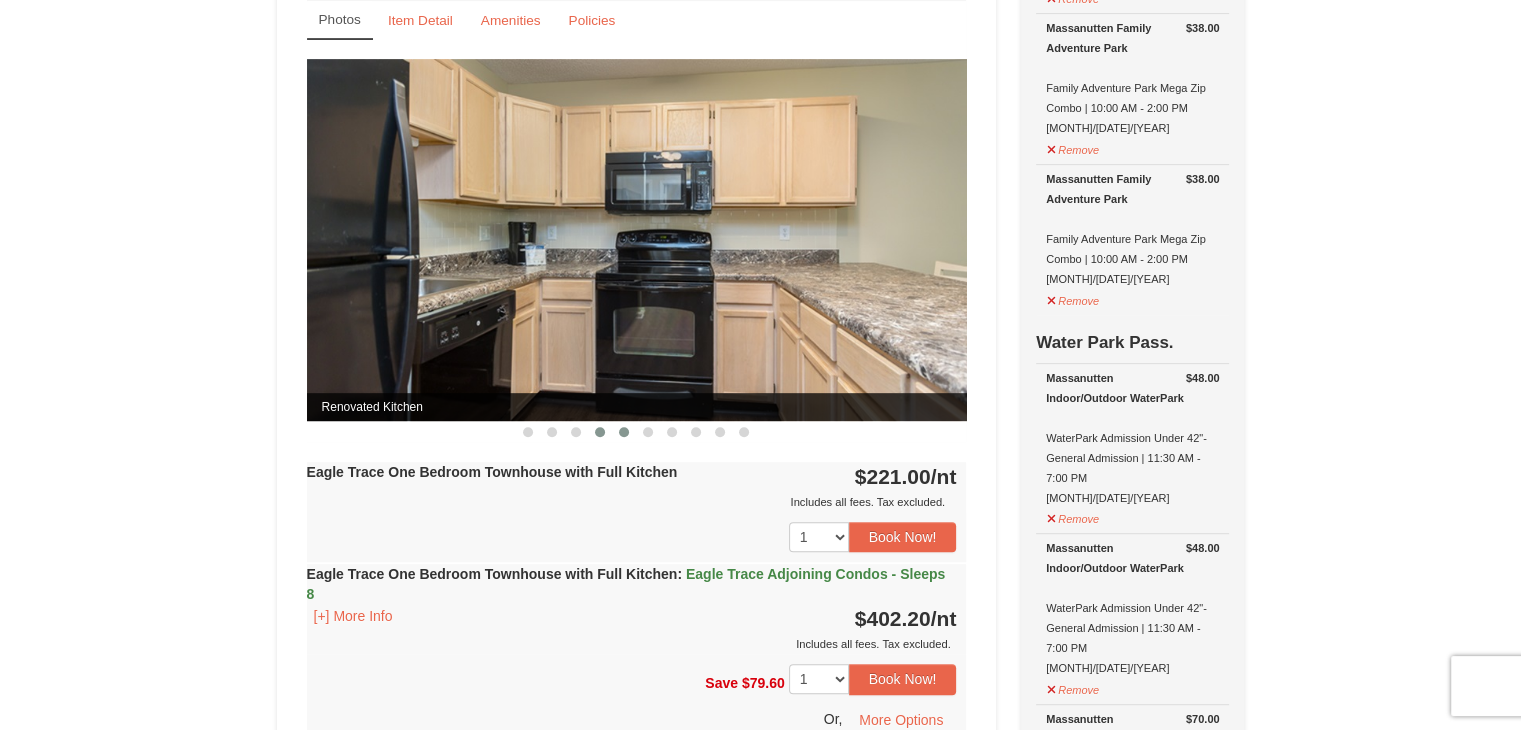 click at bounding box center (624, 432) 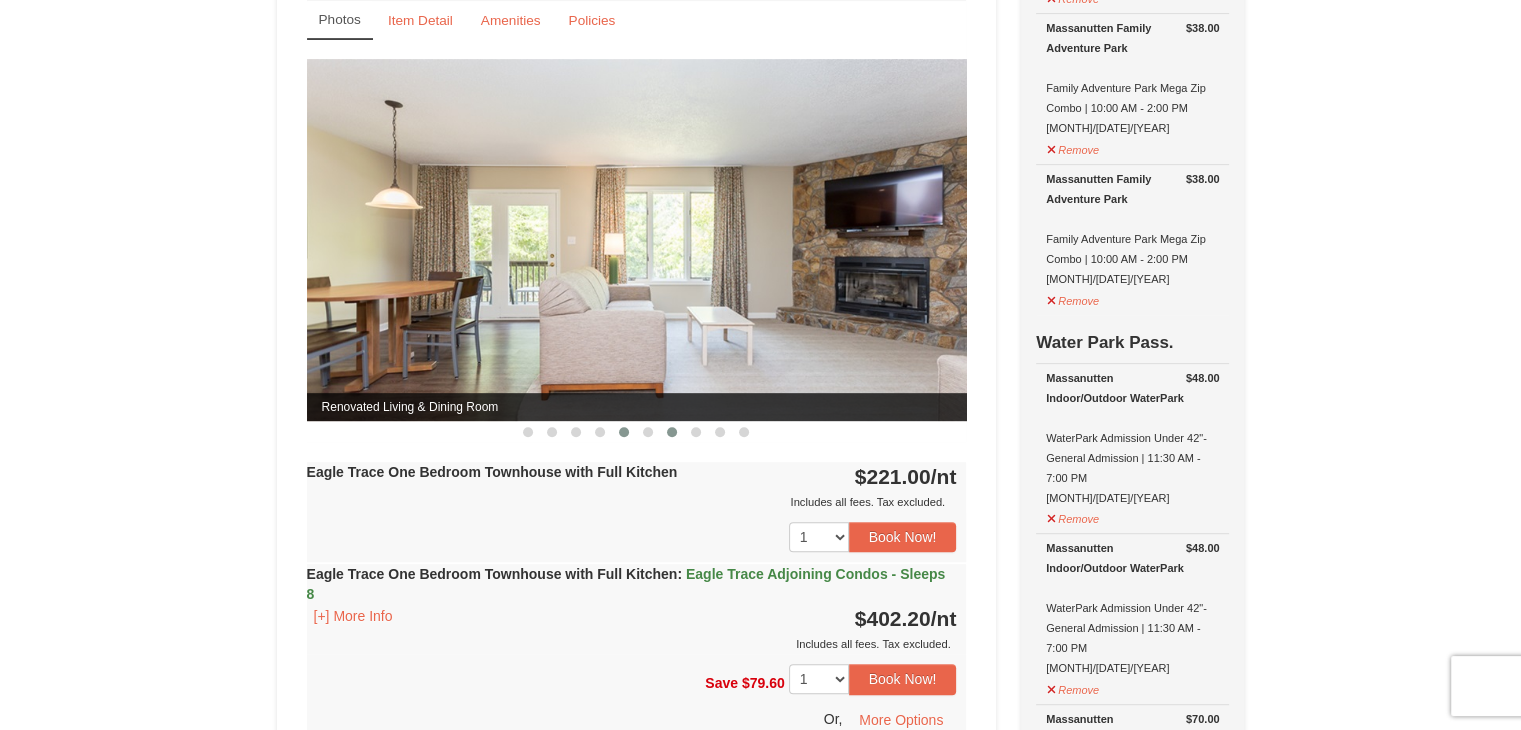 click at bounding box center [672, 432] 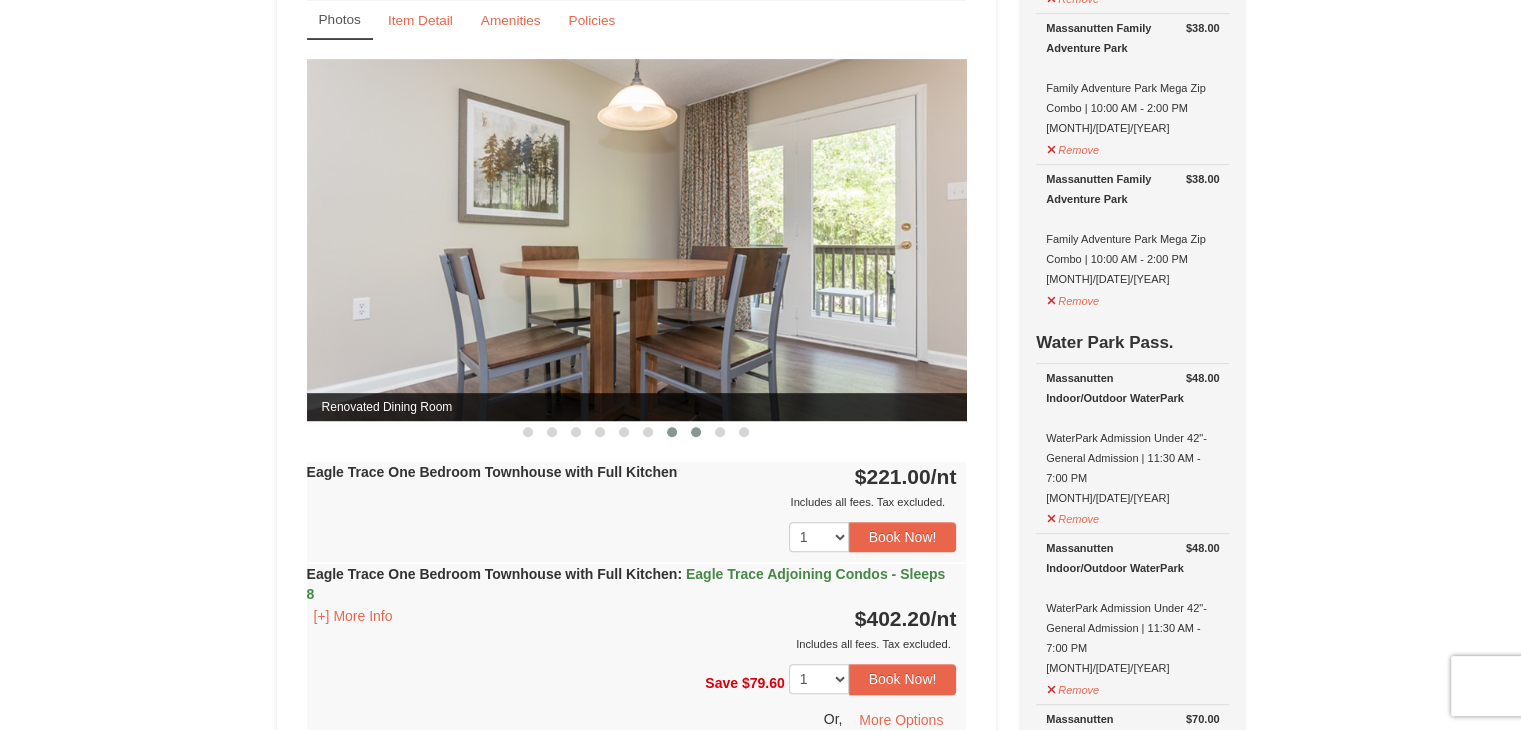 click at bounding box center [696, 432] 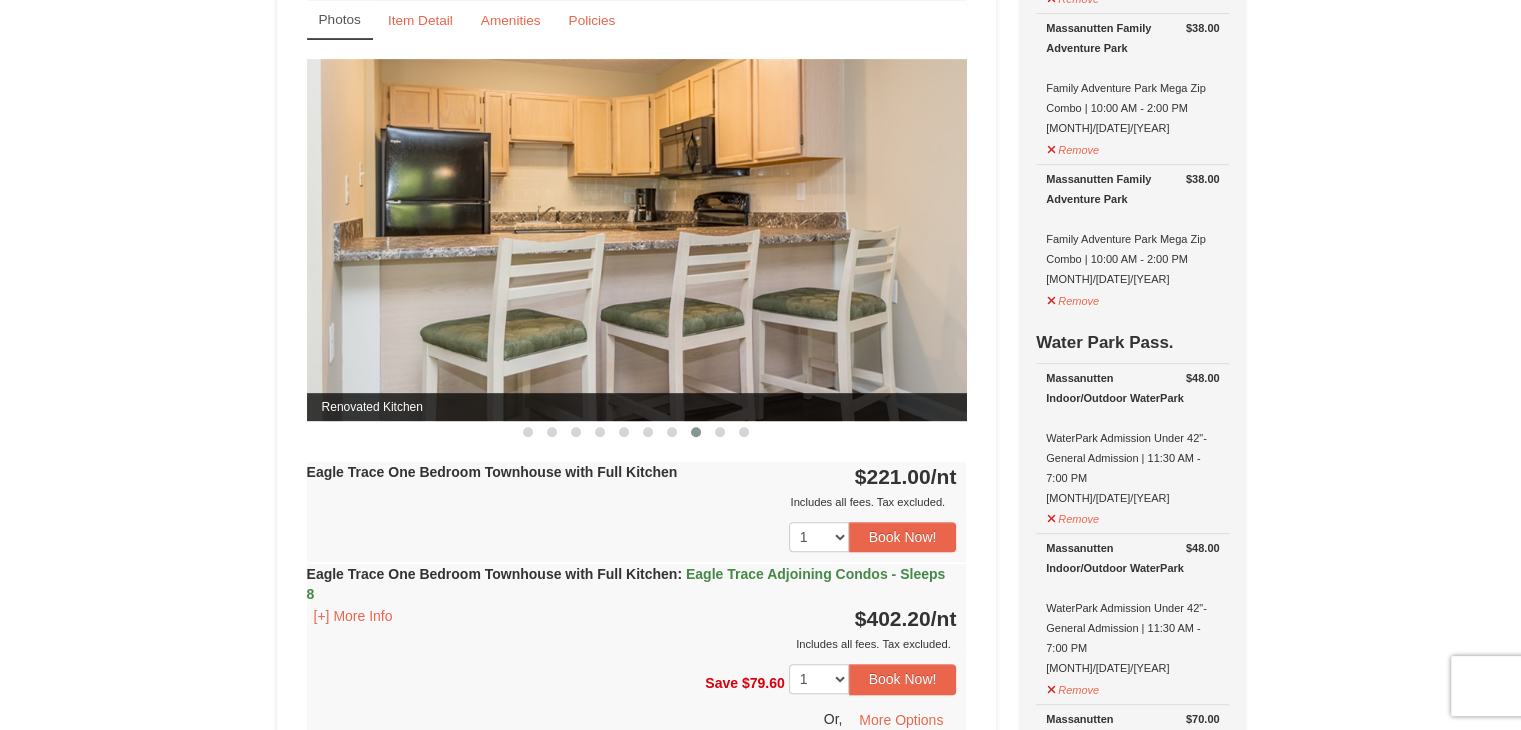 click on "Eagle Trace One Bedroom Townhouse with Full Kitchen
Managed By :   Massanutten Resort Lodging
Photos
Item Detail
Amenities
Policies
Eagle Trace - Mountain Townhomes
Details  >>
‹ ›" at bounding box center [637, 365] 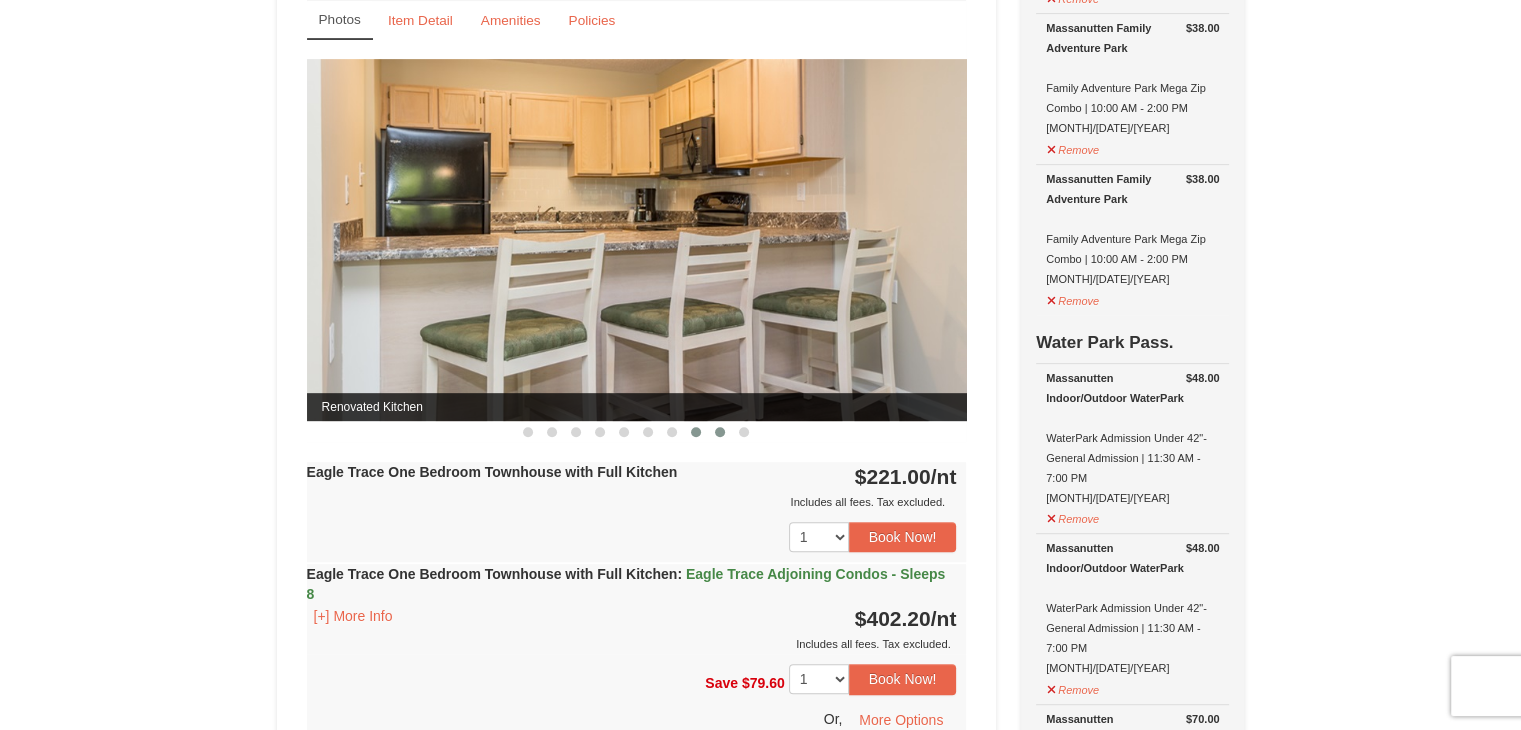 click at bounding box center [720, 432] 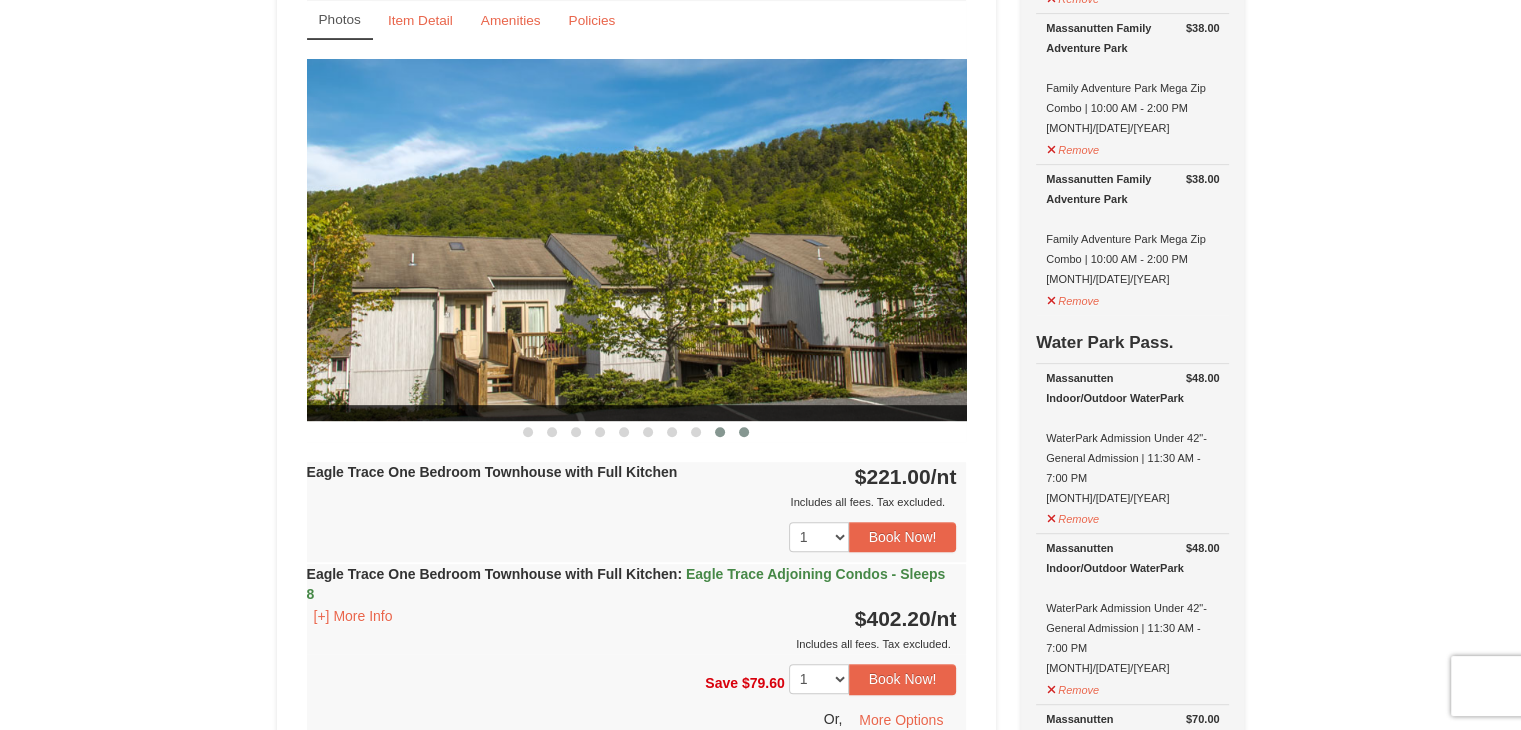 click at bounding box center (744, 432) 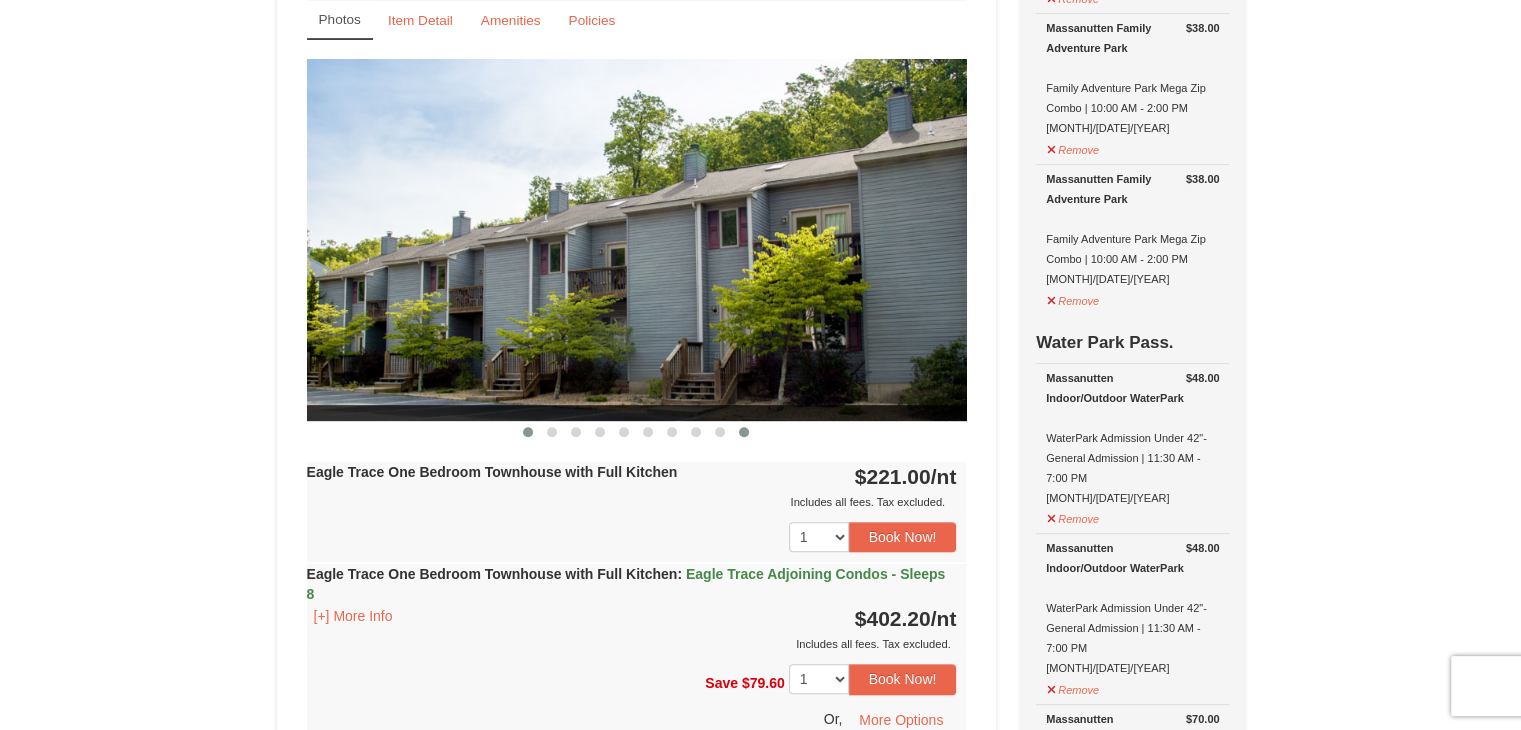 click at bounding box center [528, 432] 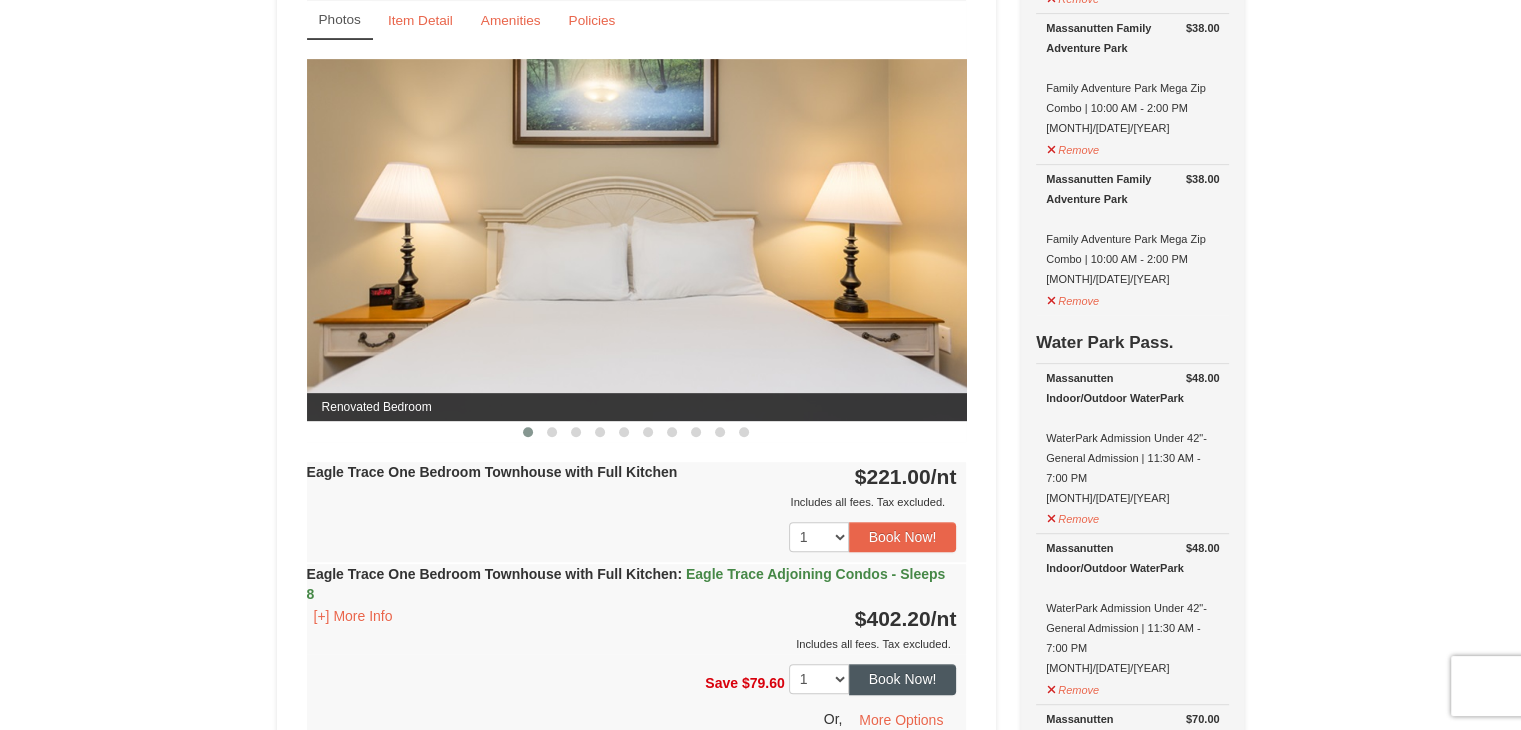 click on "Save
$79.60
1
2
3
4
5
6
7
8 9 10" at bounding box center [637, 694] 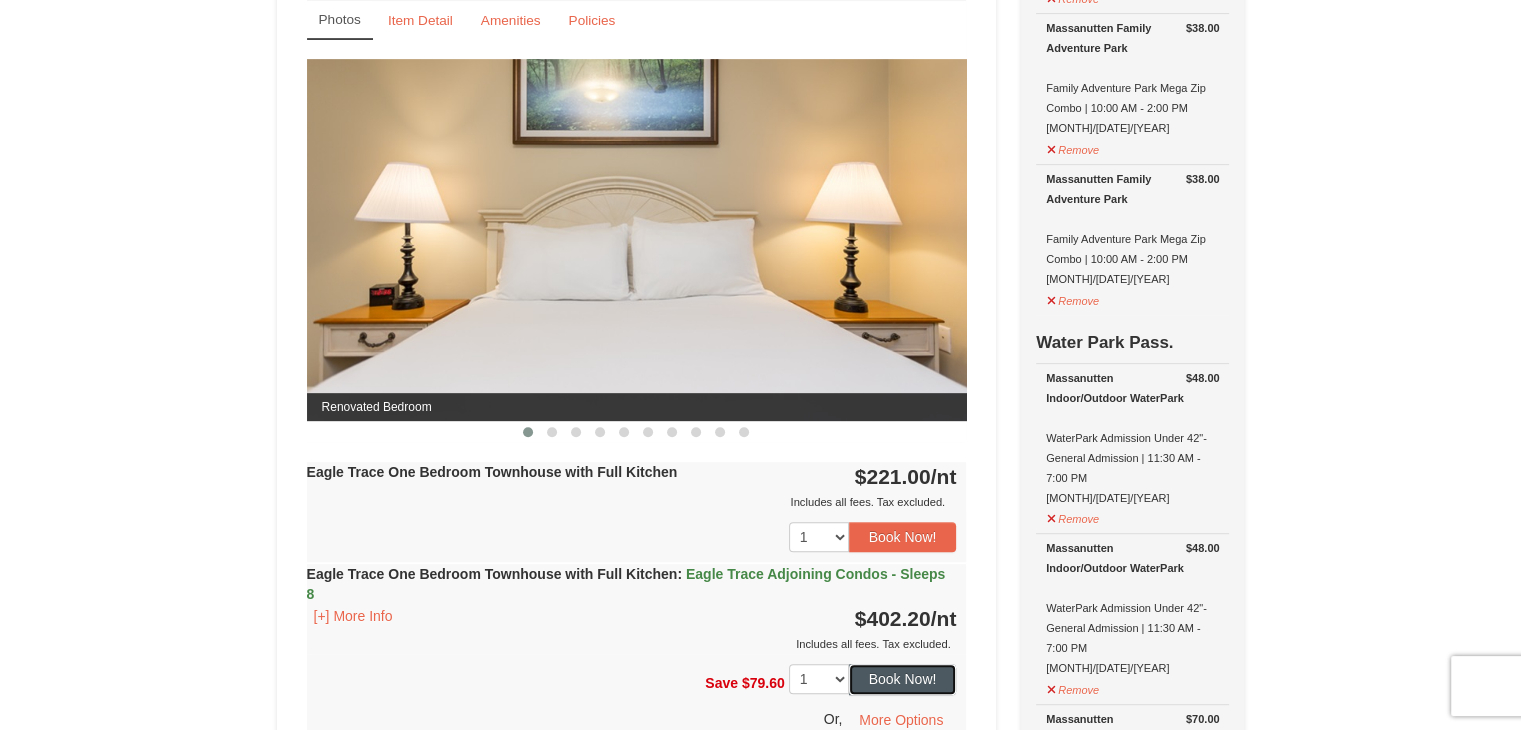 click on "Book Now!" at bounding box center (903, 679) 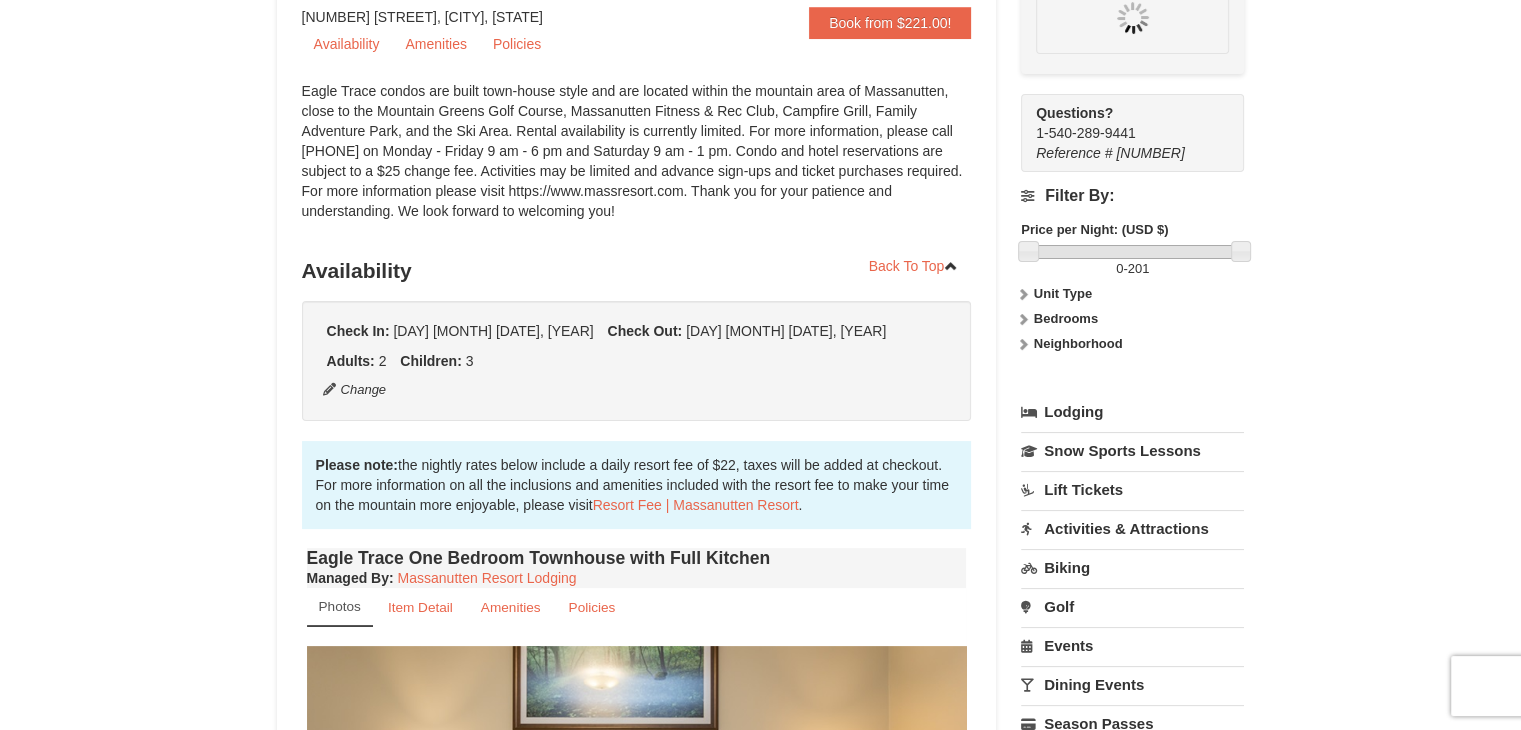 scroll, scrollTop: 195, scrollLeft: 0, axis: vertical 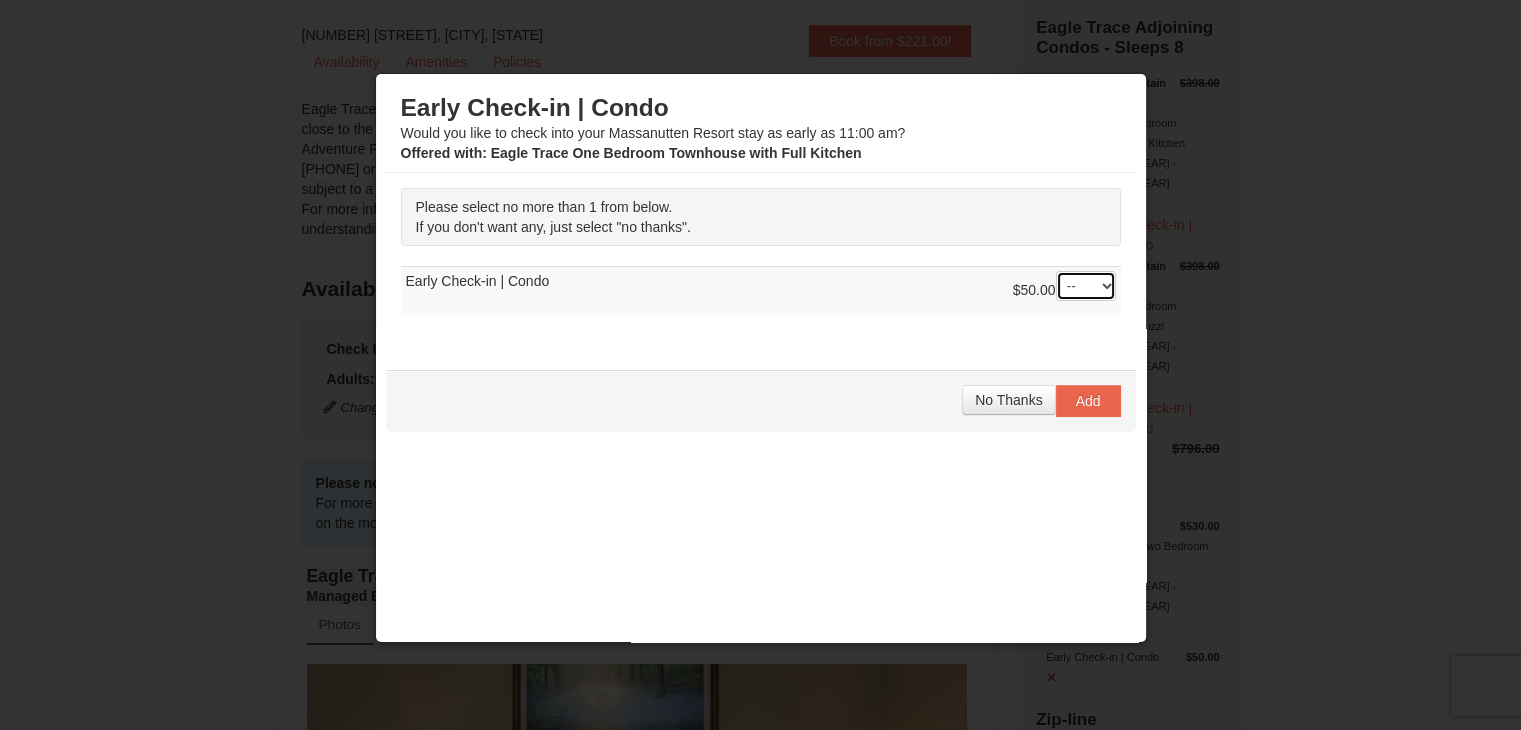 click on "--
01" at bounding box center [1086, 286] 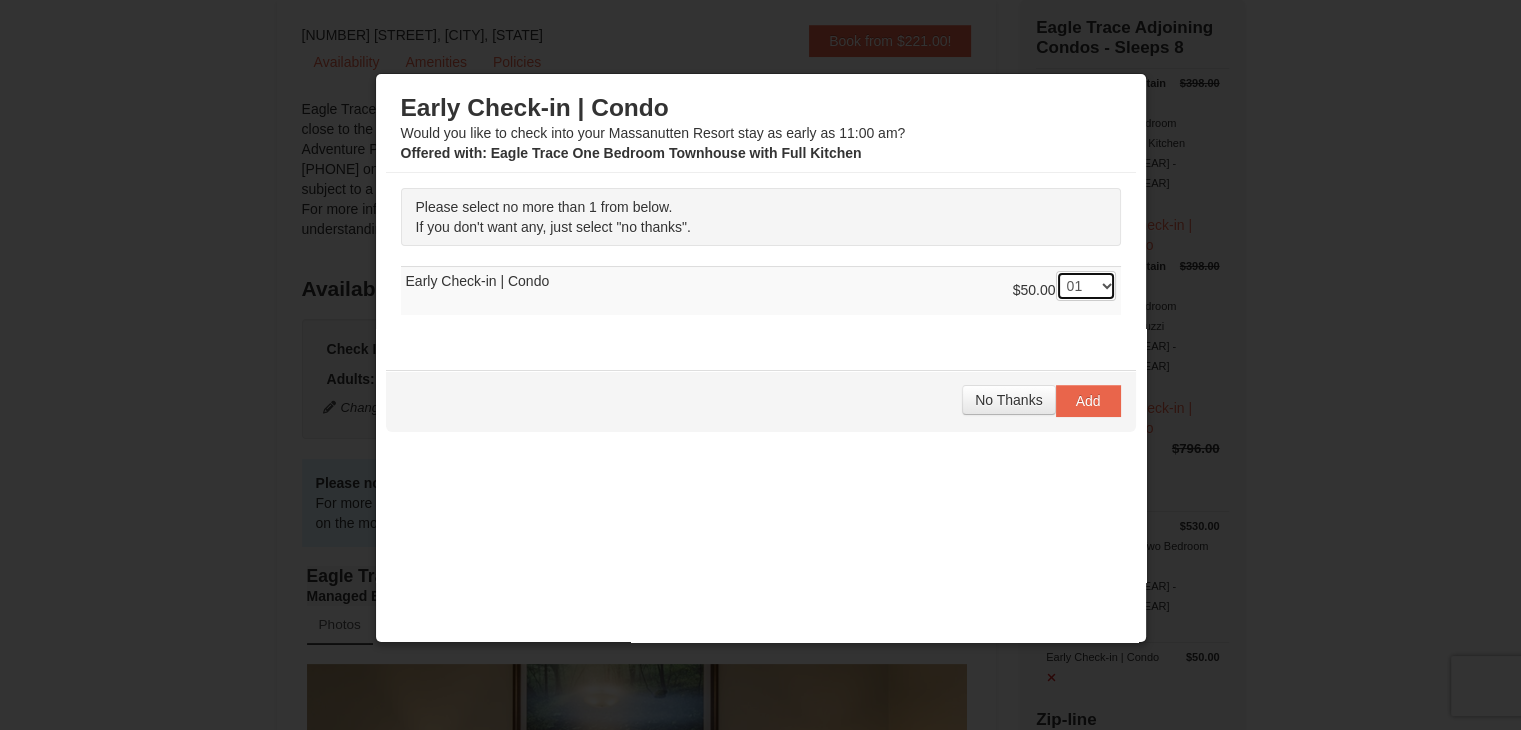 click on "--
01" at bounding box center [1086, 286] 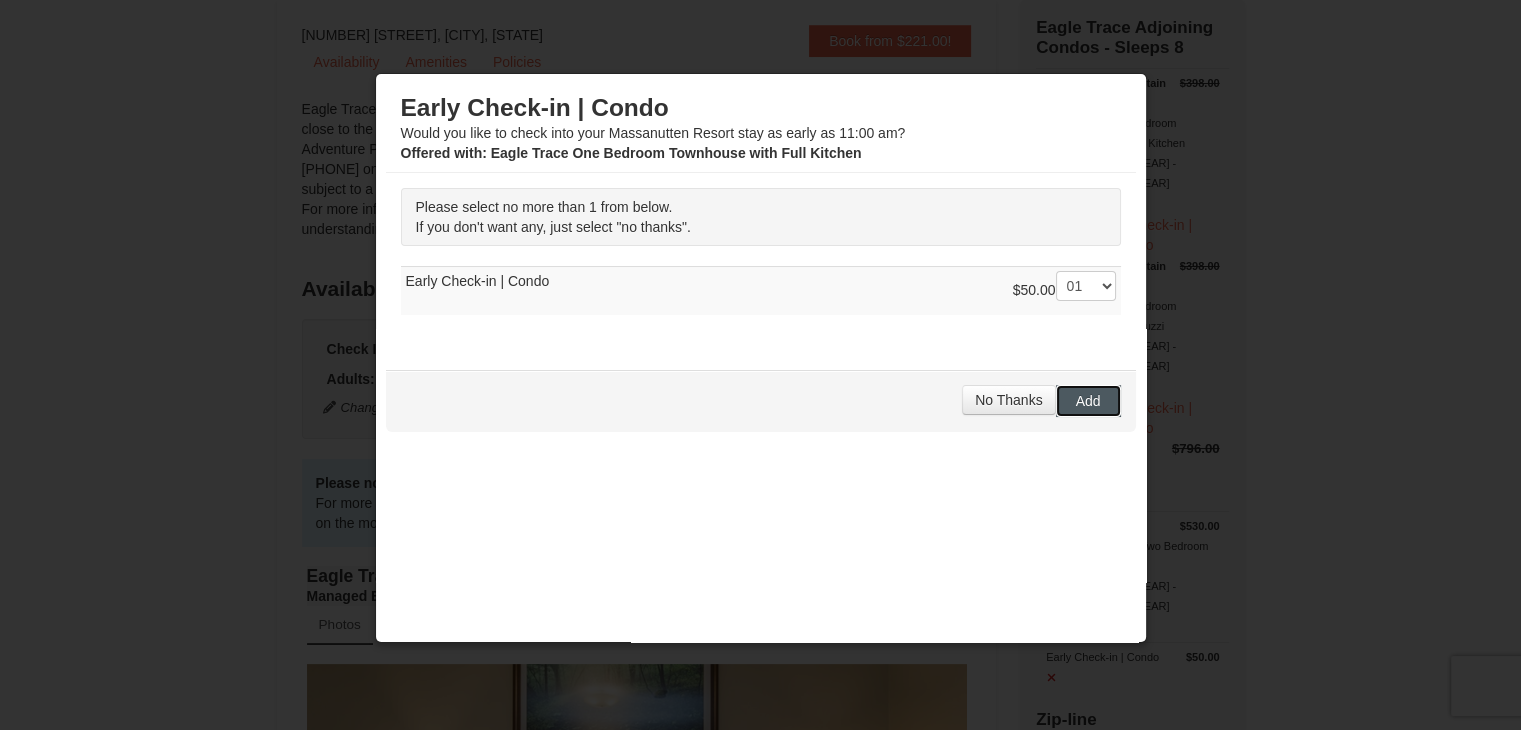 click on "Add" at bounding box center (1088, 401) 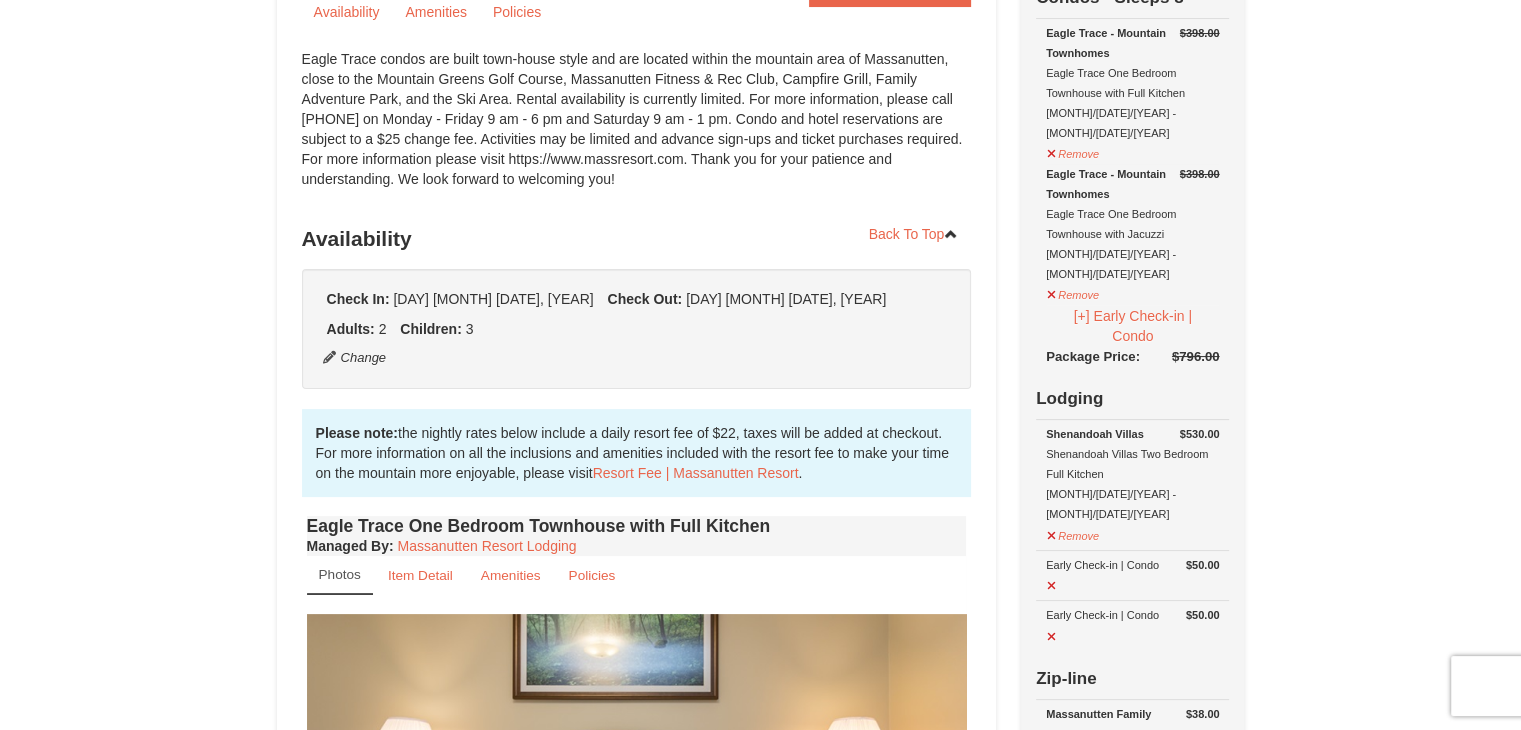 scroll, scrollTop: 300, scrollLeft: 0, axis: vertical 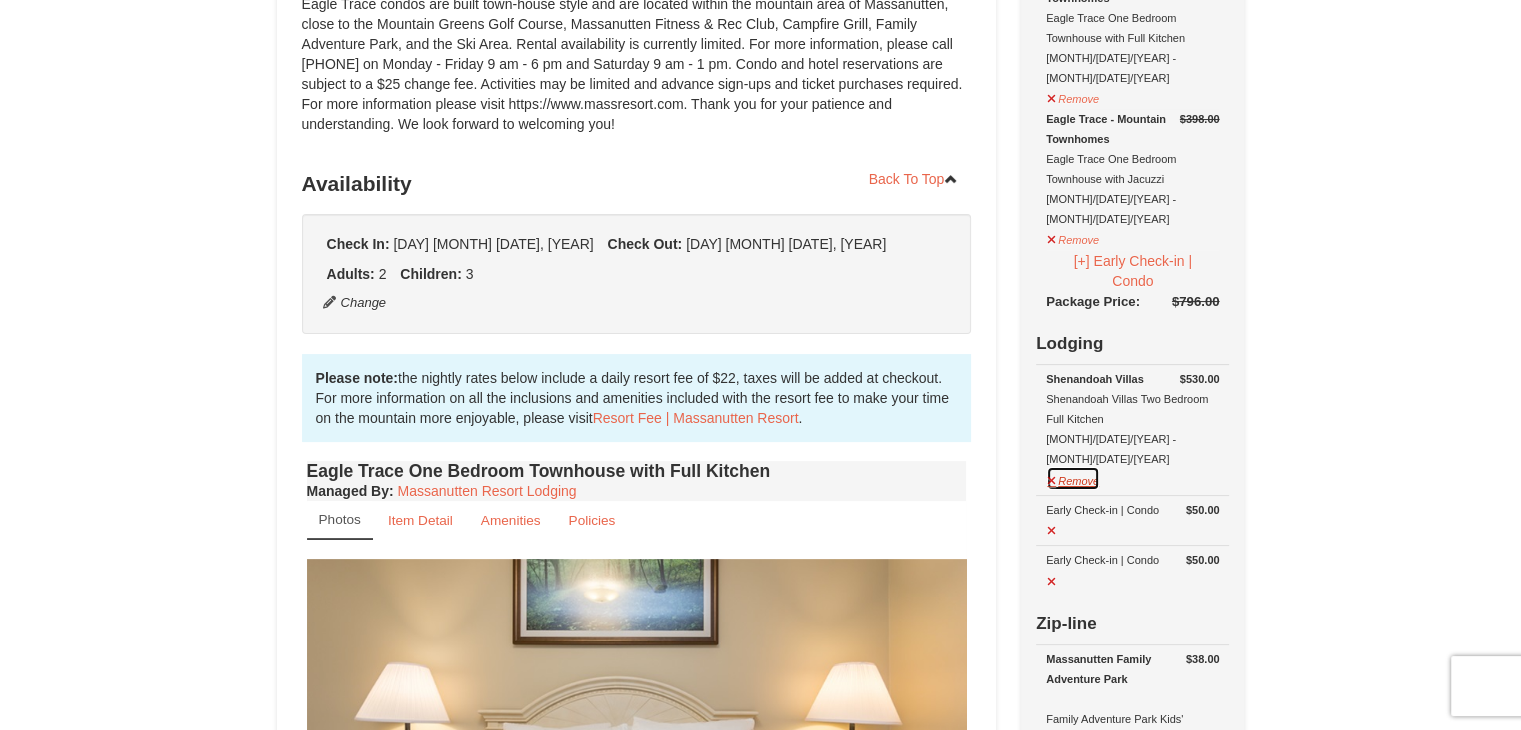 click on "Remove" at bounding box center [1073, 478] 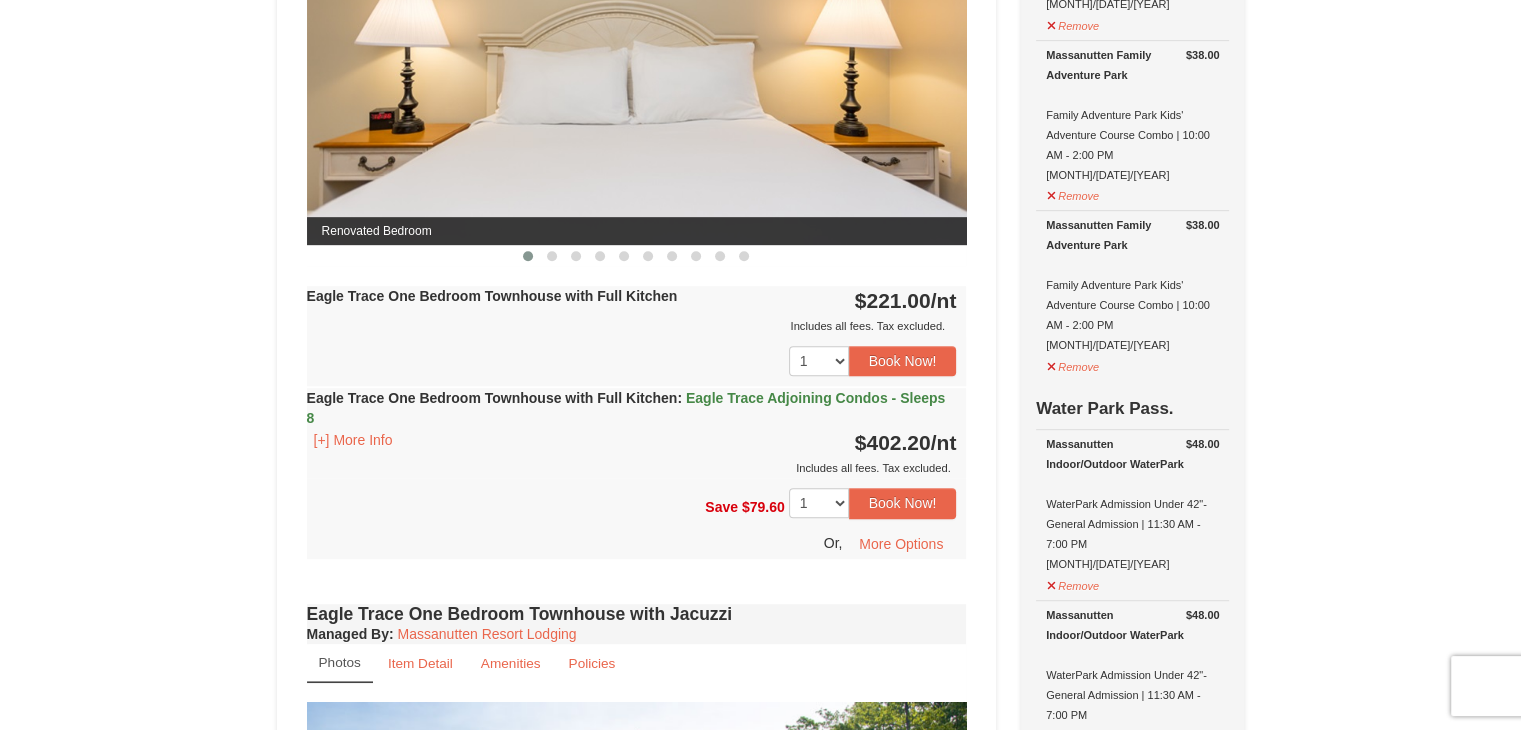 scroll, scrollTop: 1000, scrollLeft: 0, axis: vertical 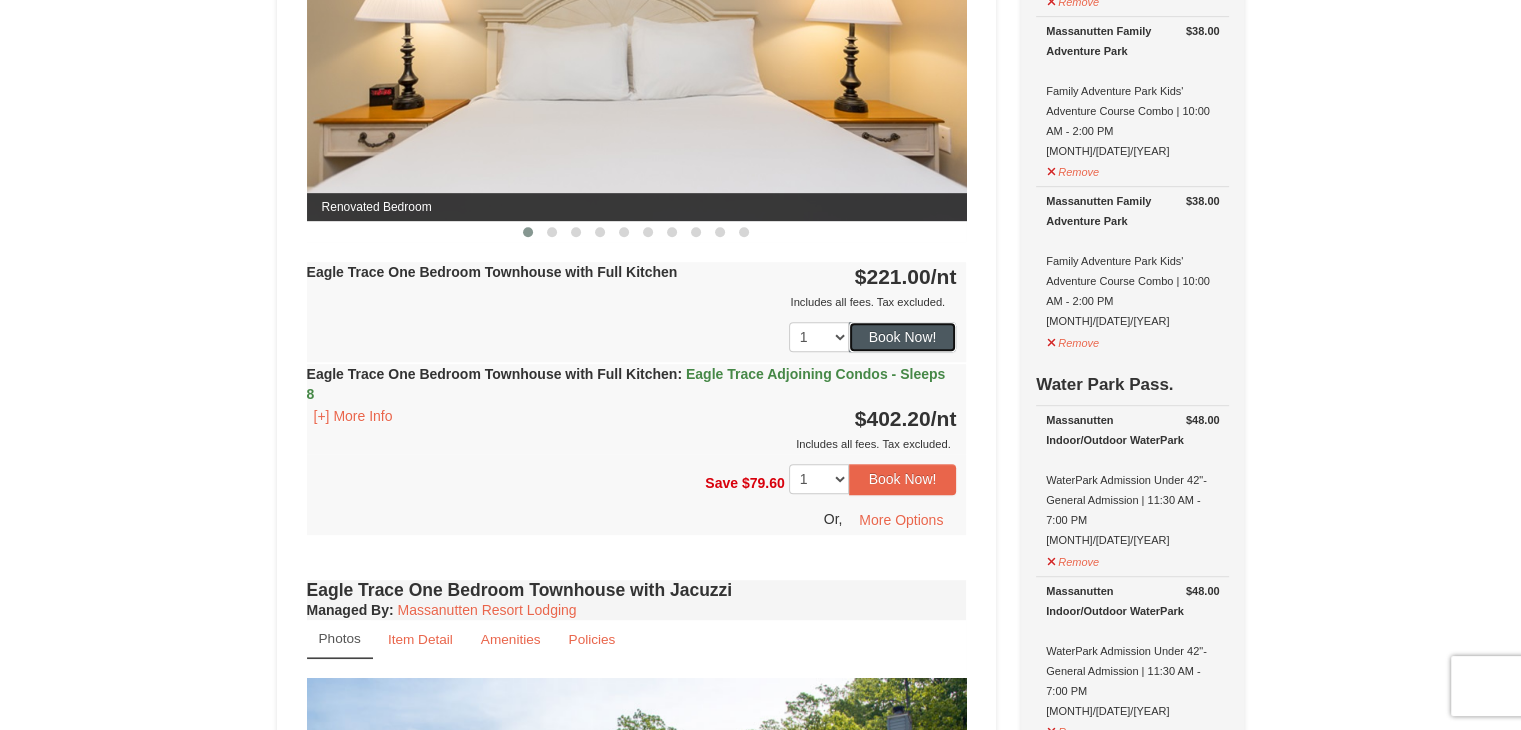 click on "Book Now!" at bounding box center [903, 337] 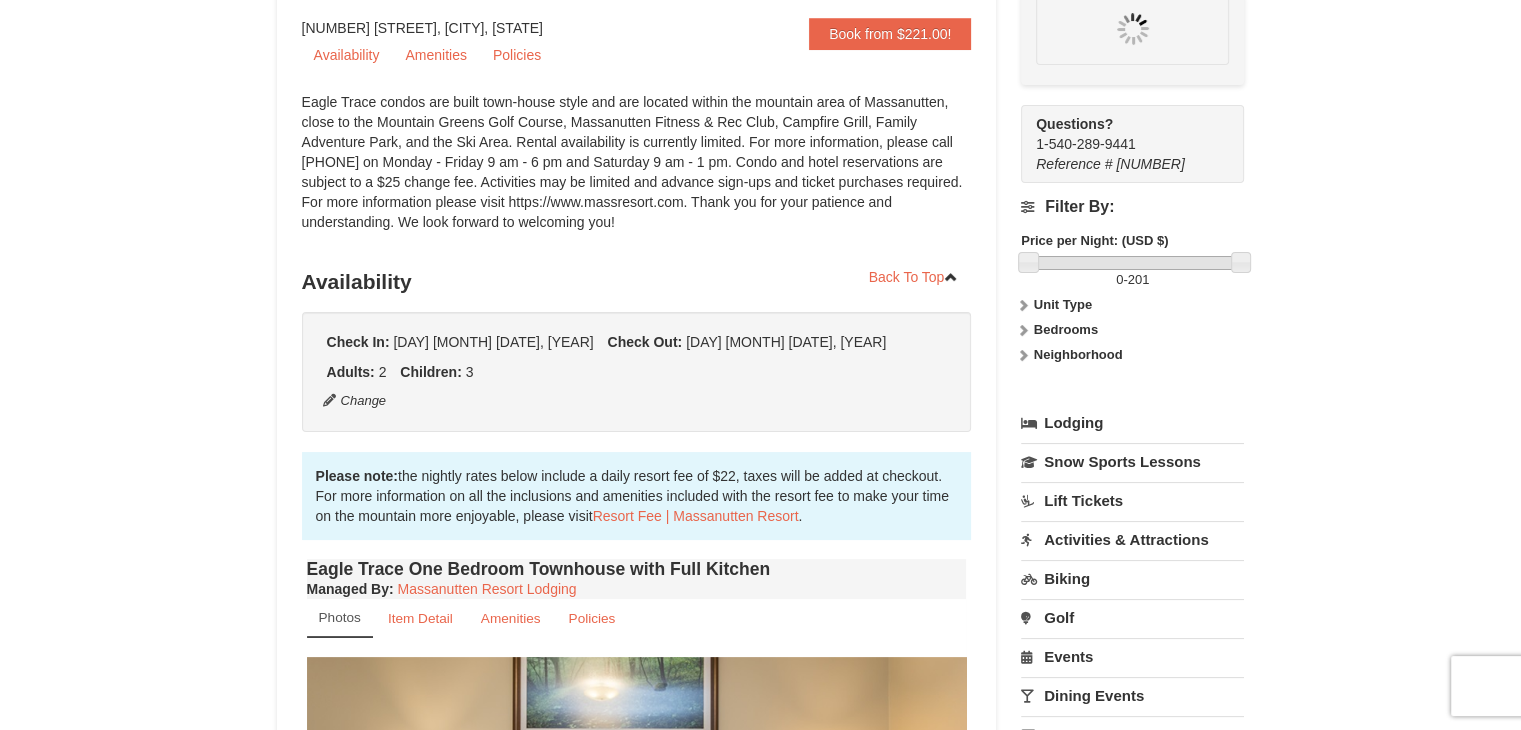 scroll, scrollTop: 195, scrollLeft: 0, axis: vertical 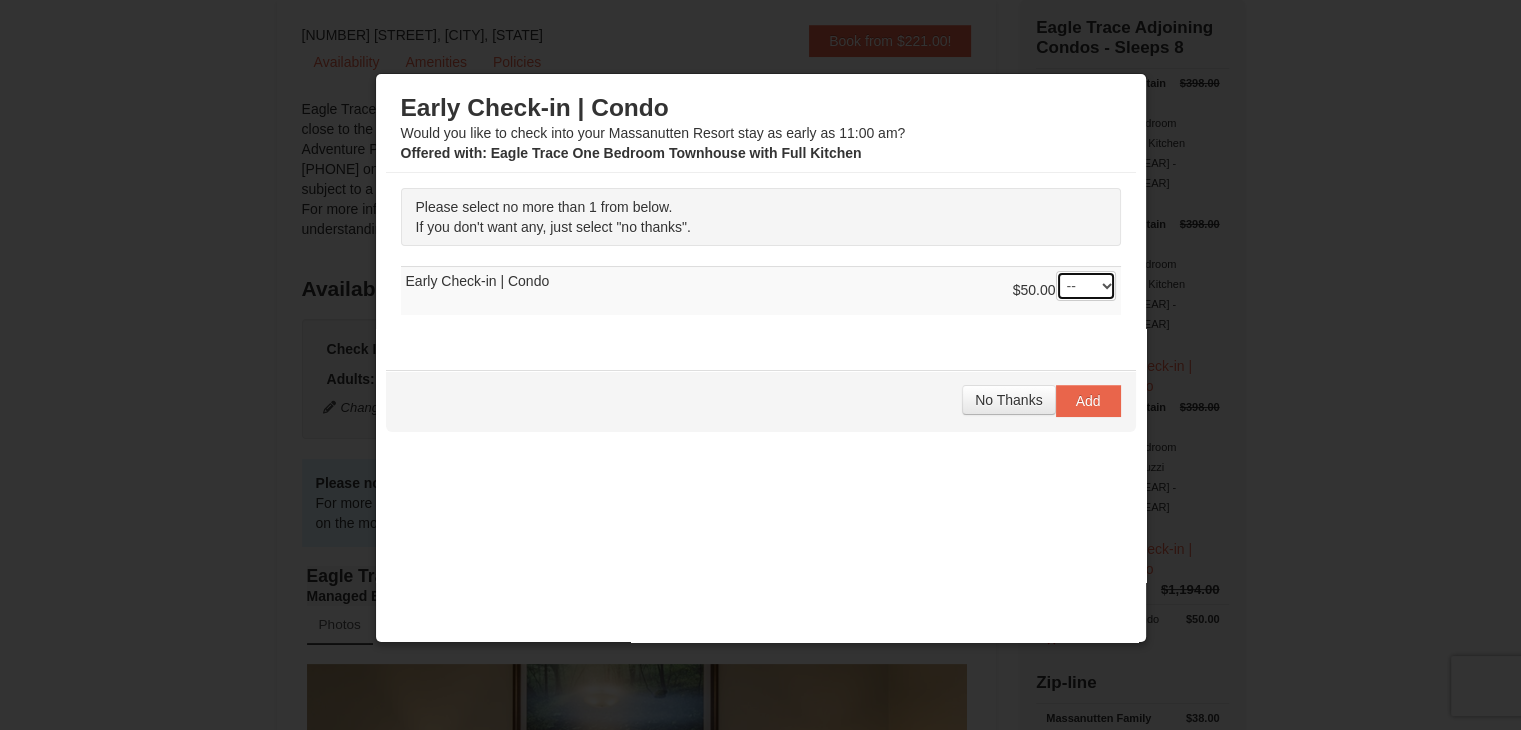 click on "--
01" at bounding box center [1086, 286] 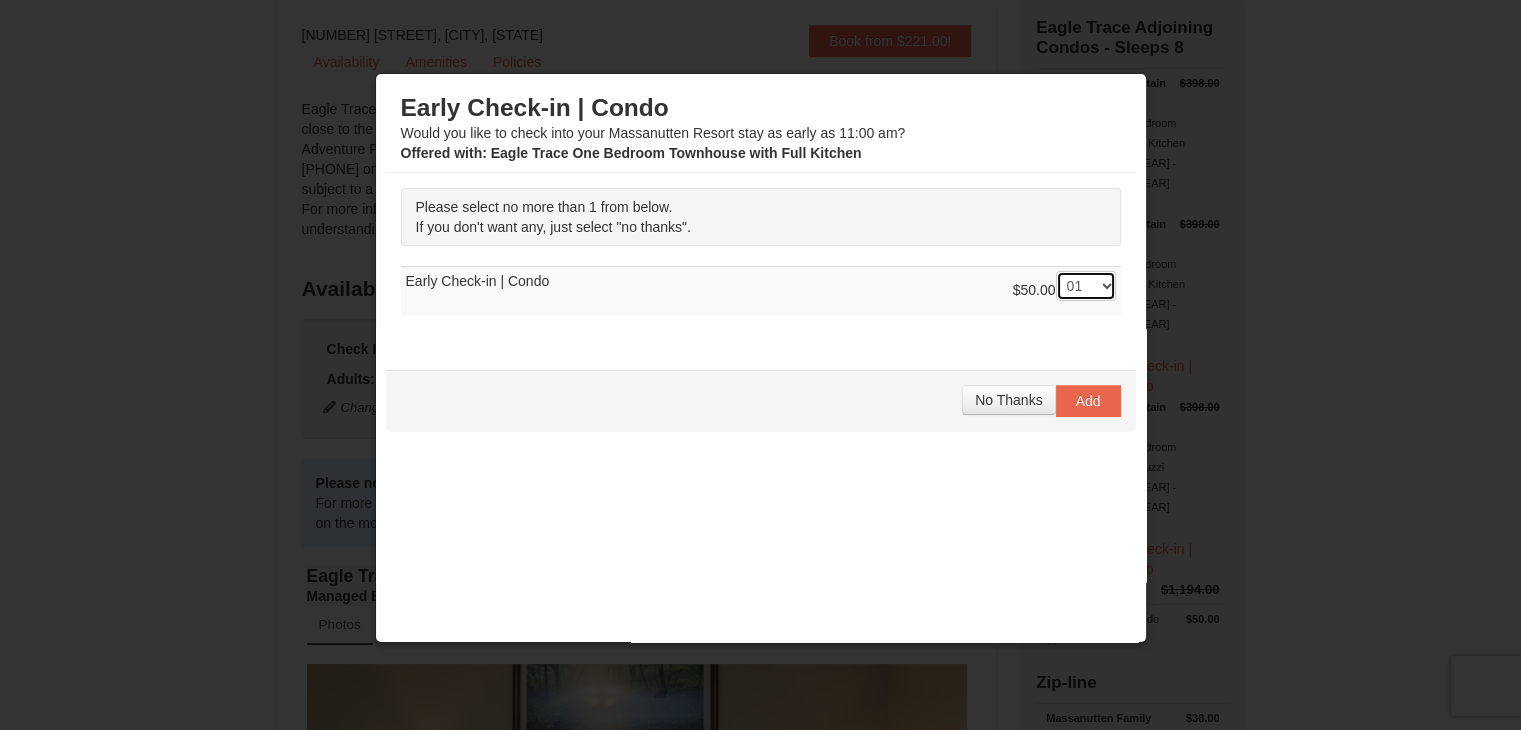 click on "--
01" at bounding box center [1086, 286] 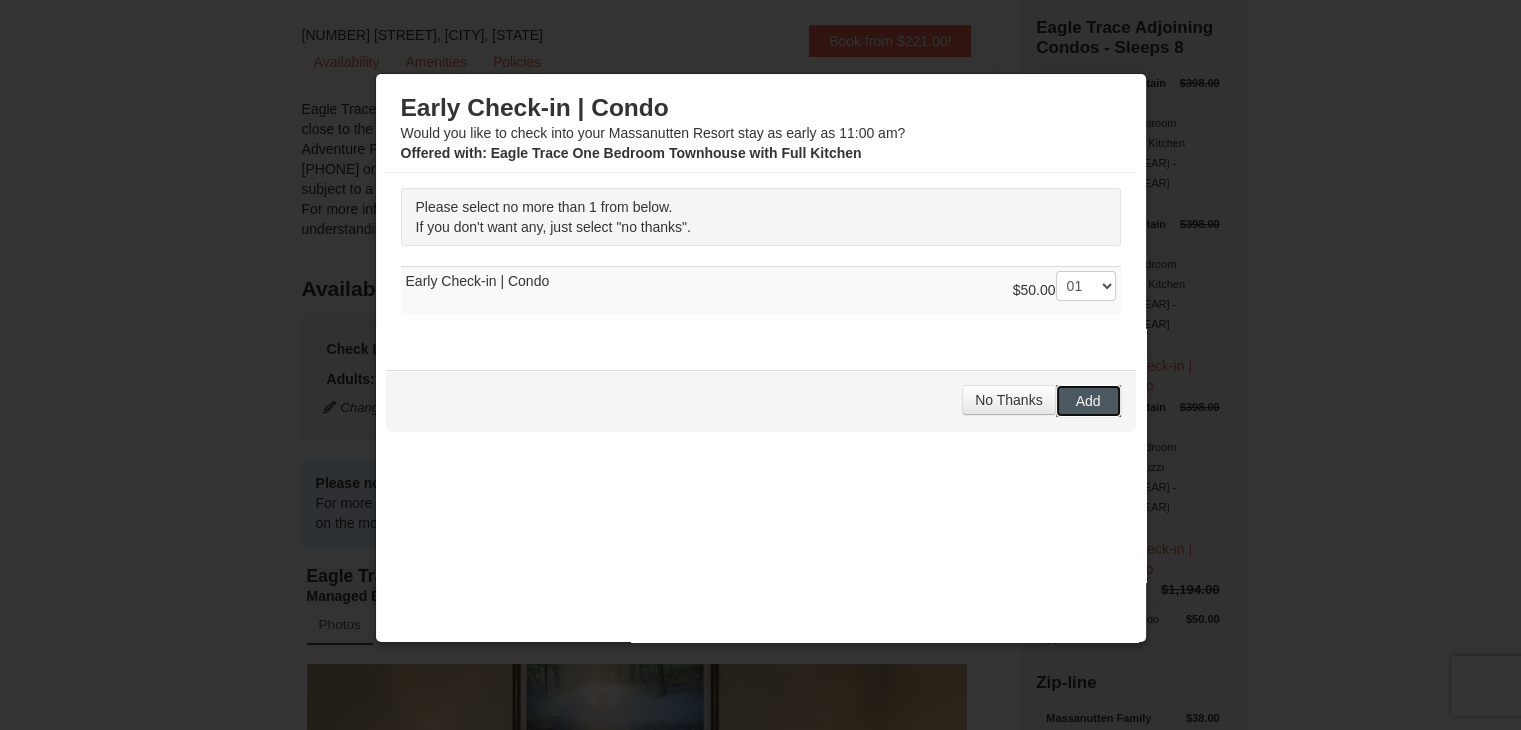 click on "Add" at bounding box center (1088, 401) 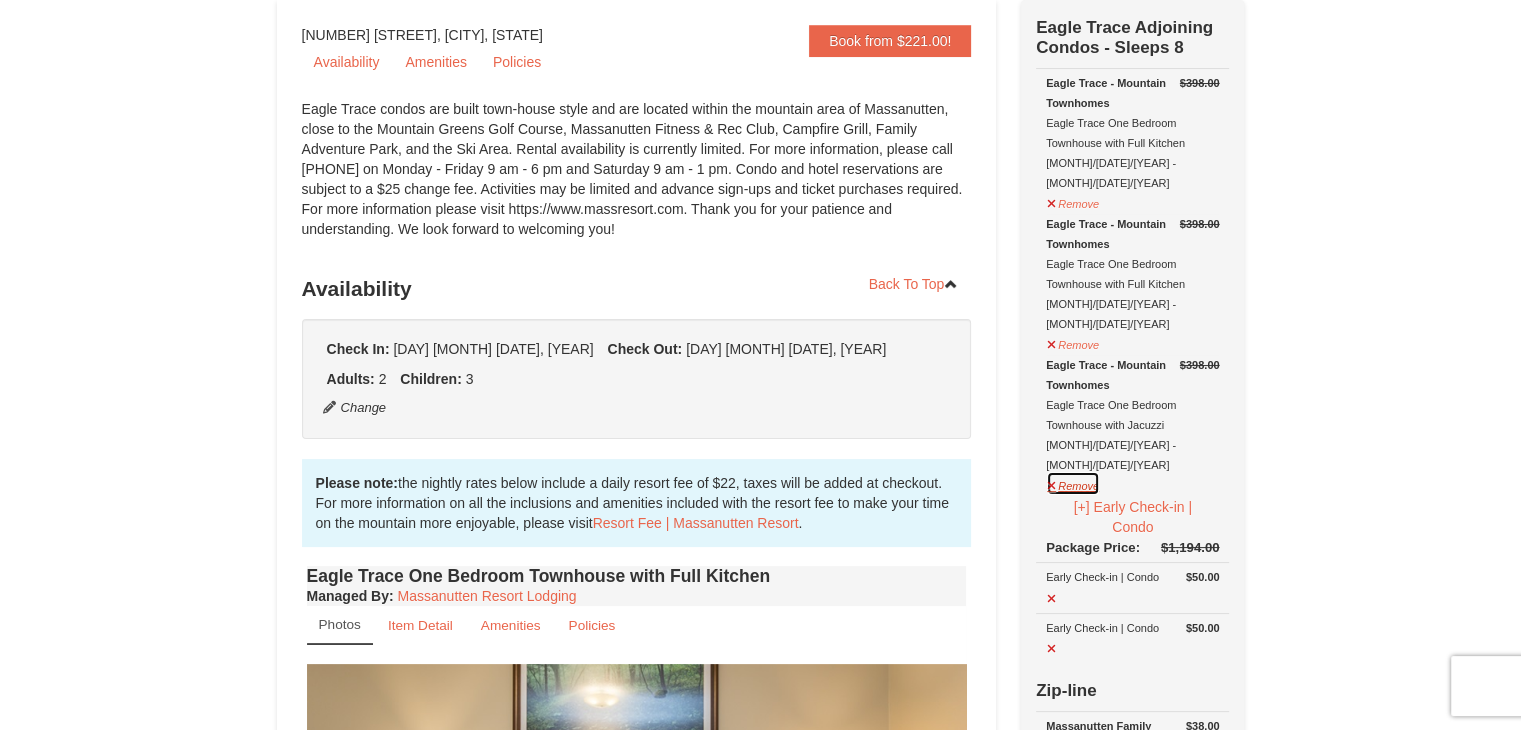 drag, startPoint x: 1087, startPoint y: 417, endPoint x: 1076, endPoint y: 377, distance: 41.484936 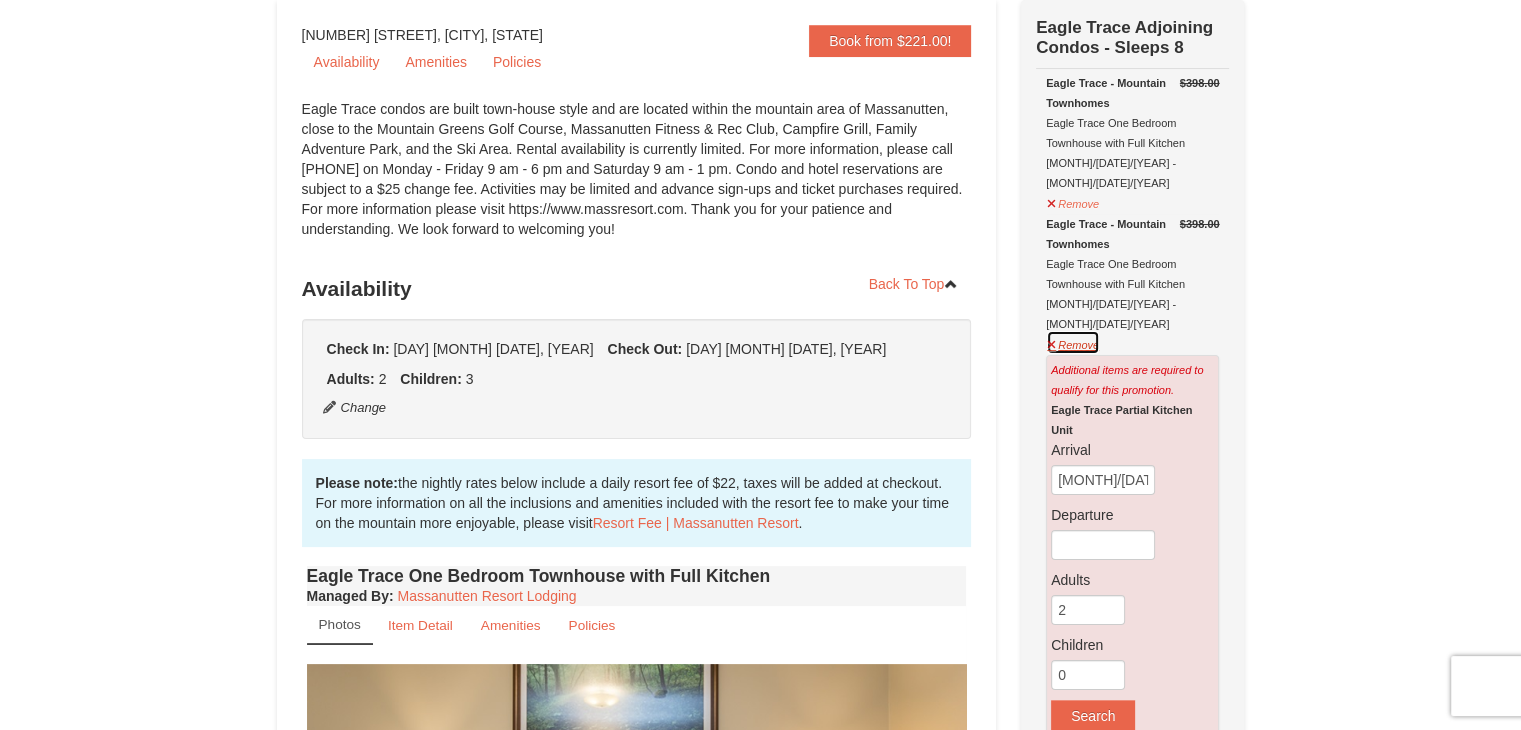 click on "Remove" at bounding box center [1073, 342] 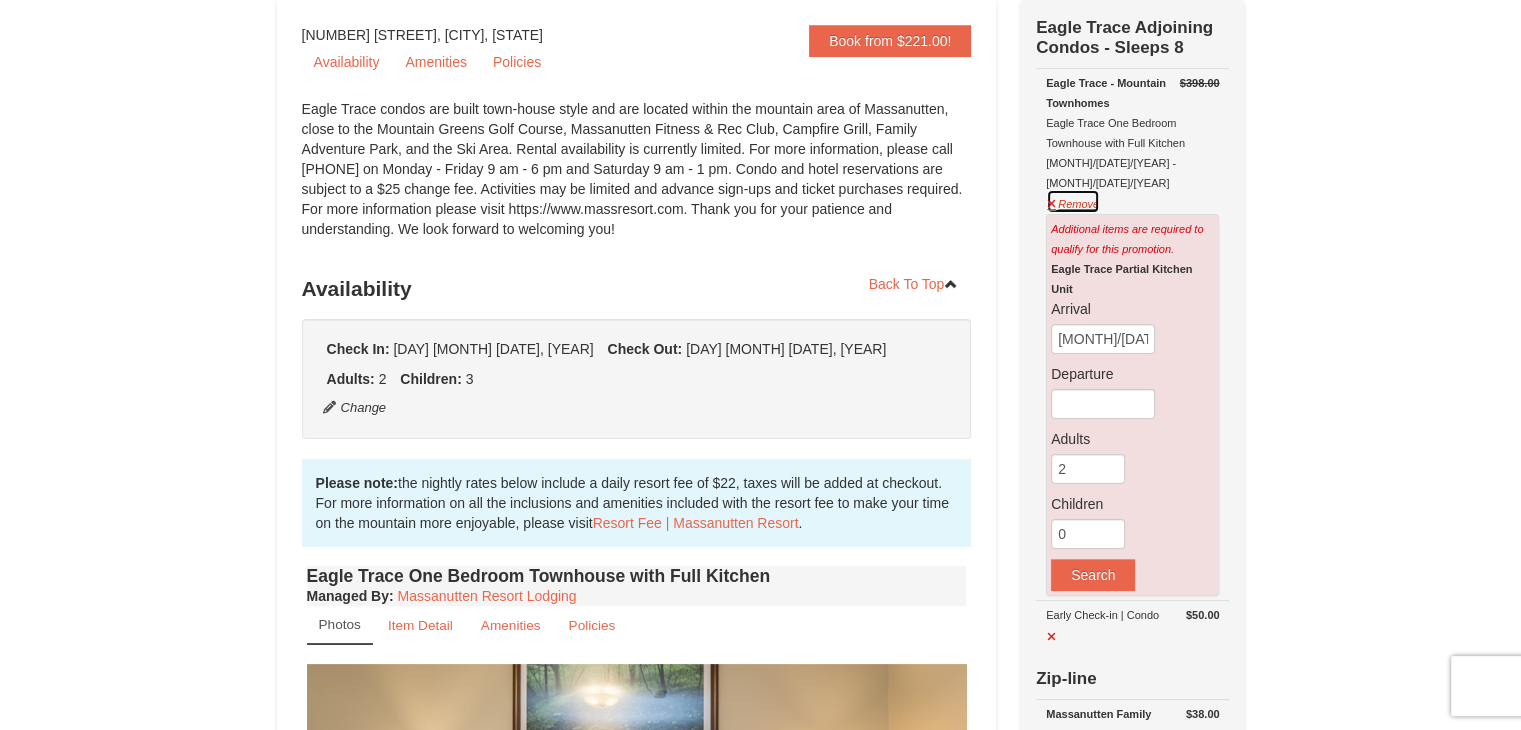click on "Remove" at bounding box center (1073, 201) 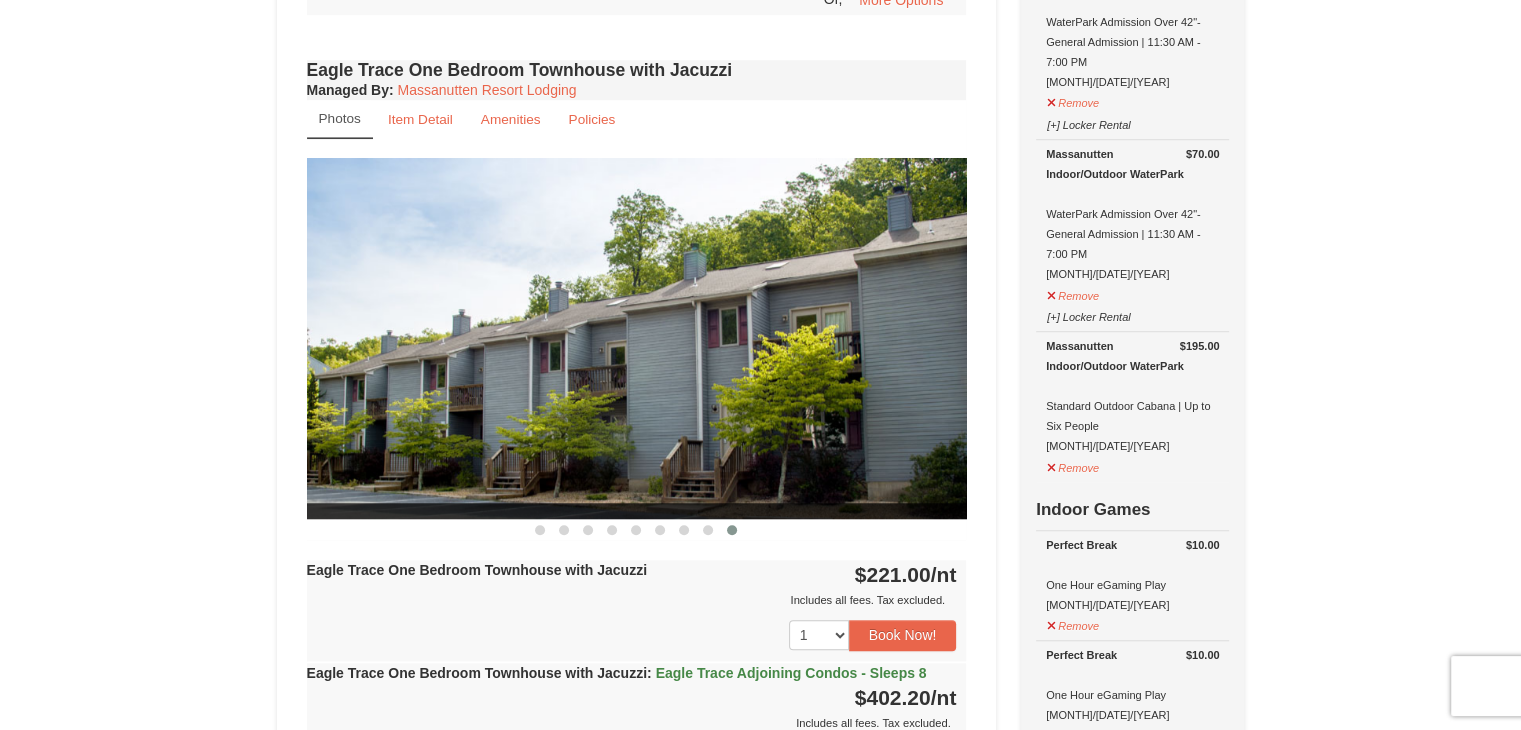 scroll, scrollTop: 1600, scrollLeft: 0, axis: vertical 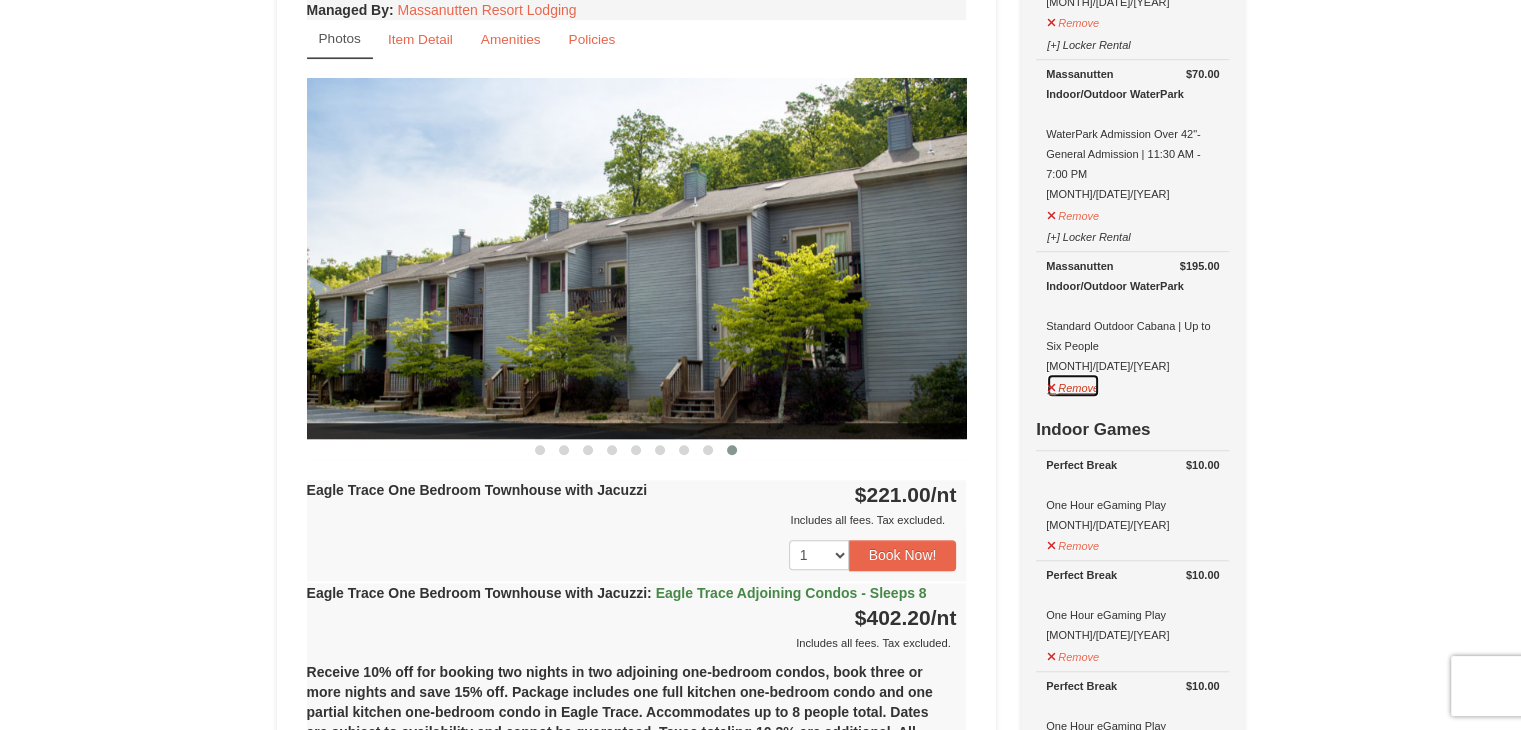 click on "Remove" at bounding box center [1073, 385] 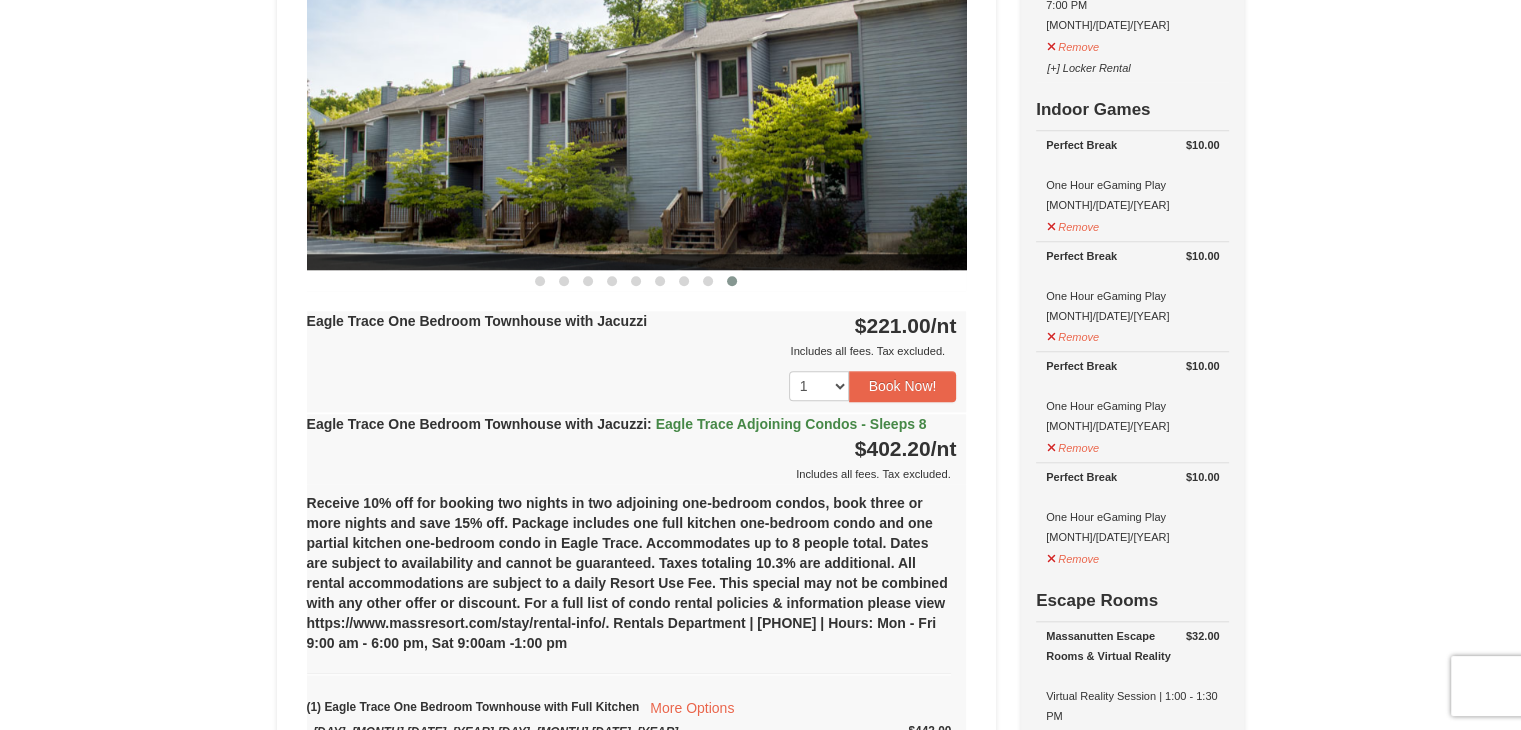 scroll, scrollTop: 1800, scrollLeft: 0, axis: vertical 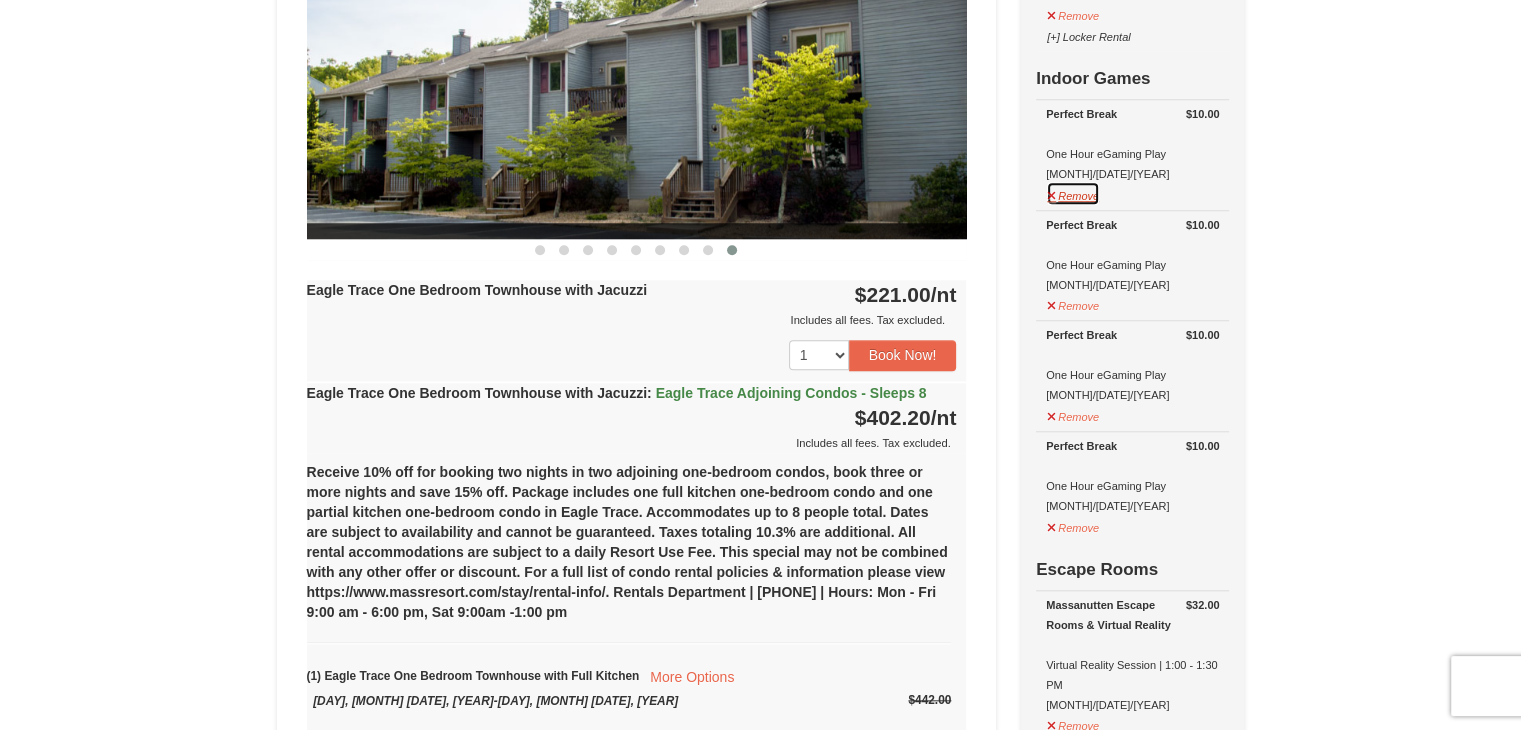 click on "Remove" at bounding box center [1073, 193] 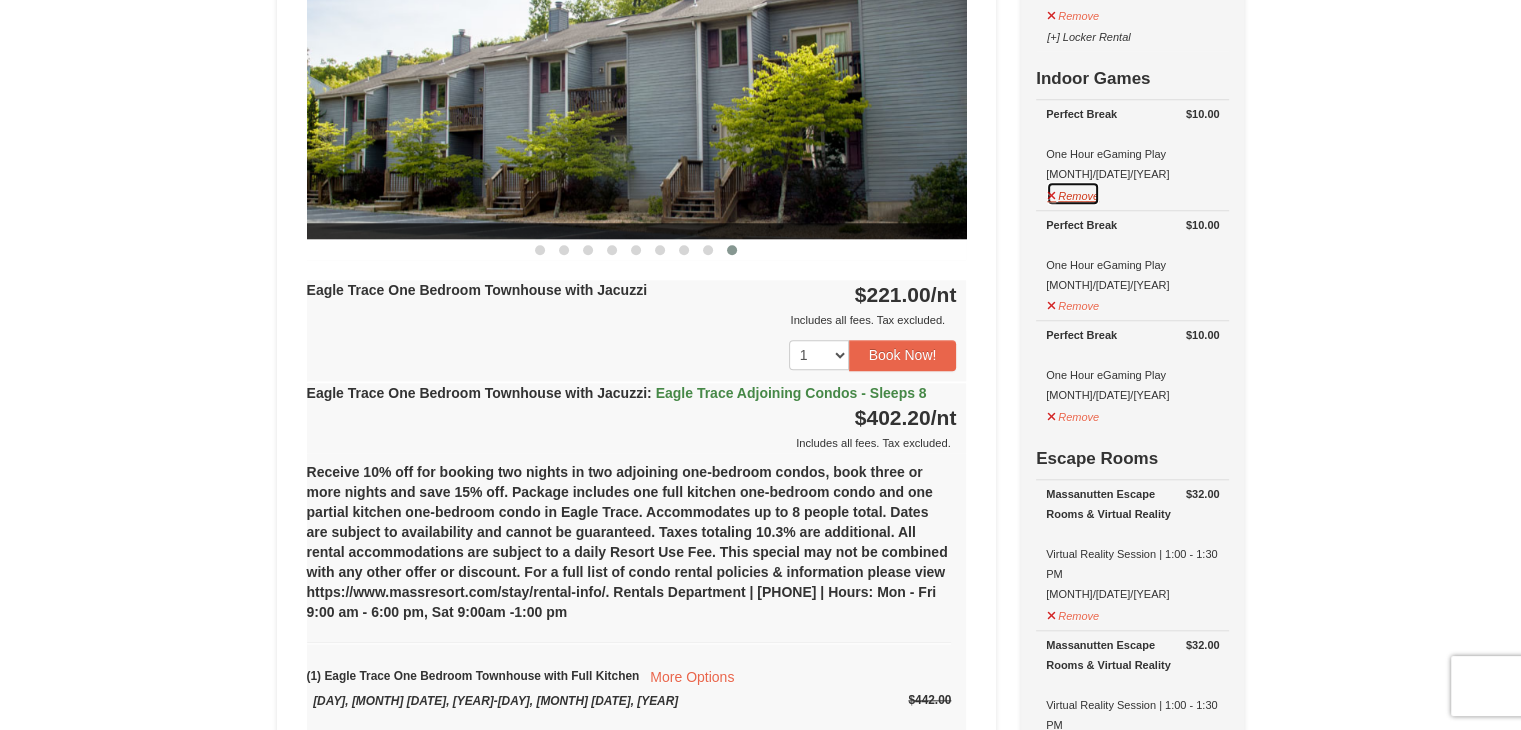 click on "Remove" at bounding box center [1073, 193] 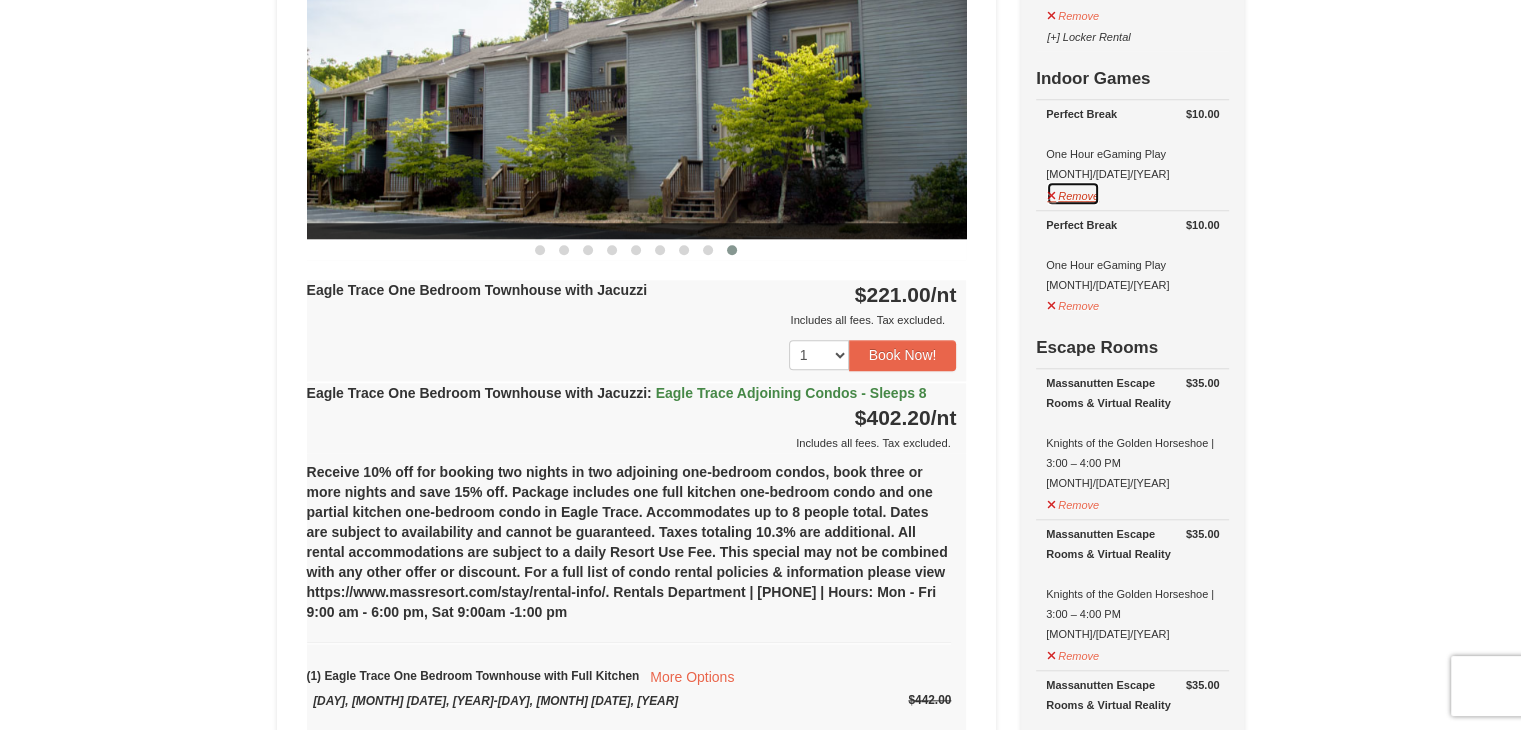 click on "Remove" at bounding box center [1073, 193] 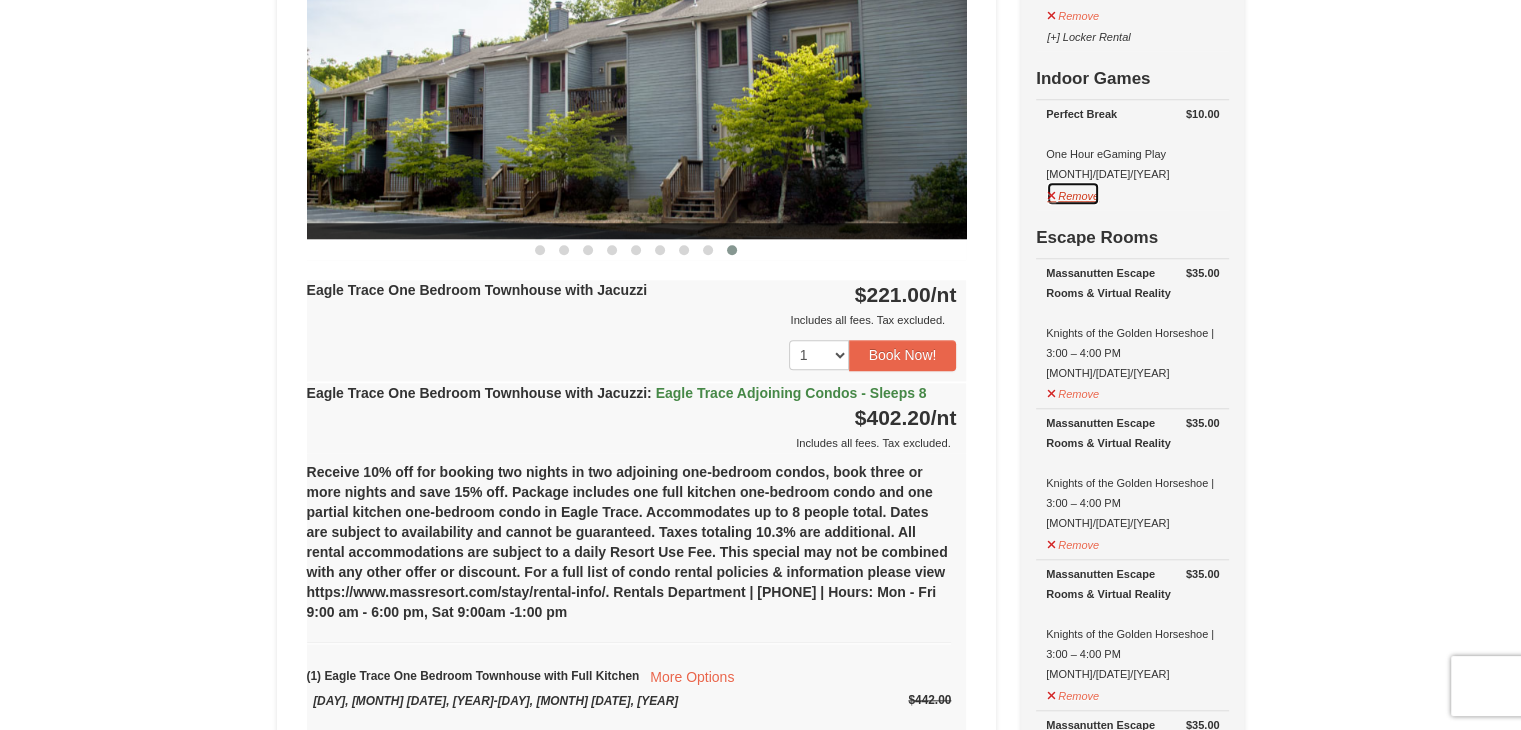click on "Remove" at bounding box center (1073, 193) 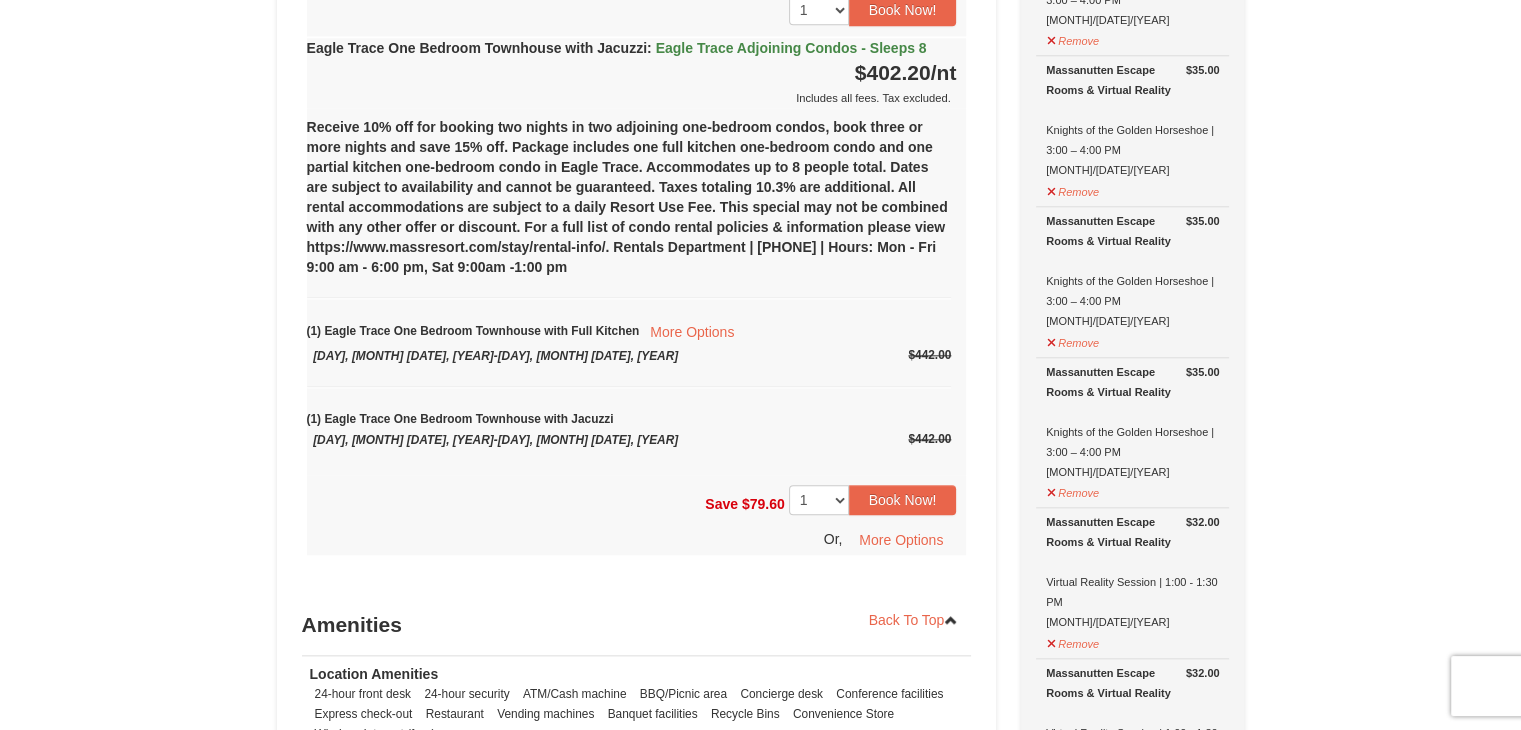 scroll, scrollTop: 2200, scrollLeft: 0, axis: vertical 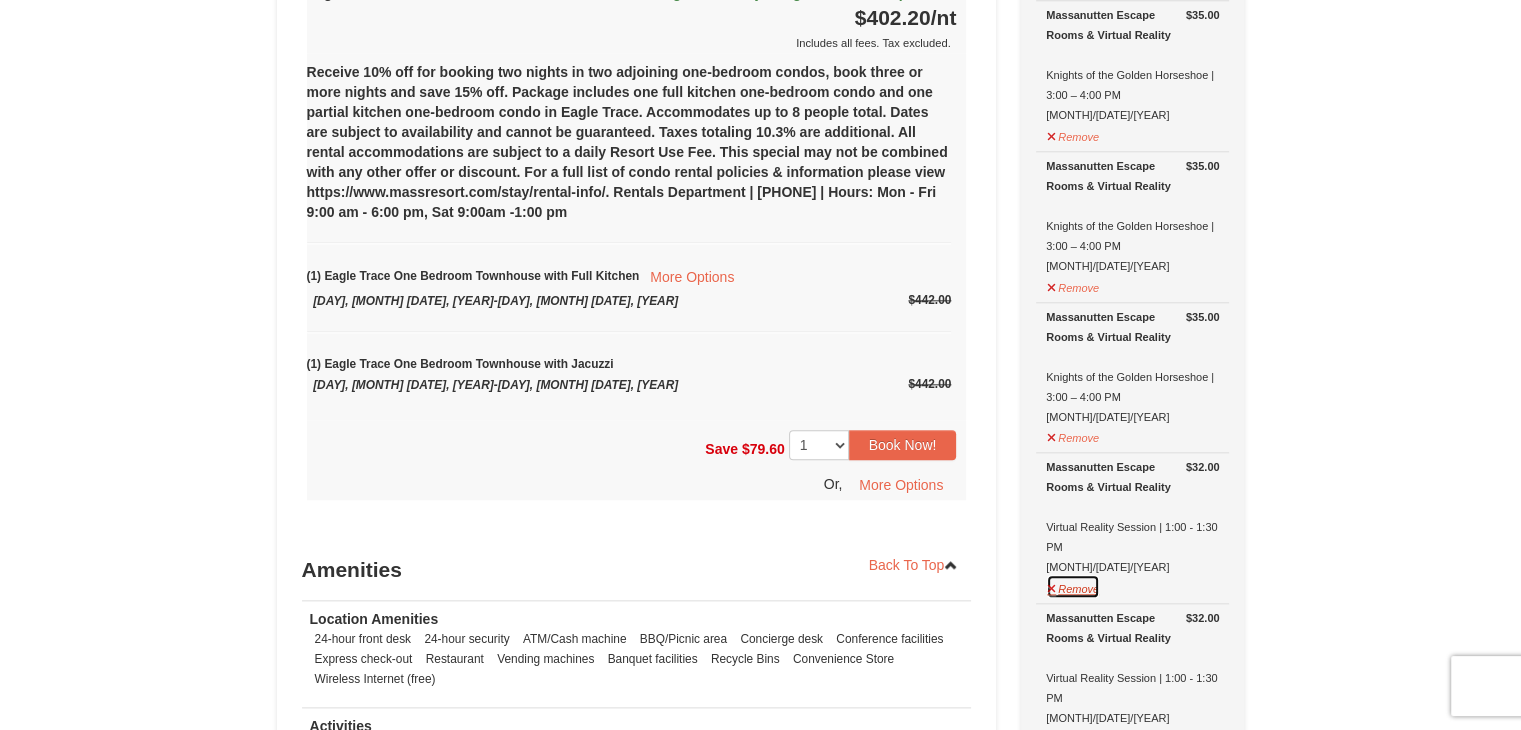 click on "Remove" at bounding box center (1073, 586) 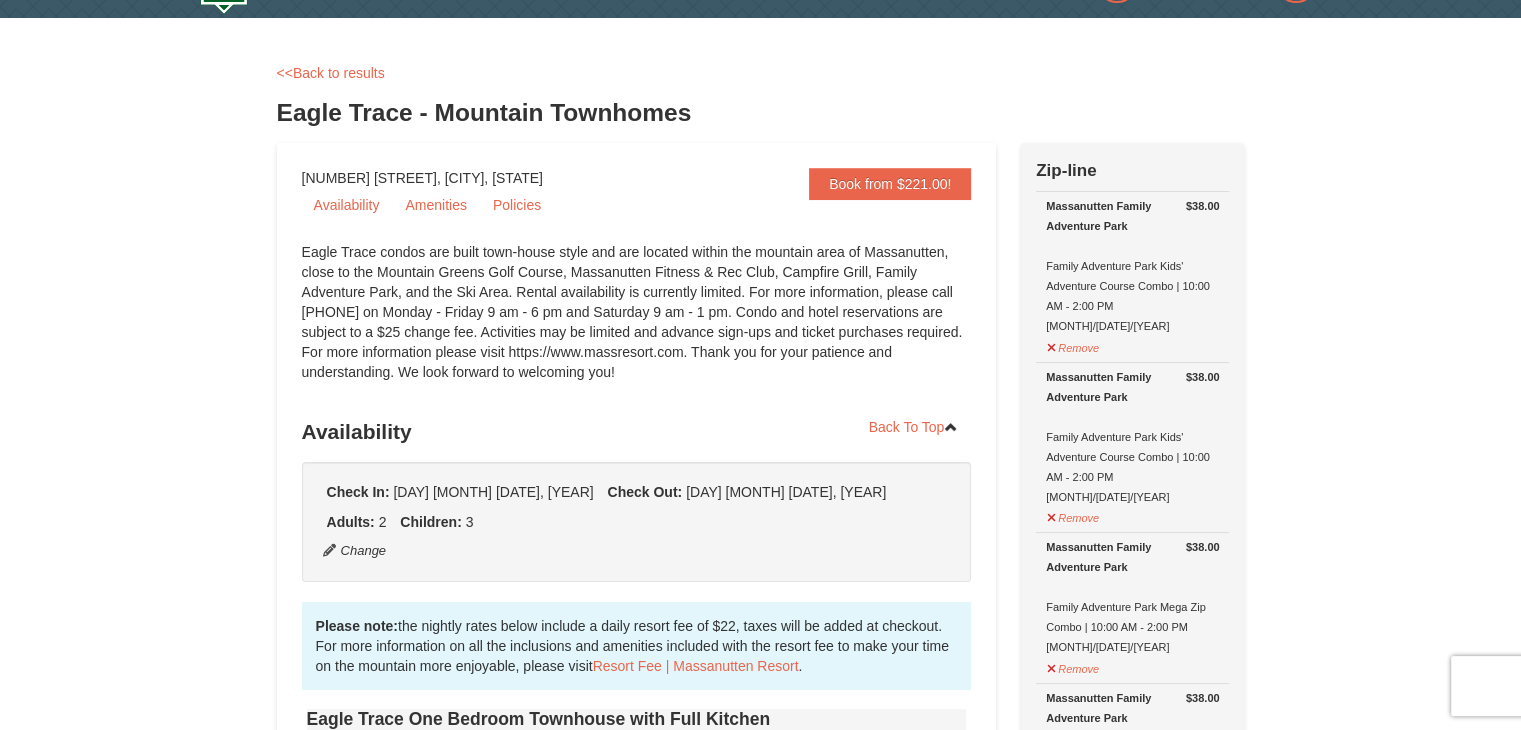 scroll, scrollTop: 100, scrollLeft: 0, axis: vertical 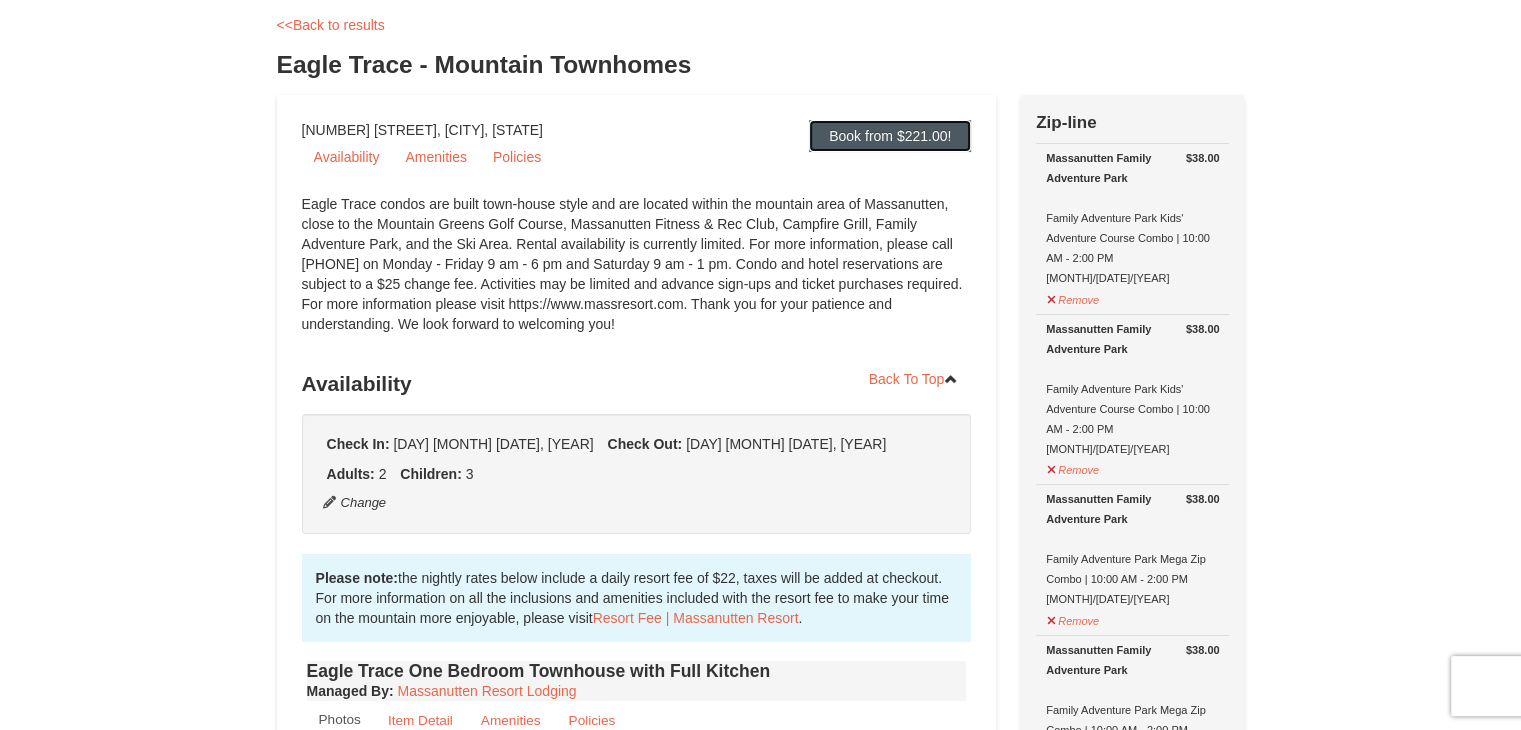 click on "Book from $221.00!" at bounding box center [890, 136] 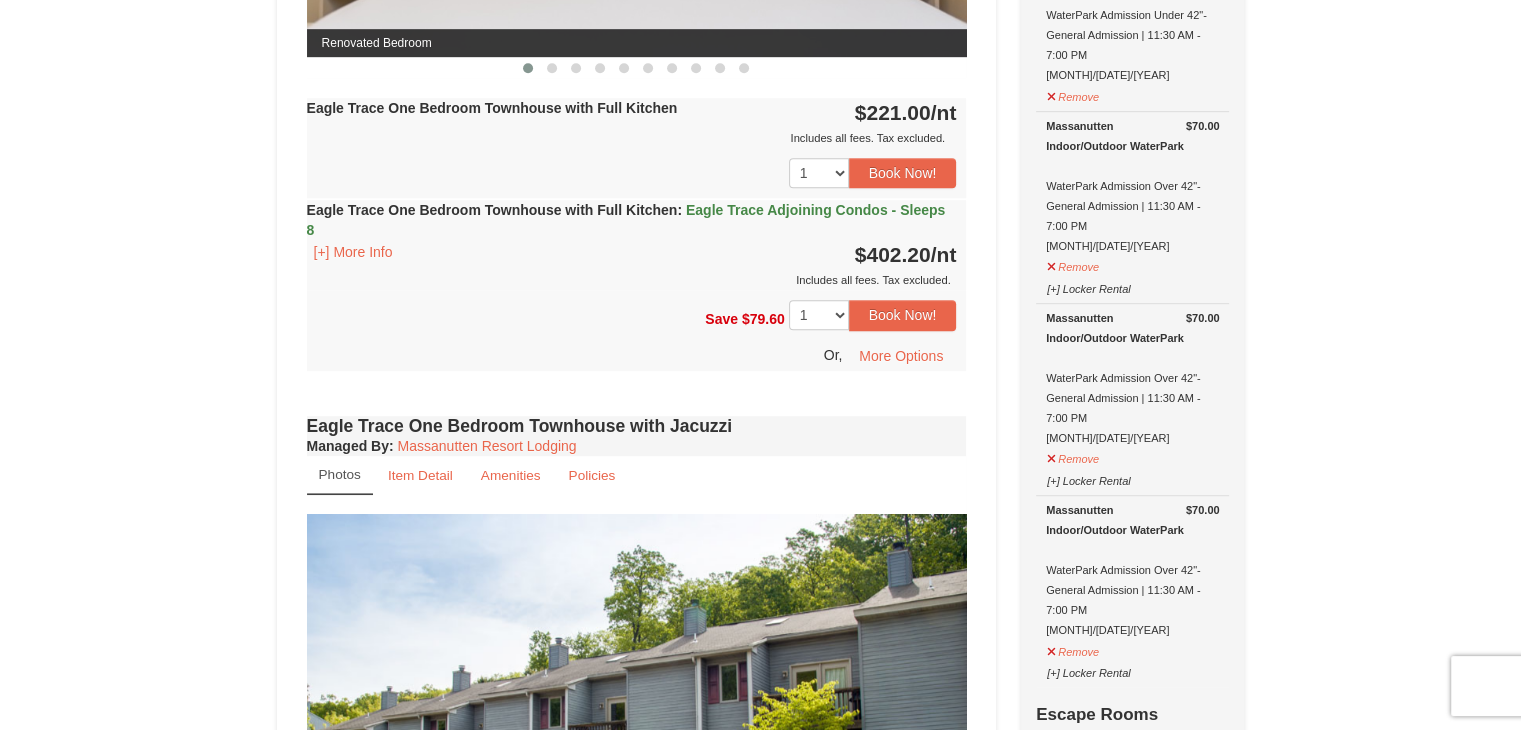 scroll, scrollTop: 1364, scrollLeft: 0, axis: vertical 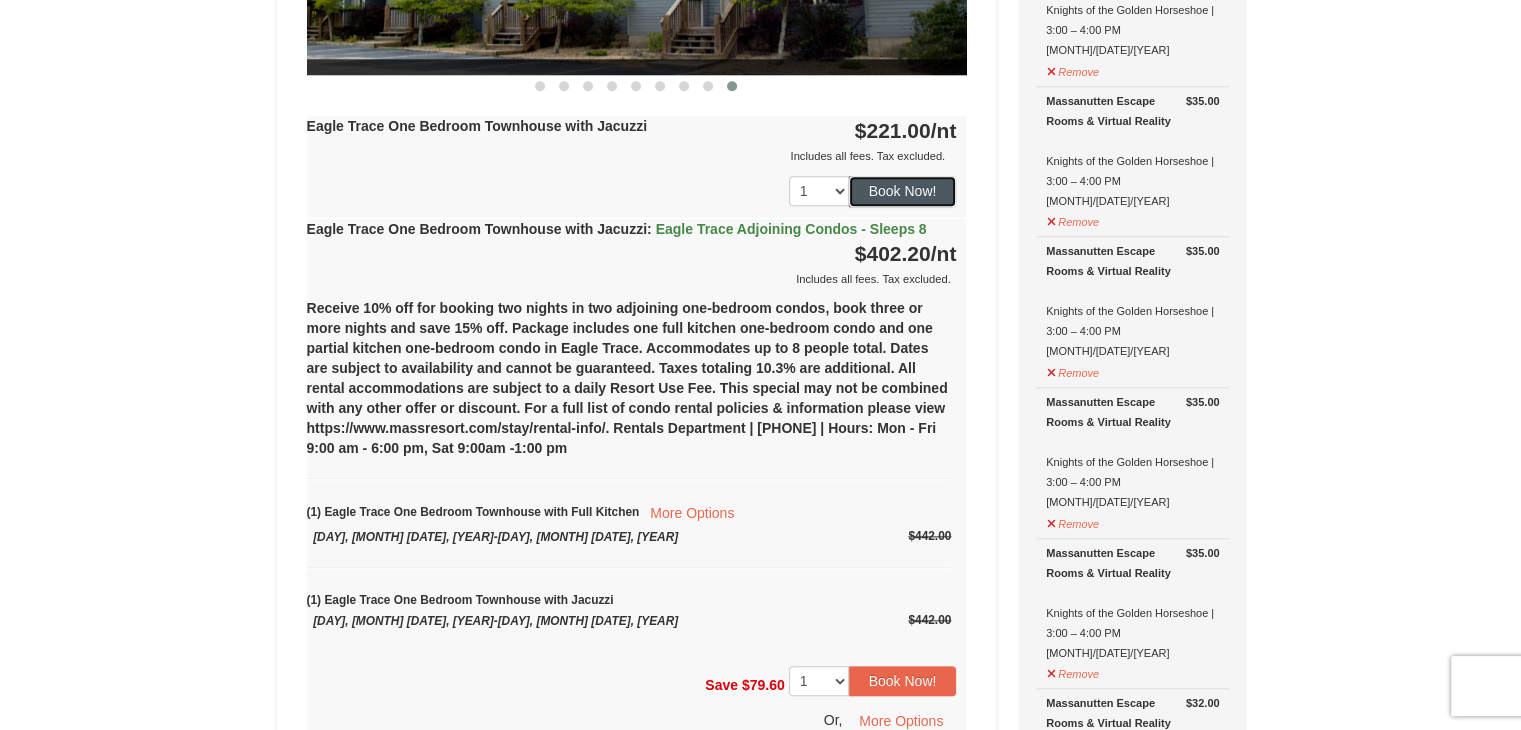 click on "Book Now!" at bounding box center (903, 191) 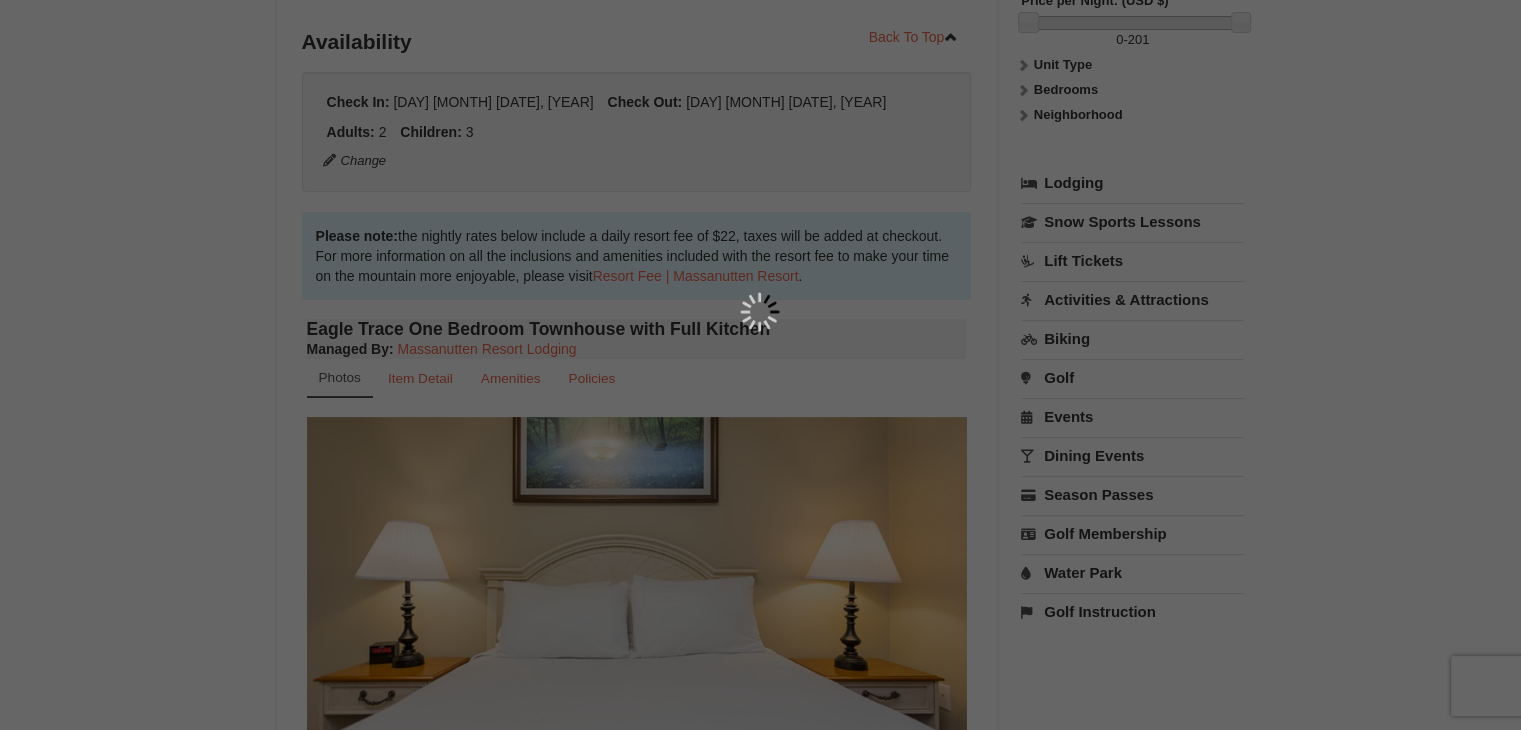 scroll, scrollTop: 195, scrollLeft: 0, axis: vertical 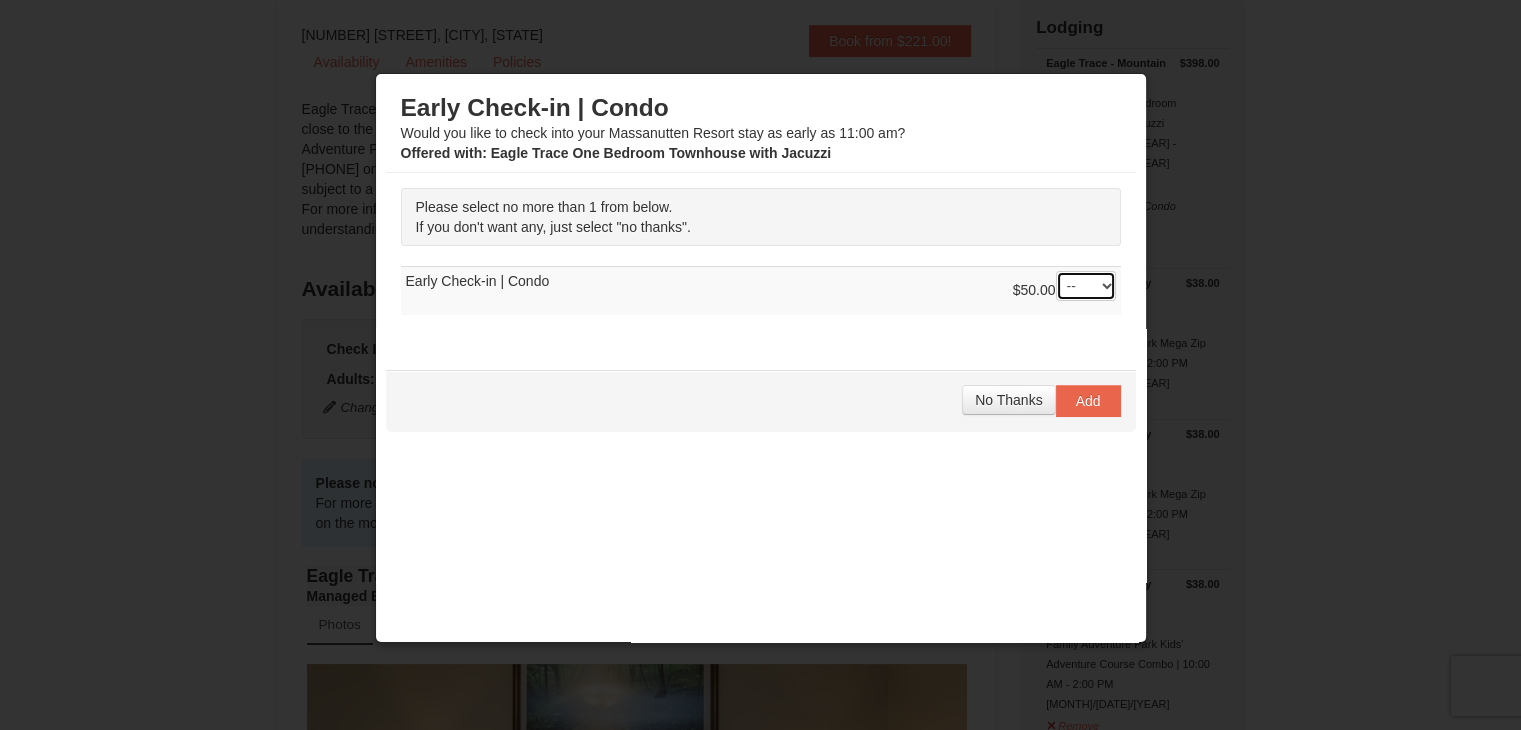 click on "--
01" at bounding box center [1086, 286] 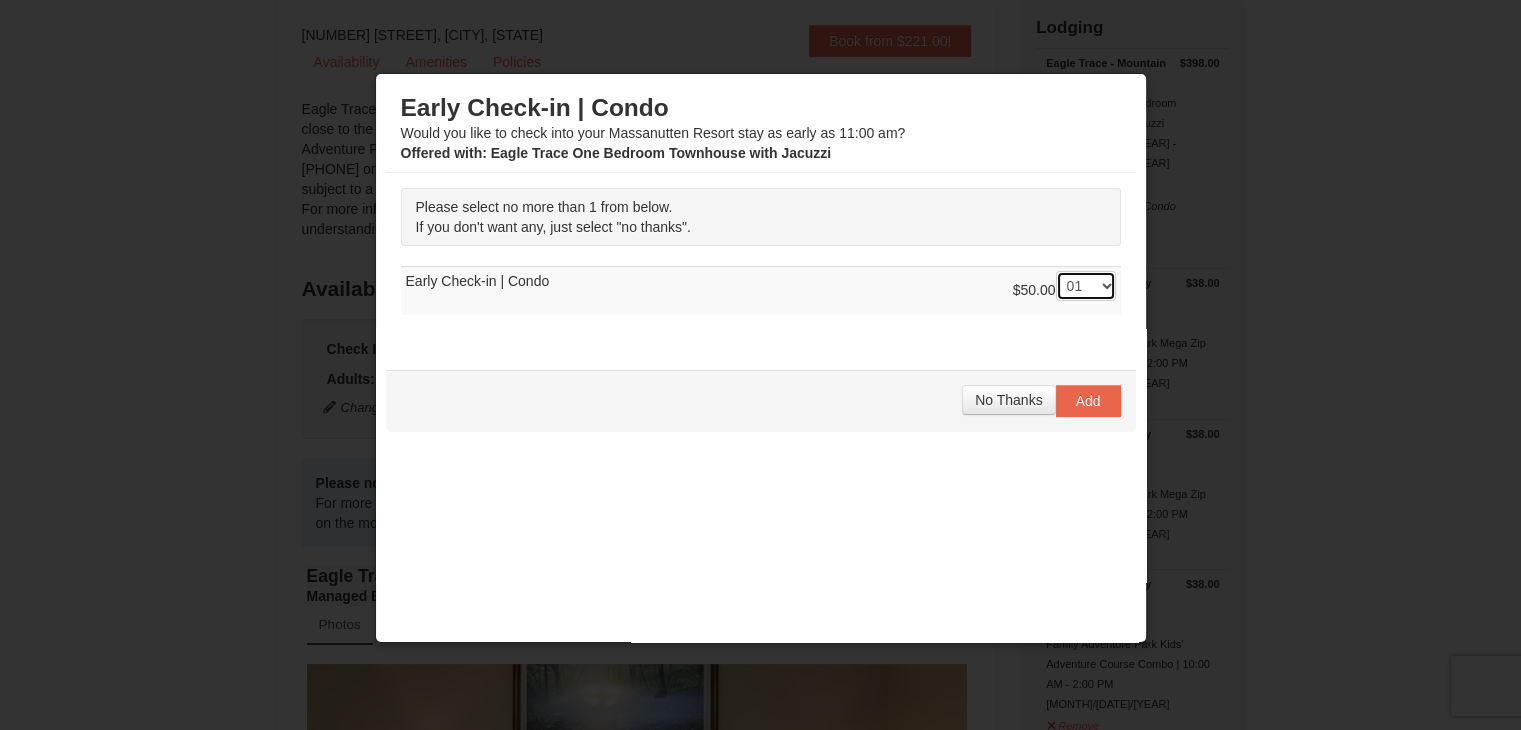 click on "--
01" at bounding box center (1086, 286) 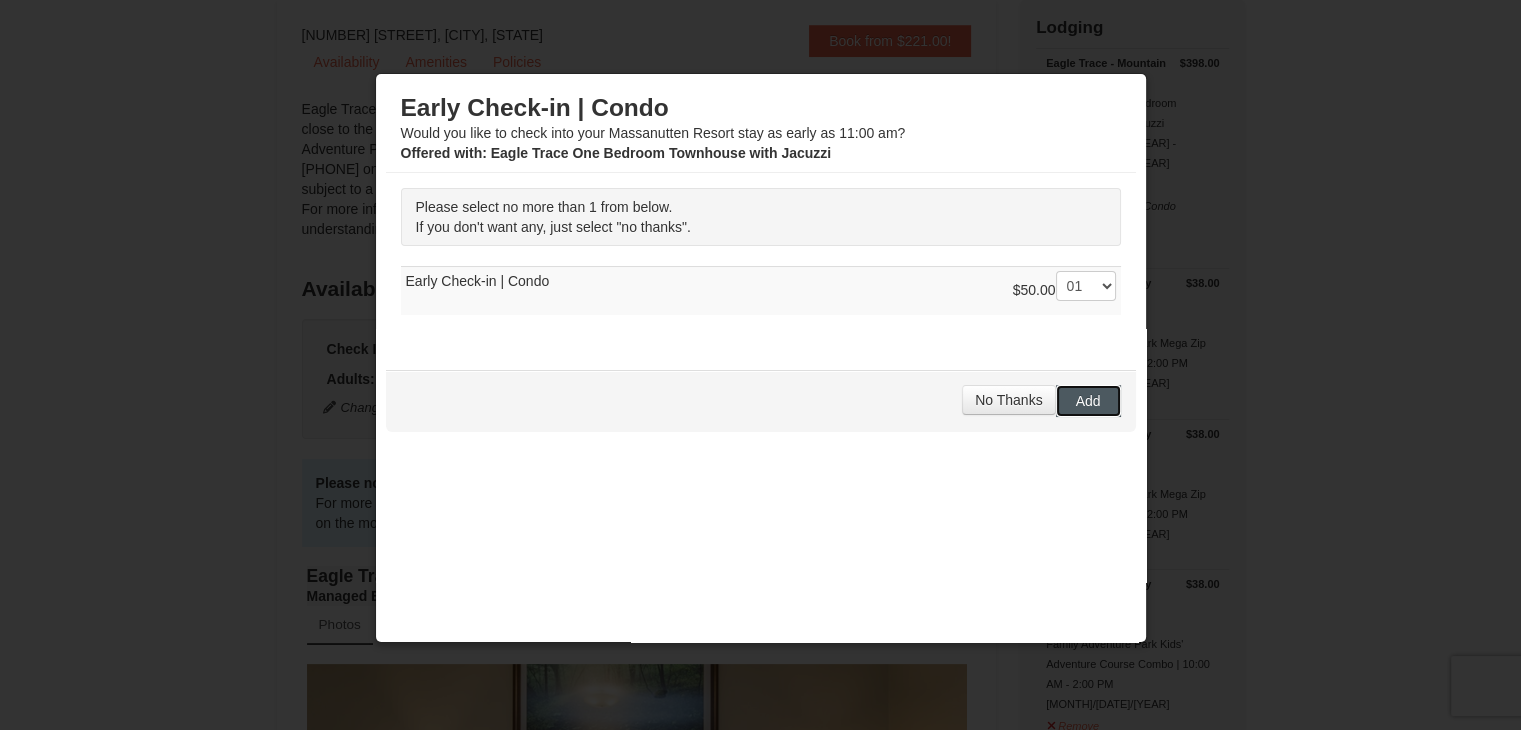 click on "Add" at bounding box center [1088, 401] 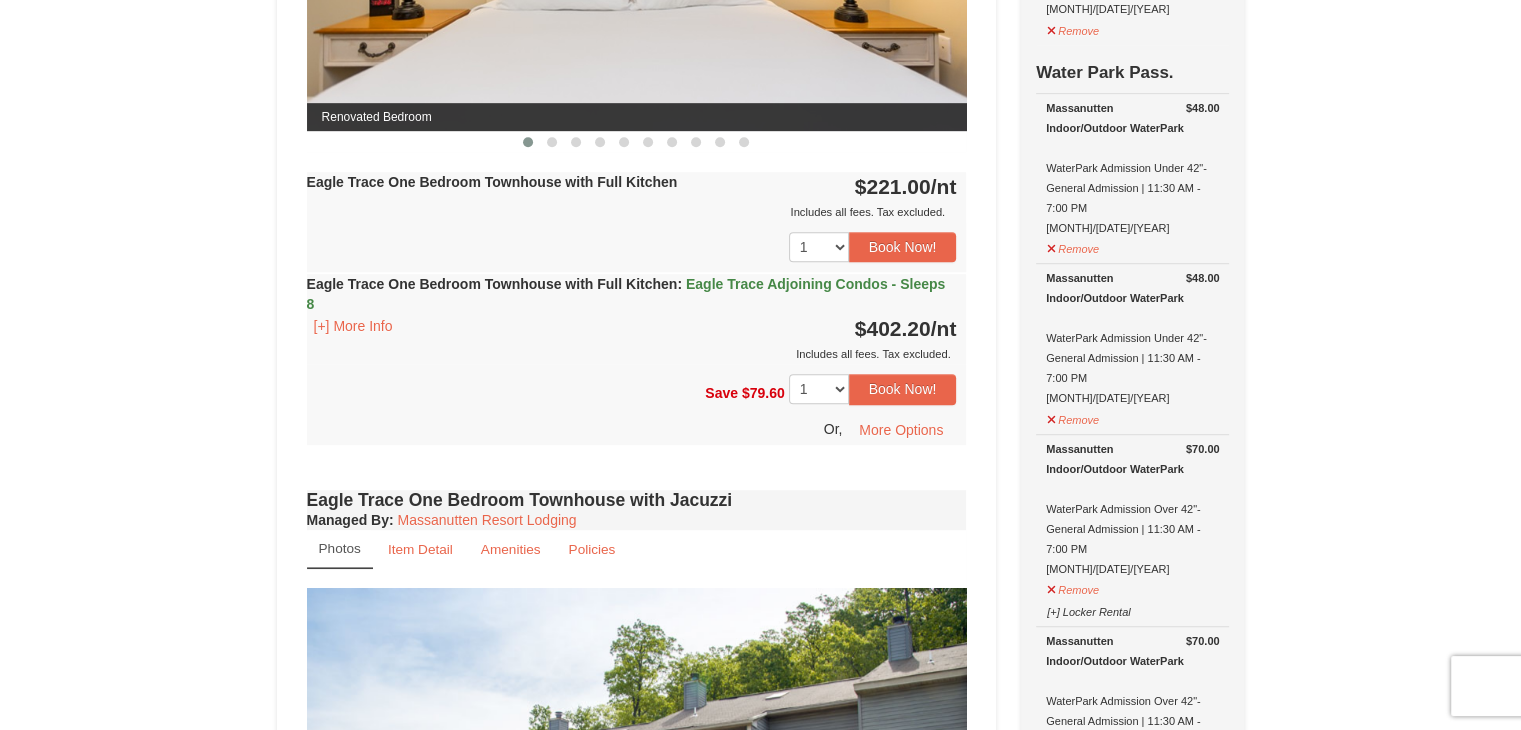 scroll, scrollTop: 995, scrollLeft: 0, axis: vertical 